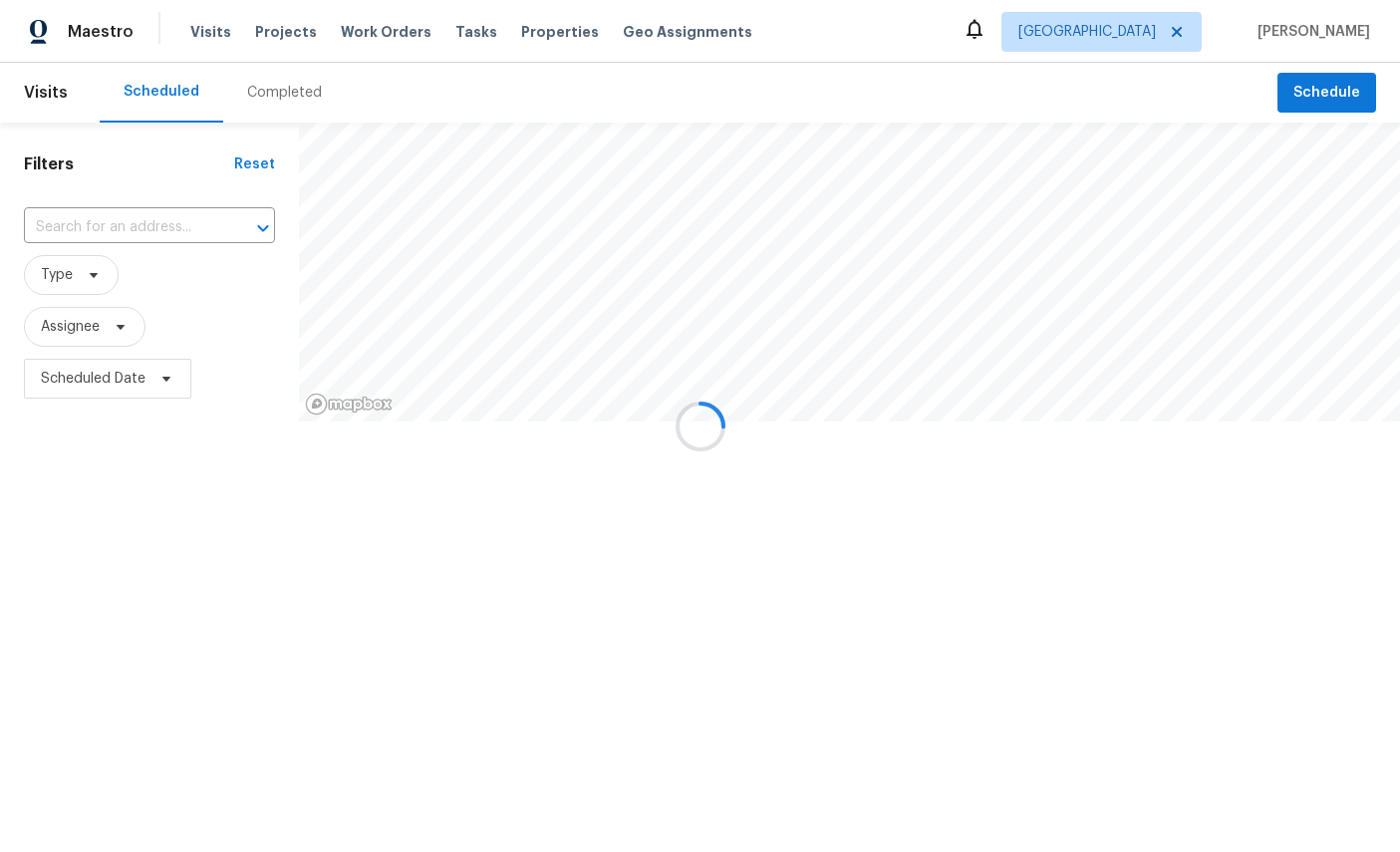 scroll, scrollTop: 2, scrollLeft: 0, axis: vertical 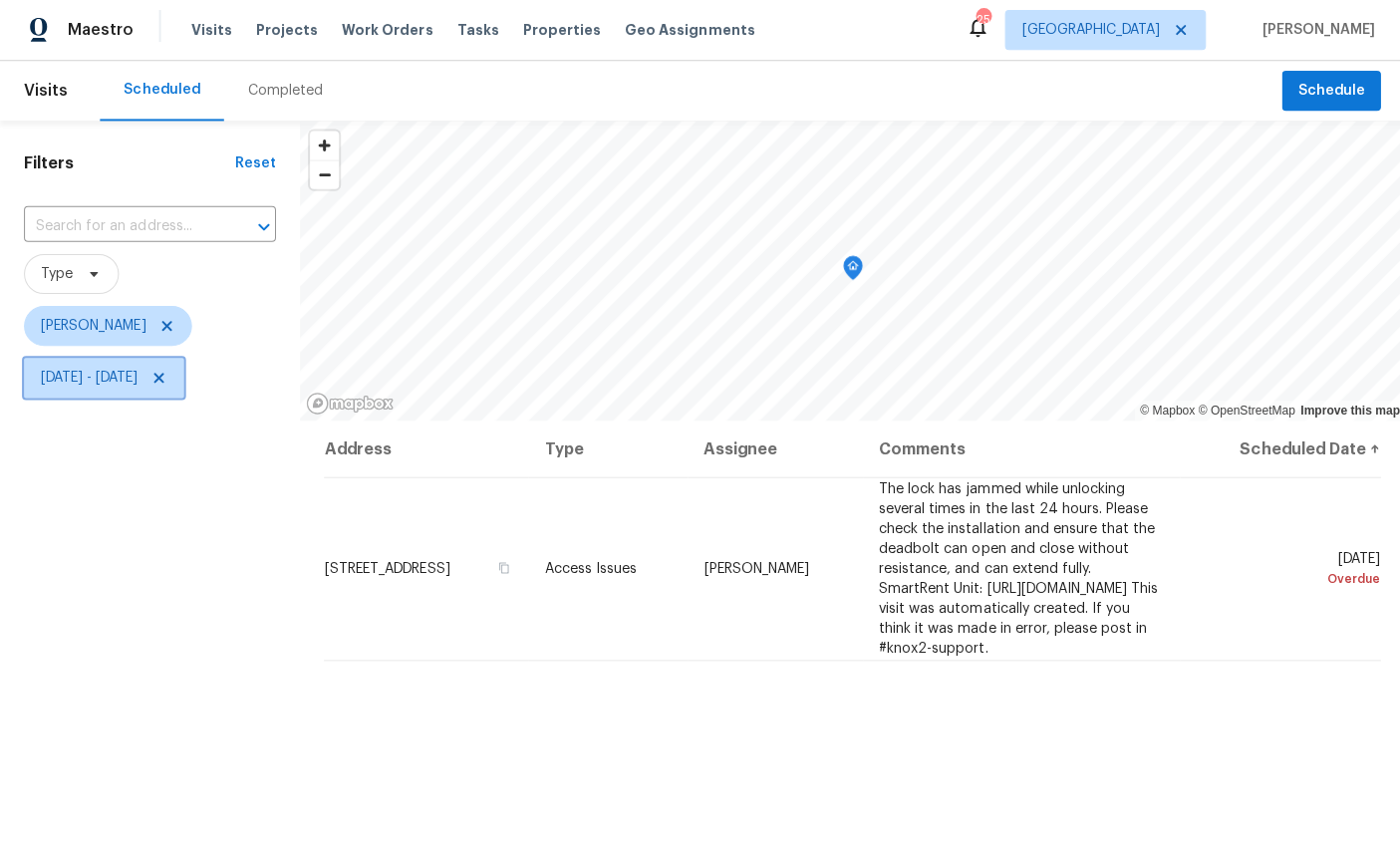 click on "Wed, Jul 16 - Sun, Jul 20" at bounding box center [89, 379] 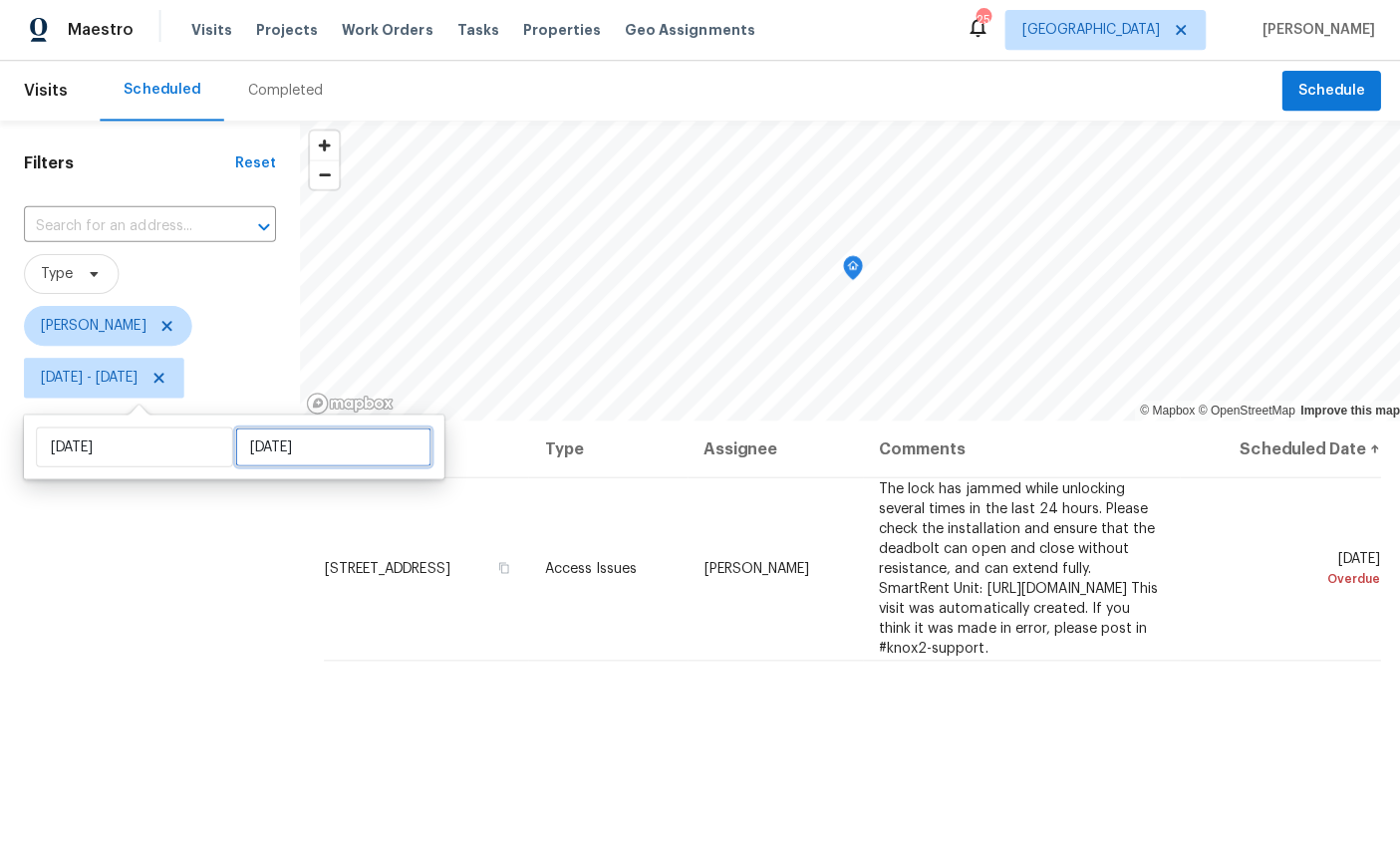 click on "Sun, Jul 20" at bounding box center (332, 447) 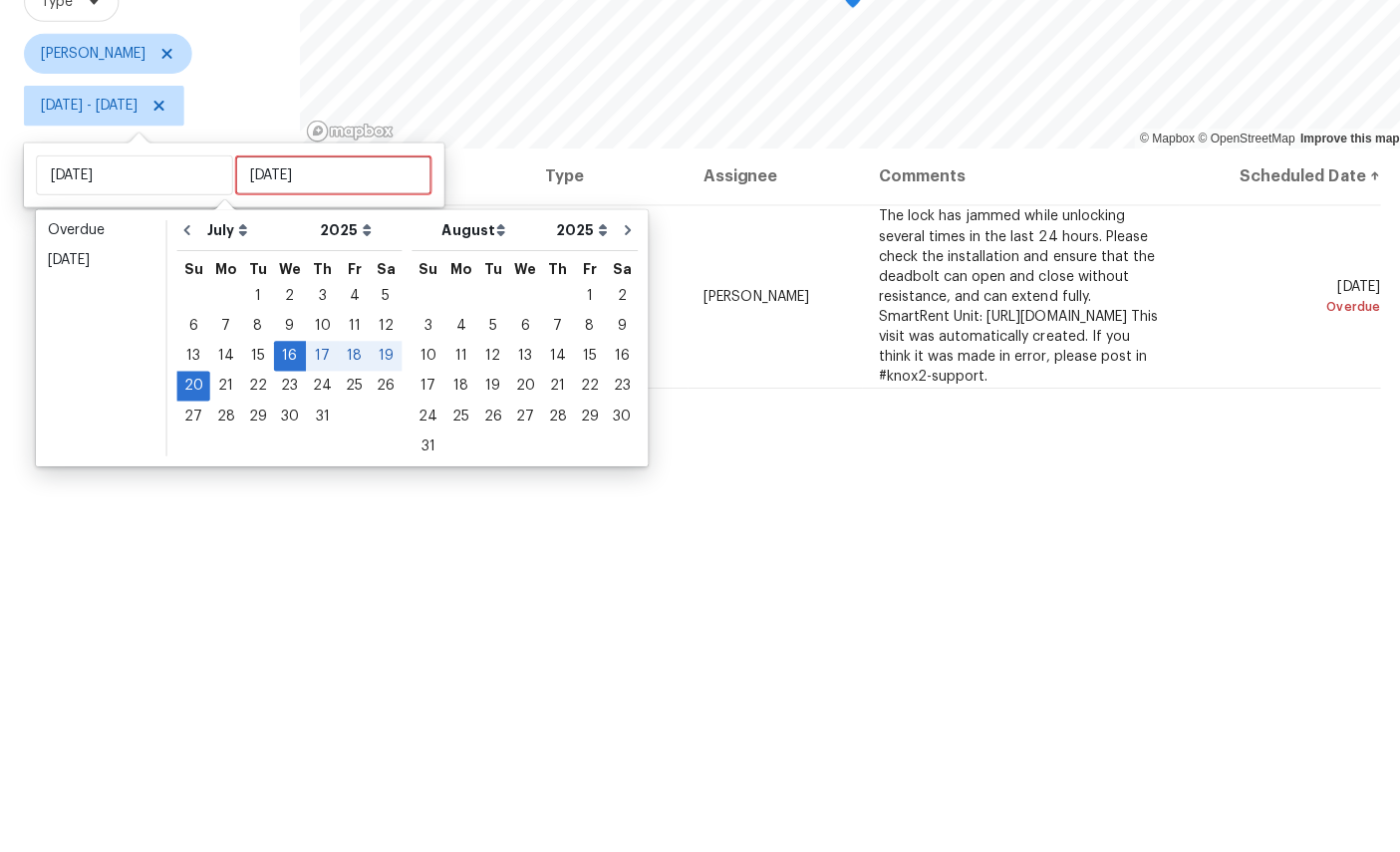 scroll, scrollTop: 76, scrollLeft: 0, axis: vertical 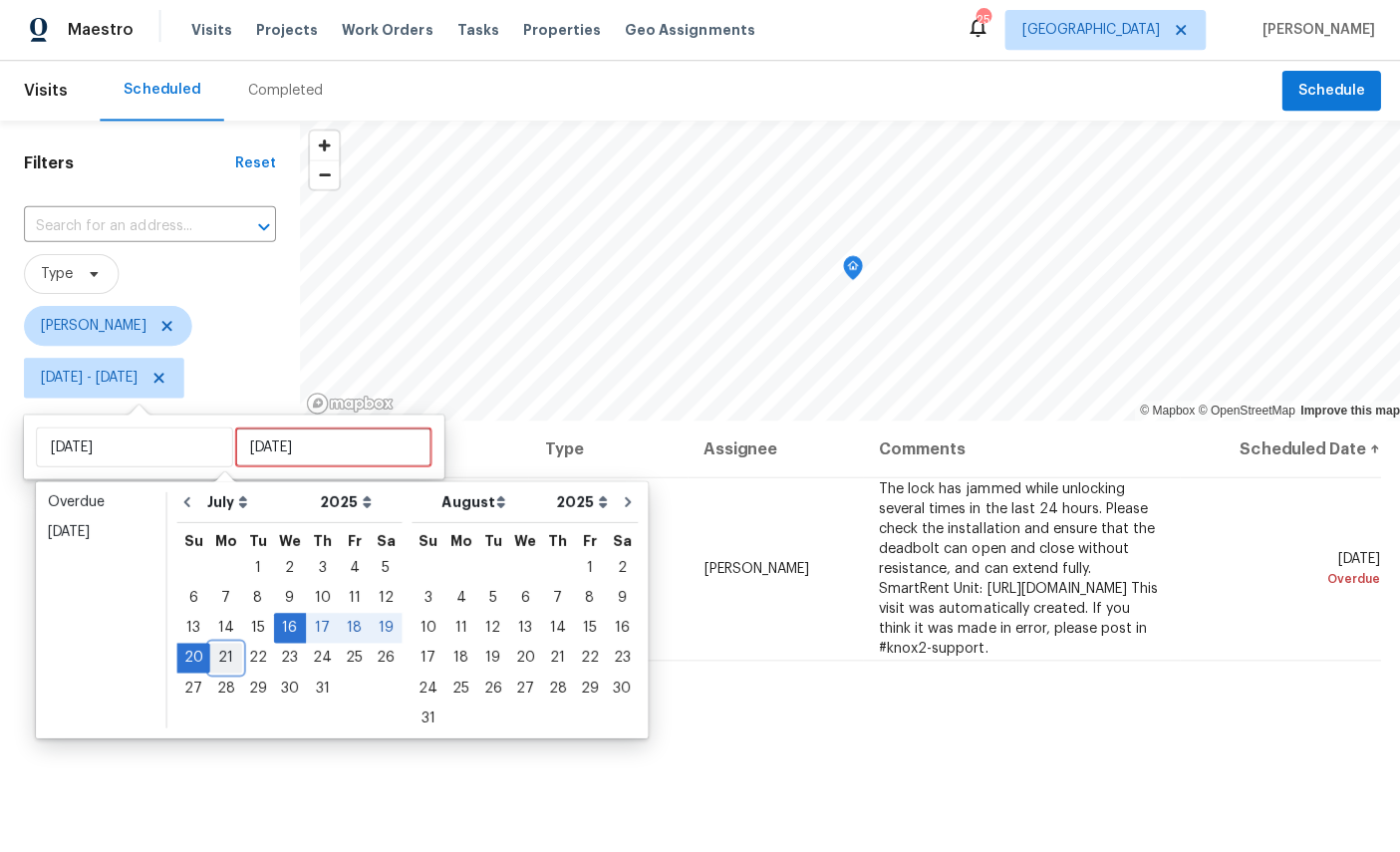 click on "21" at bounding box center [225, 658] 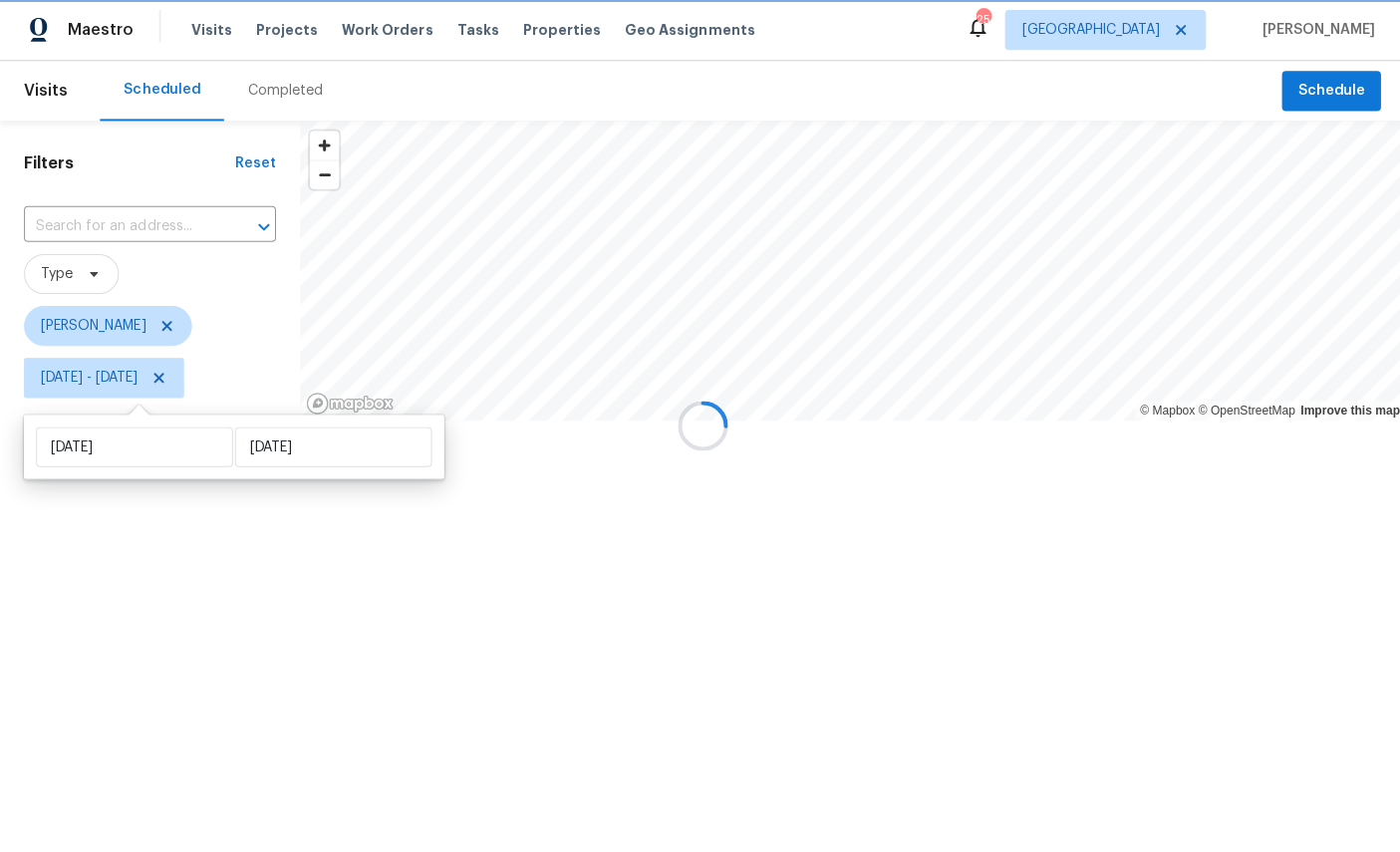 scroll, scrollTop: 0, scrollLeft: 0, axis: both 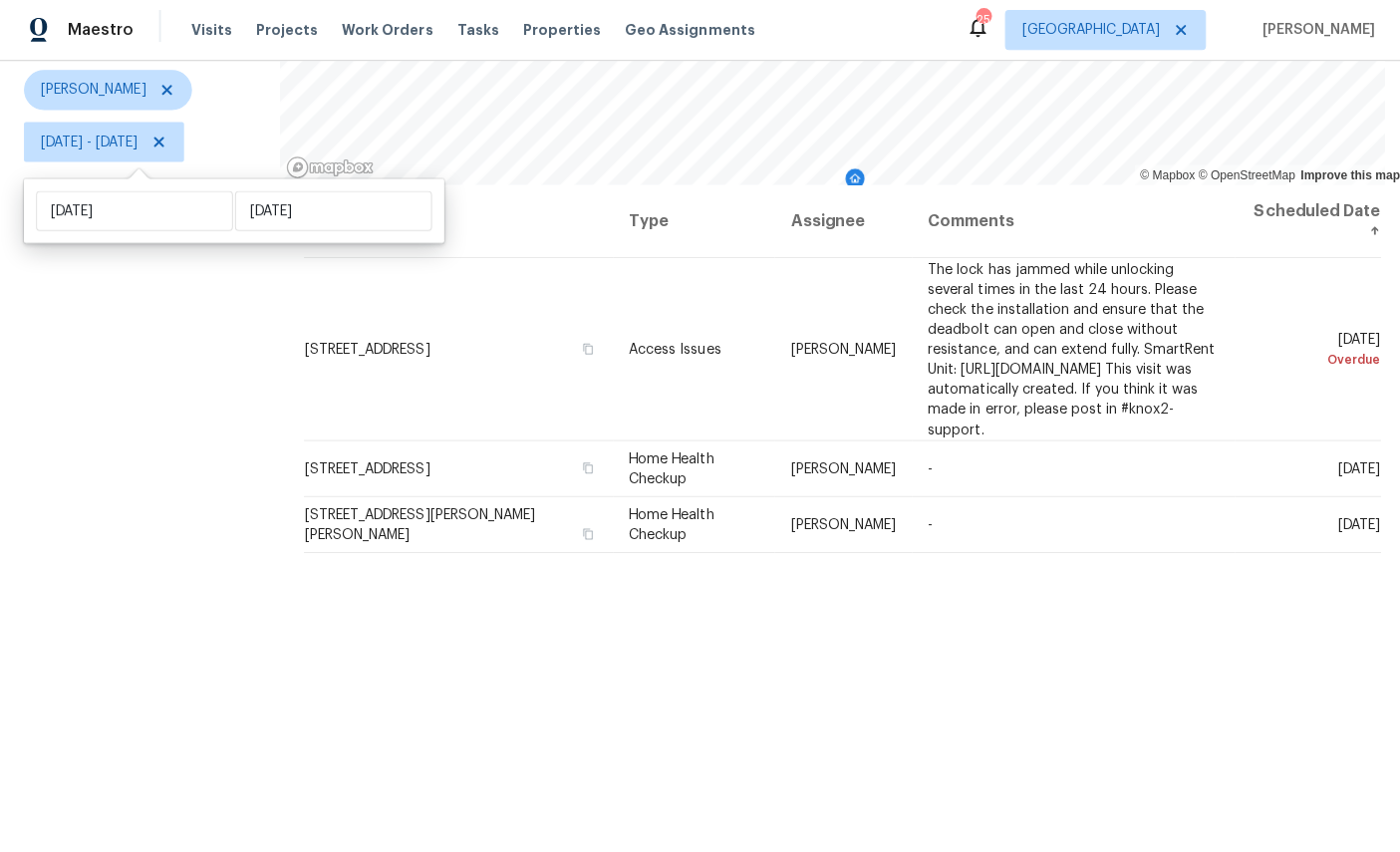 click at bounding box center (0, 0) 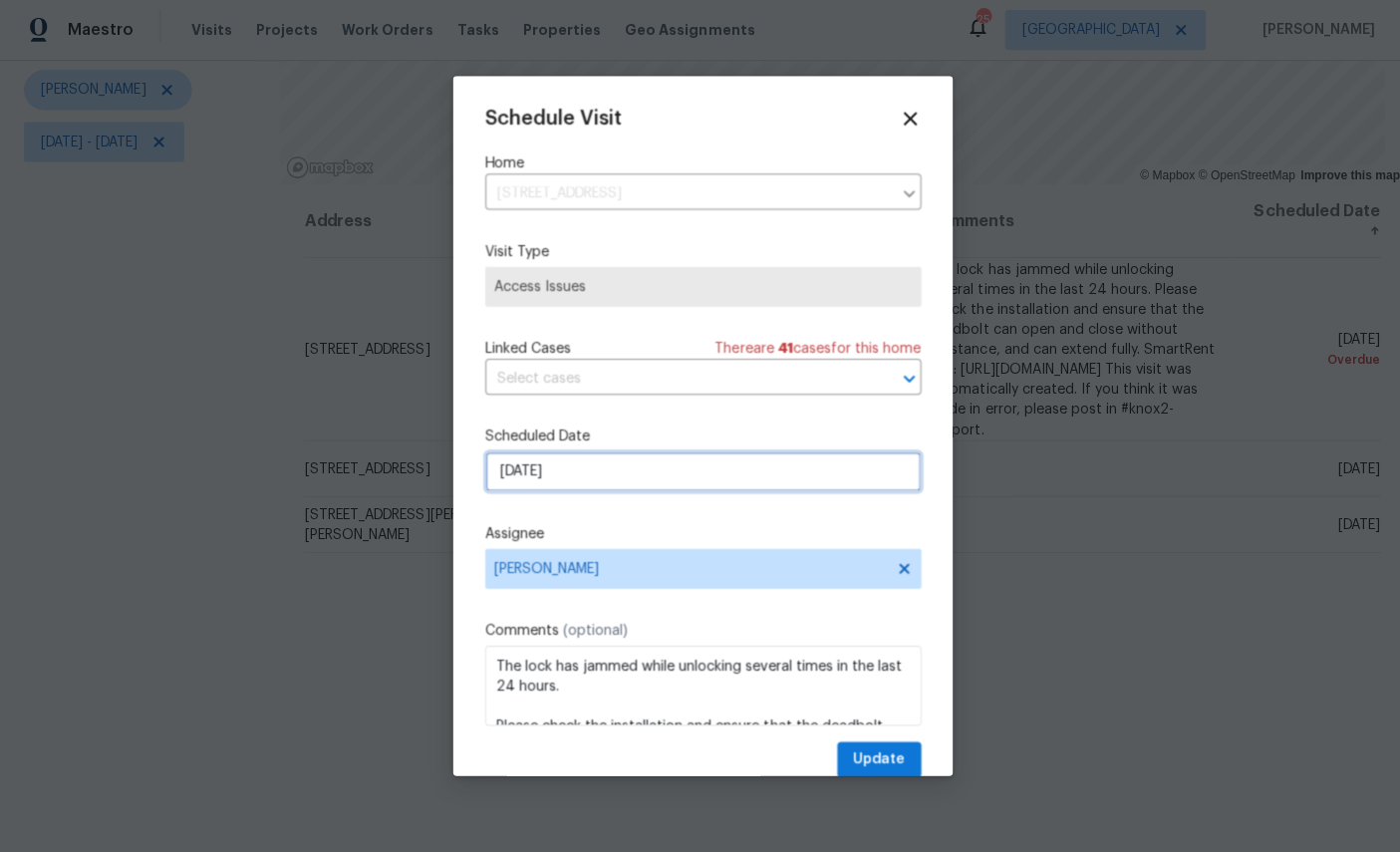 click on "[DATE]" at bounding box center (700, 472) 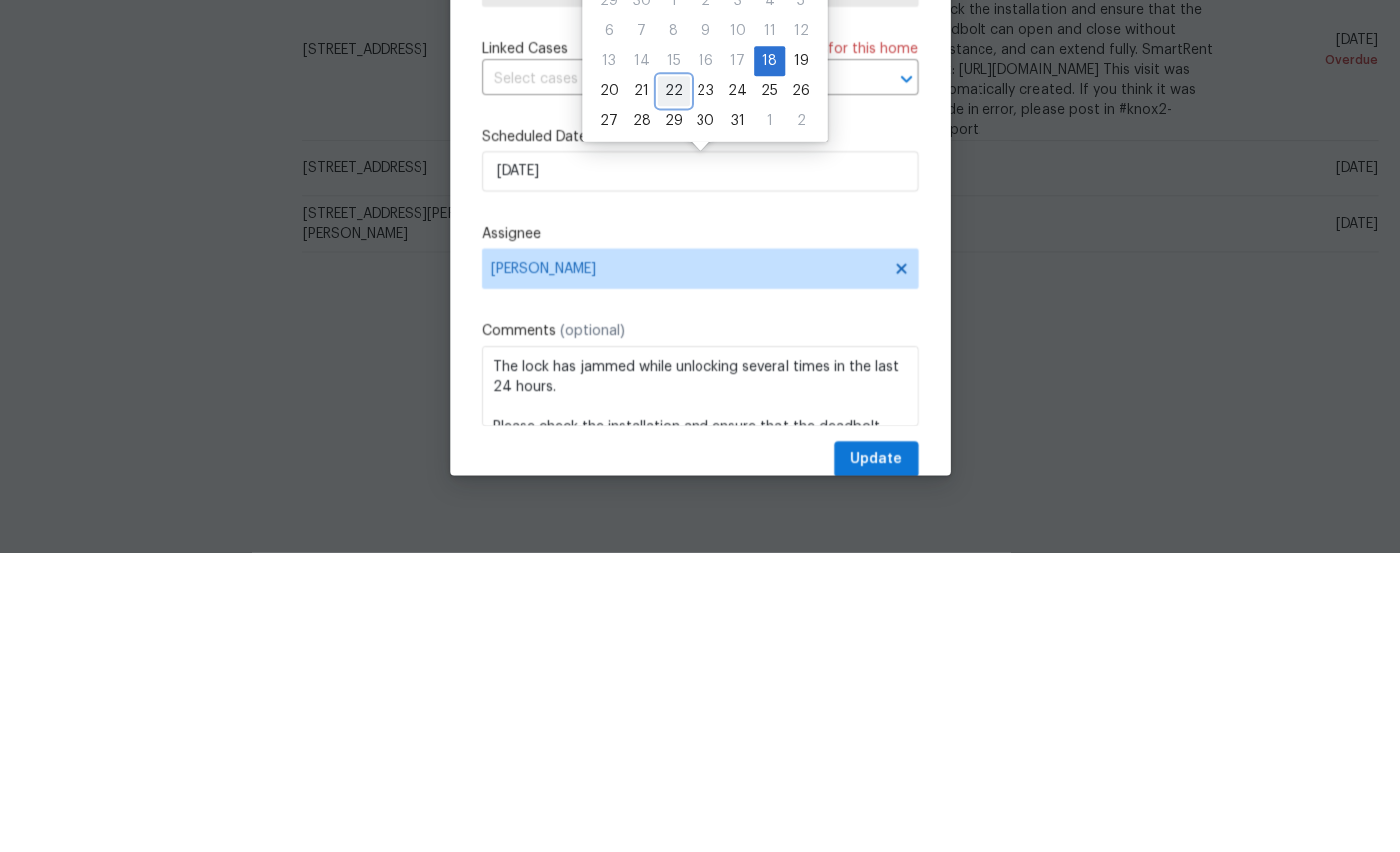 click on "22" at bounding box center (674, 392) 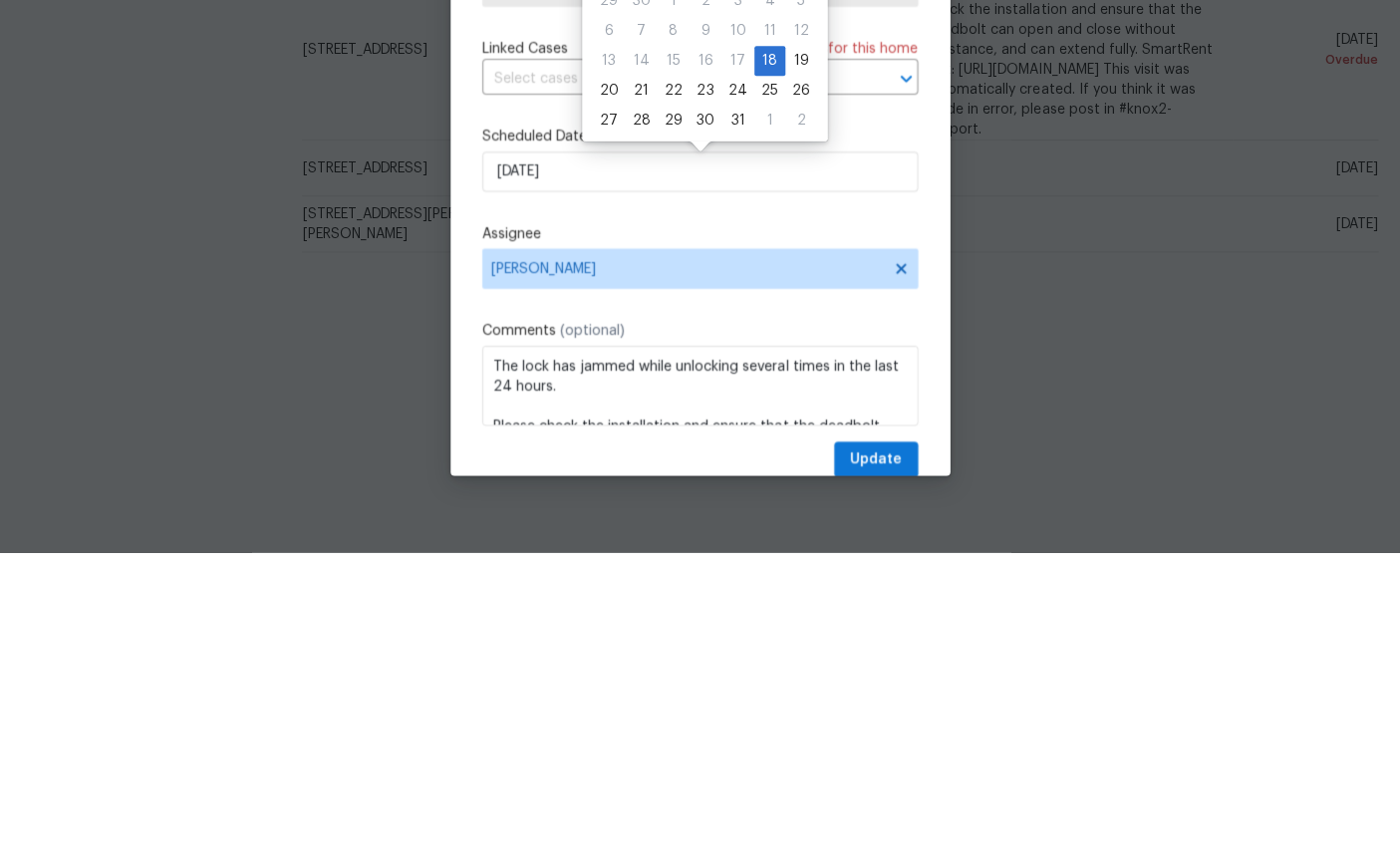 scroll, scrollTop: 76, scrollLeft: 0, axis: vertical 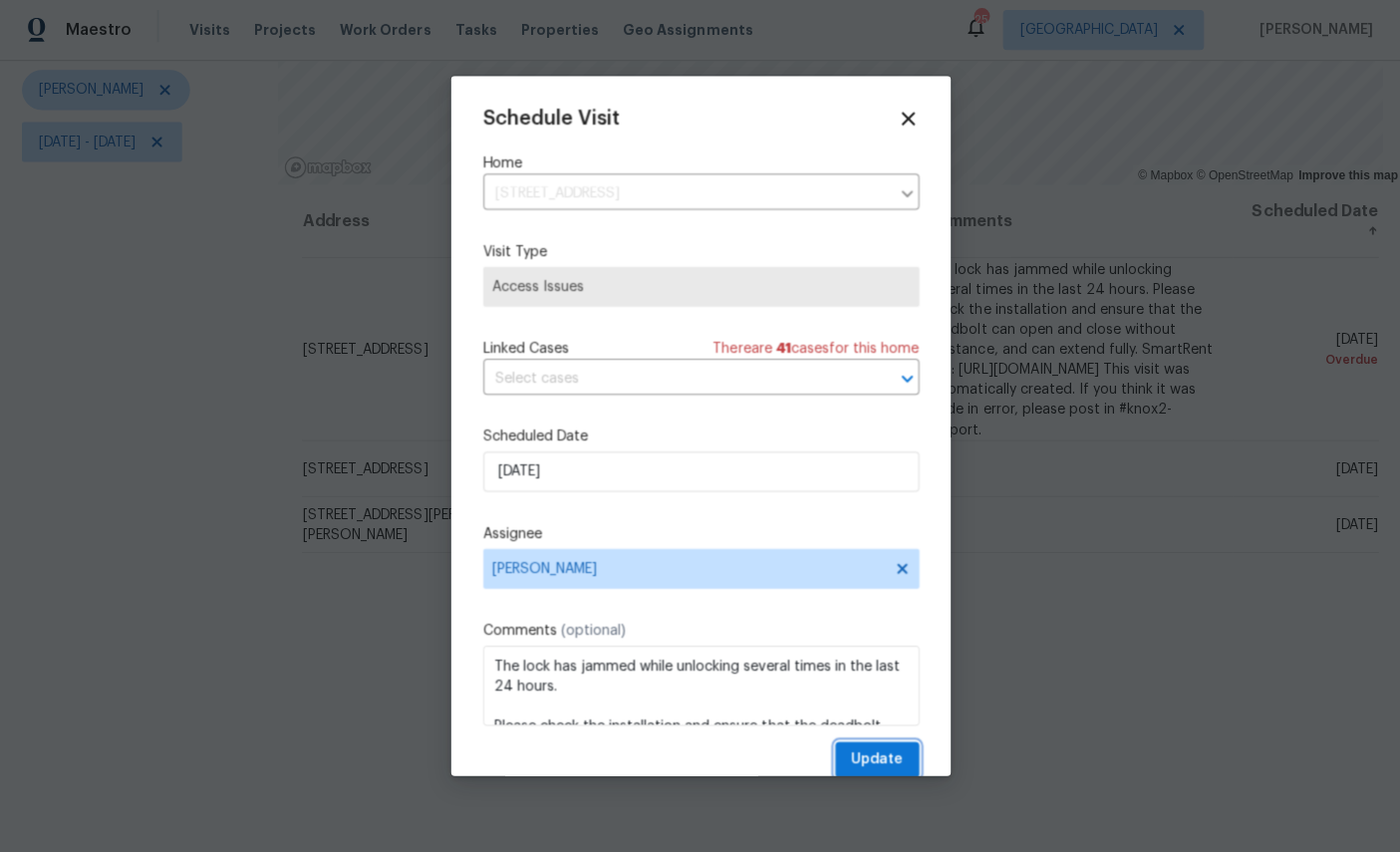 click on "Update" at bounding box center [876, 759] 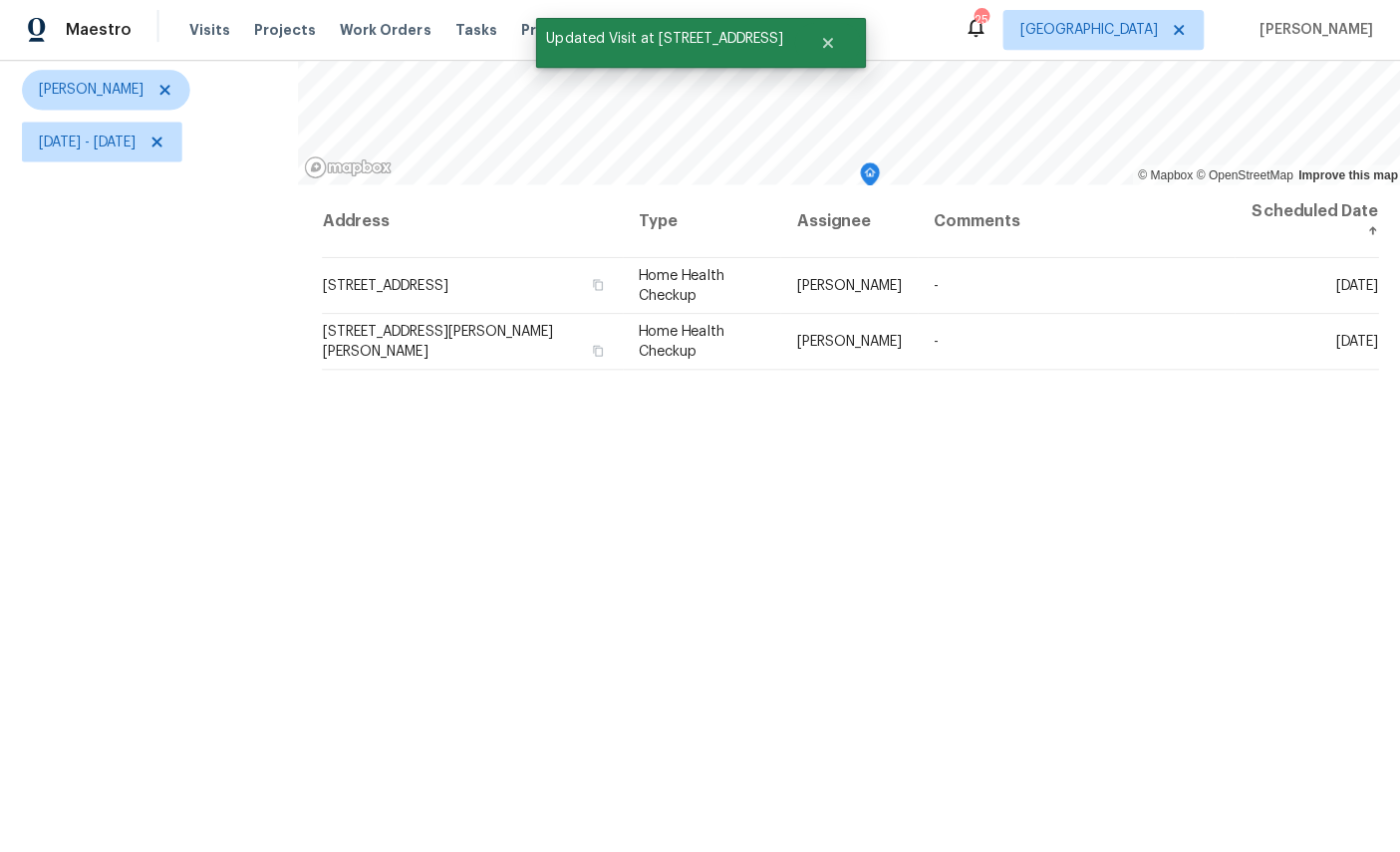 click 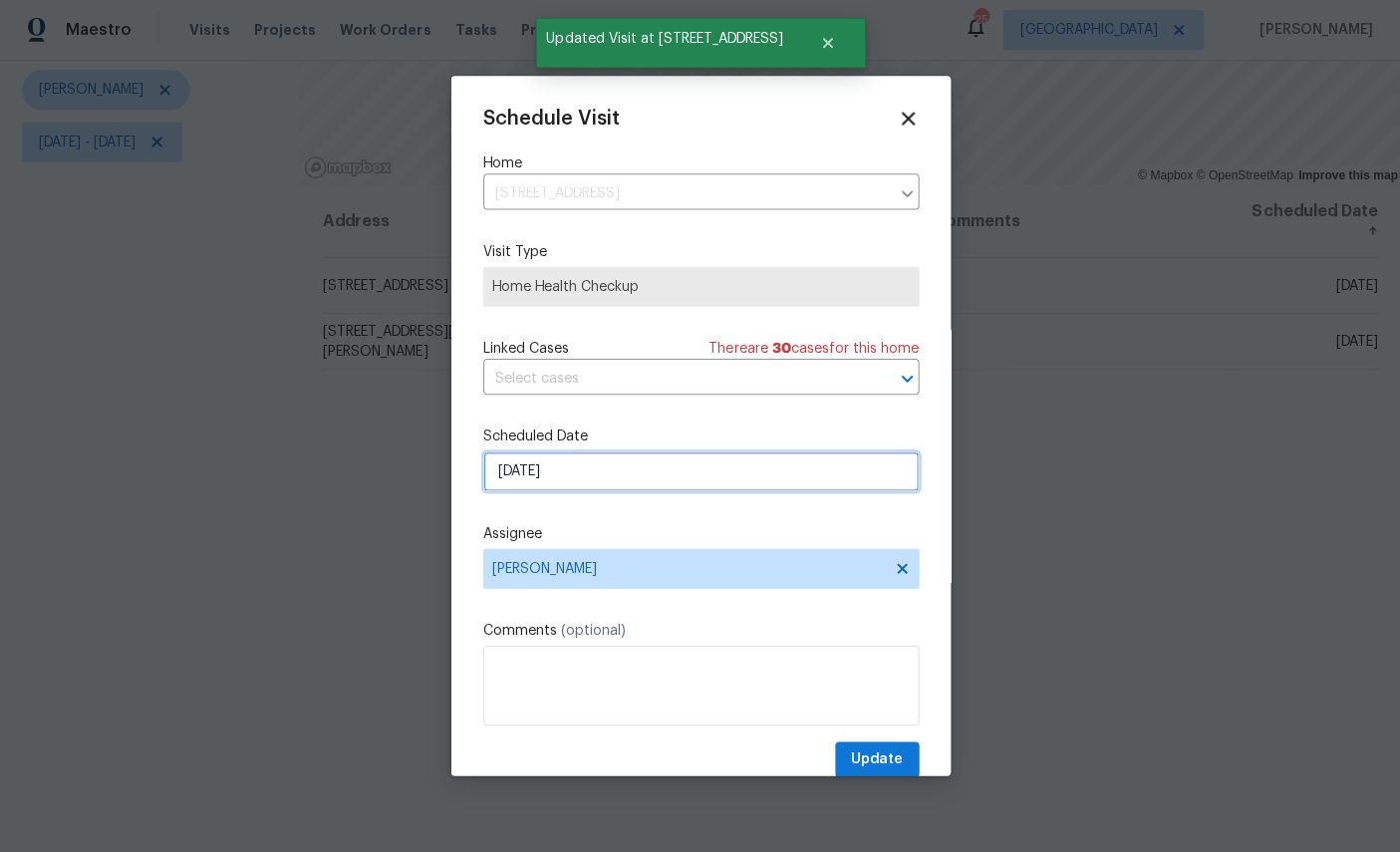 click on "[DATE]" at bounding box center (700, 472) 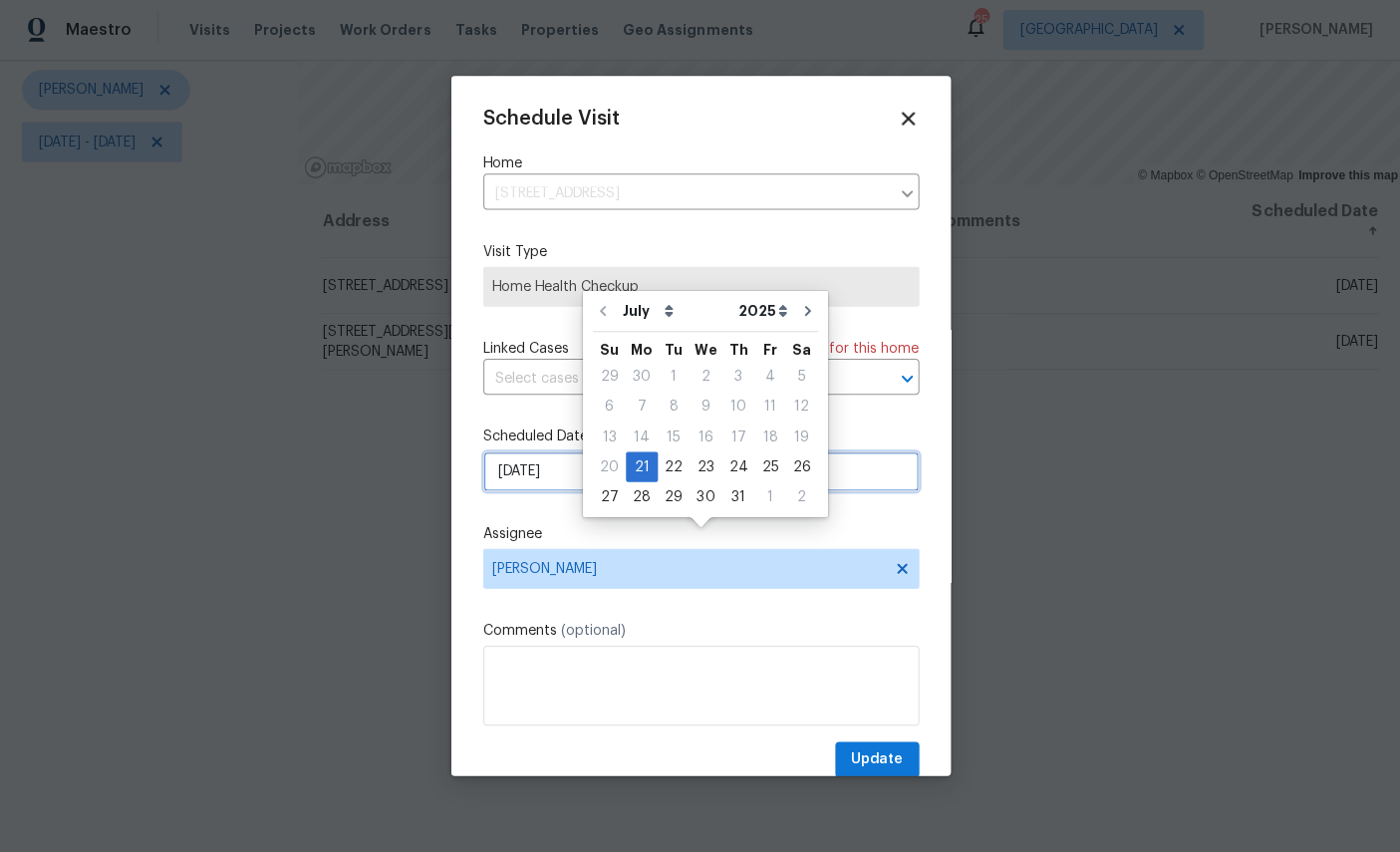 scroll, scrollTop: 75, scrollLeft: 0, axis: vertical 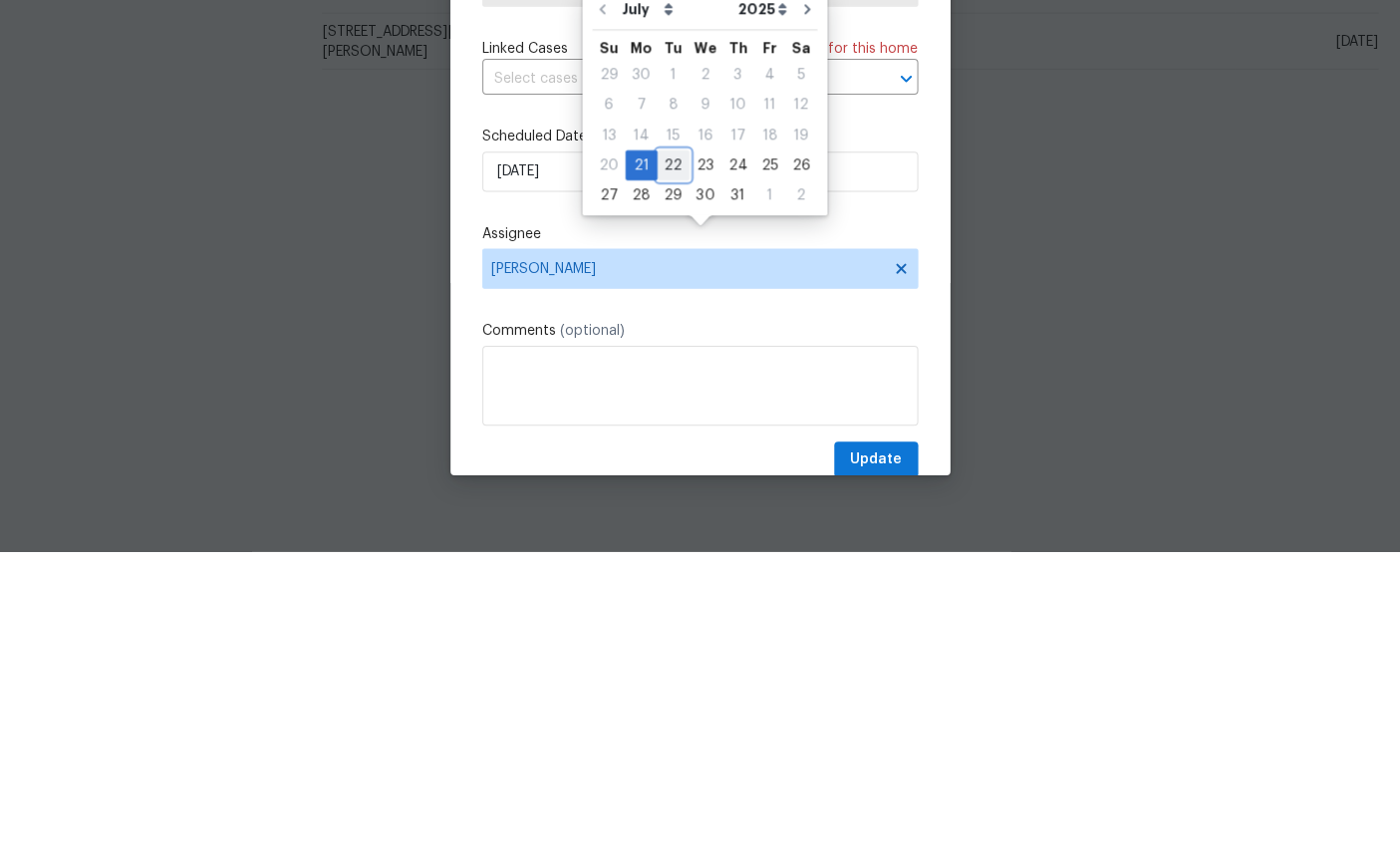 click on "22" at bounding box center (674, 466) 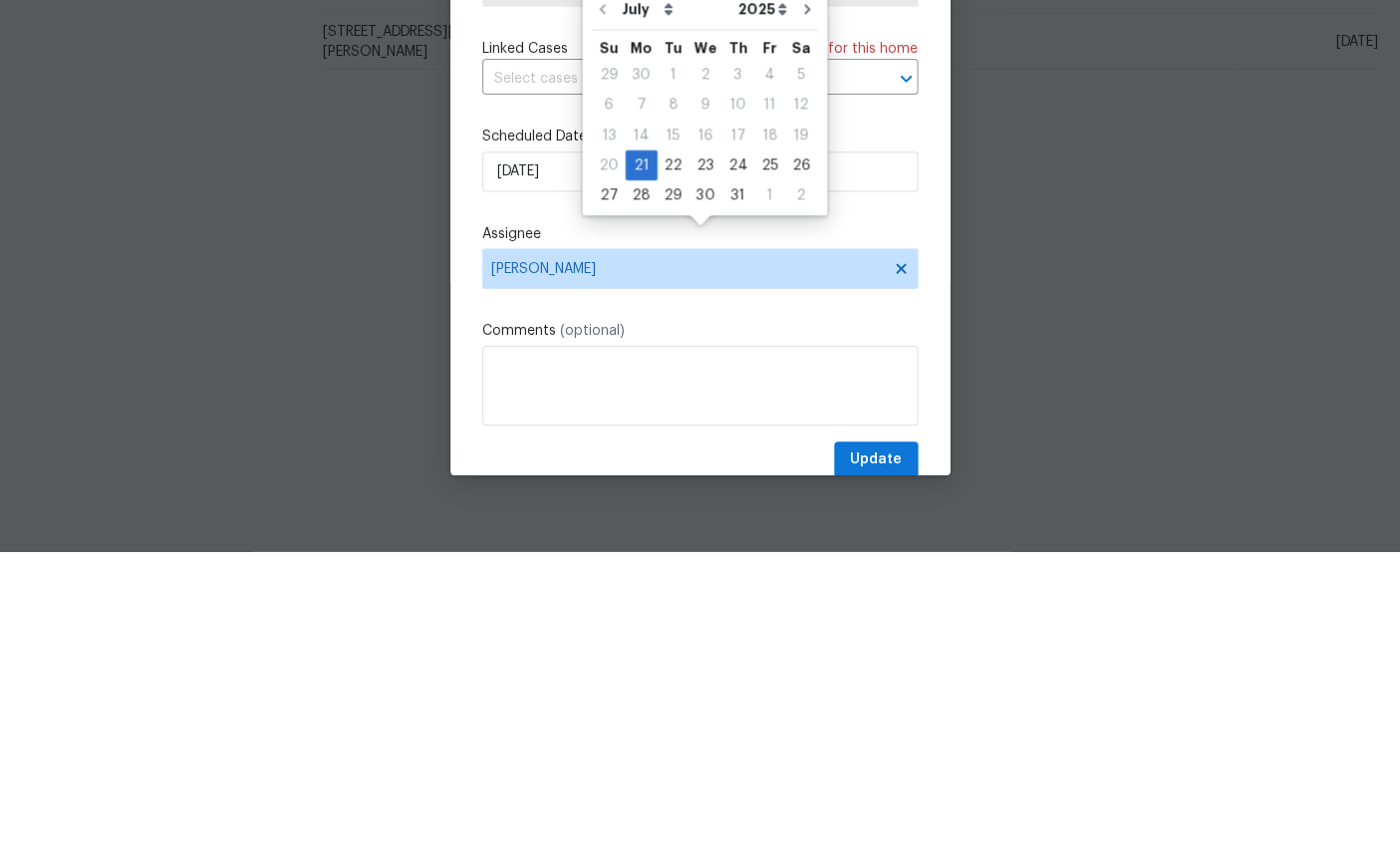 scroll, scrollTop: 76, scrollLeft: 0, axis: vertical 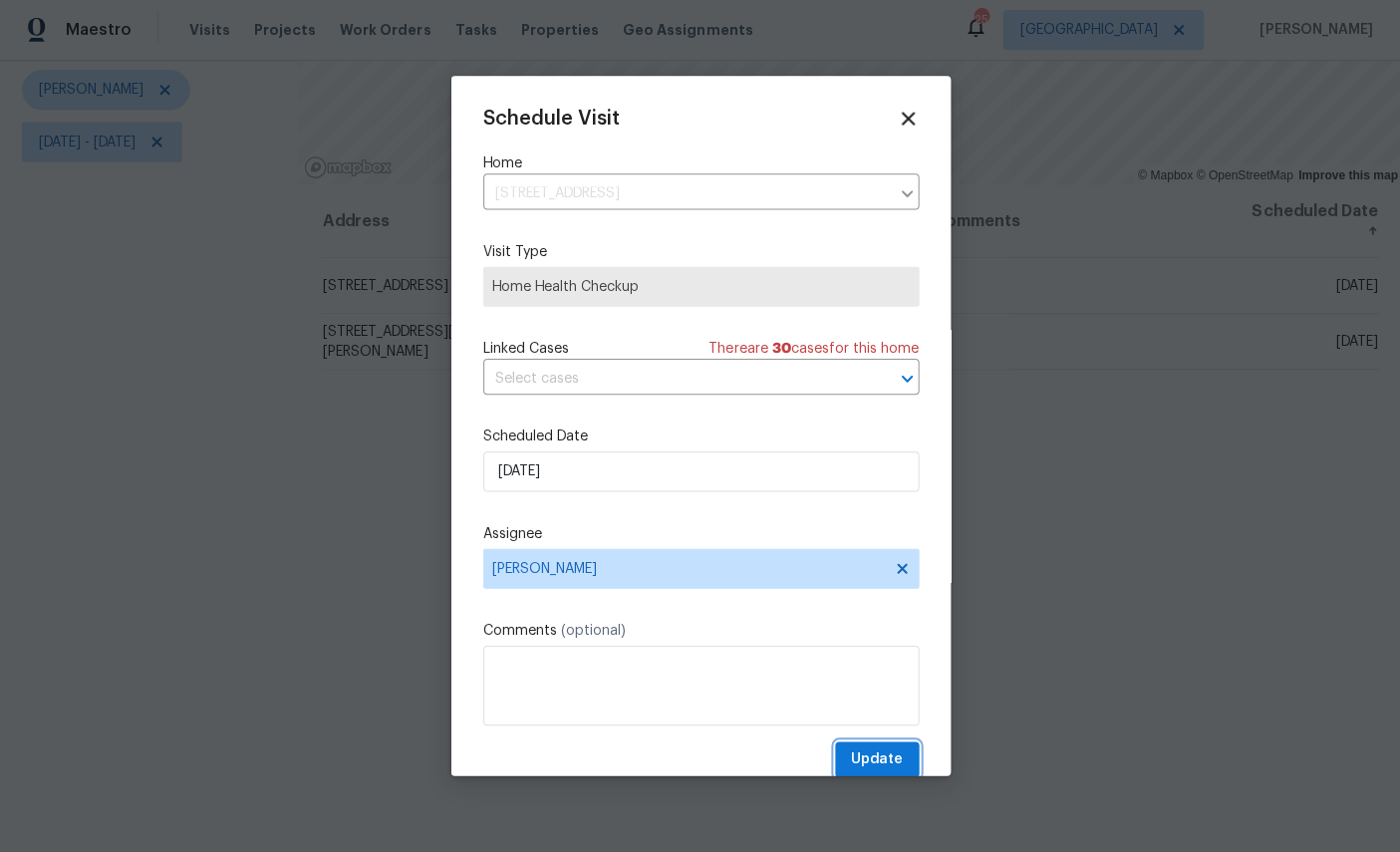 click on "Update" at bounding box center [876, 759] 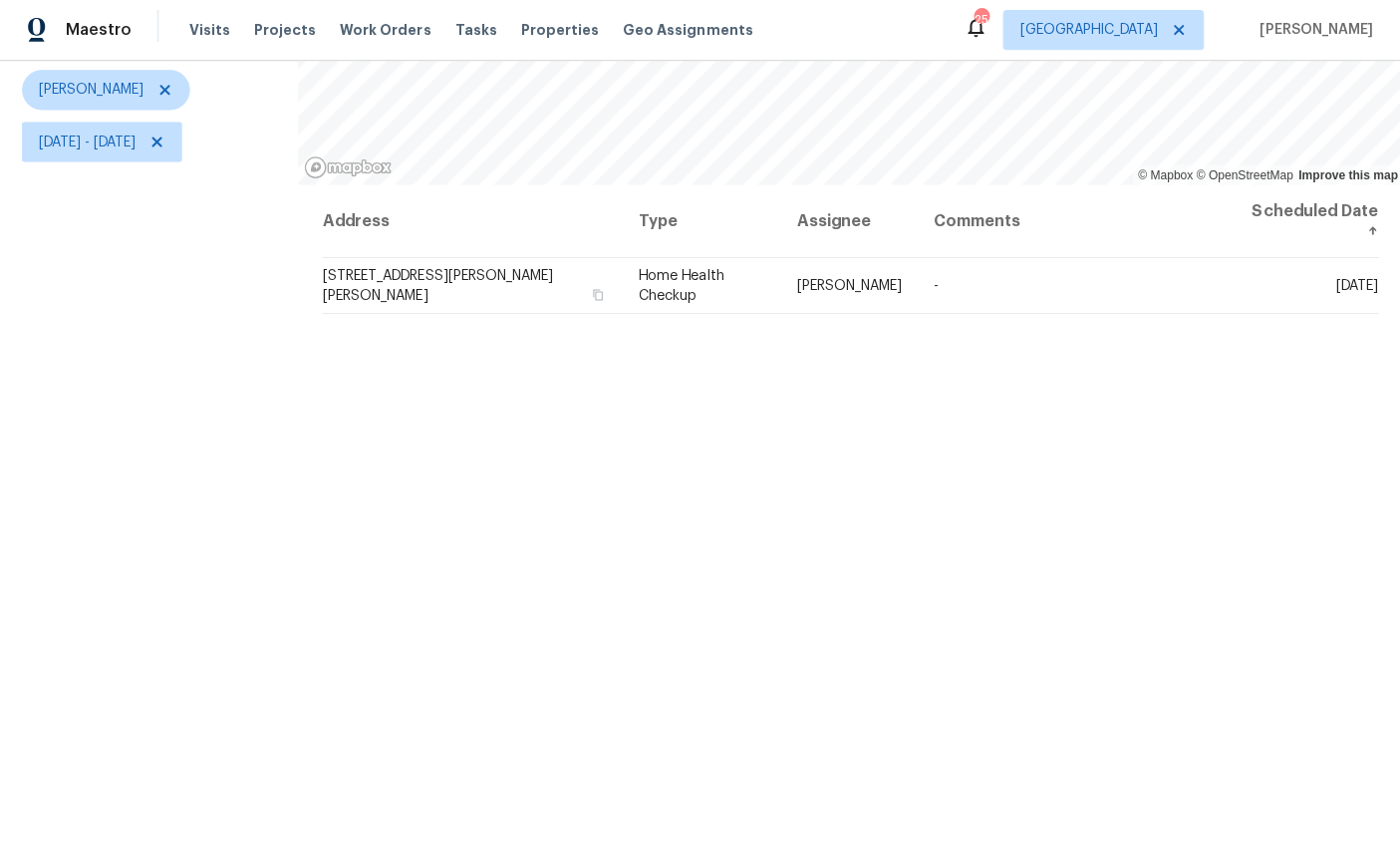 click 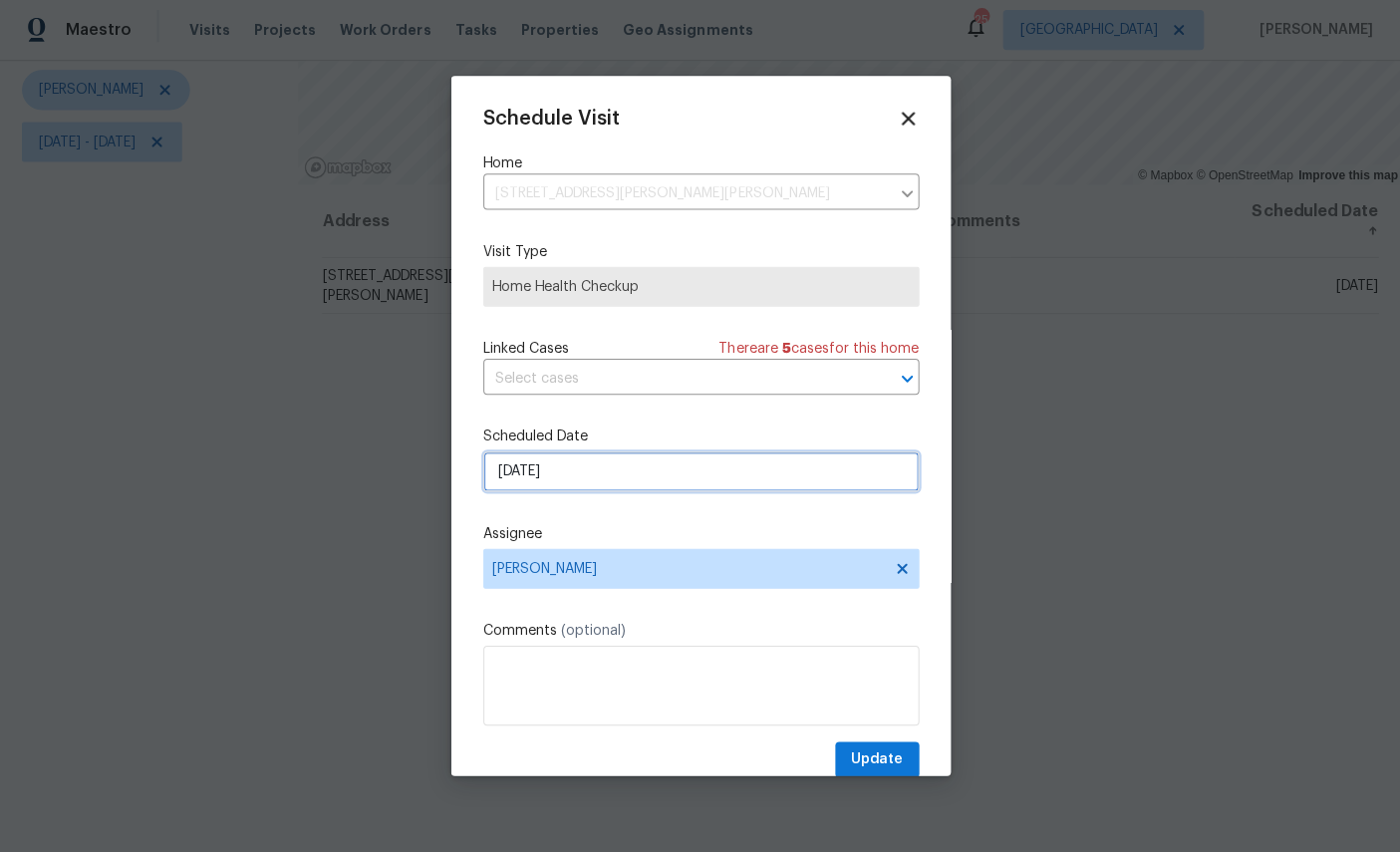click on "[DATE]" at bounding box center (700, 472) 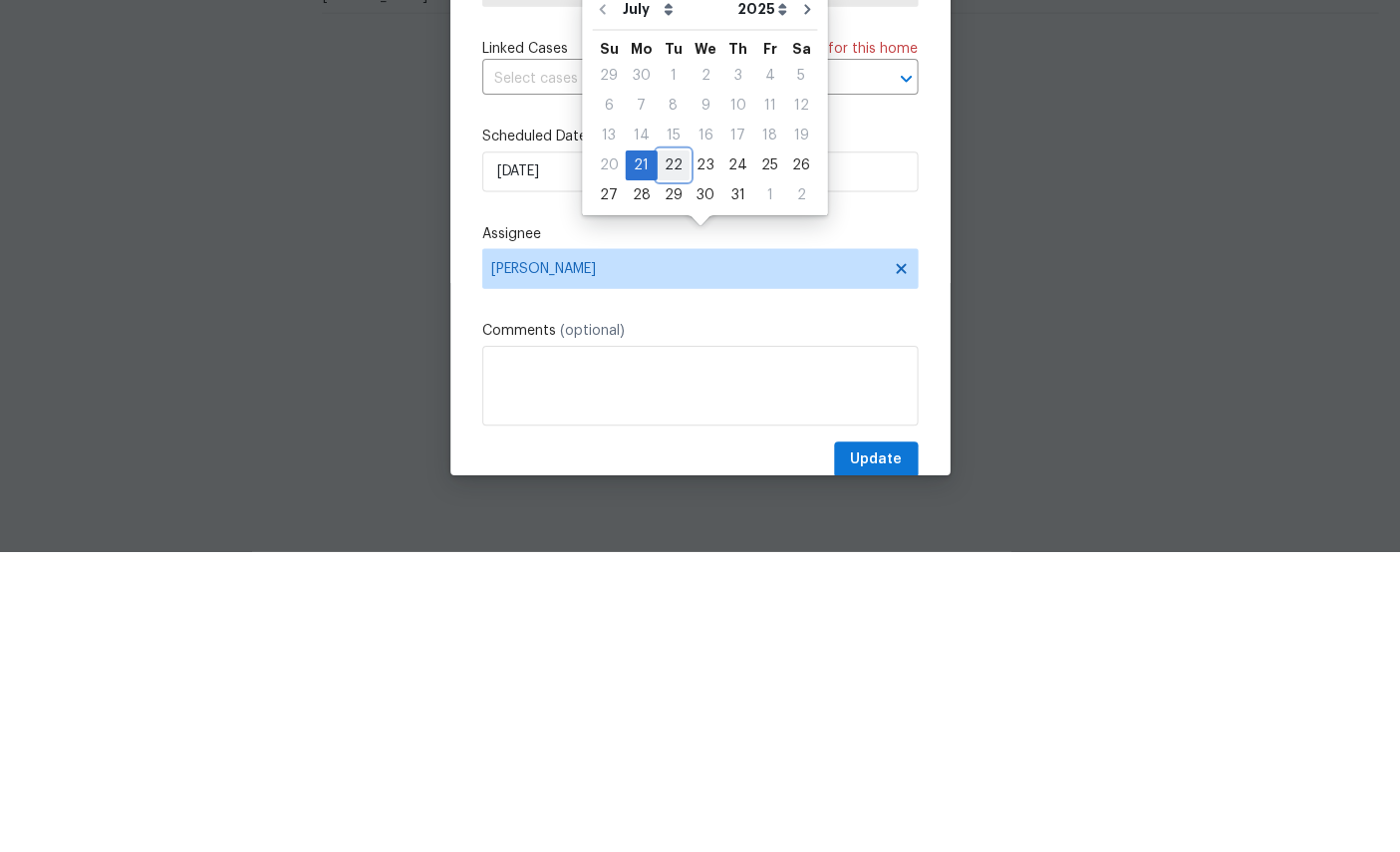 click on "22" at bounding box center [674, 466] 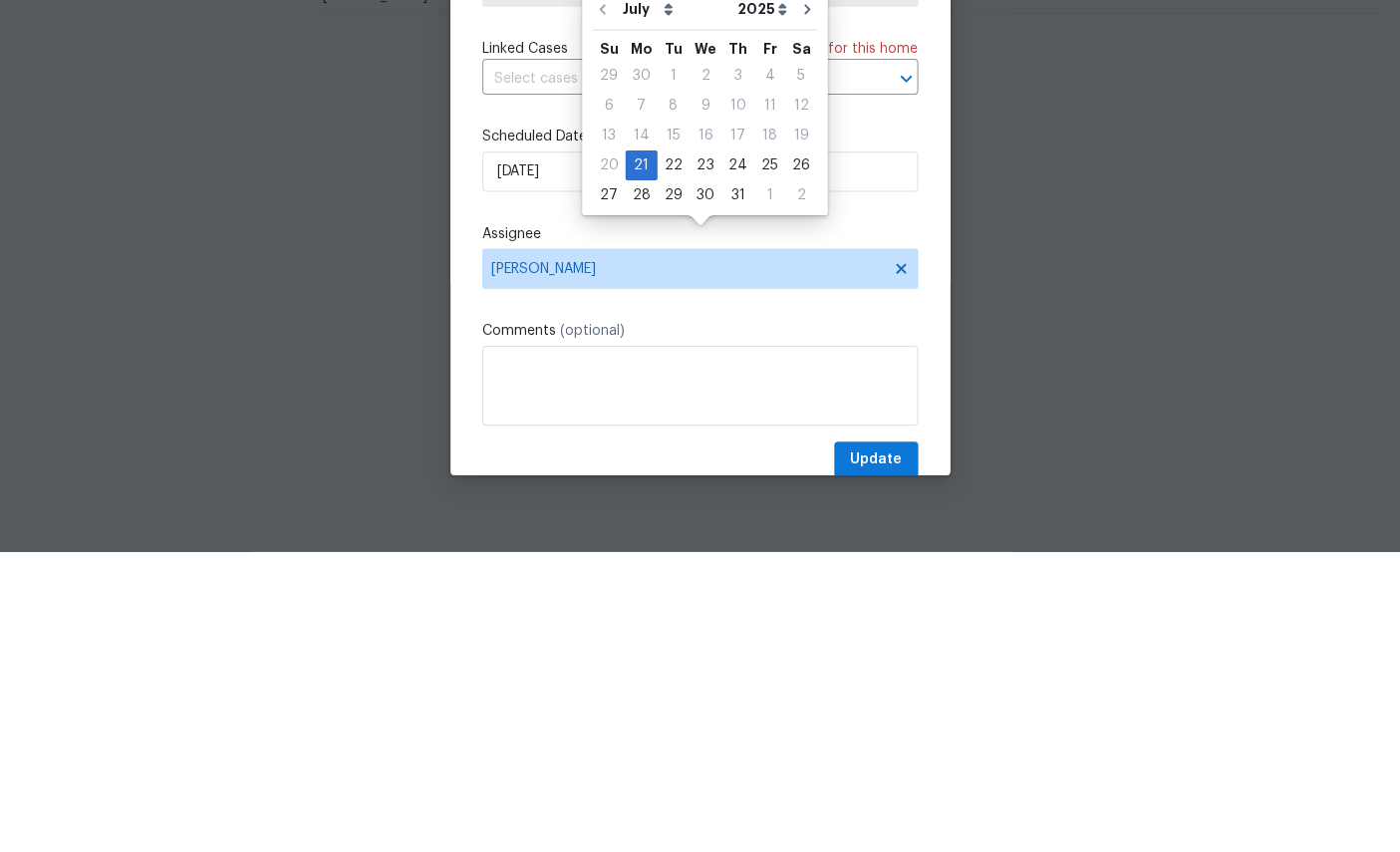 scroll, scrollTop: 76, scrollLeft: 0, axis: vertical 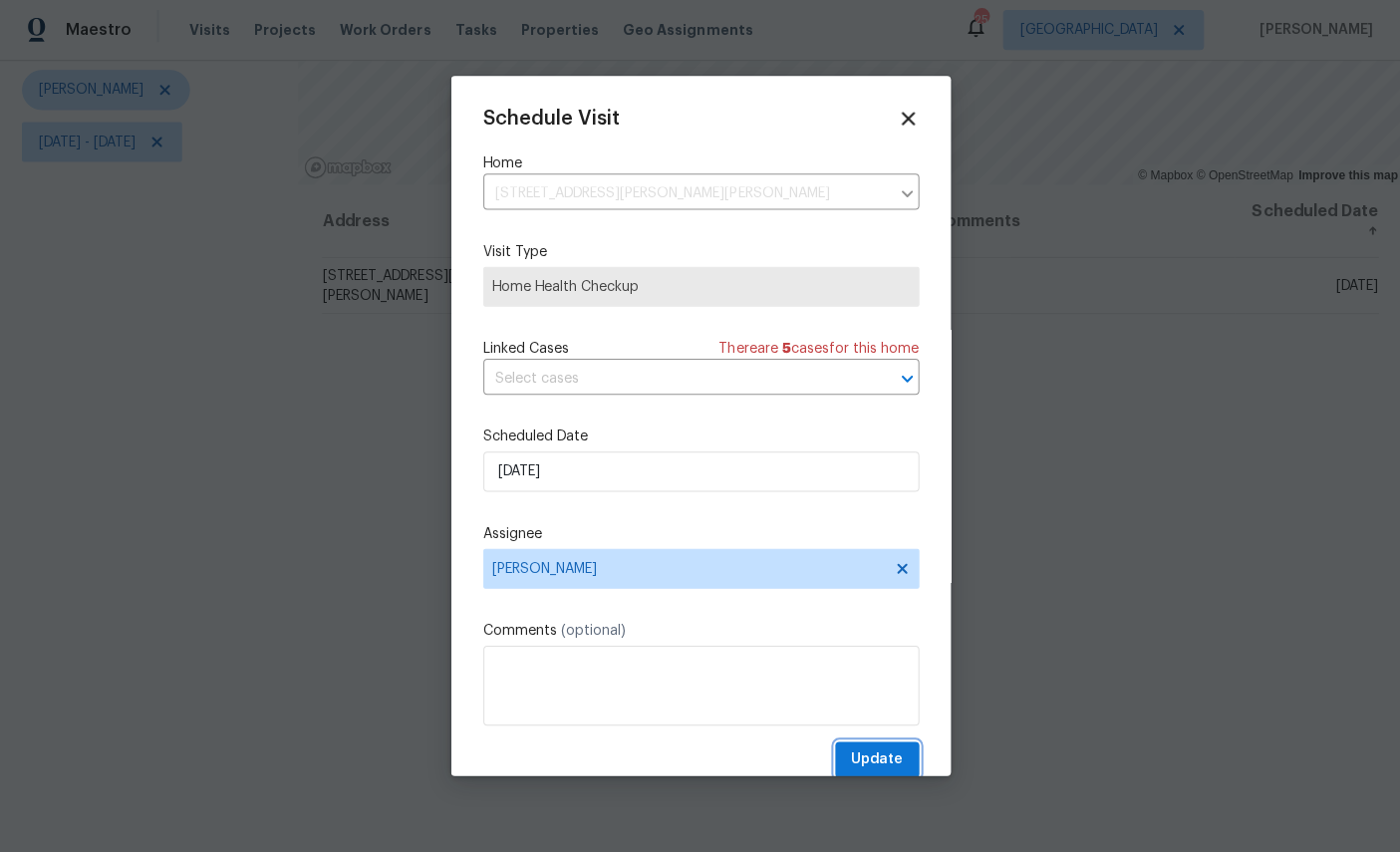 click on "Update" at bounding box center [876, 759] 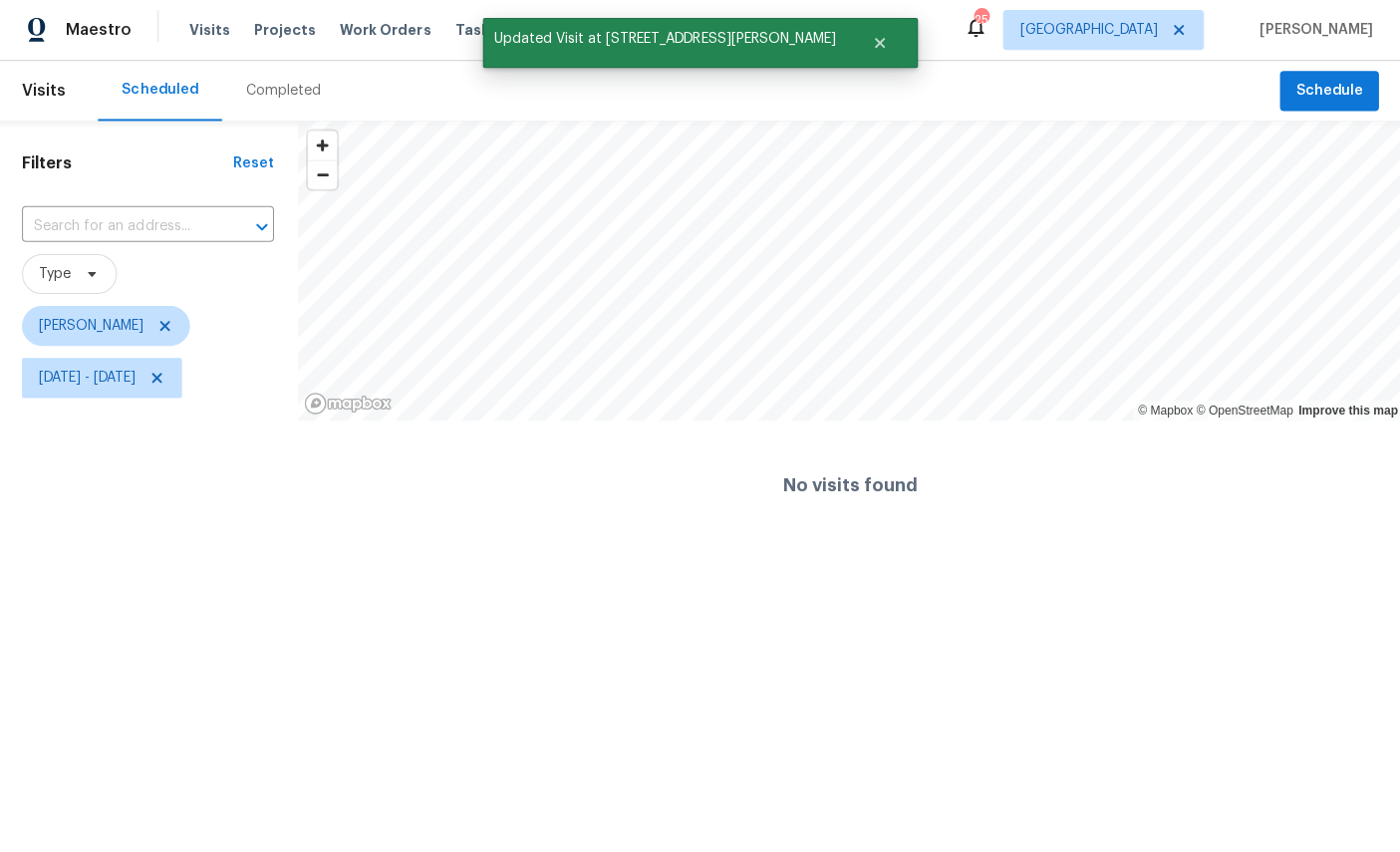scroll, scrollTop: 0, scrollLeft: 0, axis: both 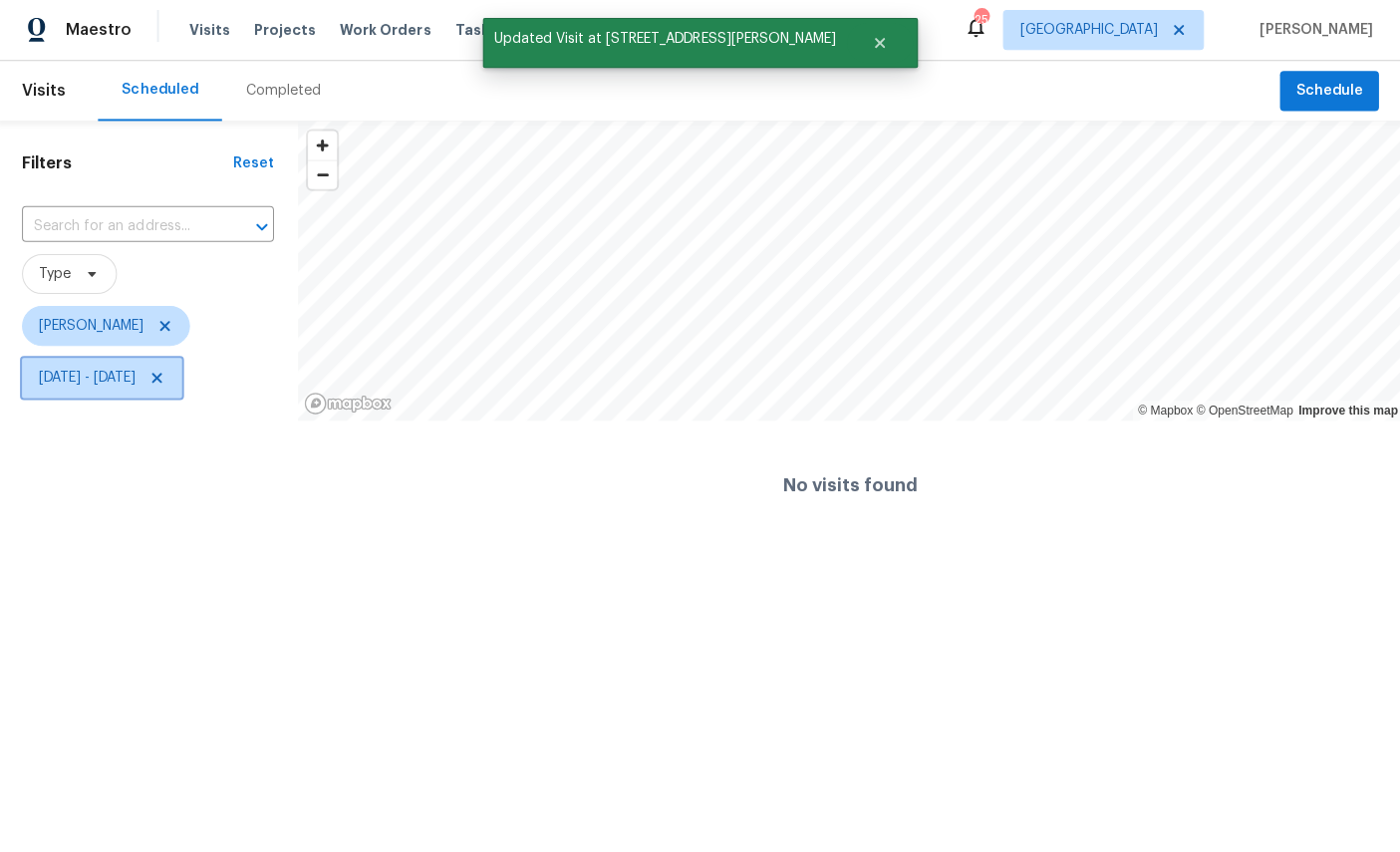 click on "Wed, Jul 16 - Mon, Jul 21" at bounding box center (89, 379) 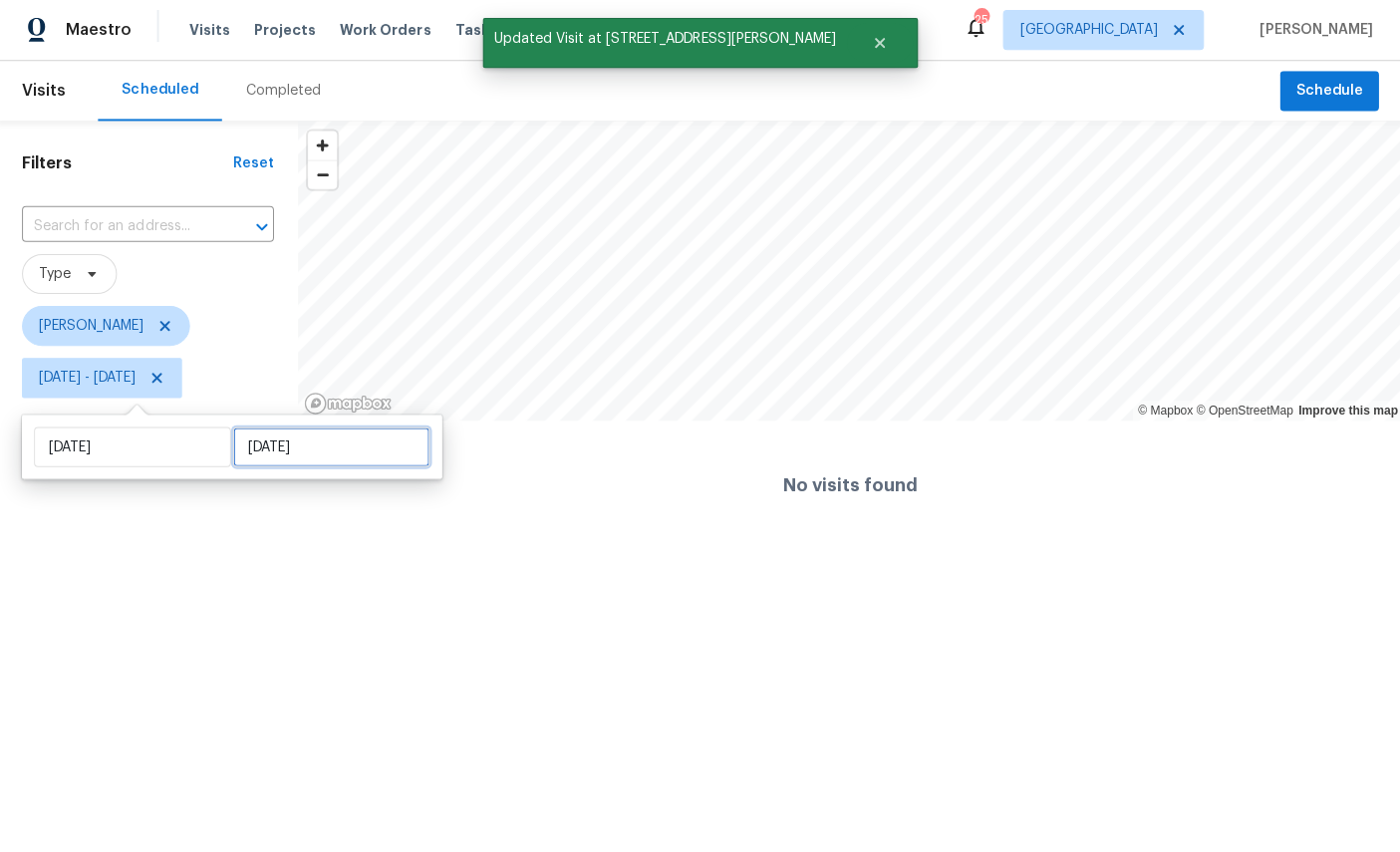 click on "Mon, Jul 21" at bounding box center [332, 447] 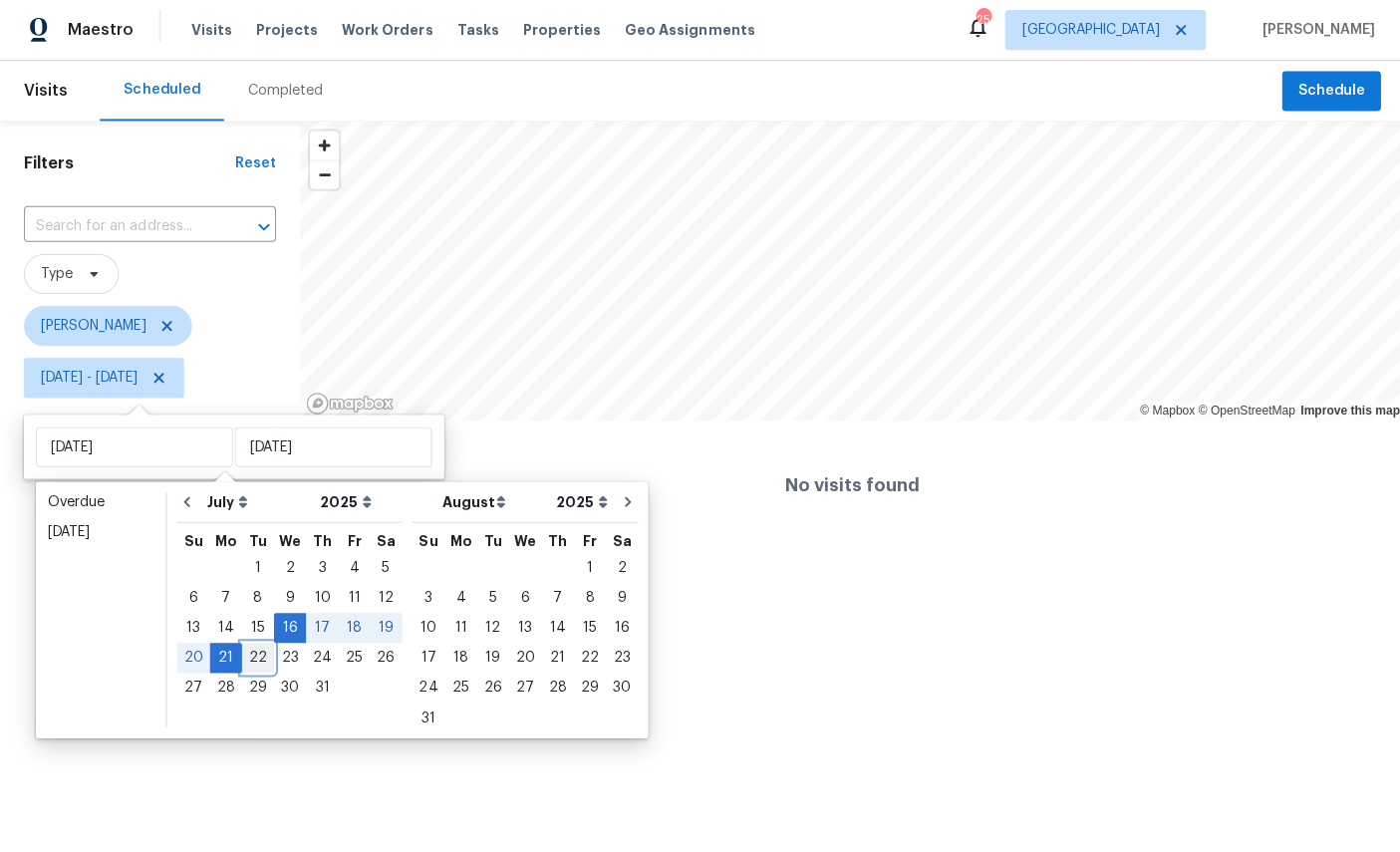 click on "22" at bounding box center (257, 658) 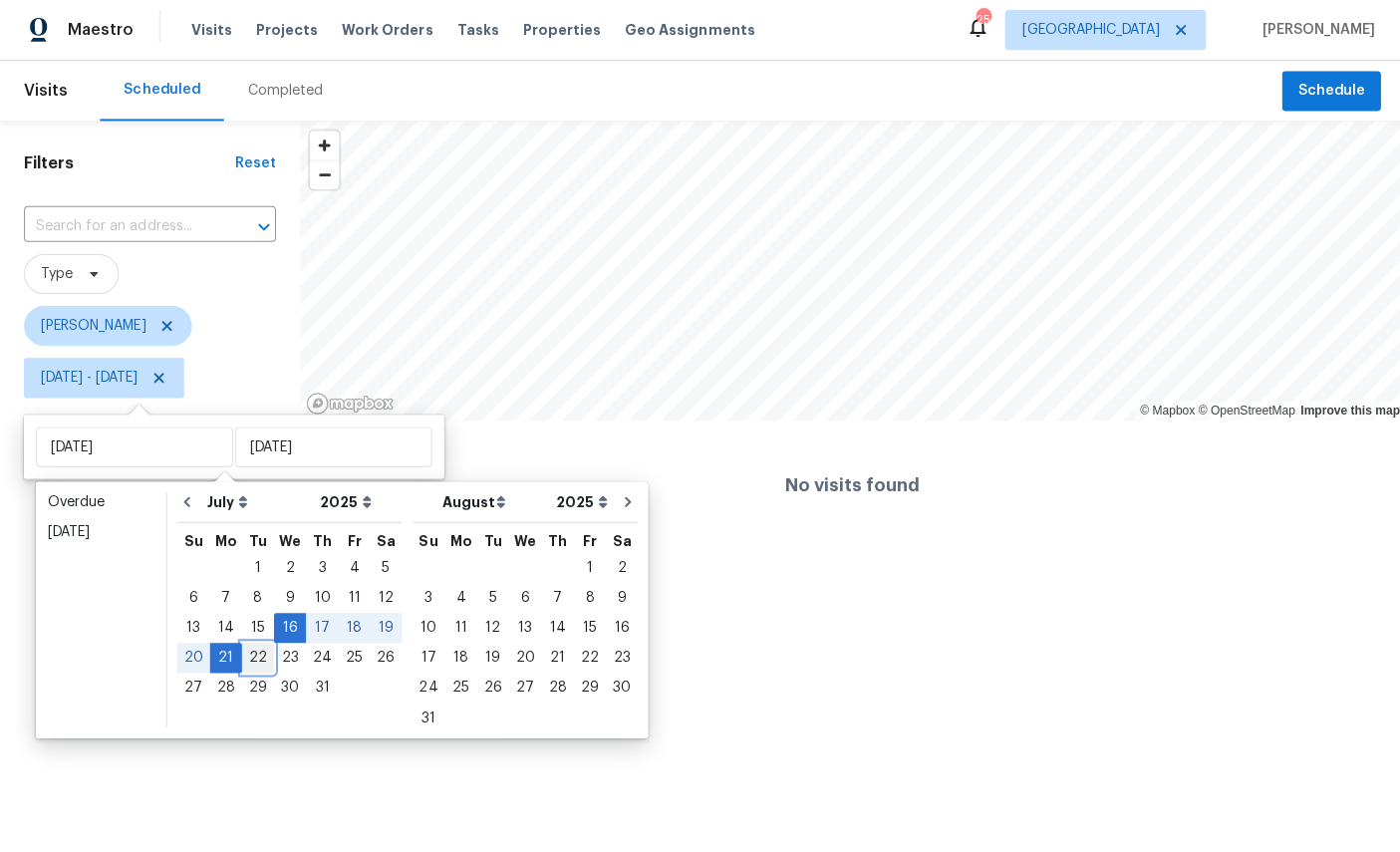 type on "Tue, Jul 22" 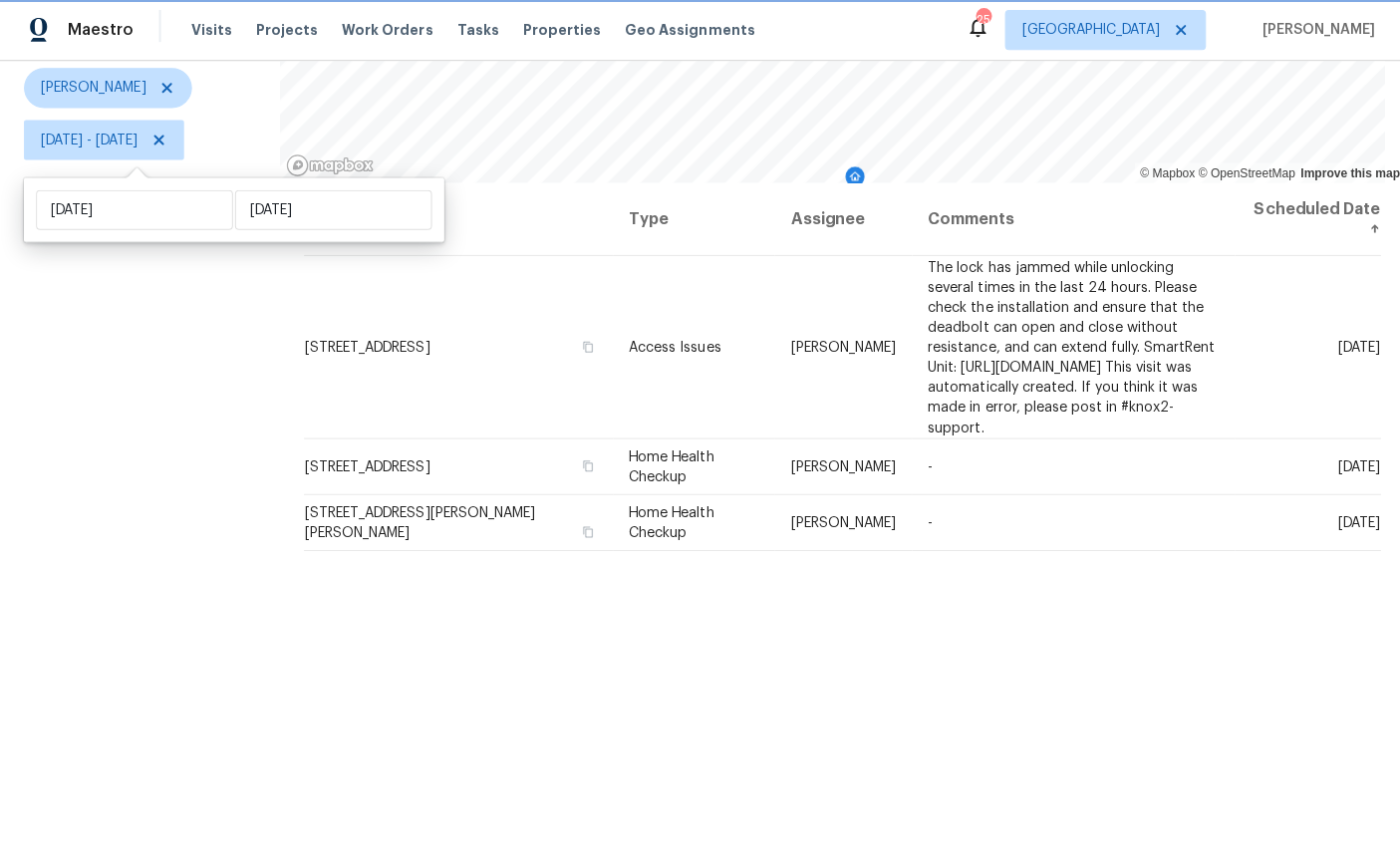 scroll, scrollTop: 235, scrollLeft: 0, axis: vertical 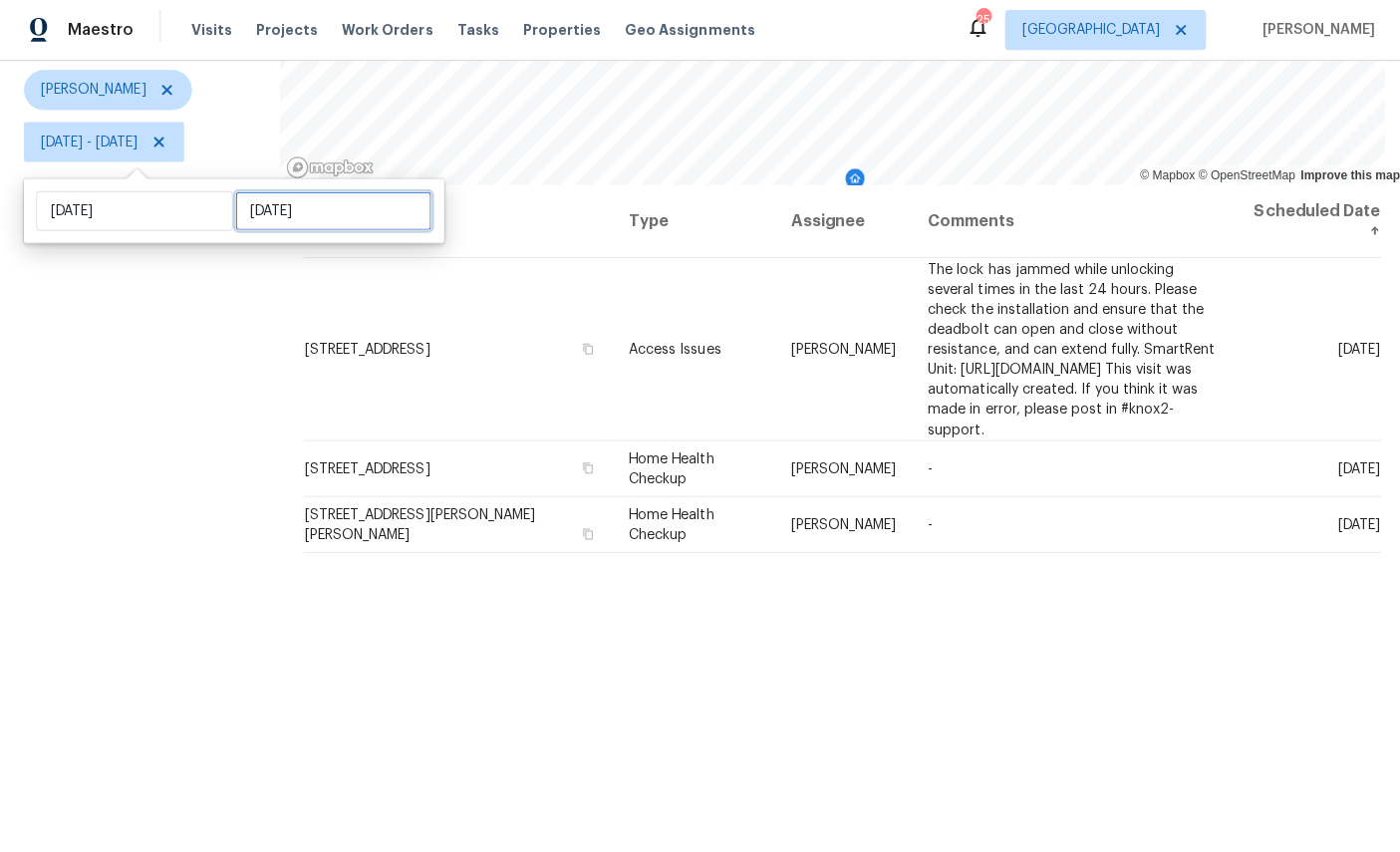 click on "Tue, Jul 22" at bounding box center [332, 212] 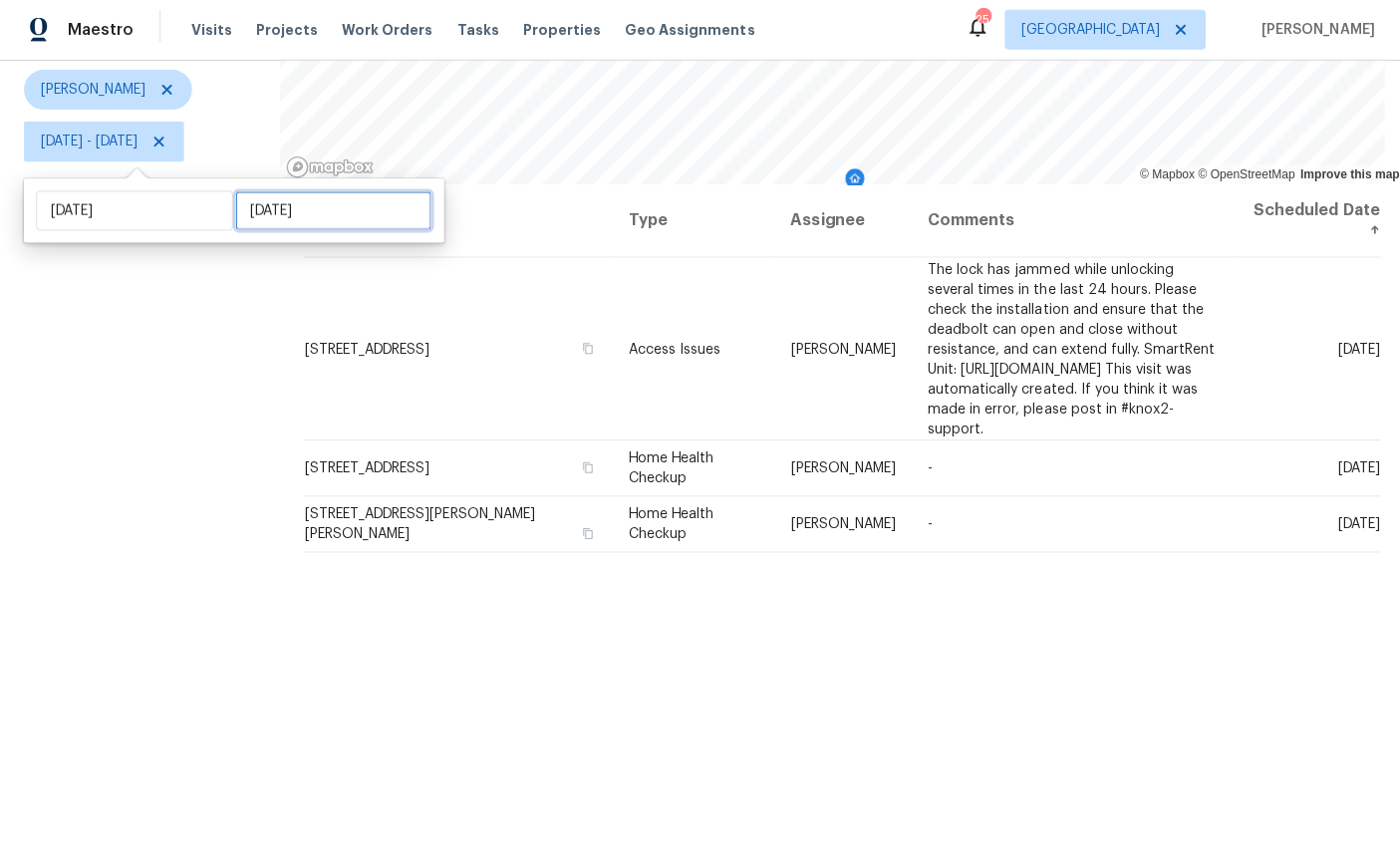 select on "6" 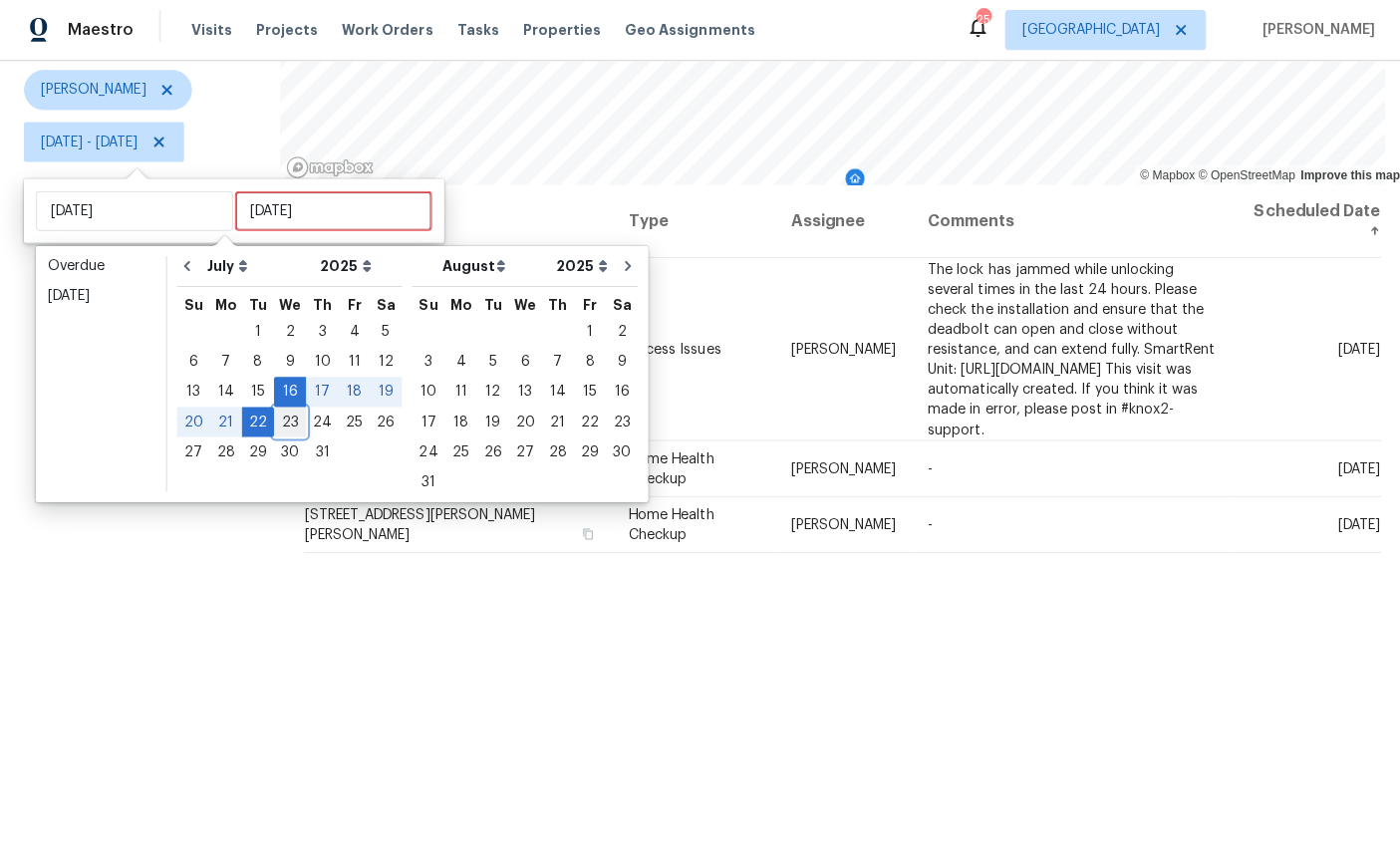 click on "23" at bounding box center (289, 423) 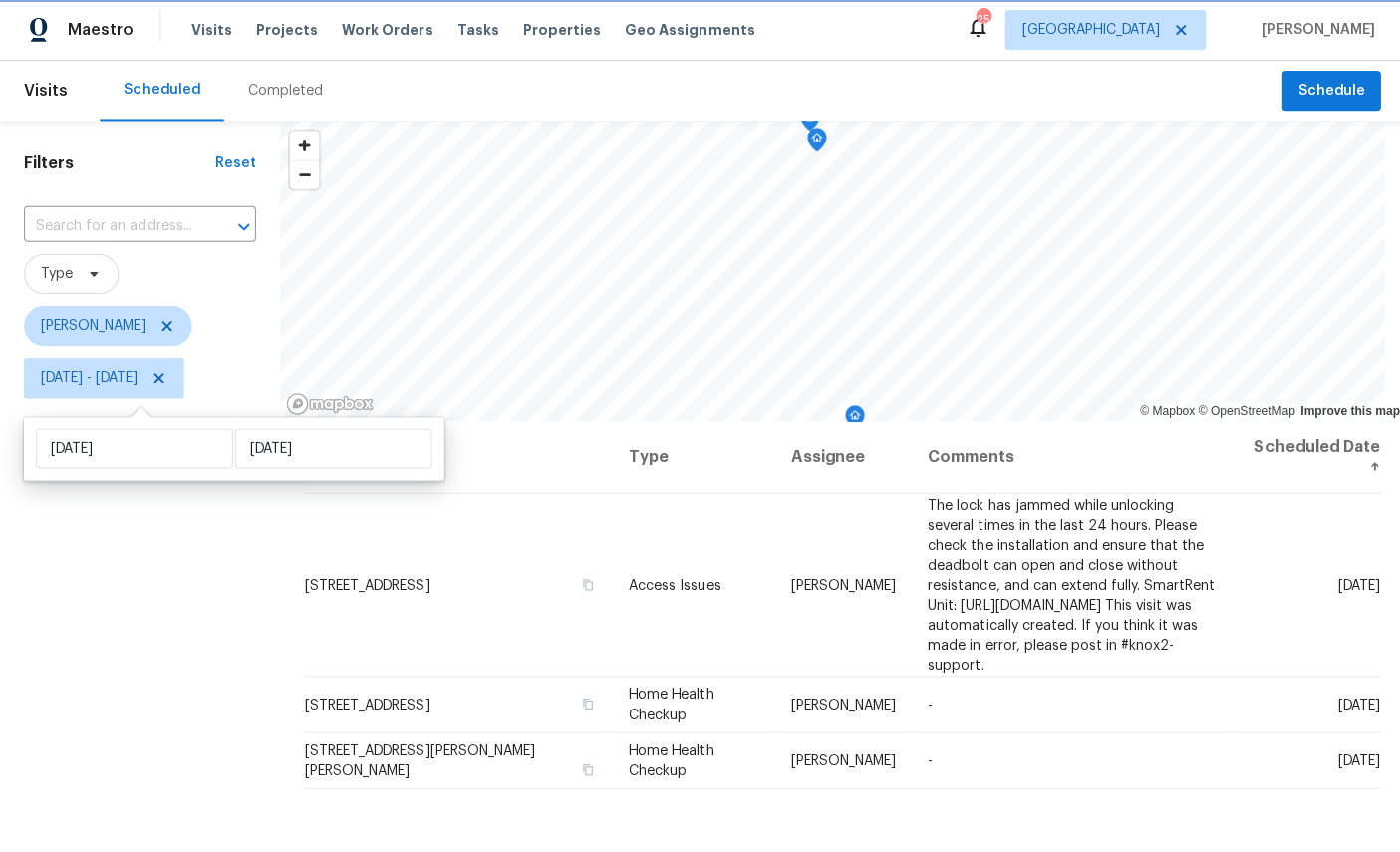 scroll, scrollTop: 0, scrollLeft: 0, axis: both 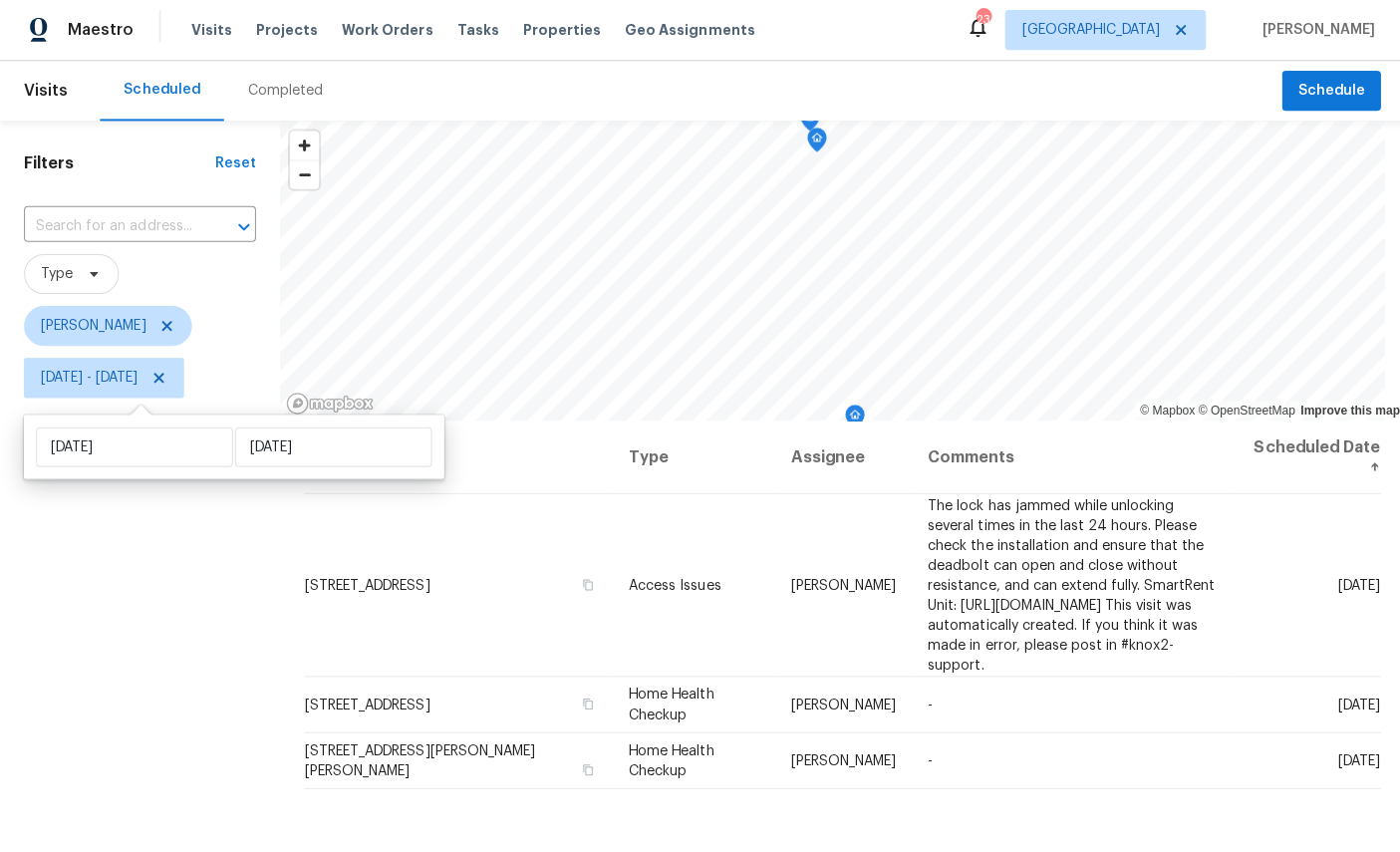click on "Filters Reset ​ Type William Sparks Wed, Jul 16 - Wed, Jul 23" at bounding box center (140, 613) 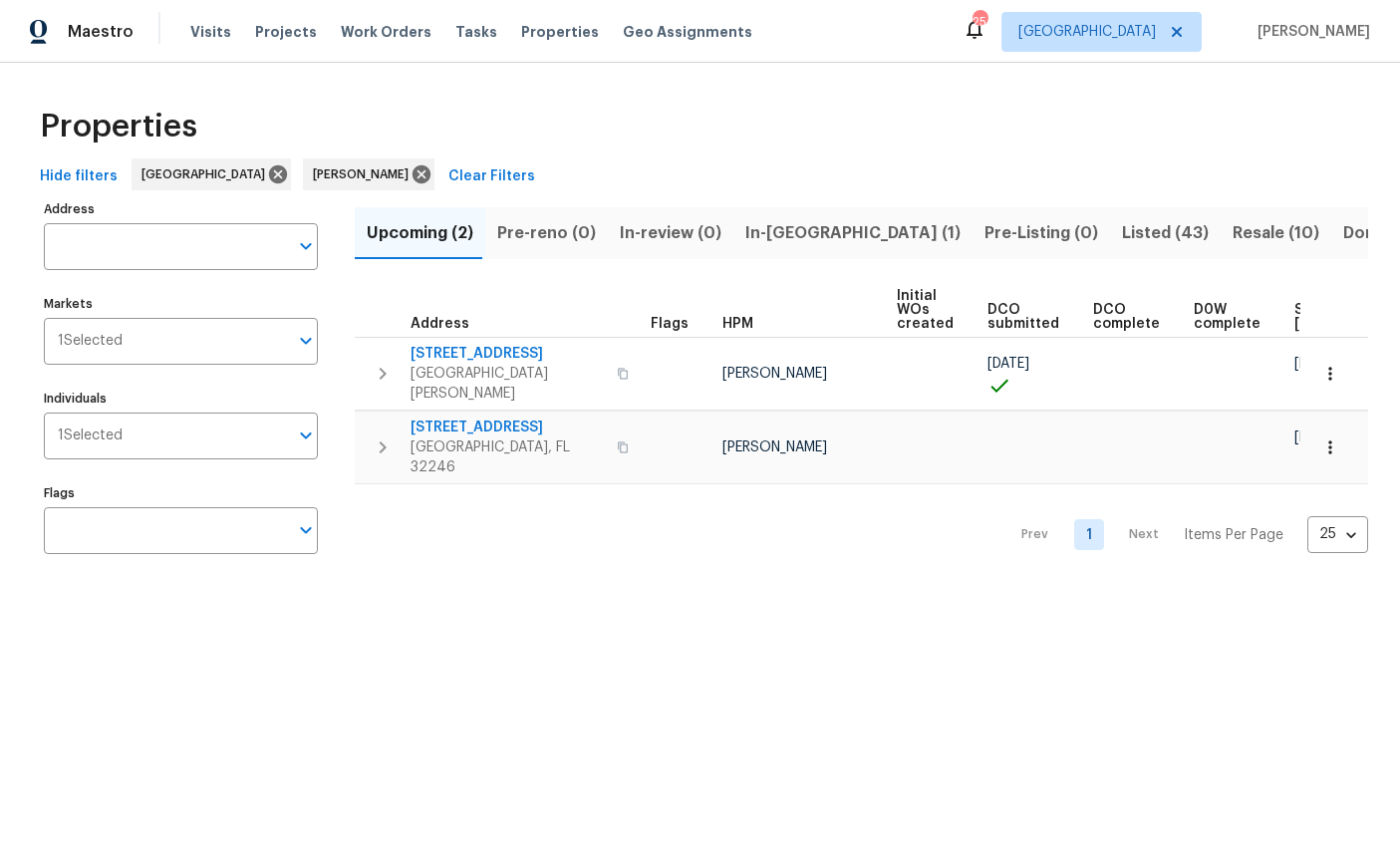 scroll, scrollTop: 0, scrollLeft: 0, axis: both 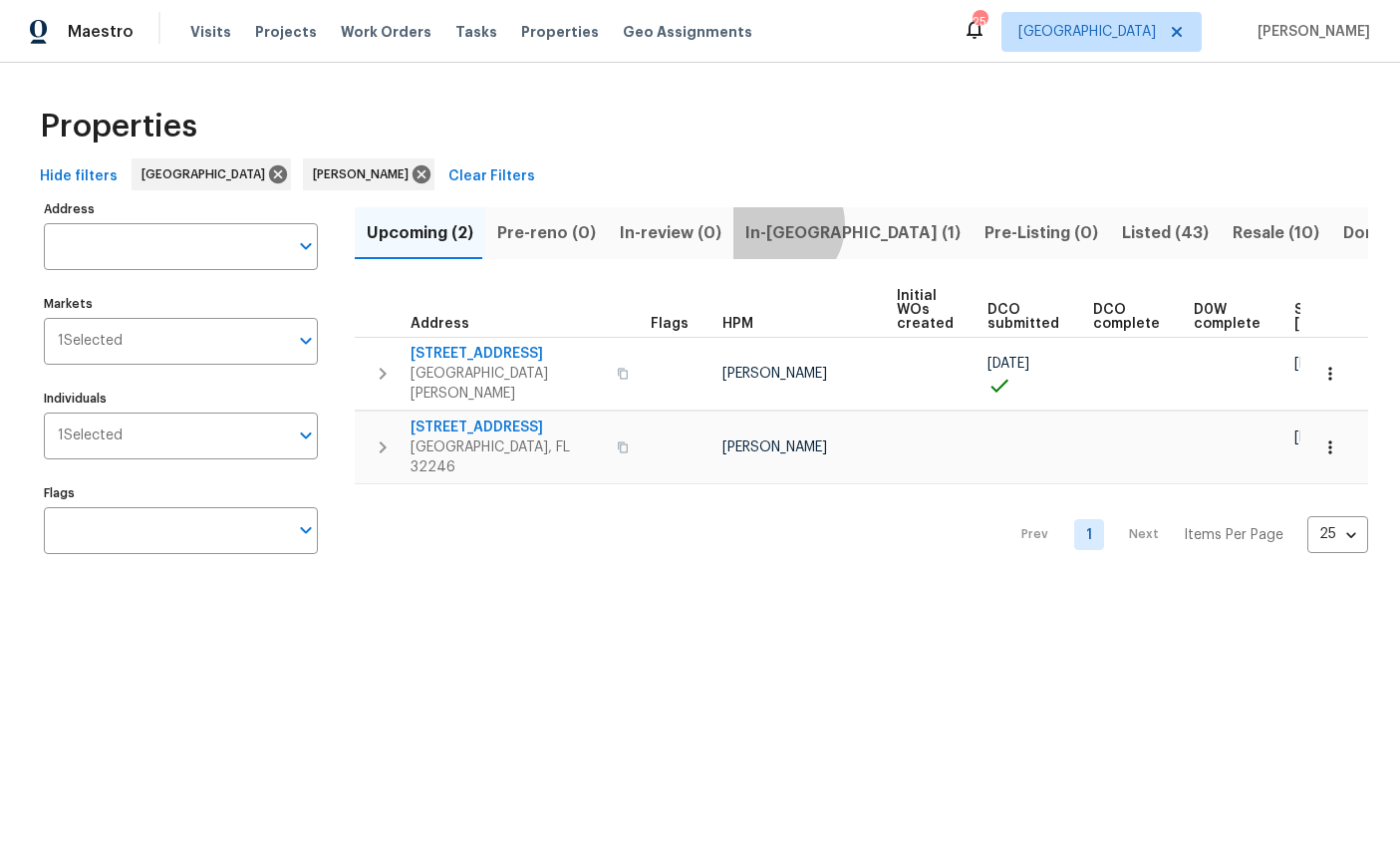 click on "In-reno (1)" at bounding box center (853, 233) 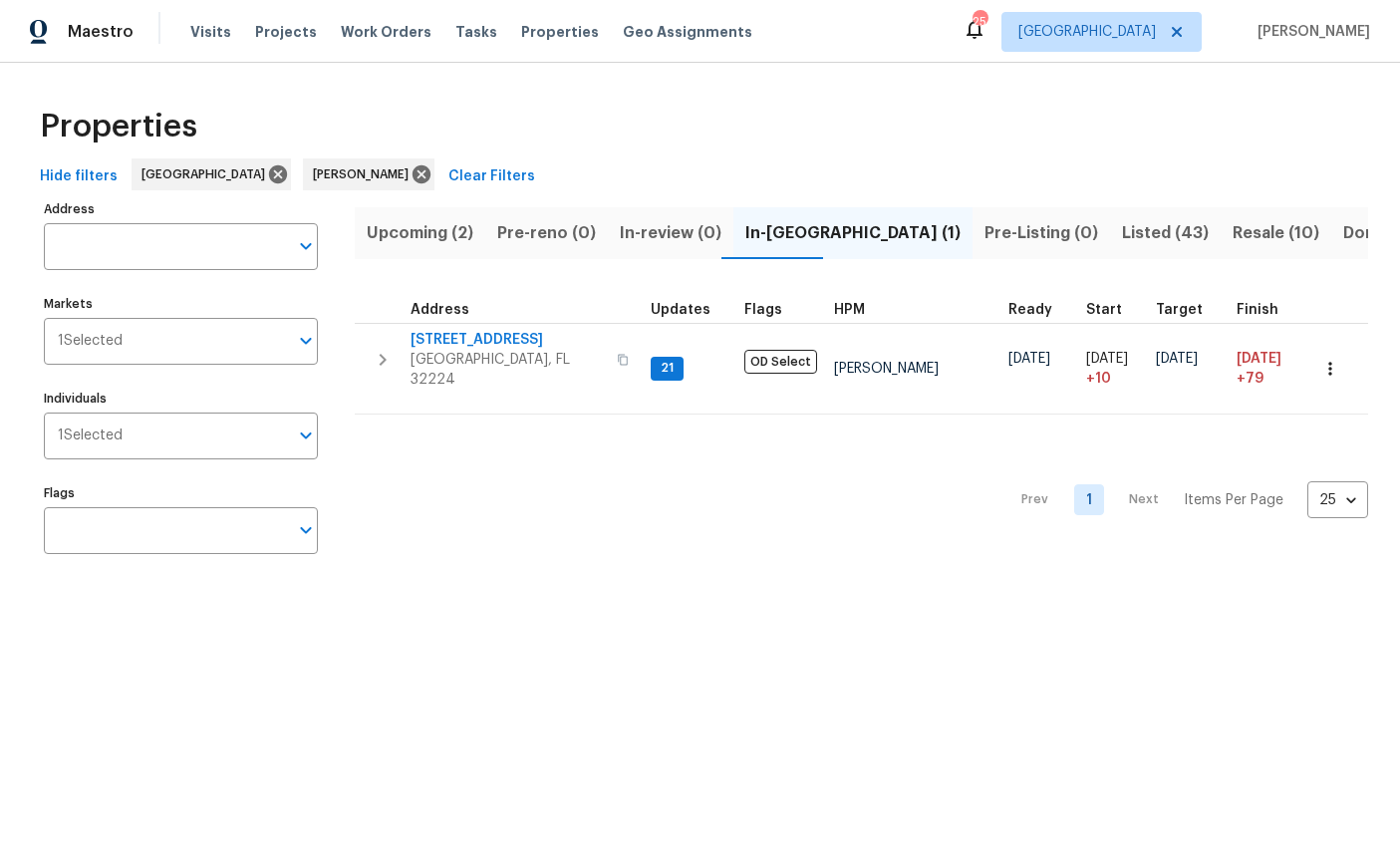 click on "[STREET_ADDRESS]" at bounding box center (507, 340) 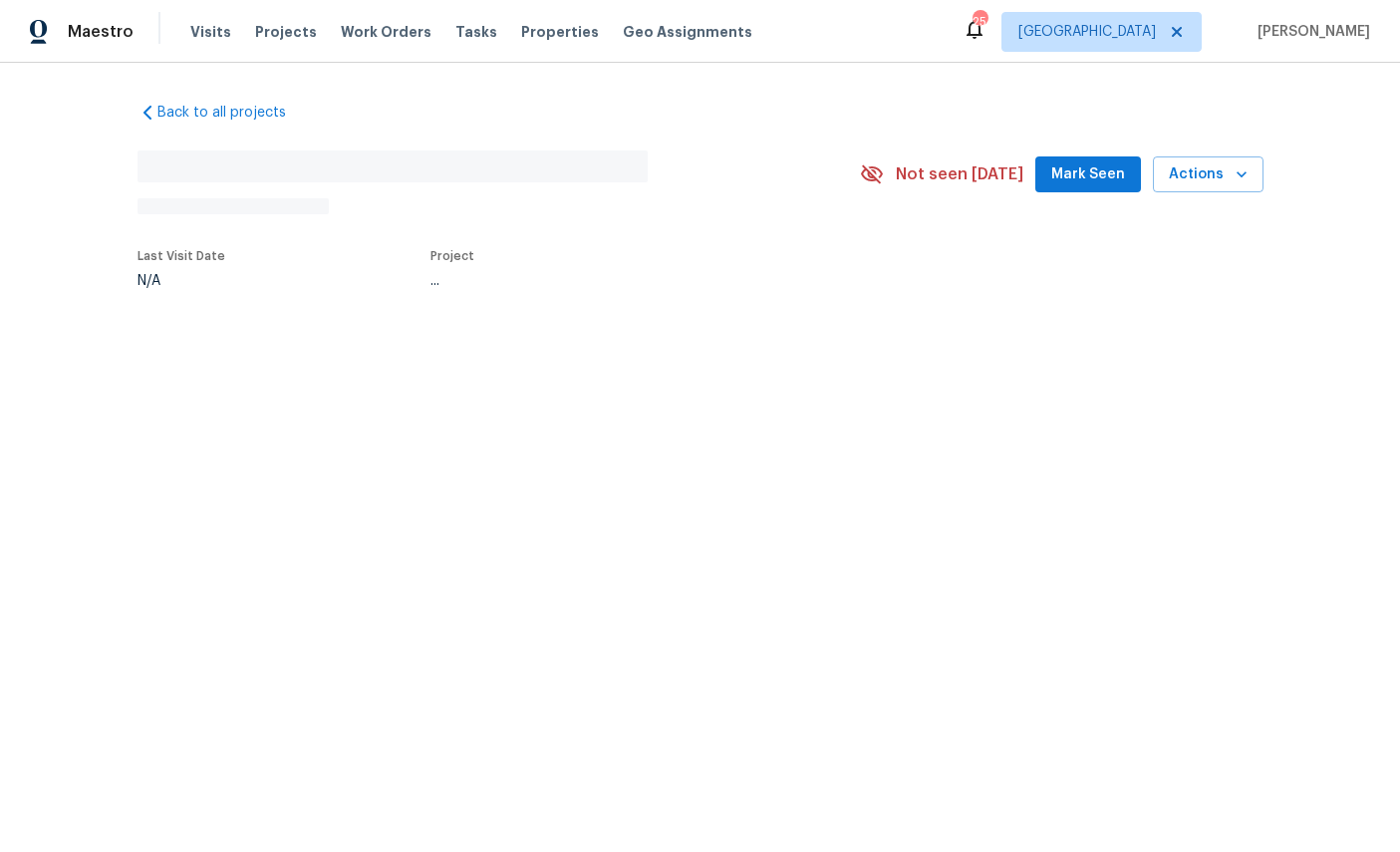 scroll, scrollTop: 0, scrollLeft: 0, axis: both 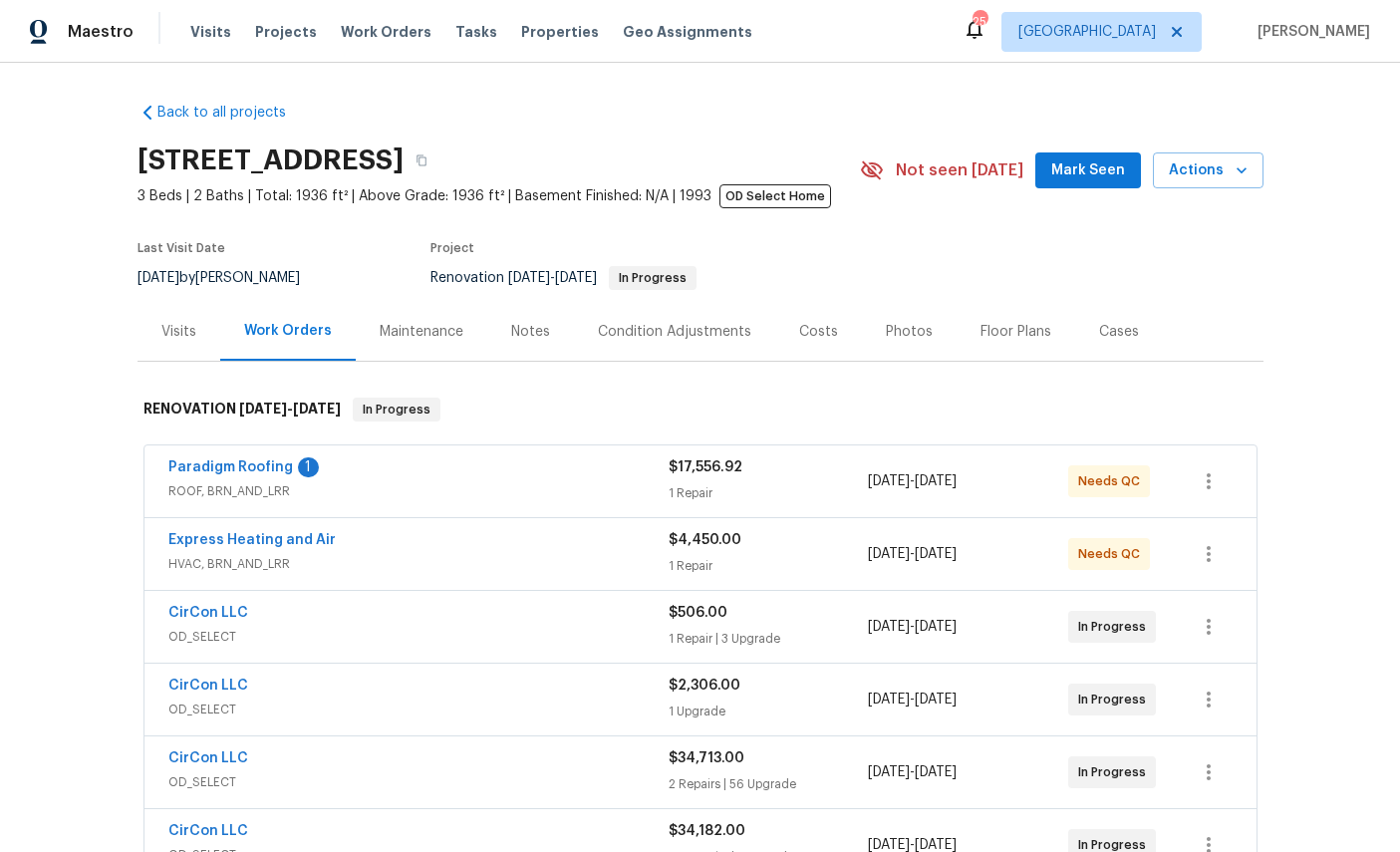 click on "Paradigm Roofing" at bounding box center (230, 467) 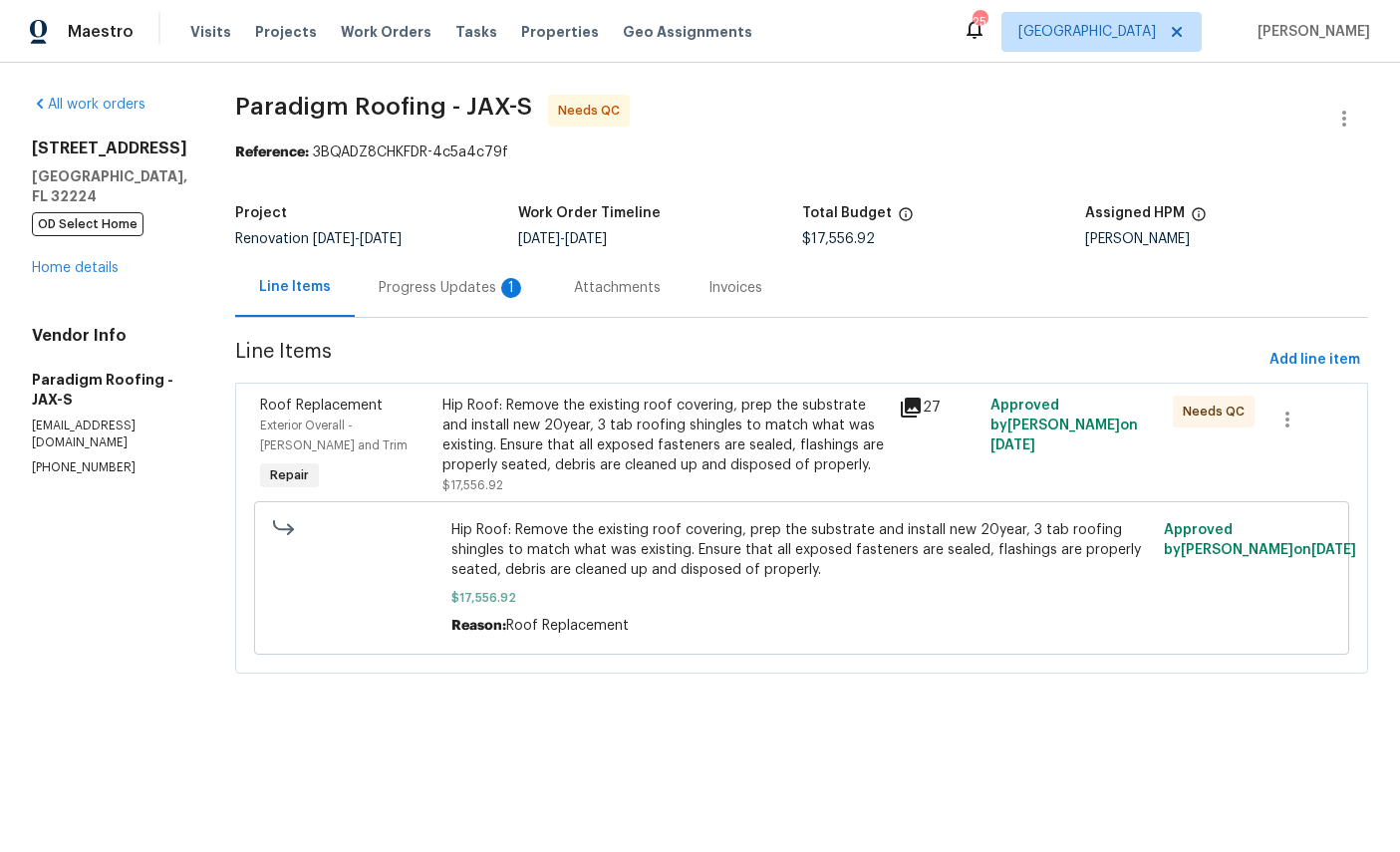 click on "Progress Updates 1" at bounding box center (452, 288) 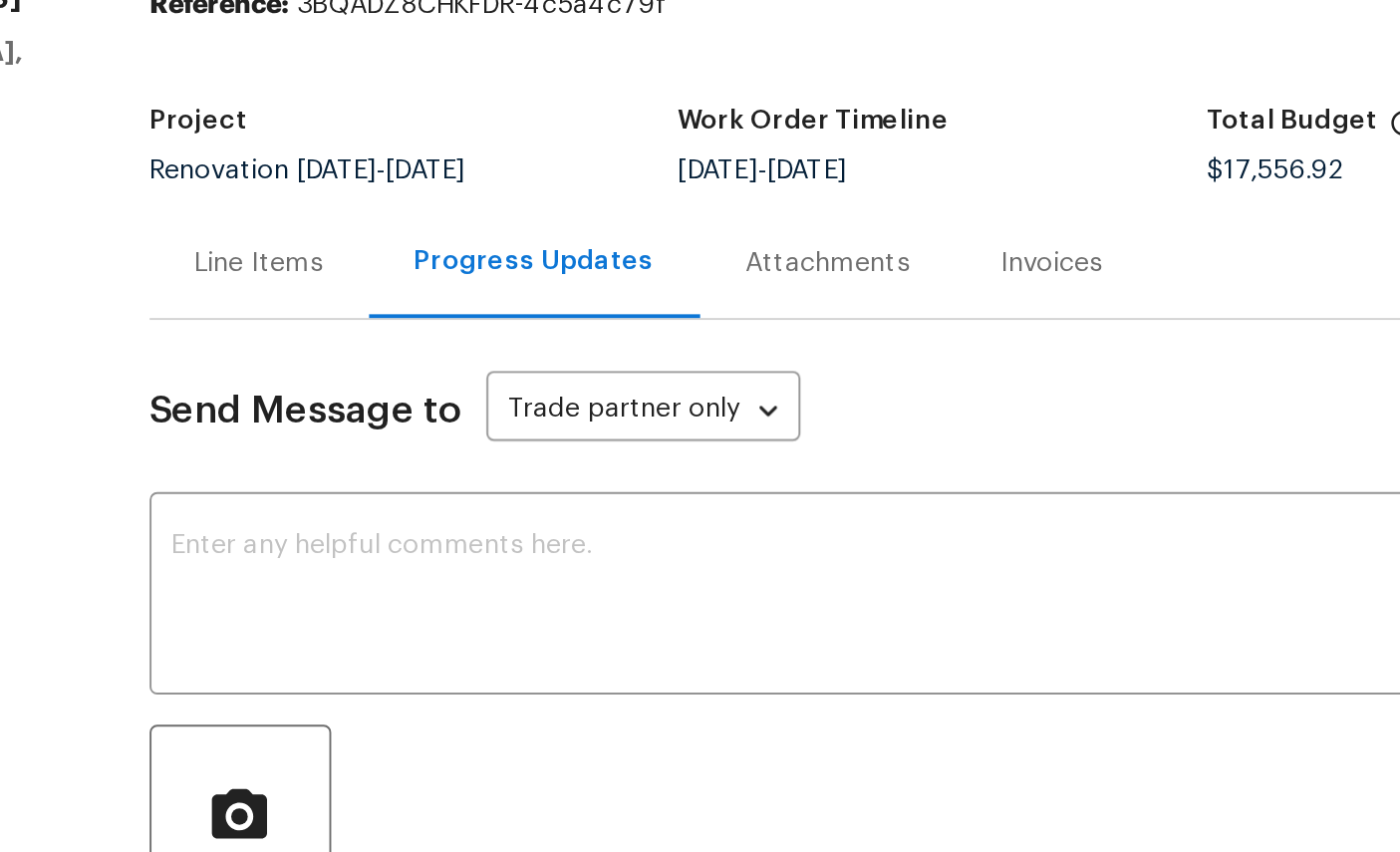 scroll, scrollTop: 14, scrollLeft: 0, axis: vertical 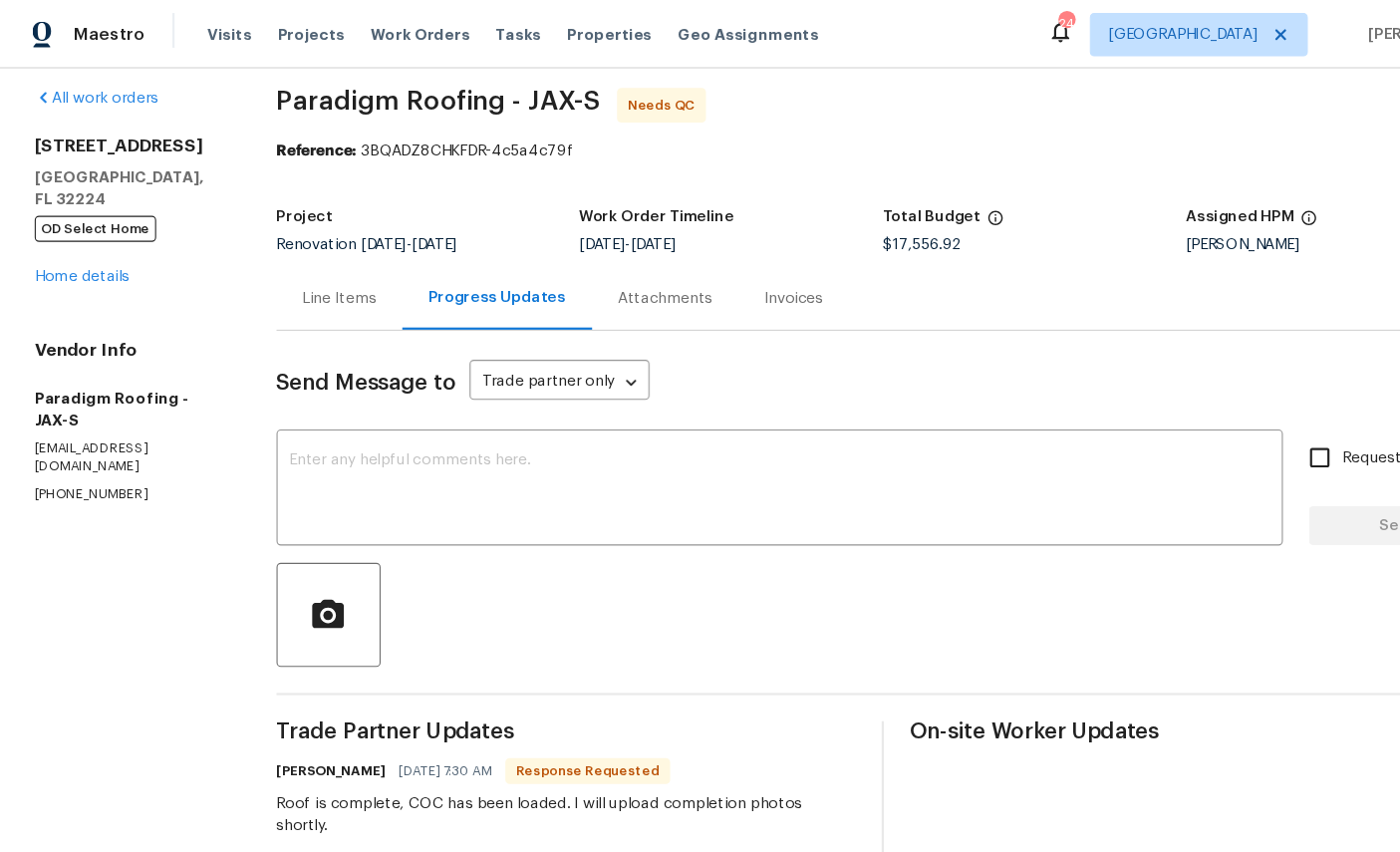 click on "Home details" at bounding box center (75, 254) 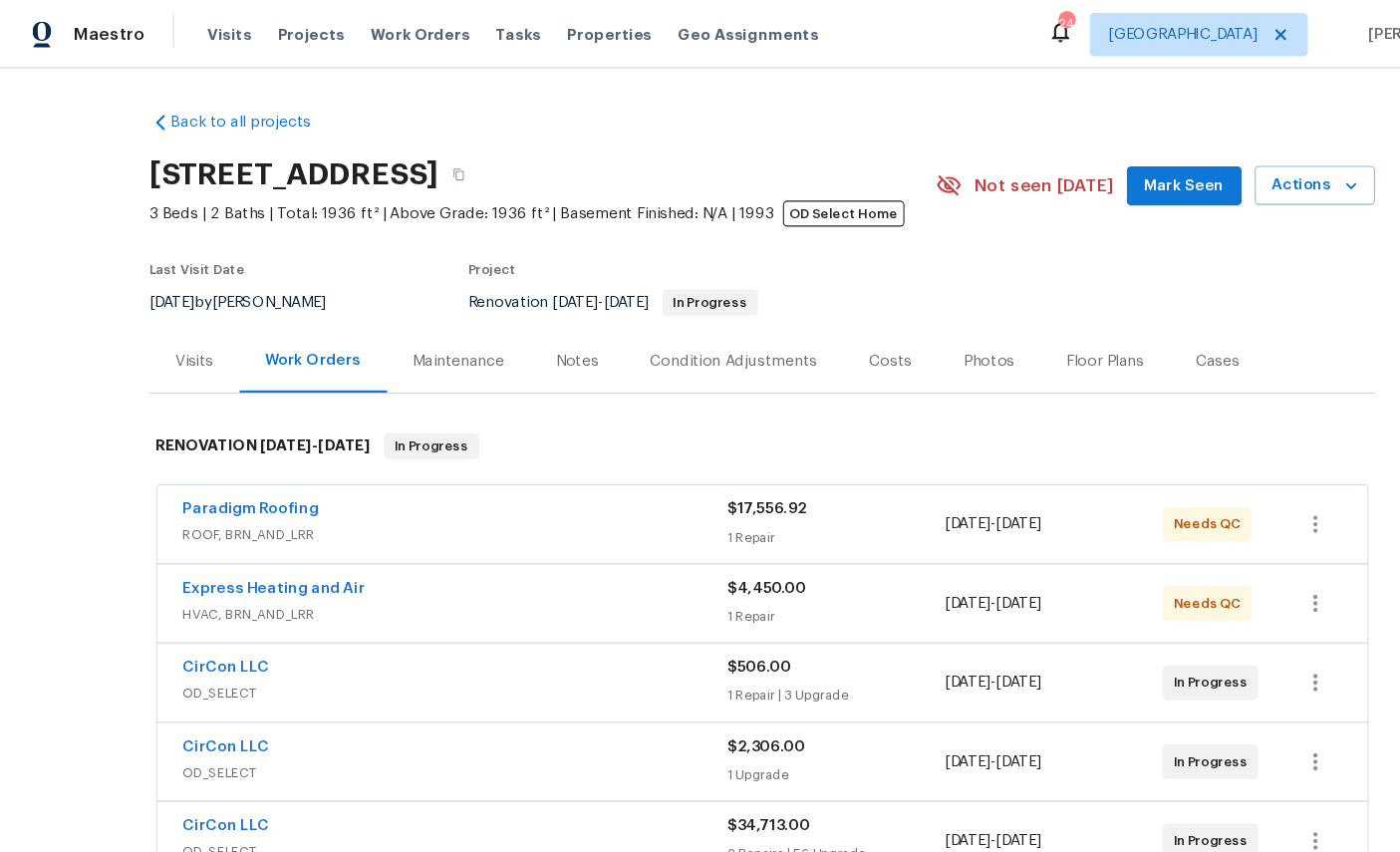 click on "Work Orders" at bounding box center [386, 32] 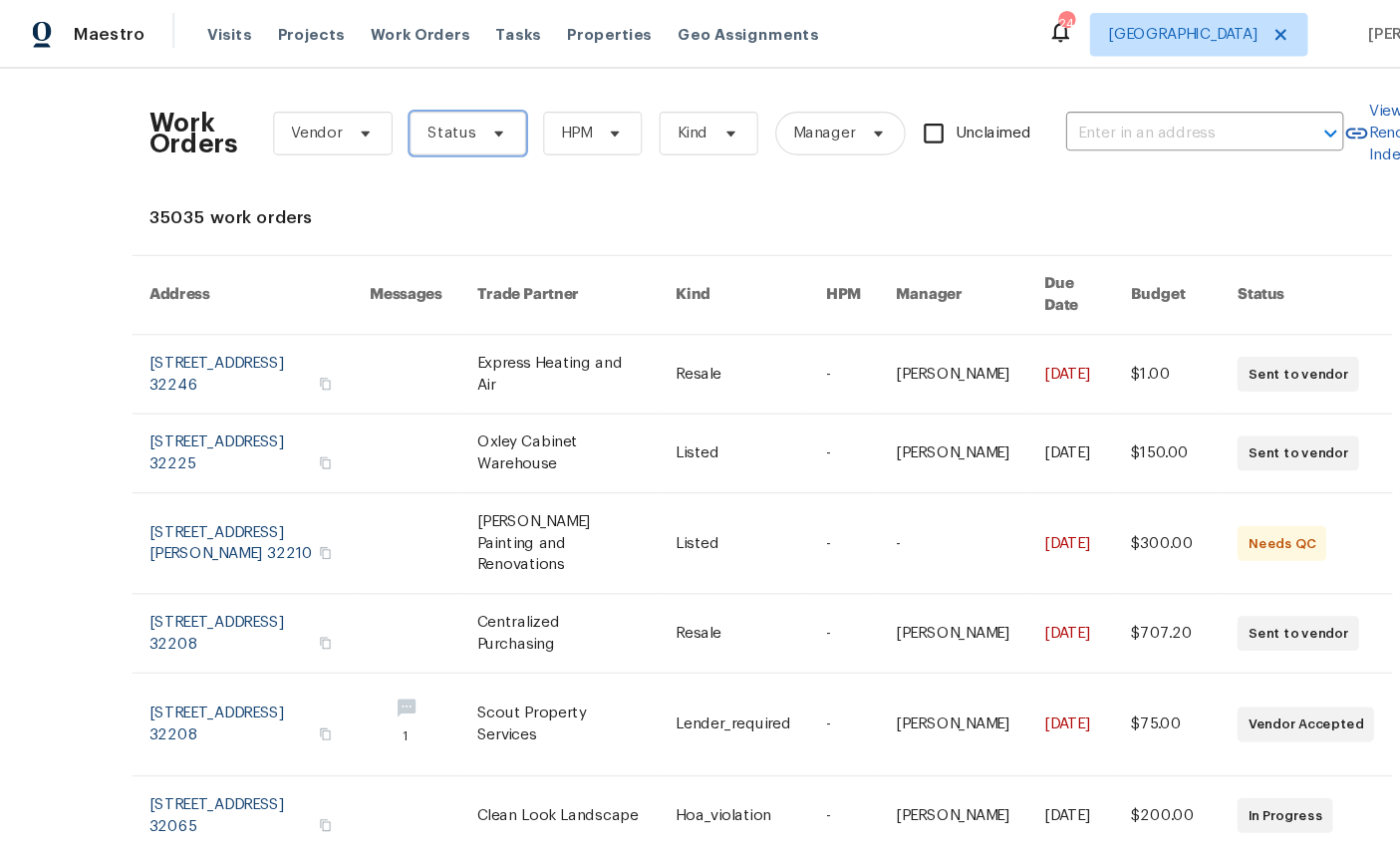 click on "Status" at bounding box center (416, 123) 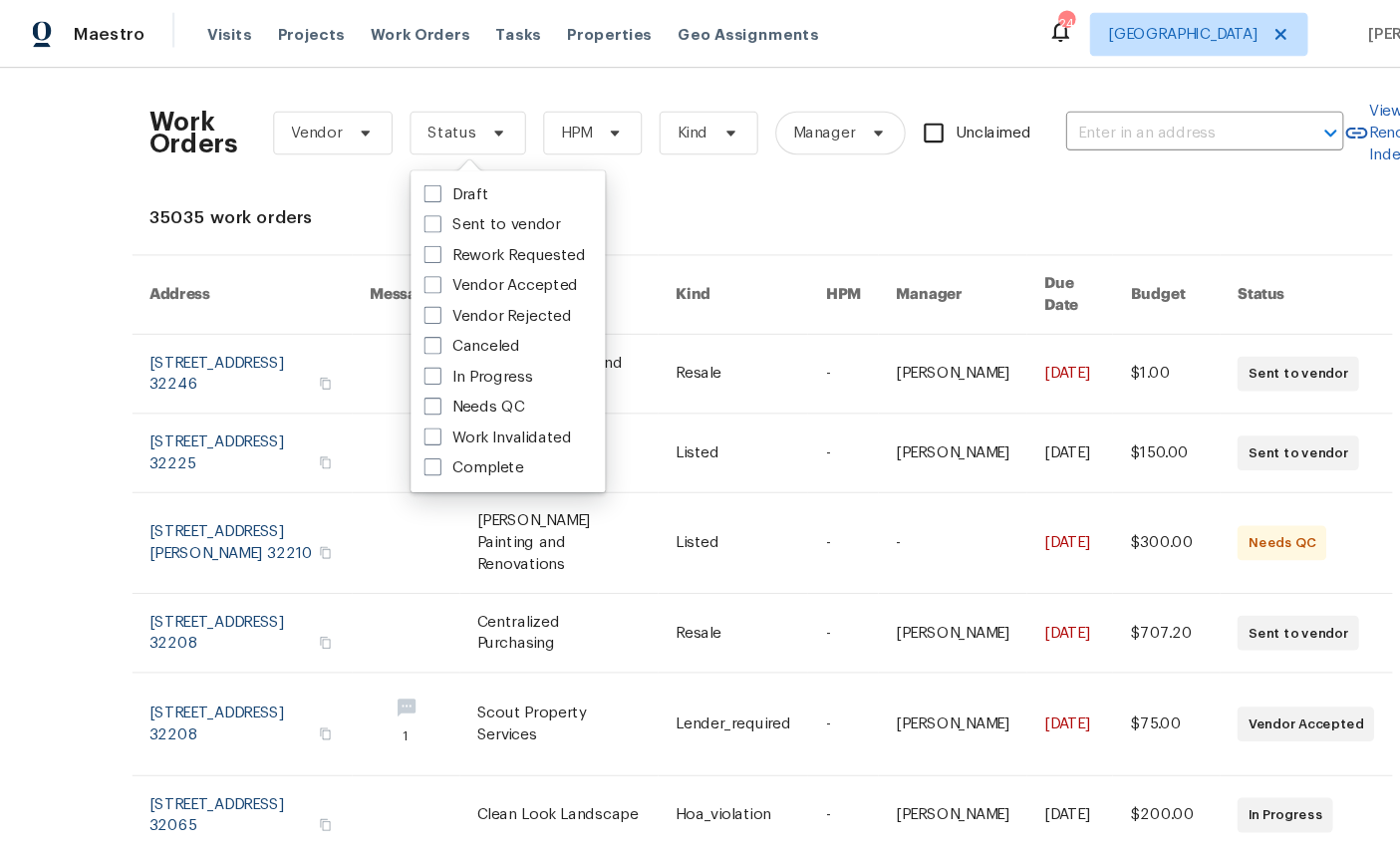 scroll, scrollTop: 75, scrollLeft: 0, axis: vertical 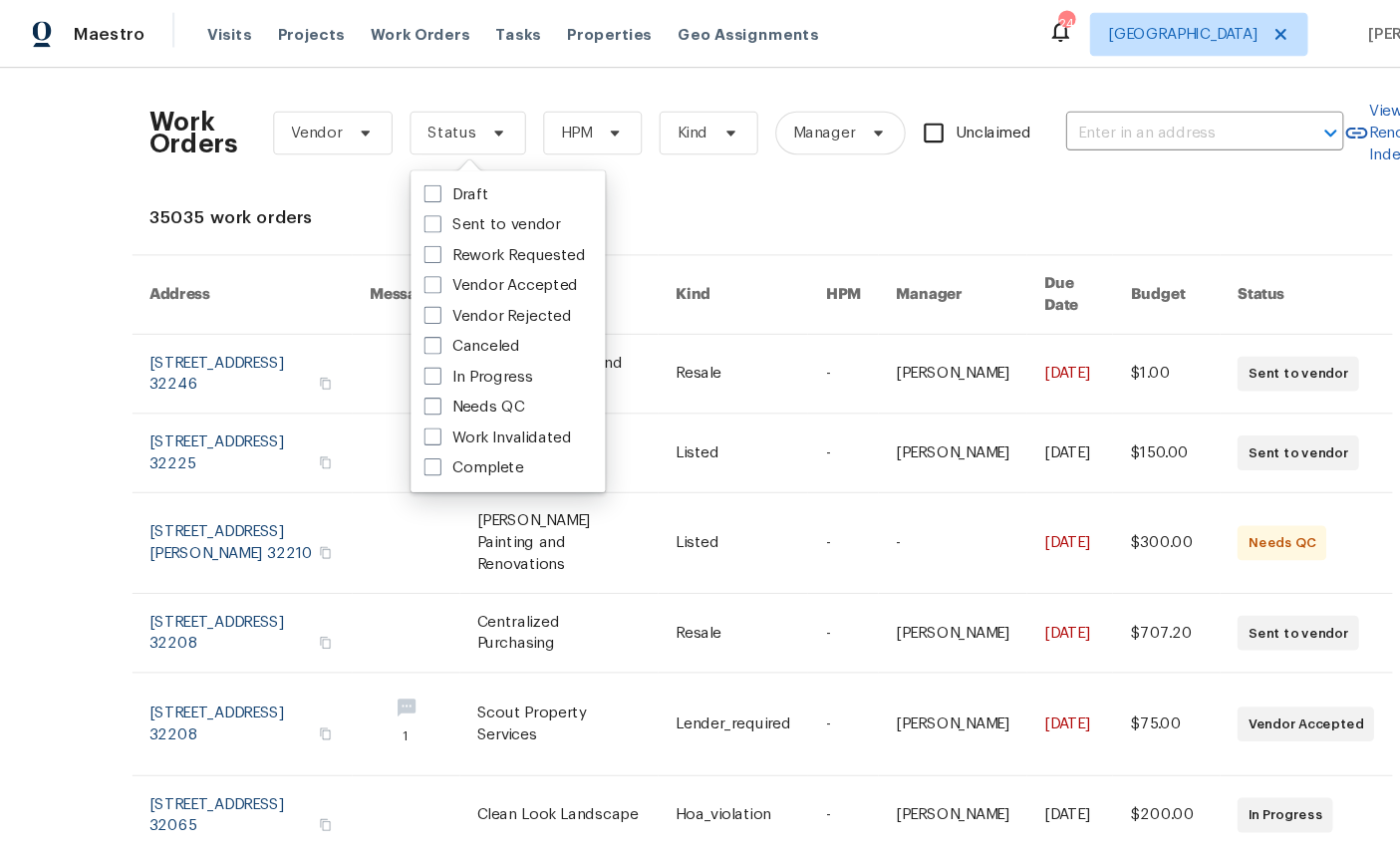 click on "Needs QC" at bounding box center (435, 375) 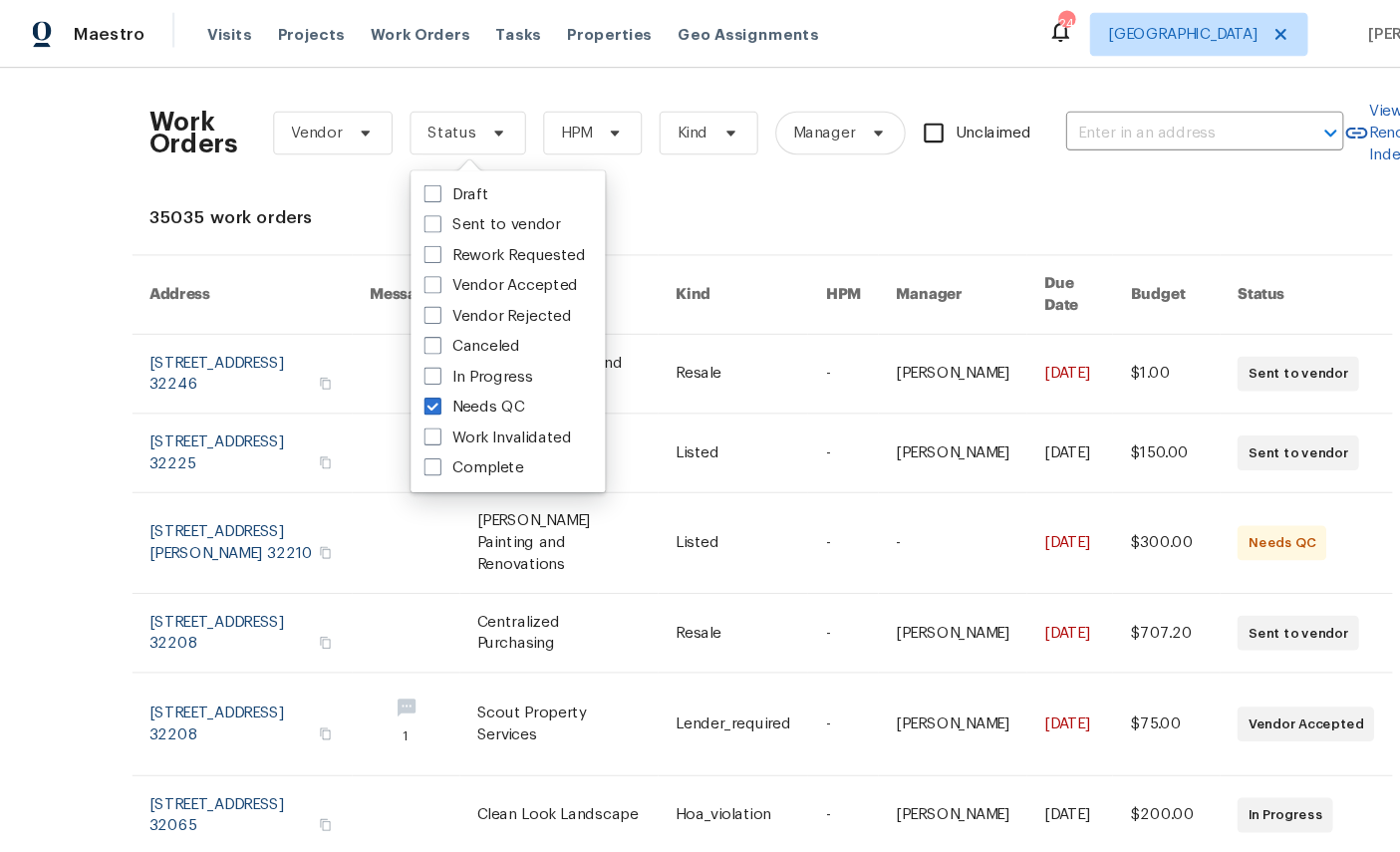 checkbox on "true" 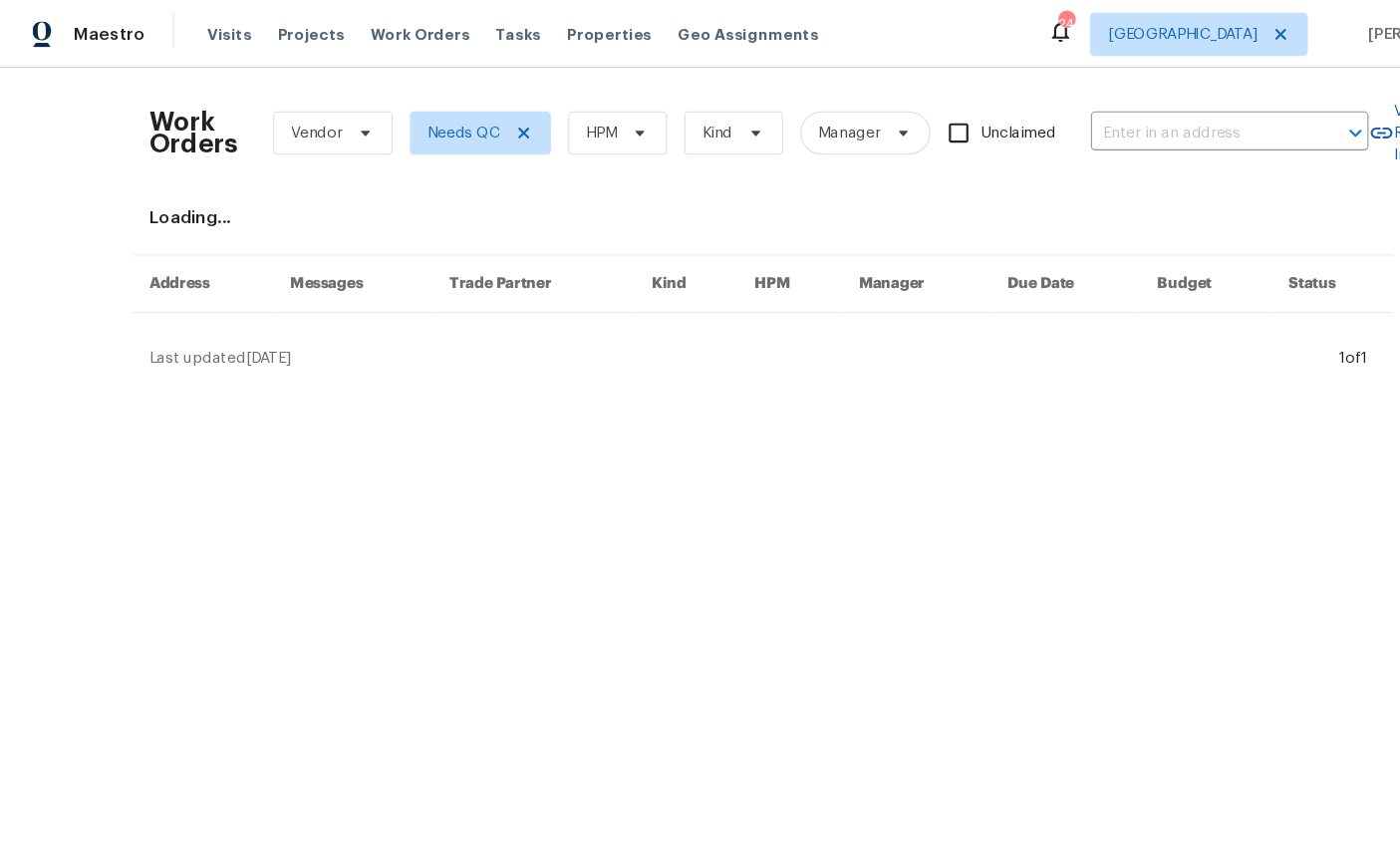 scroll, scrollTop: 0, scrollLeft: 0, axis: both 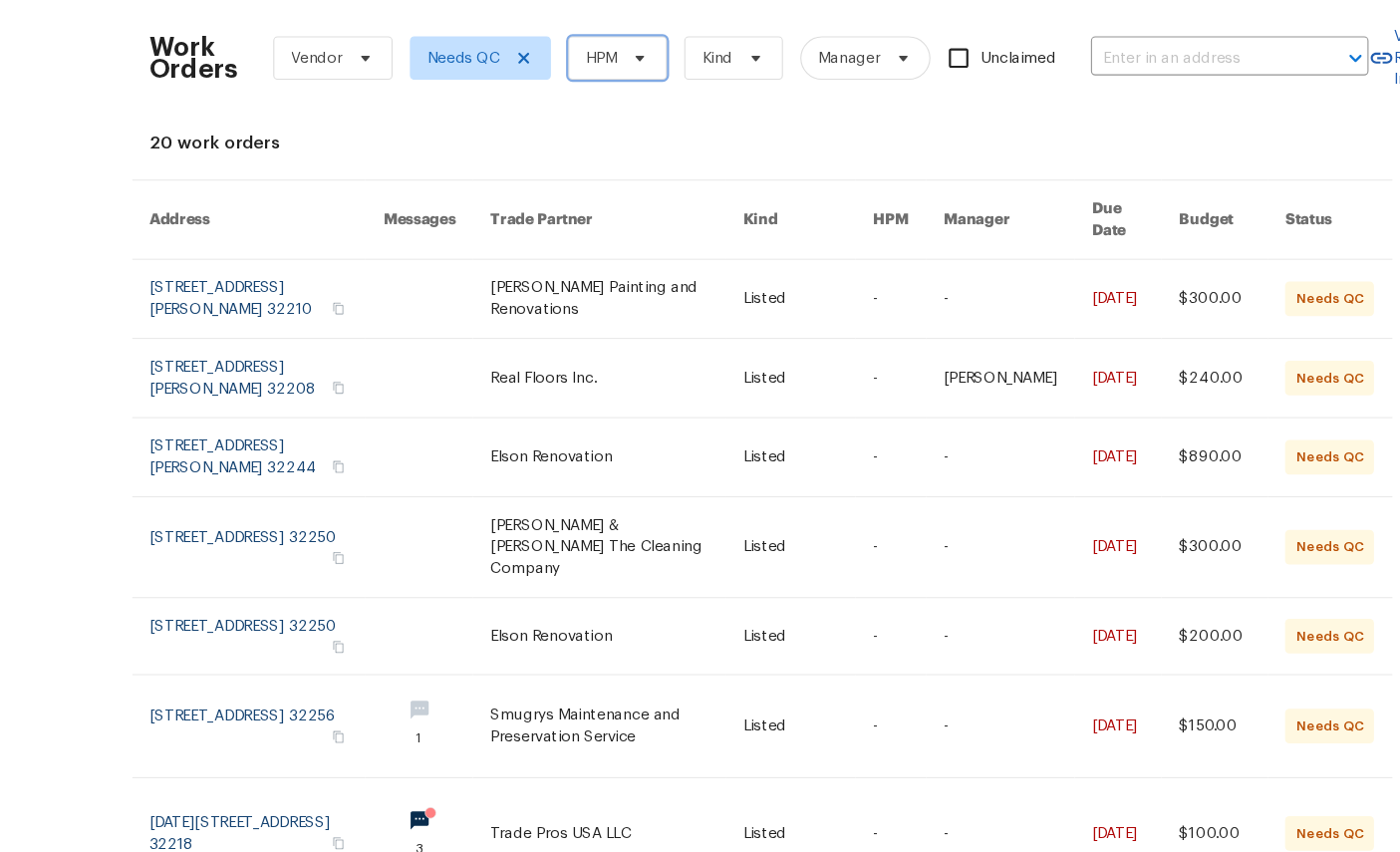 click at bounding box center [585, 123] 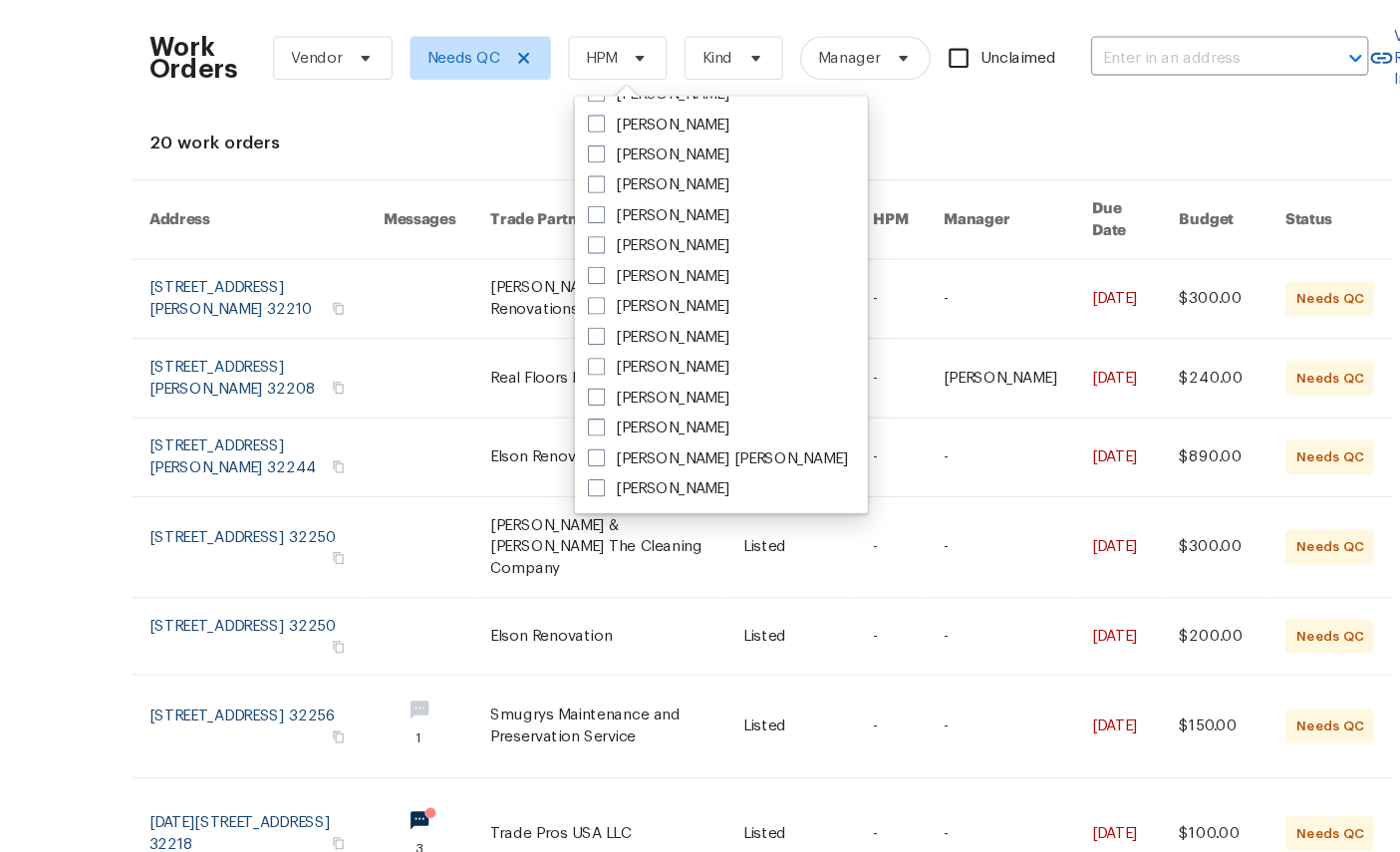 scroll, scrollTop: 387, scrollLeft: 0, axis: vertical 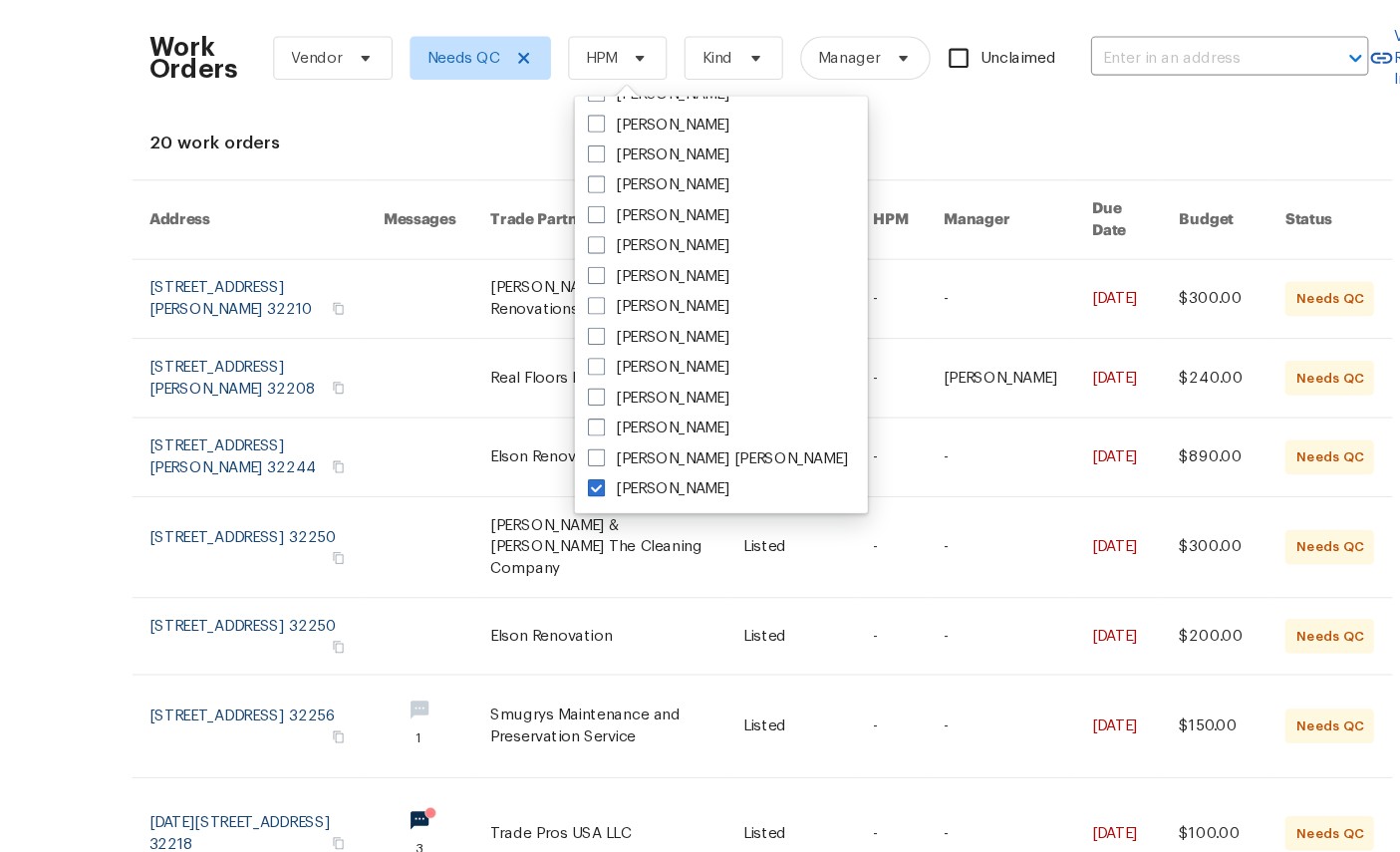 checkbox on "true" 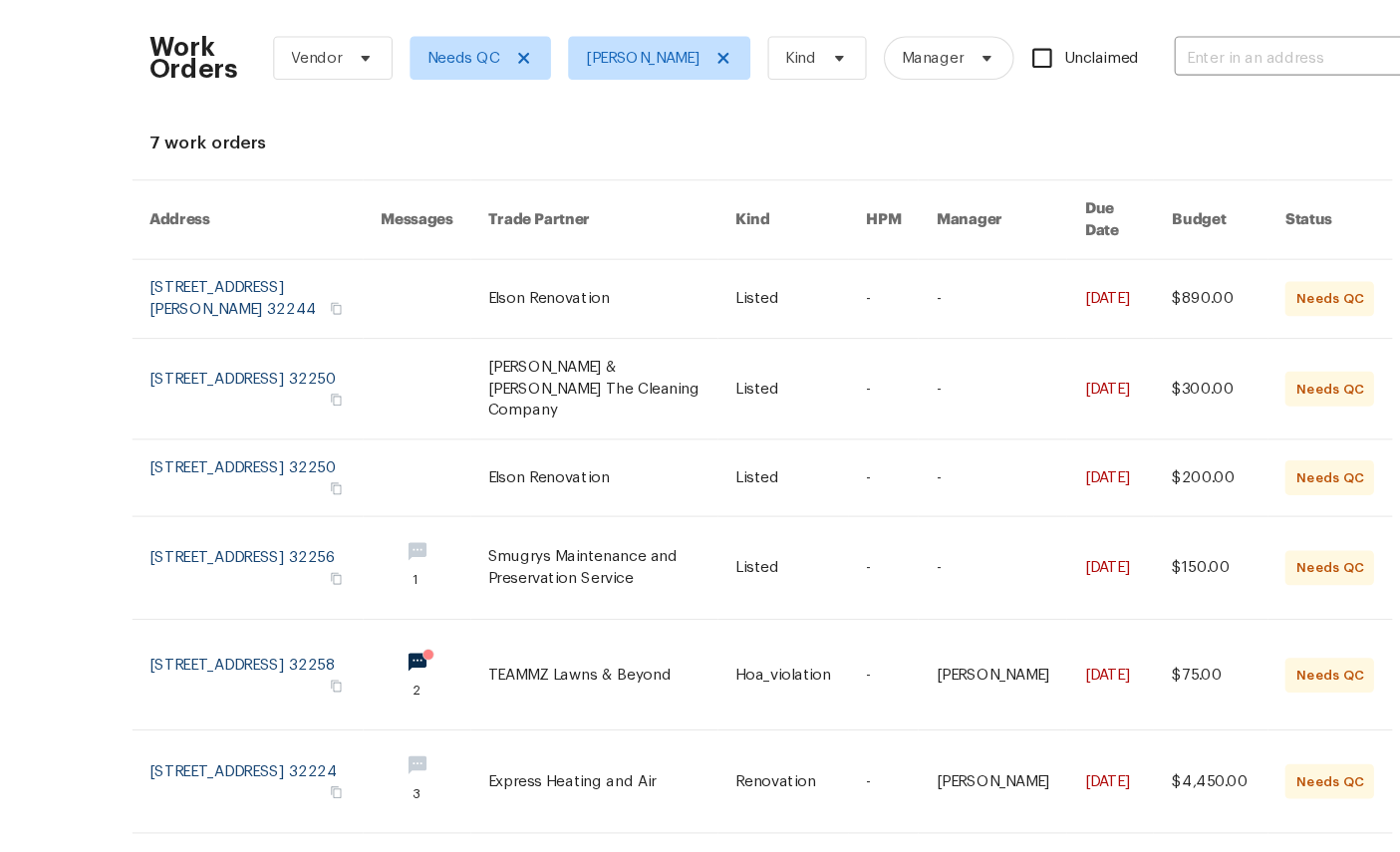 click at bounding box center (243, 344) 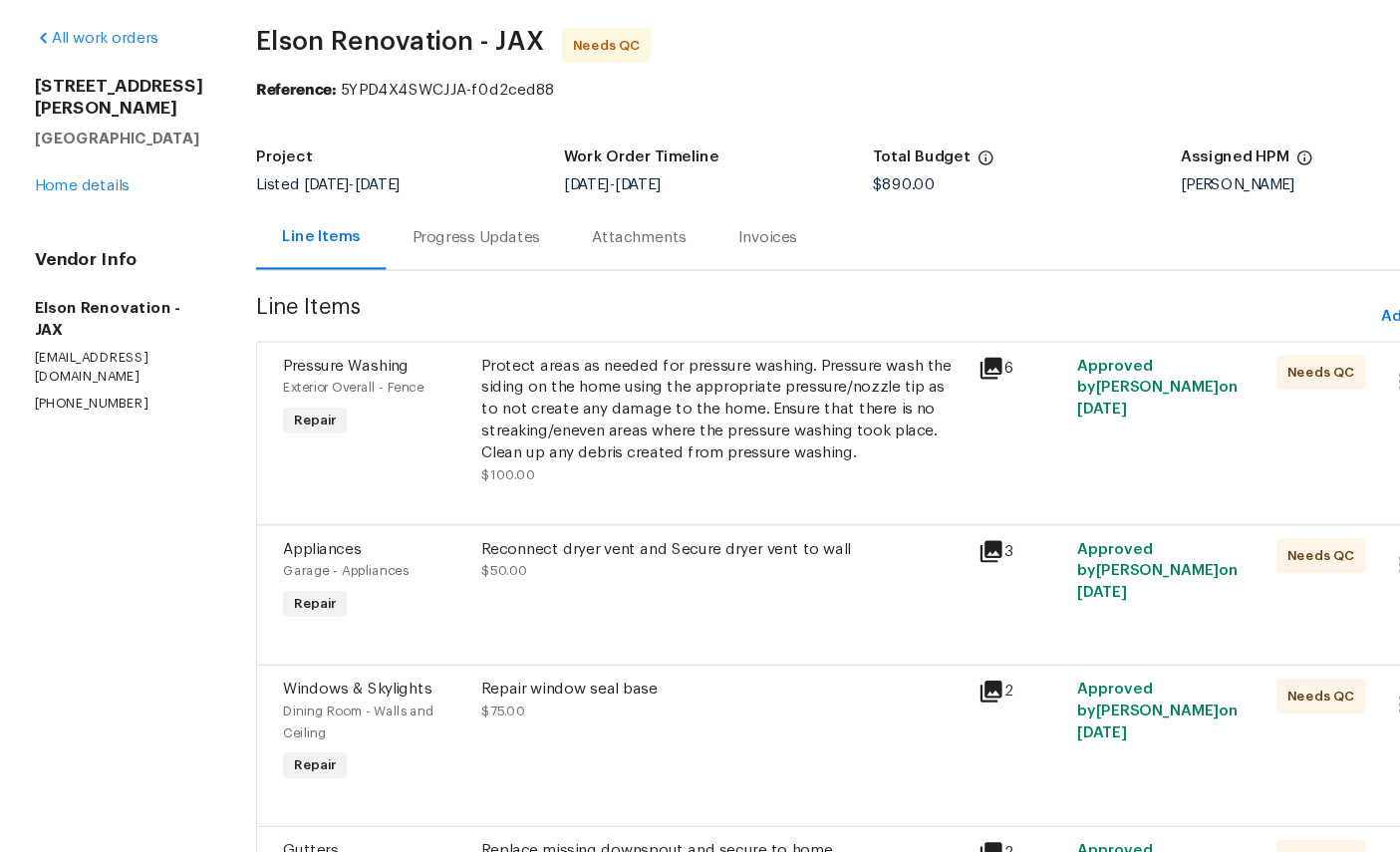 click on "Pressure Washing" at bounding box center (318, 406) 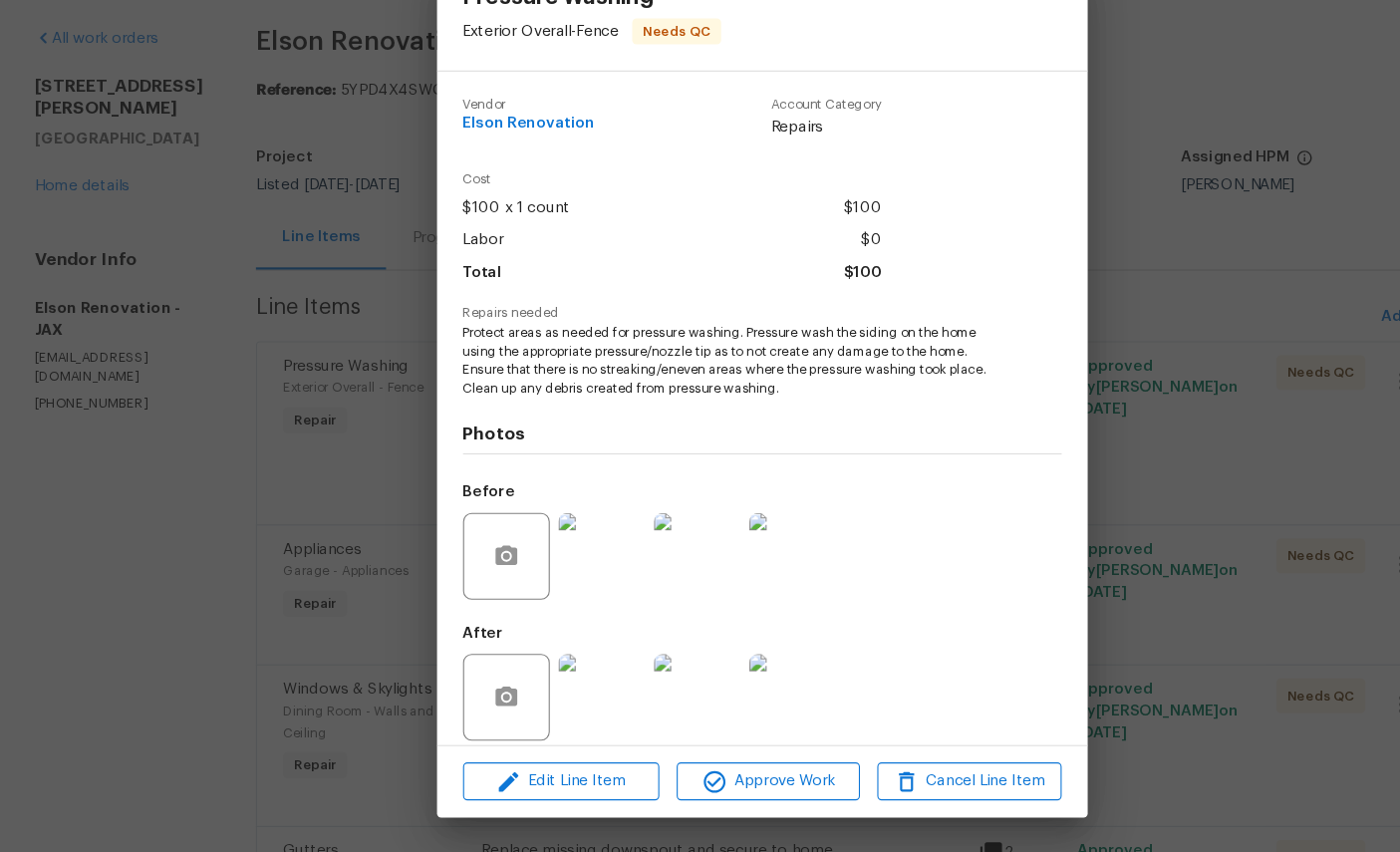 click at bounding box center (553, 710) 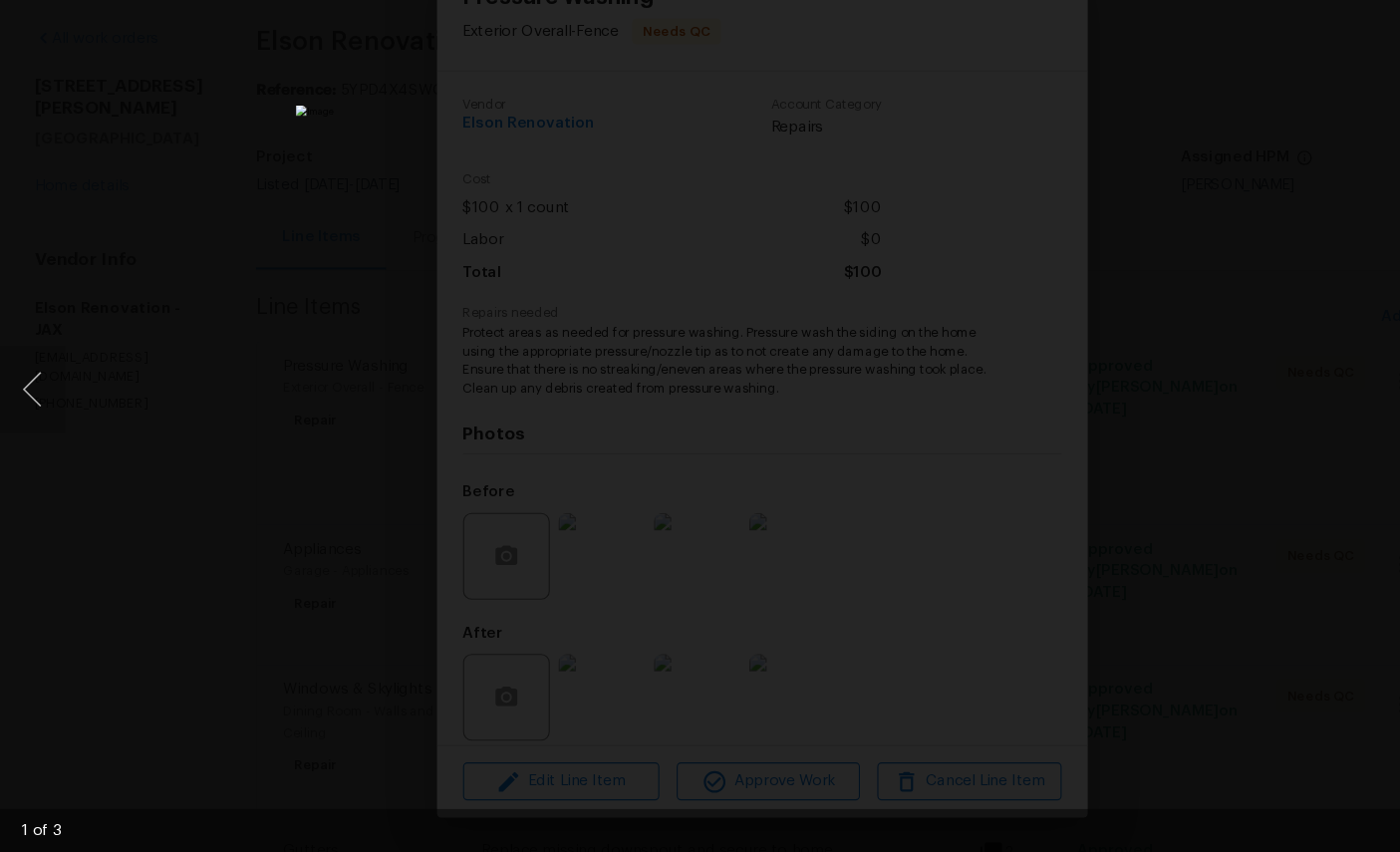 click at bounding box center (700, 426) 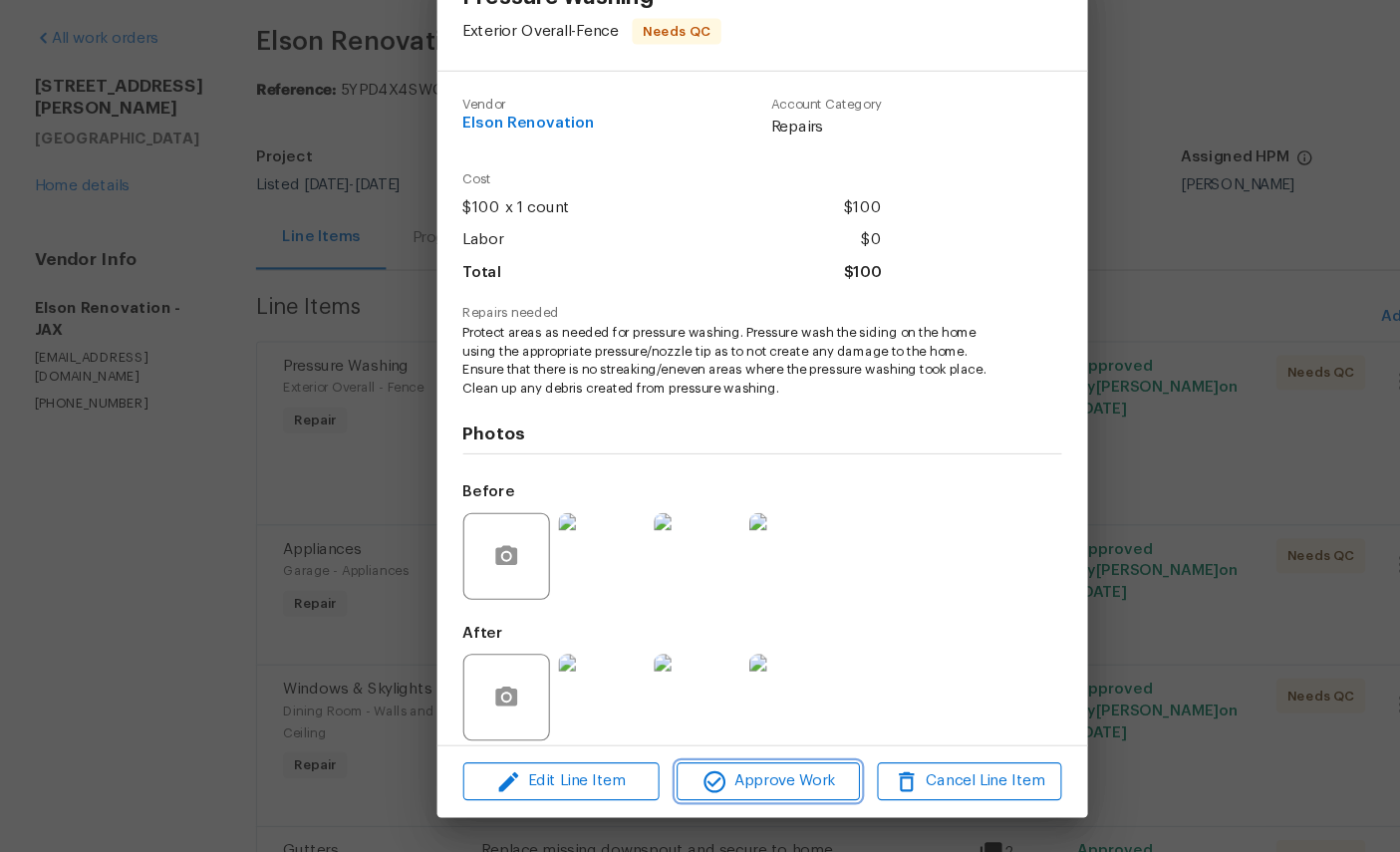 click on "Approve Work" at bounding box center (705, 786) 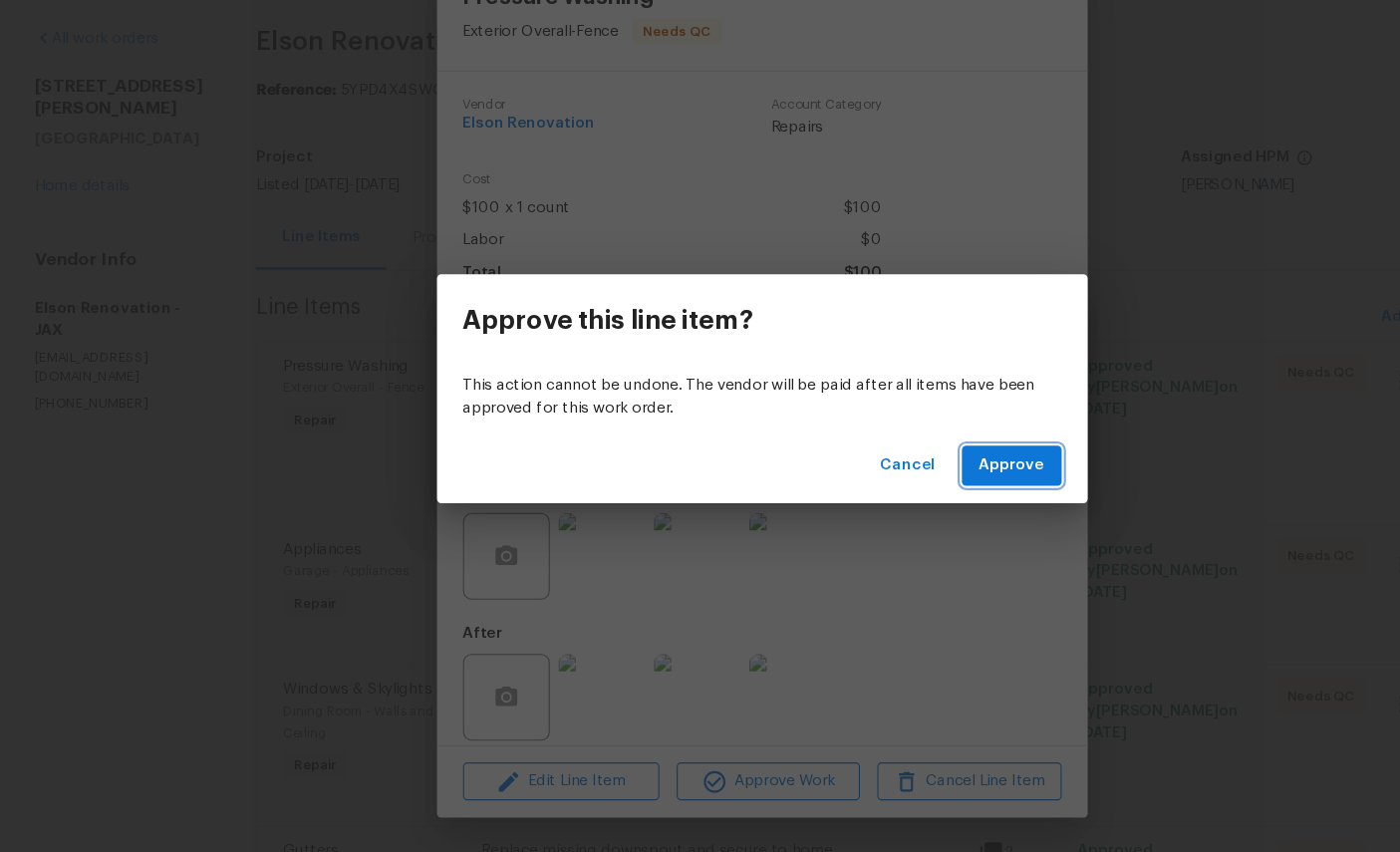 click on "Approve" at bounding box center [930, 496] 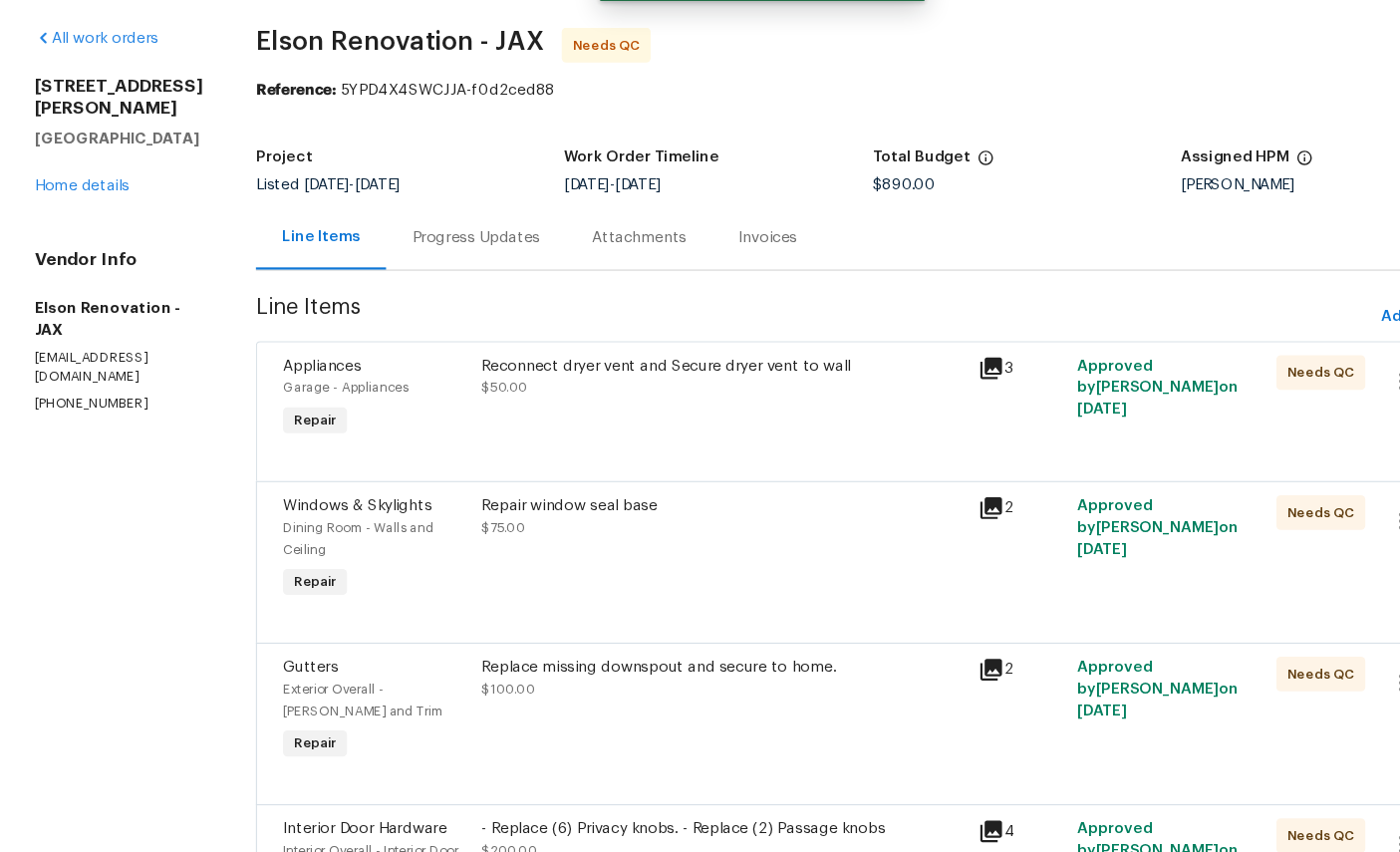click on "Appliances" at bounding box center [296, 406] 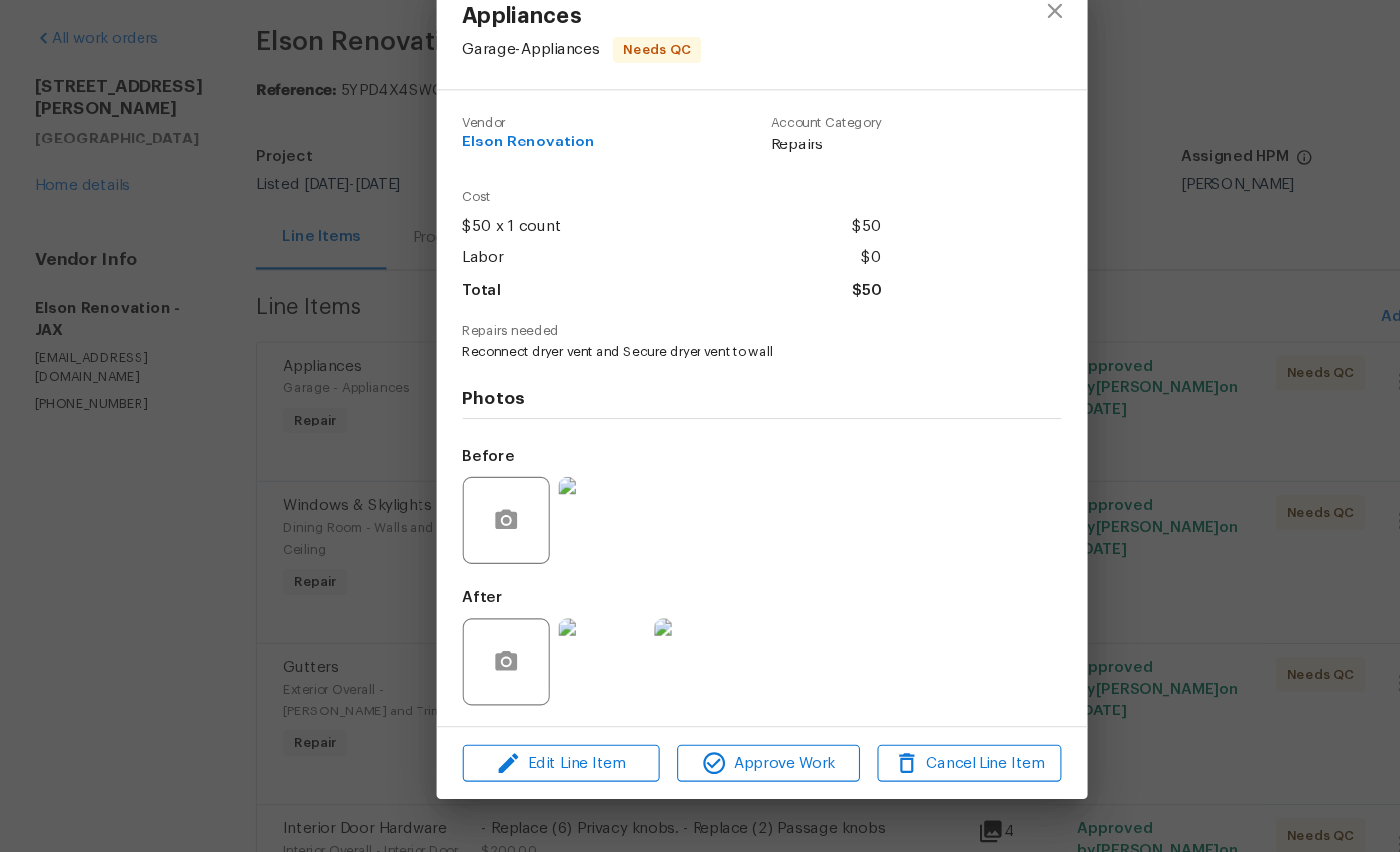 click at bounding box center [553, 677] 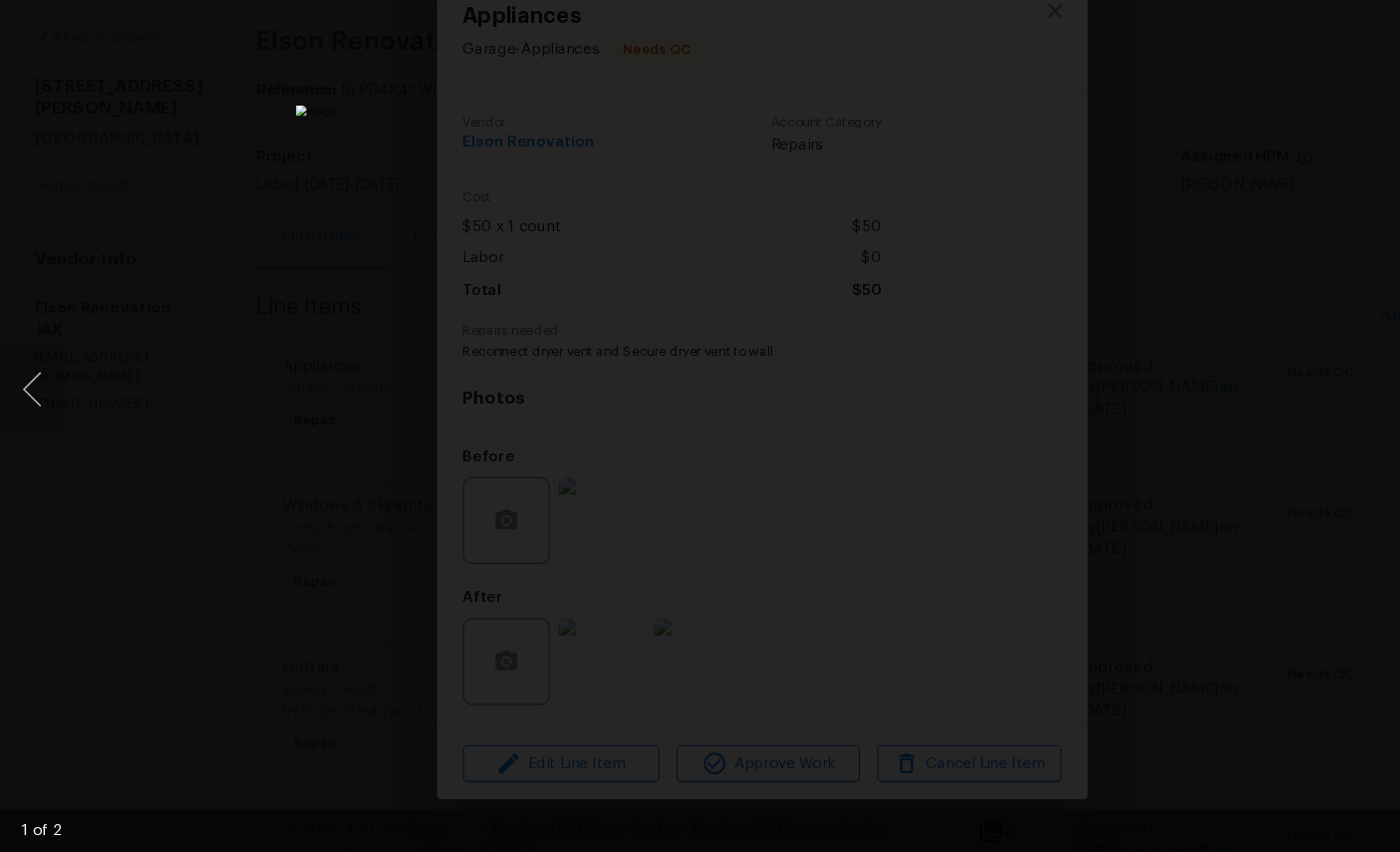 click at bounding box center [30, 426] 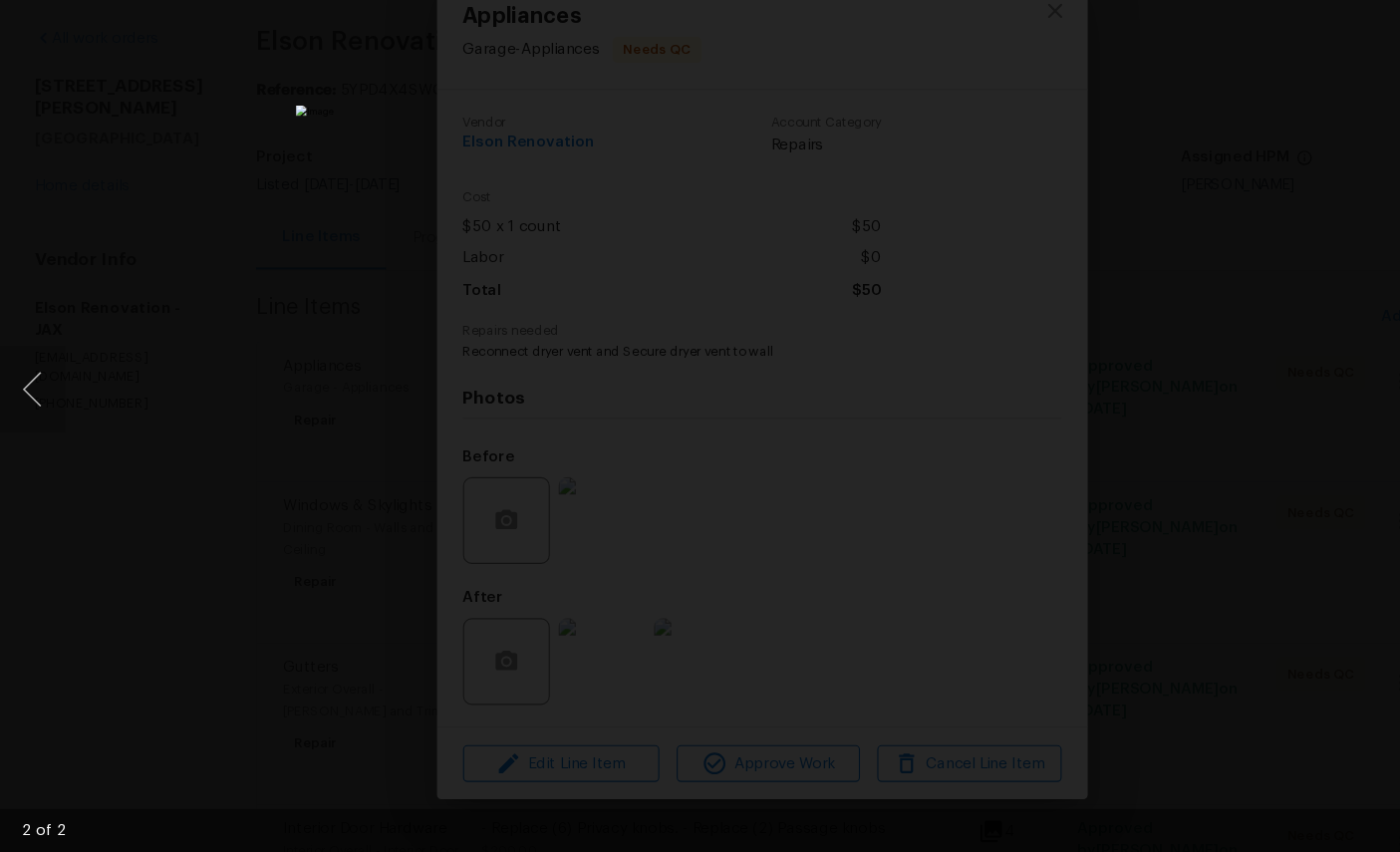 click at bounding box center [700, 426] 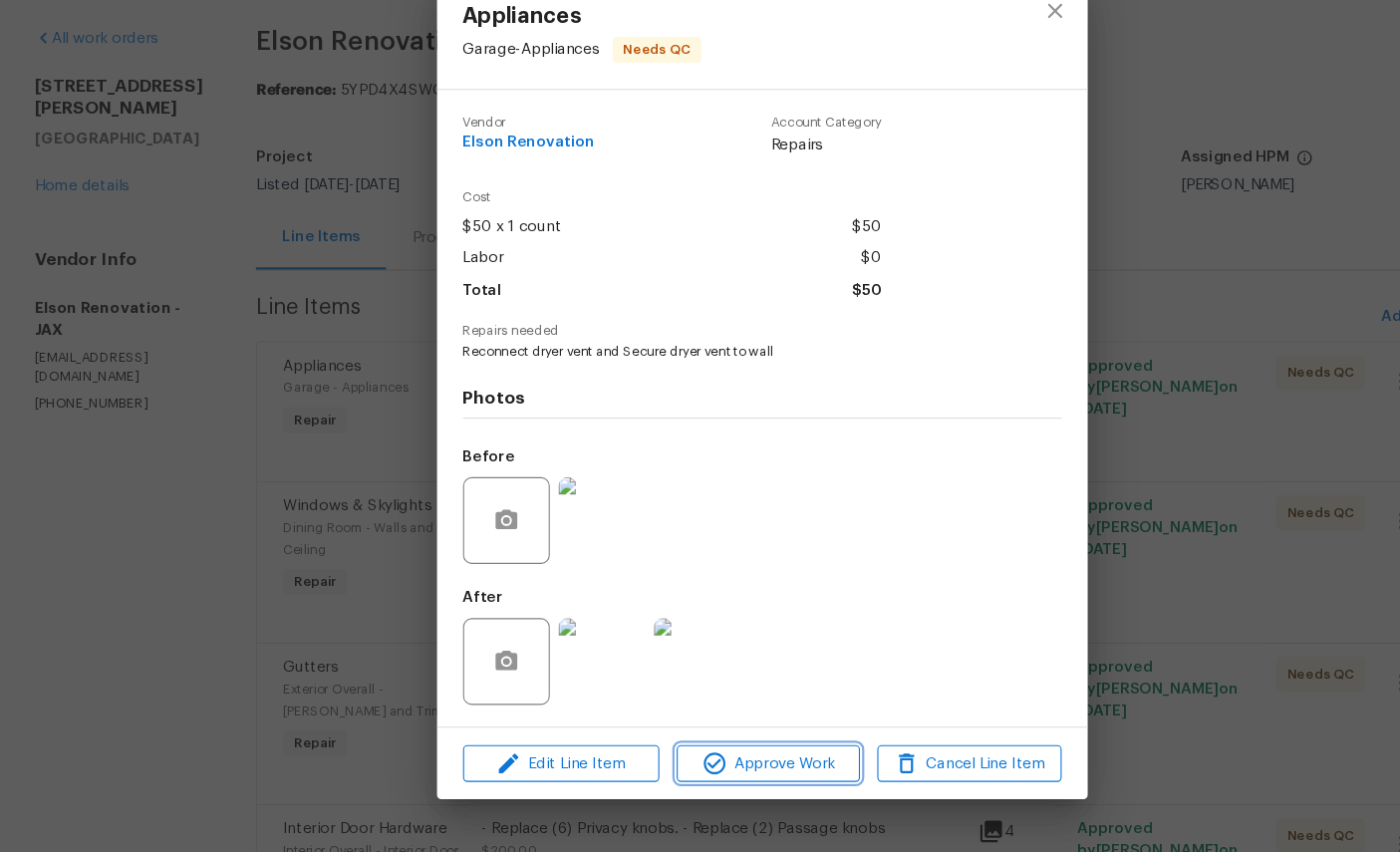 click on "Approve Work" at bounding box center (705, 770) 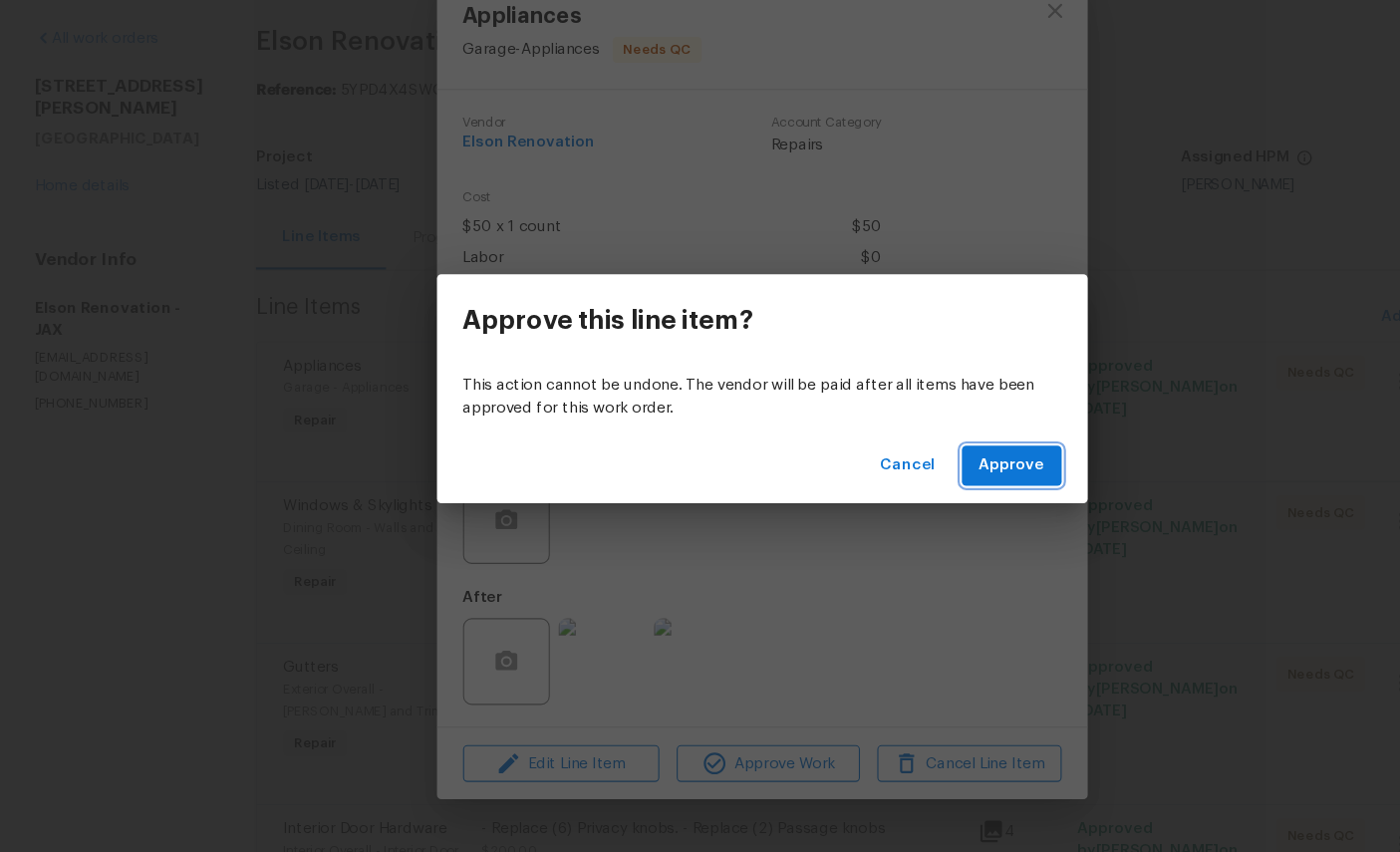 click on "Approve" at bounding box center [930, 496] 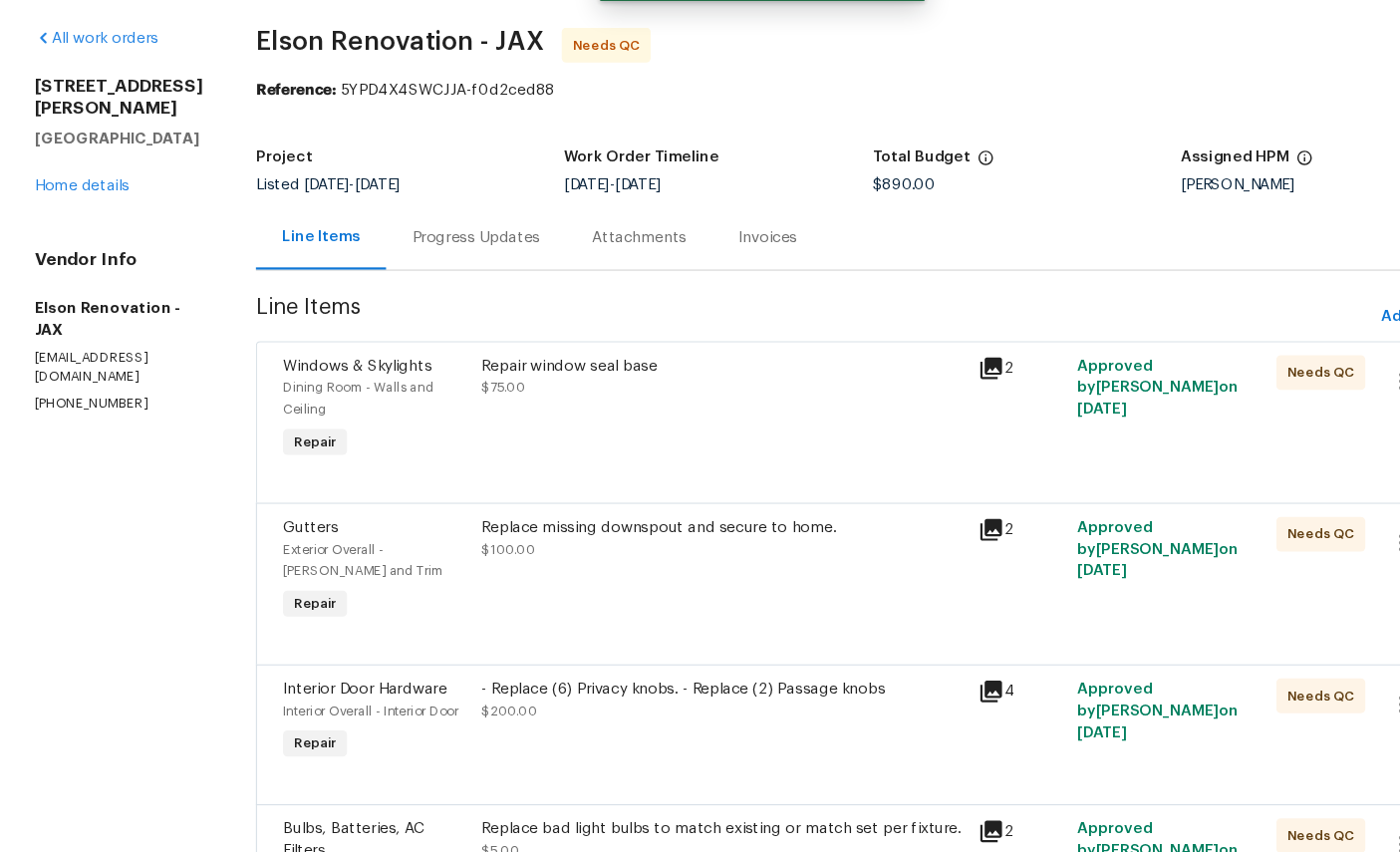 click on "Dining Room - Walls and Ceiling" at bounding box center [345, 435] 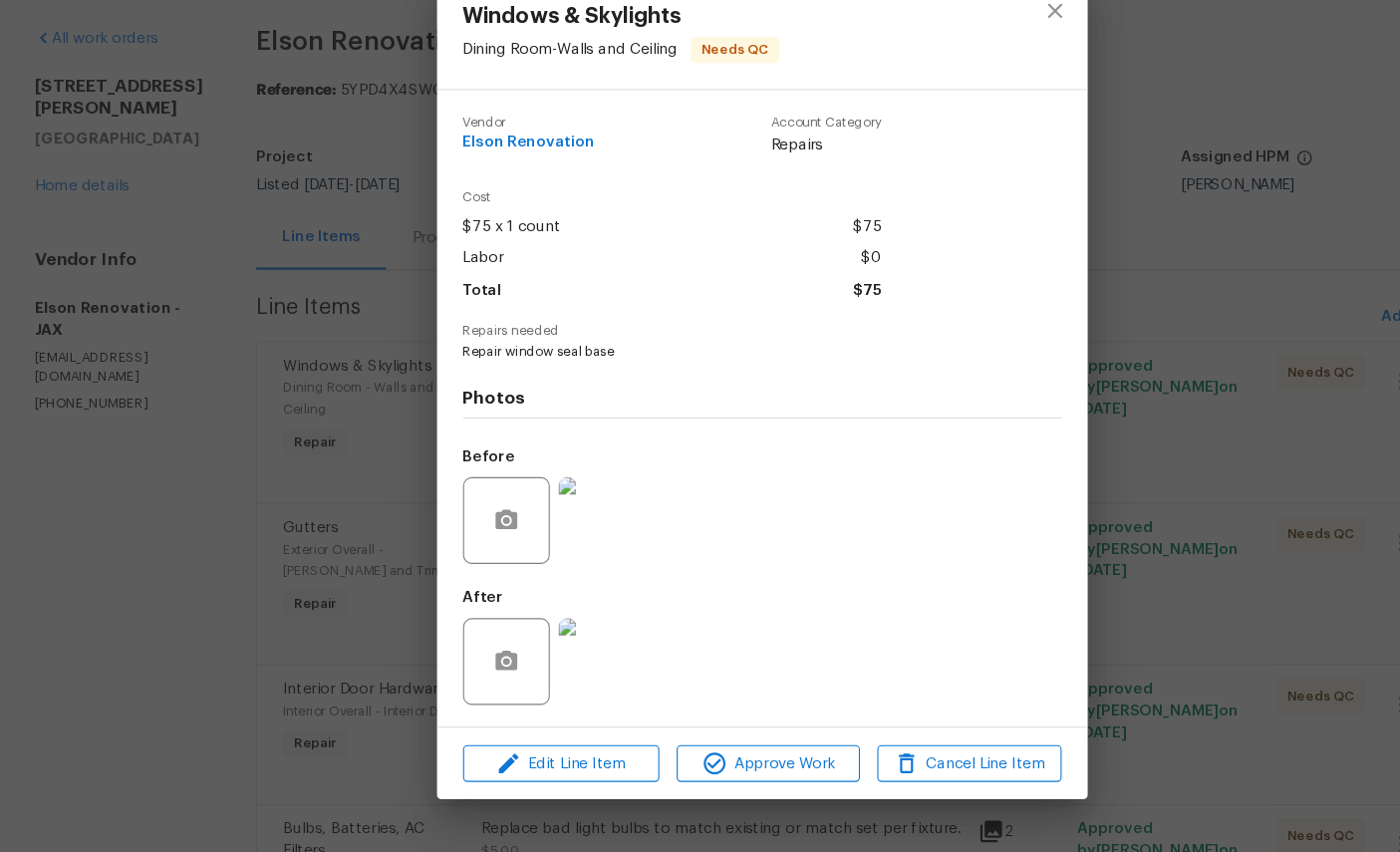 click at bounding box center [553, 677] 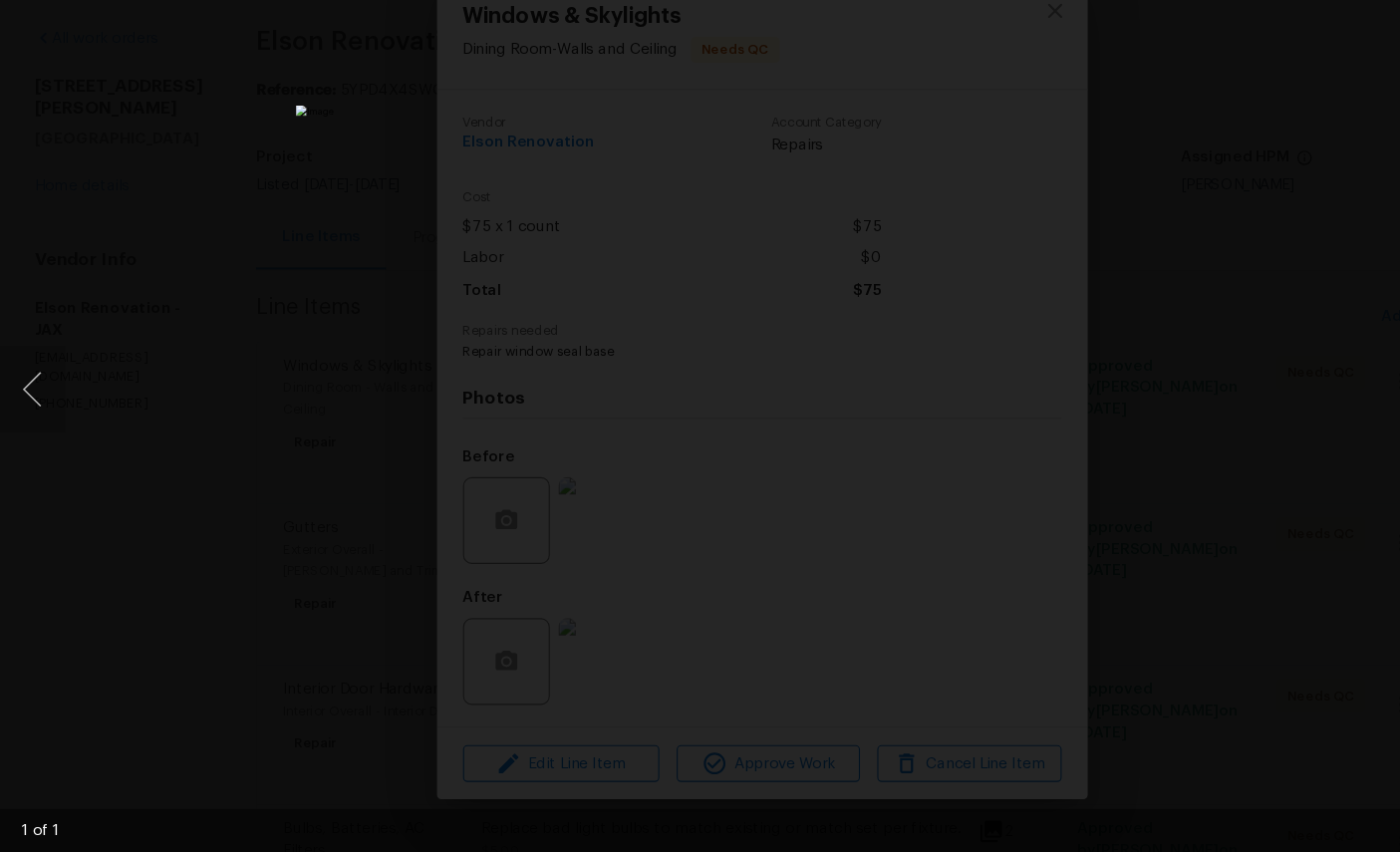 click at bounding box center (700, 426) 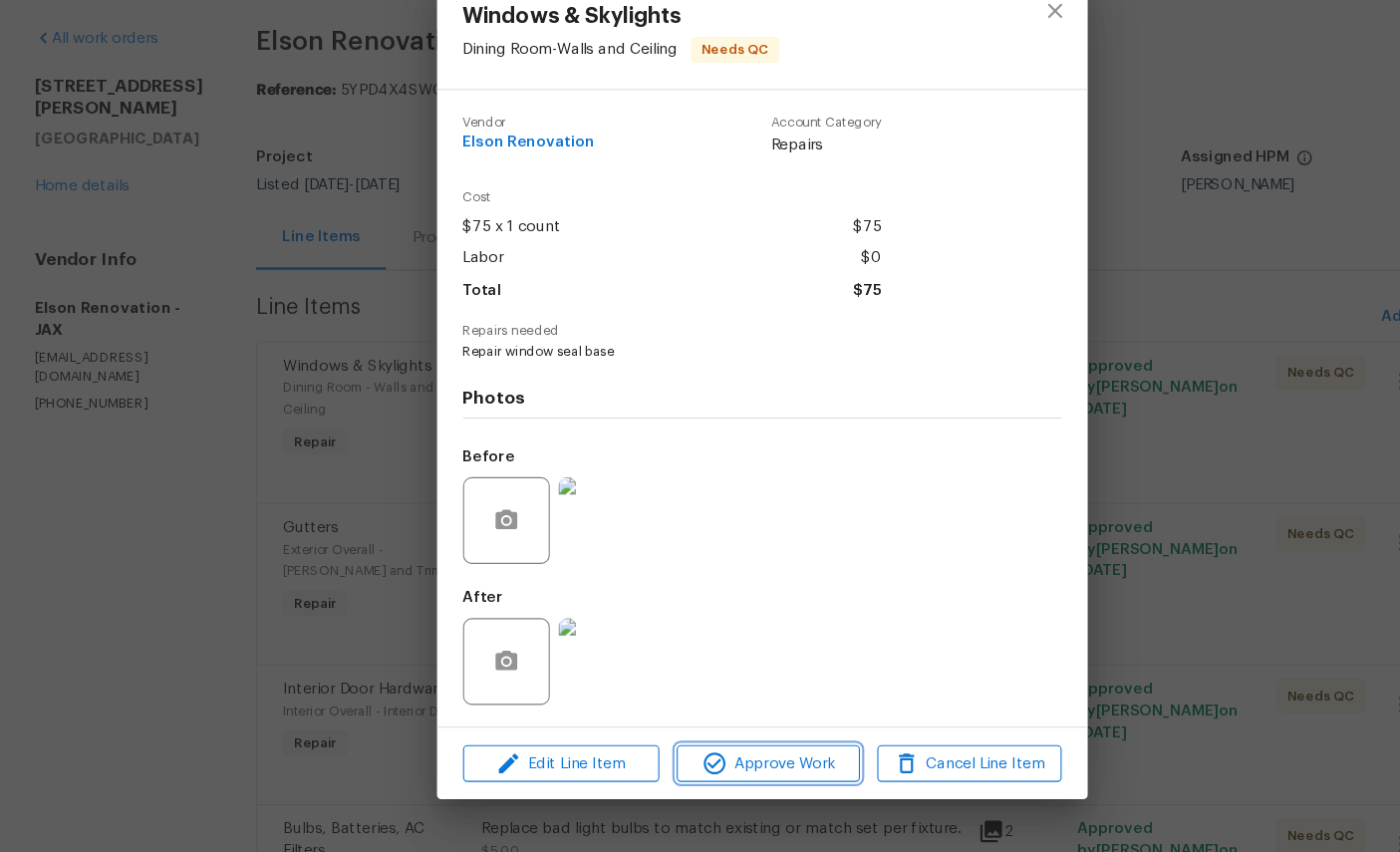 click on "Approve Work" at bounding box center [705, 770] 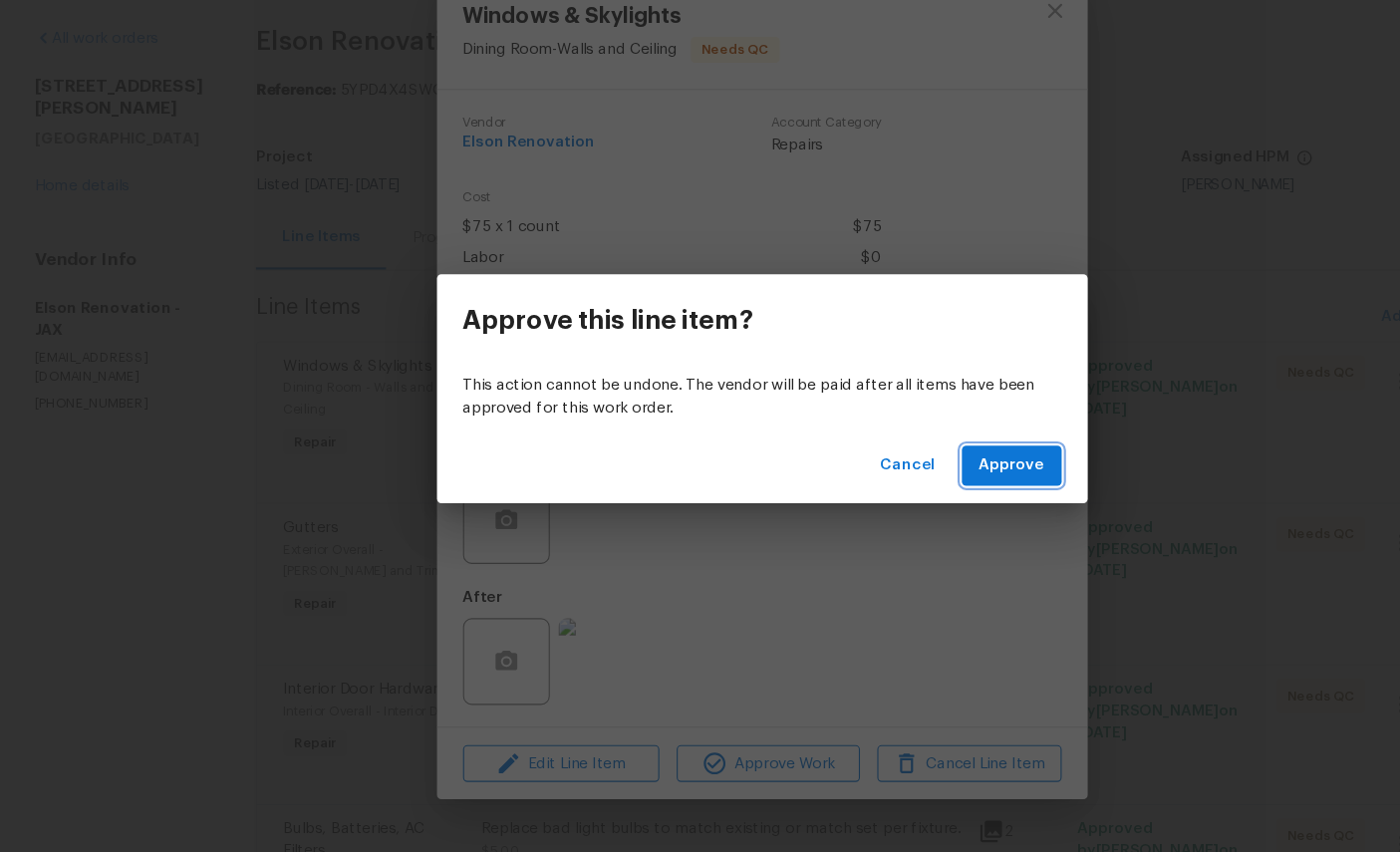 click on "Approve" at bounding box center [930, 496] 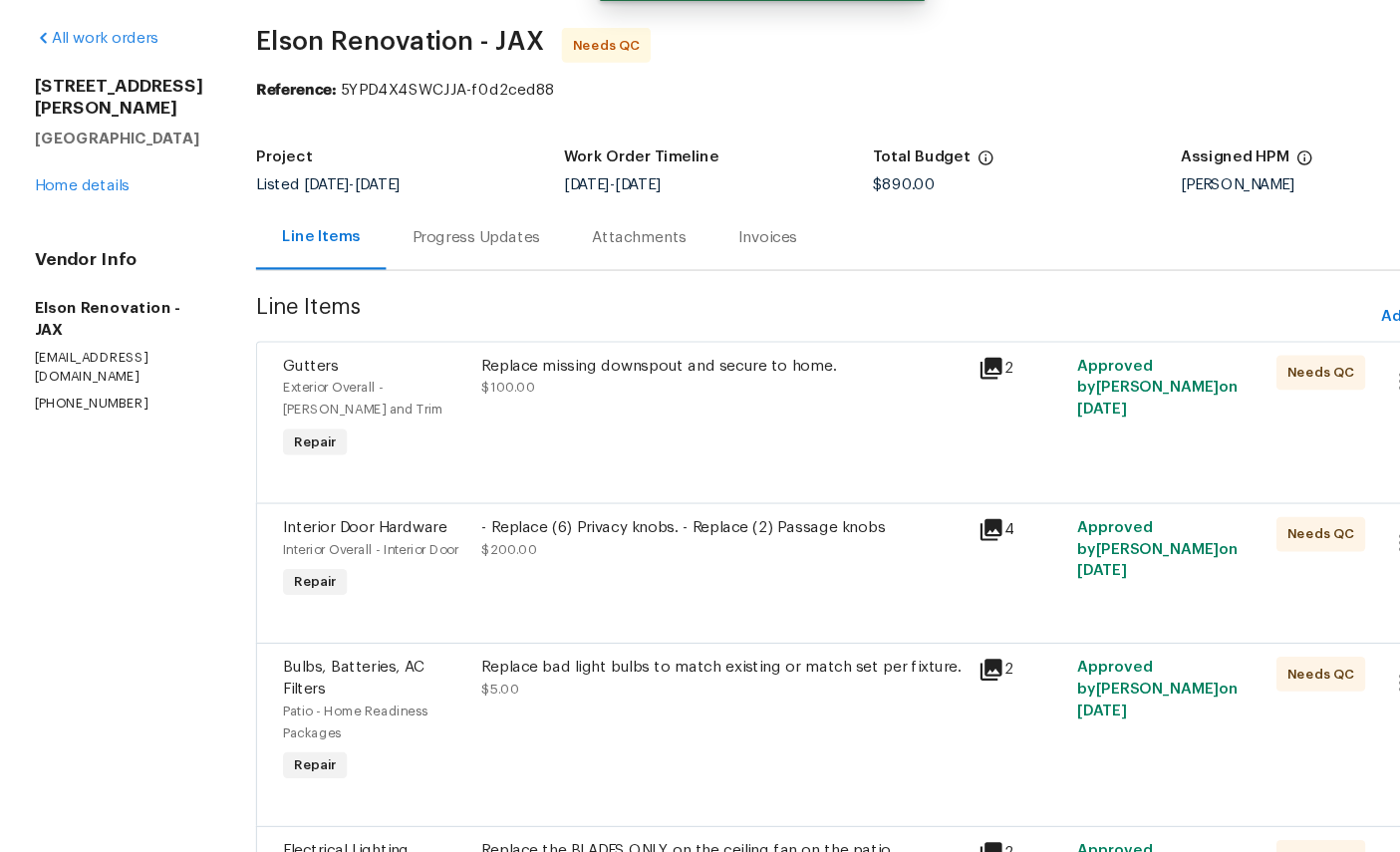 click on "Gutters" at bounding box center (345, 406) 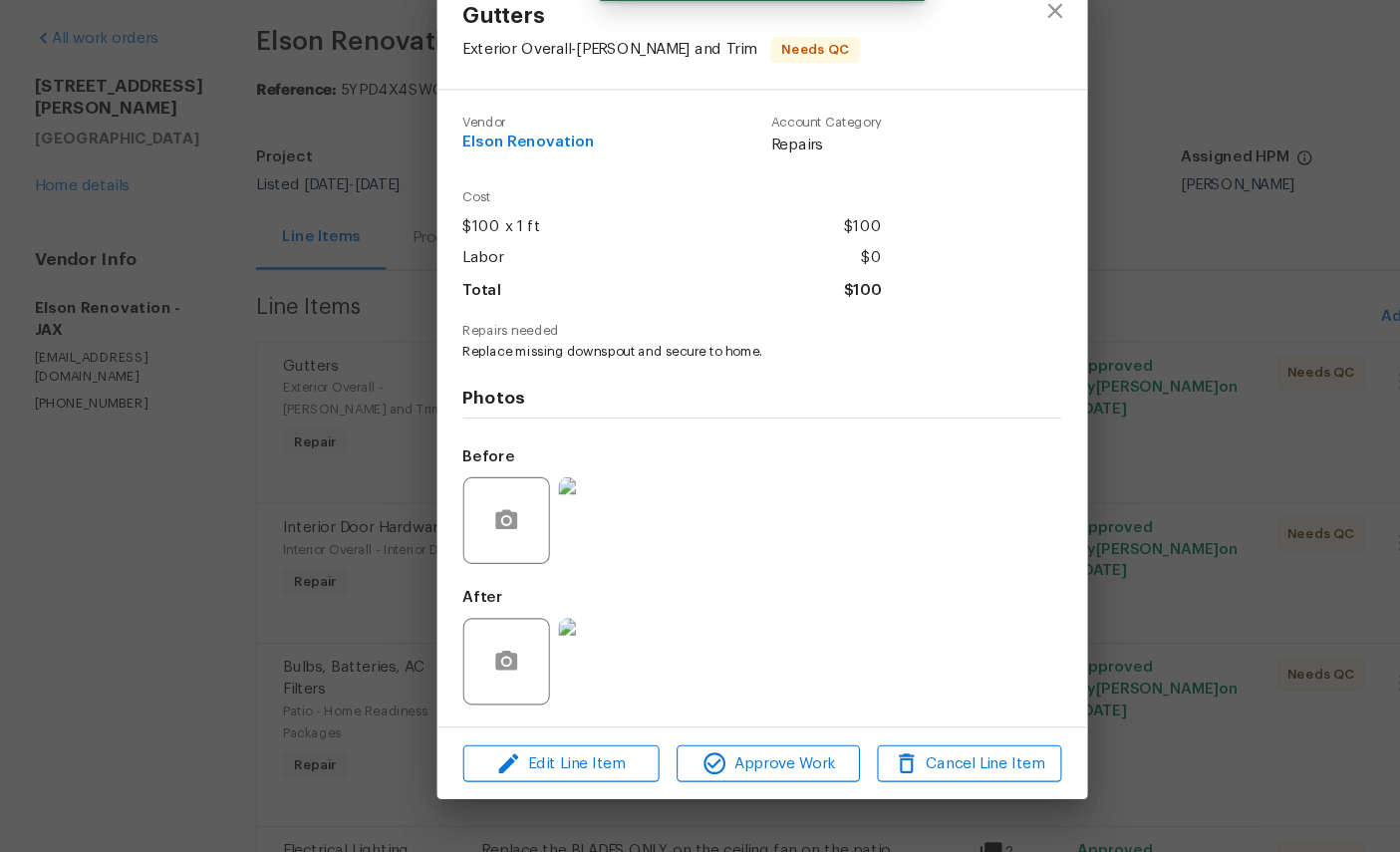 click at bounding box center (553, 677) 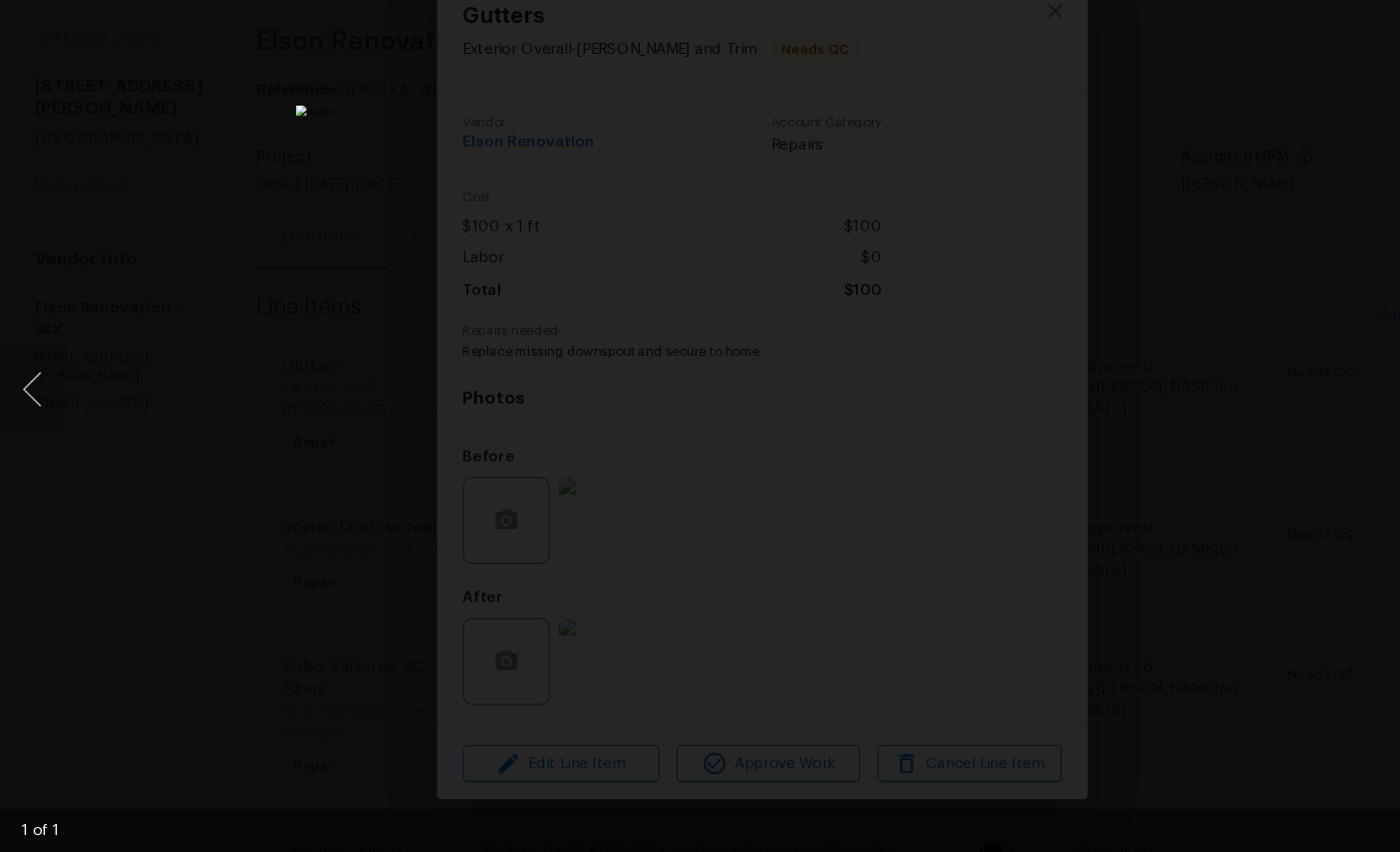 click at bounding box center [30, 426] 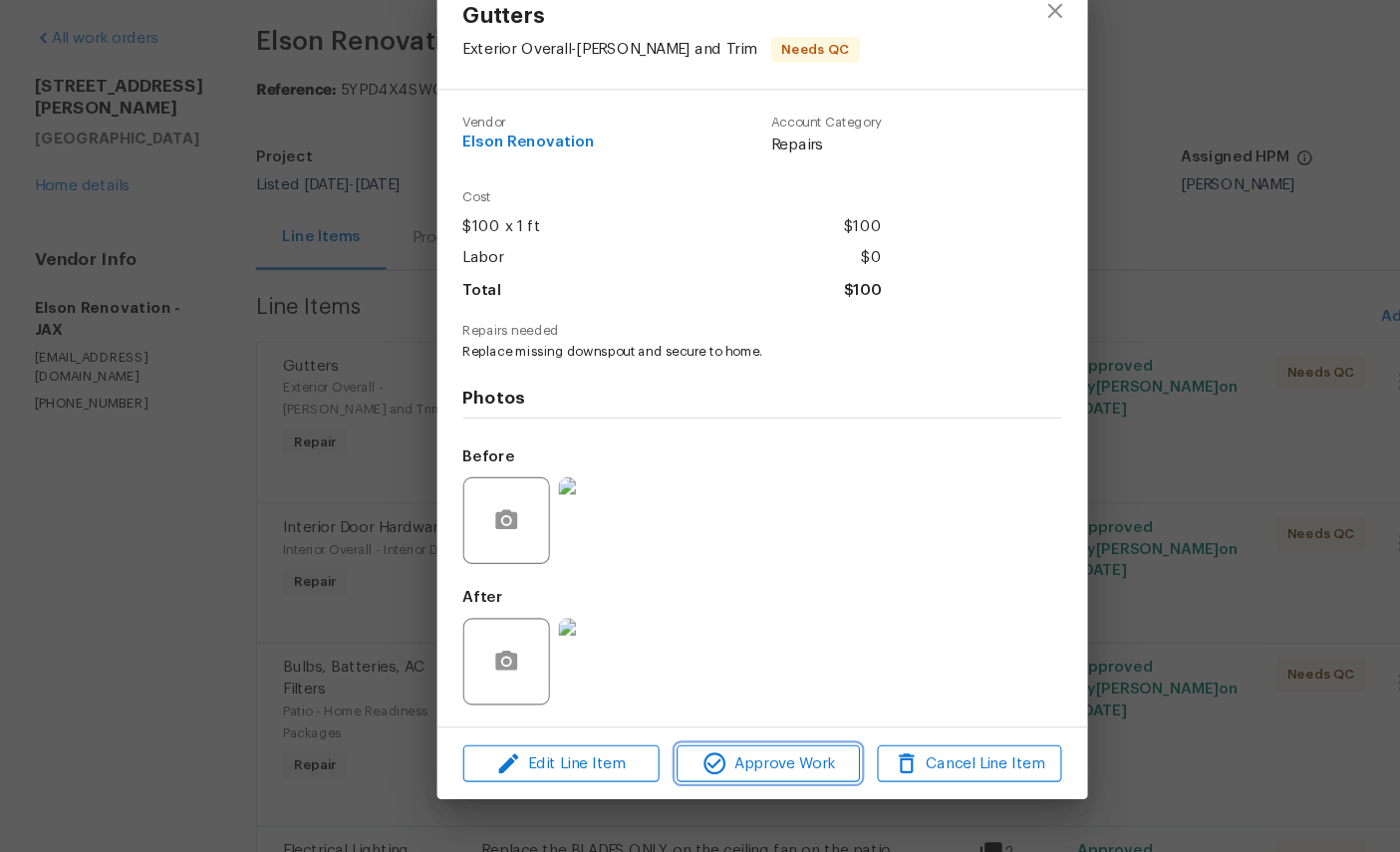 click on "Approve Work" at bounding box center (705, 770) 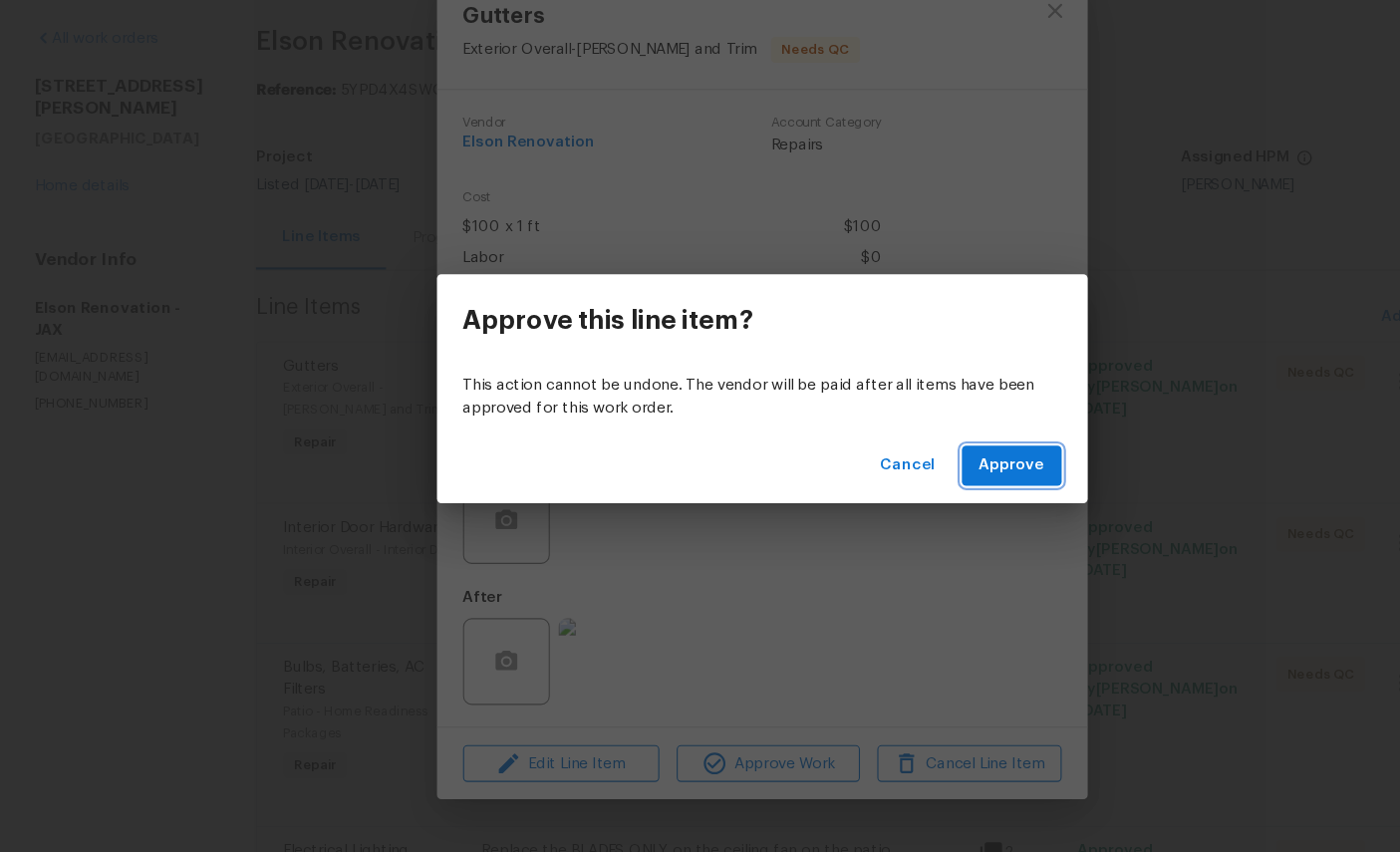 click on "Approve" at bounding box center (930, 496) 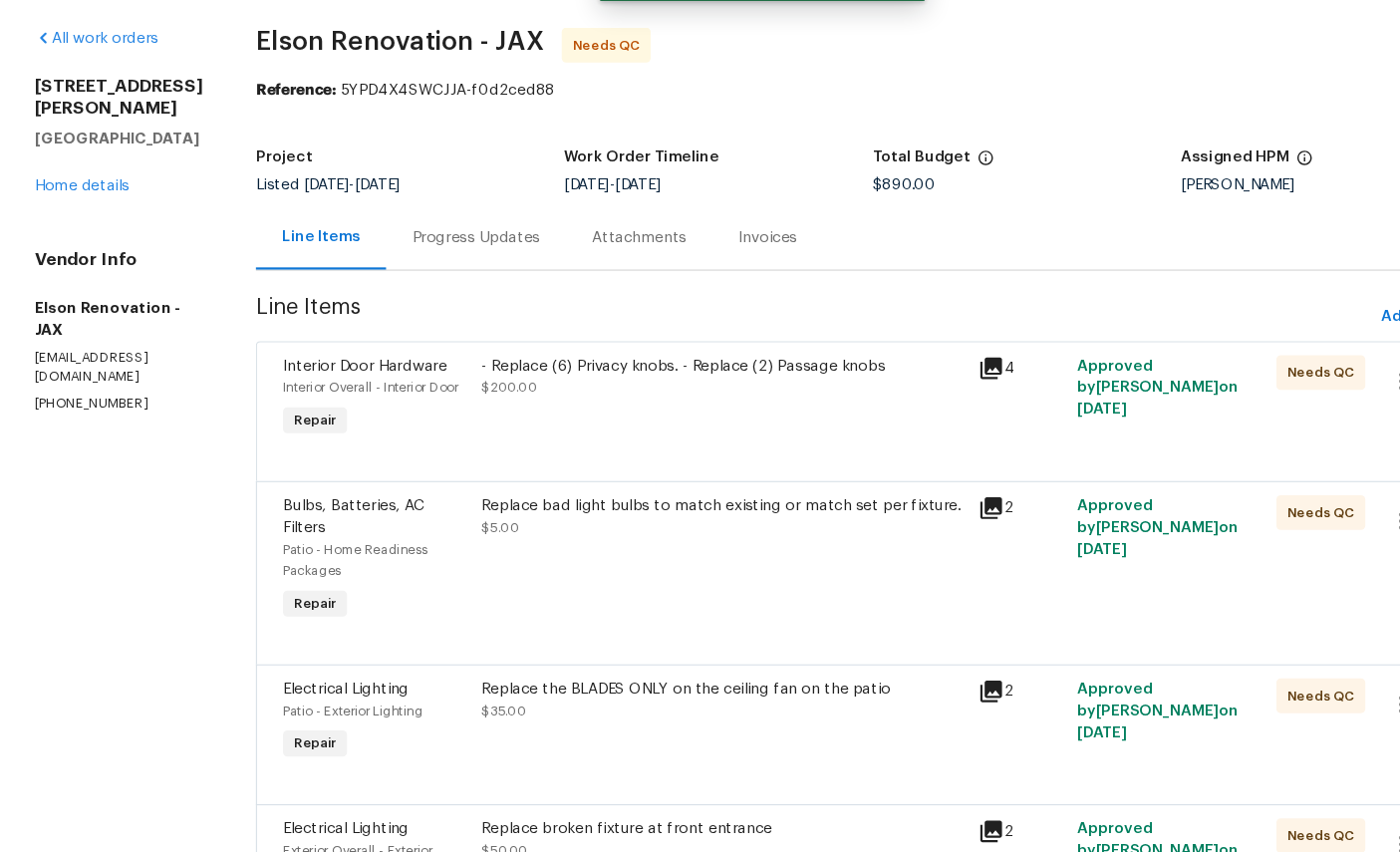 click on "Interior Overall - Interior Door" at bounding box center [345, 426] 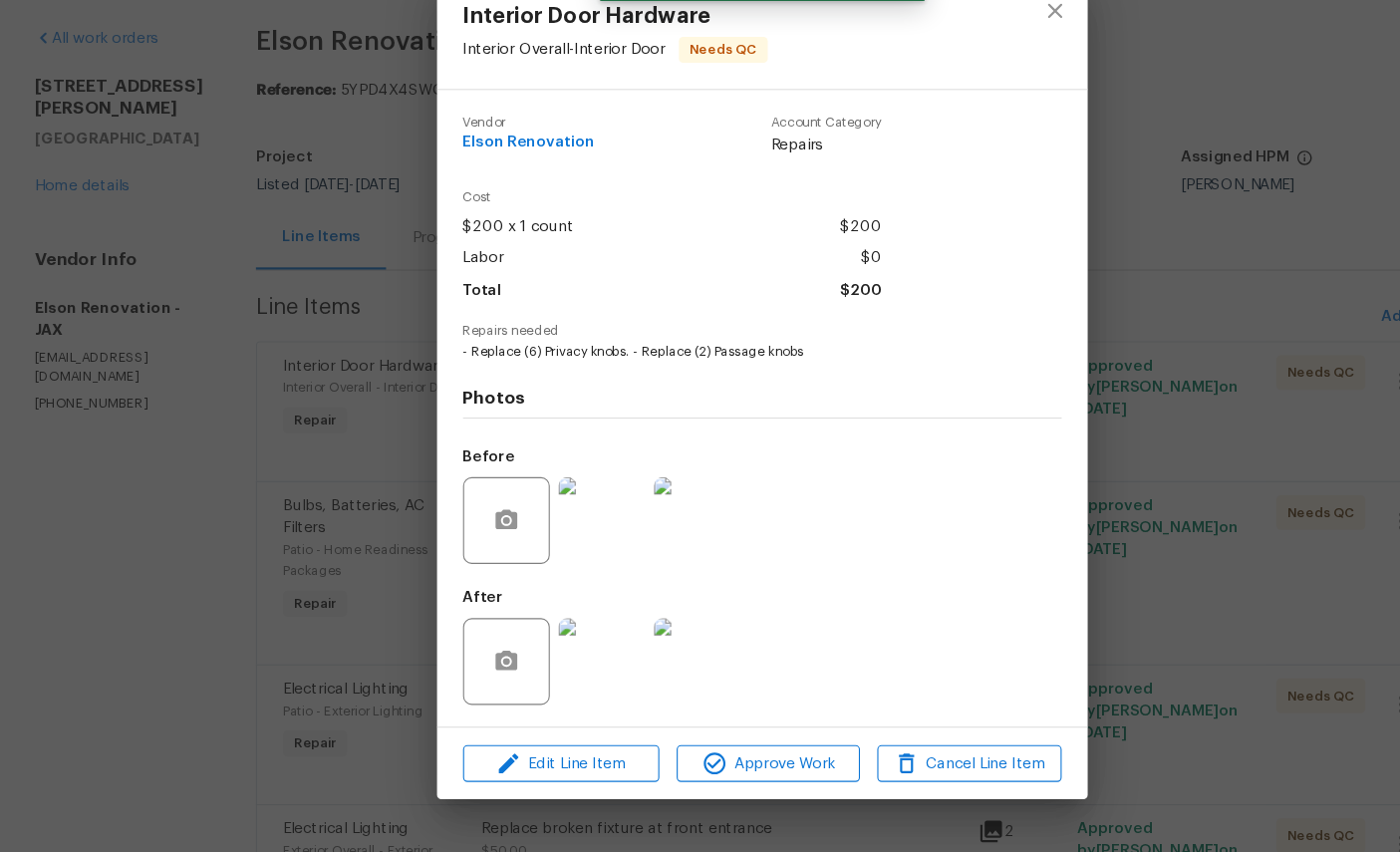 click at bounding box center [553, 677] 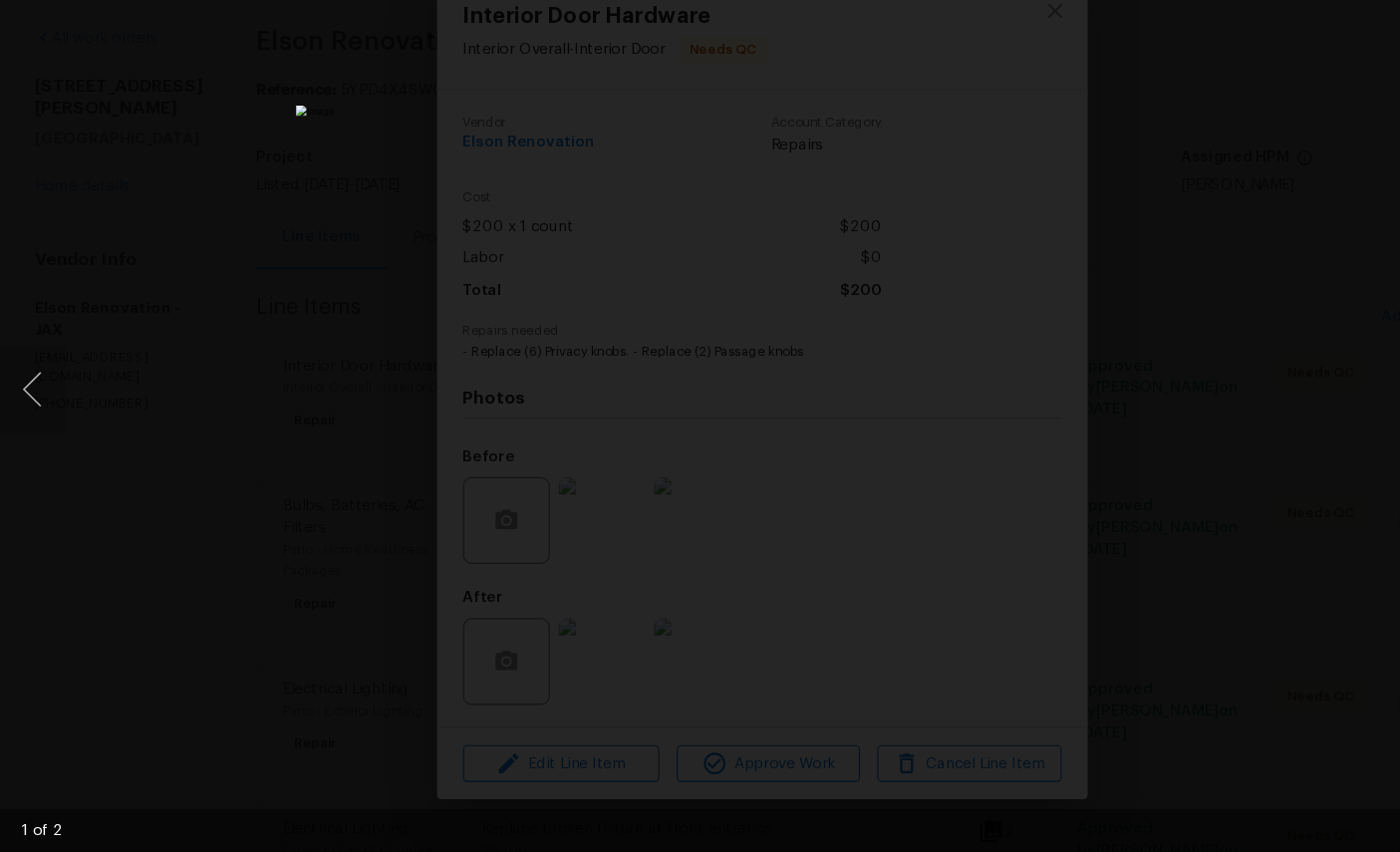click at bounding box center (700, 426) 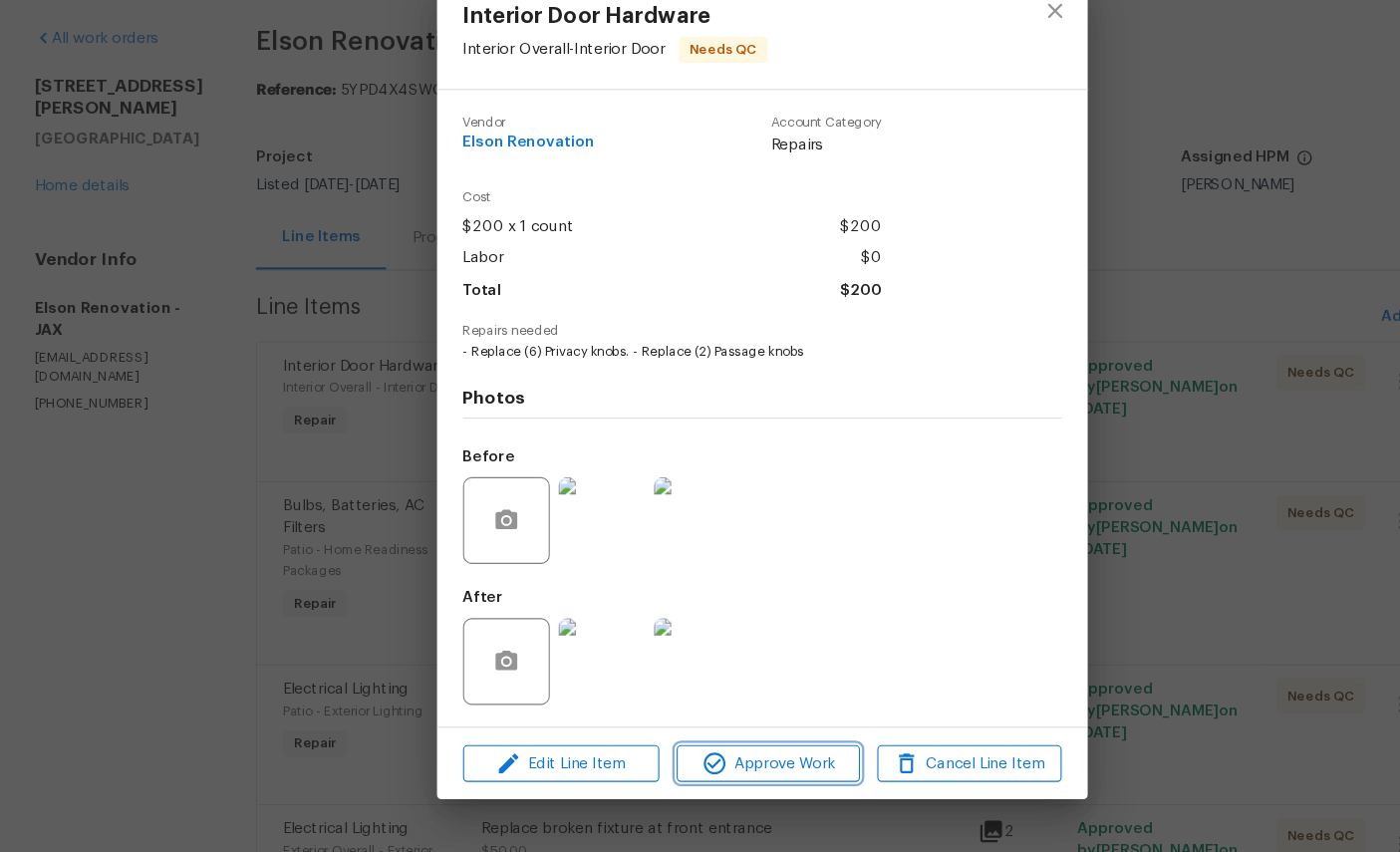 click on "Approve Work" at bounding box center (705, 770) 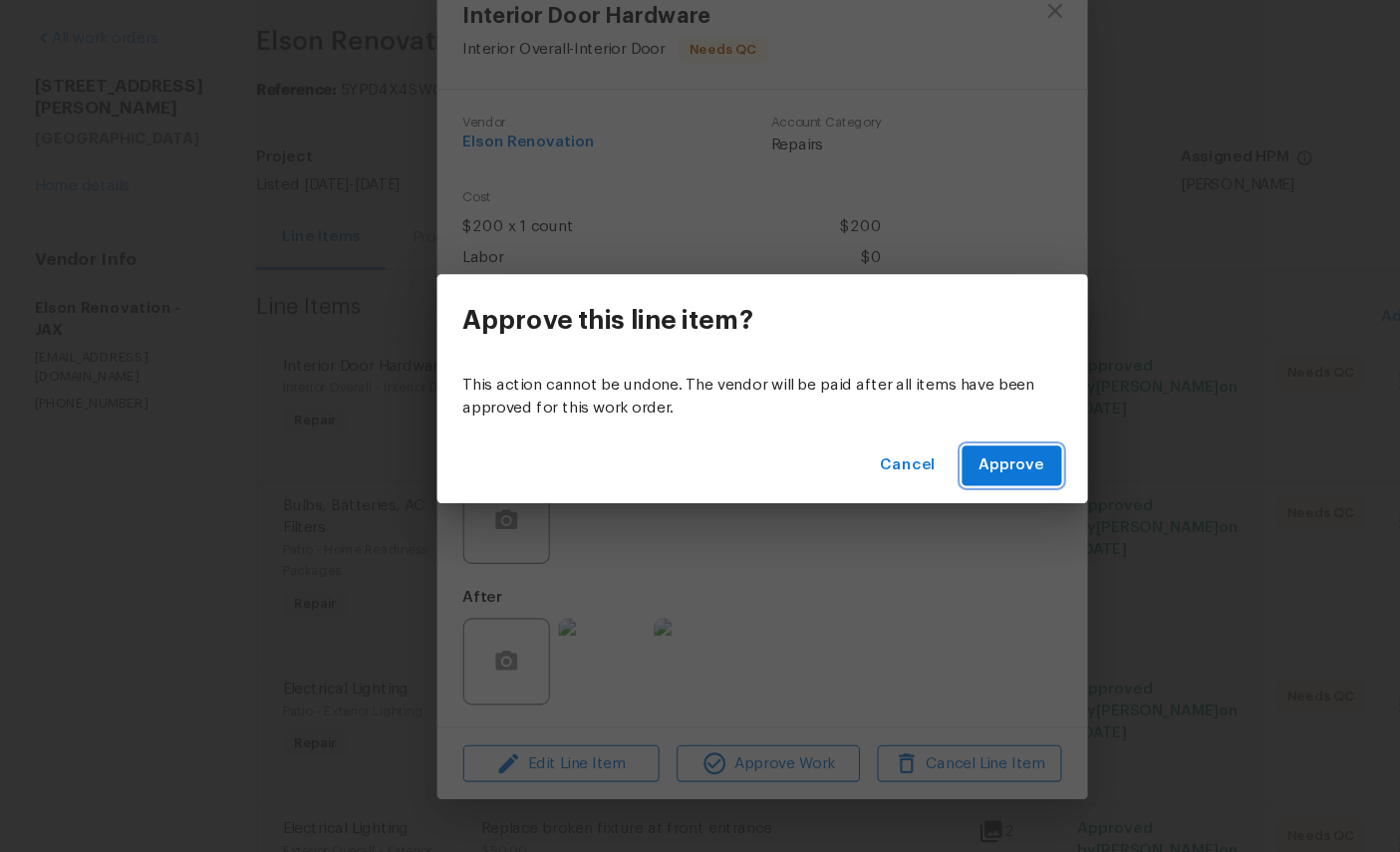 click on "Approve" at bounding box center [930, 496] 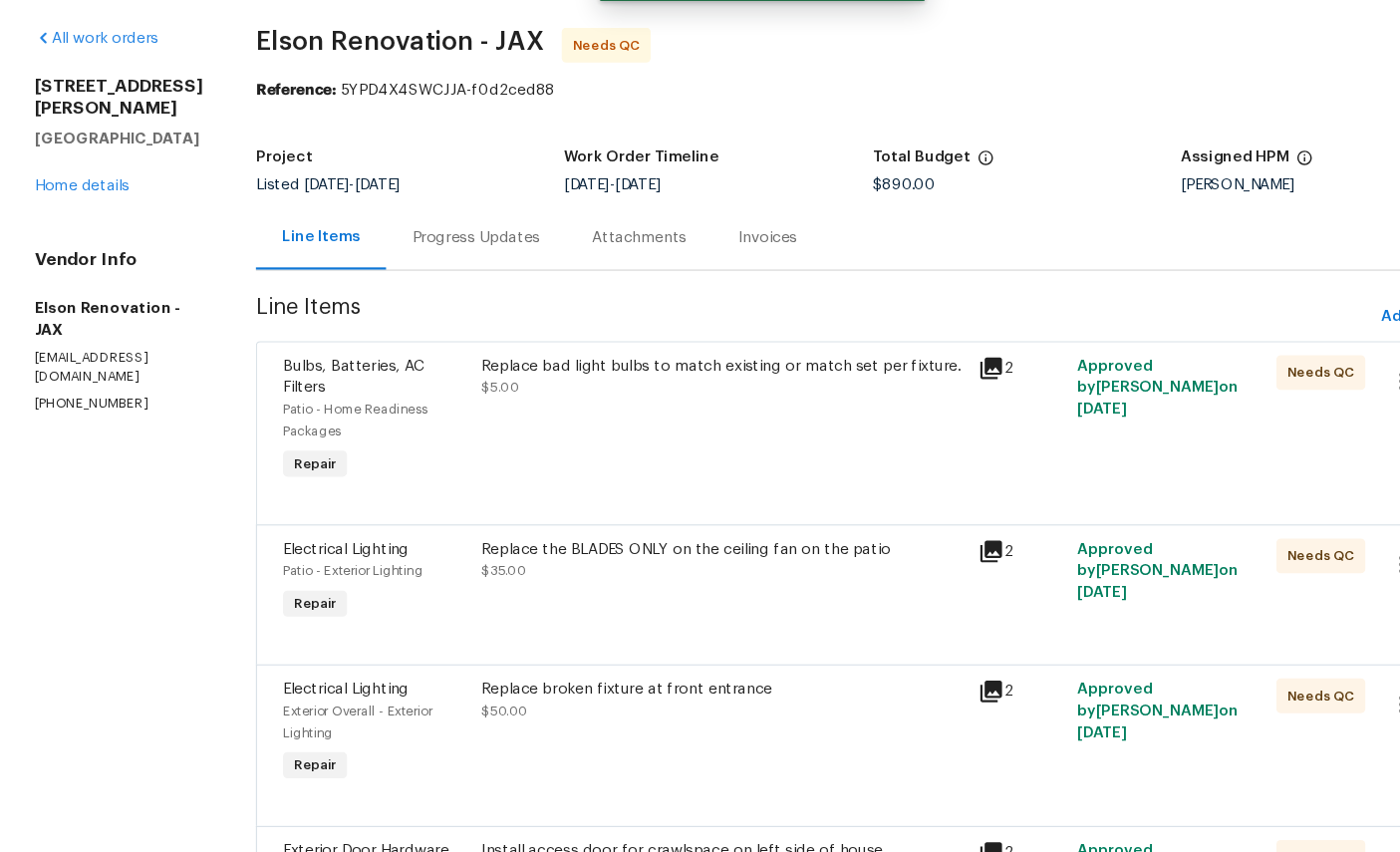 click on "Bulbs, Batteries, AC Filters" at bounding box center [325, 416] 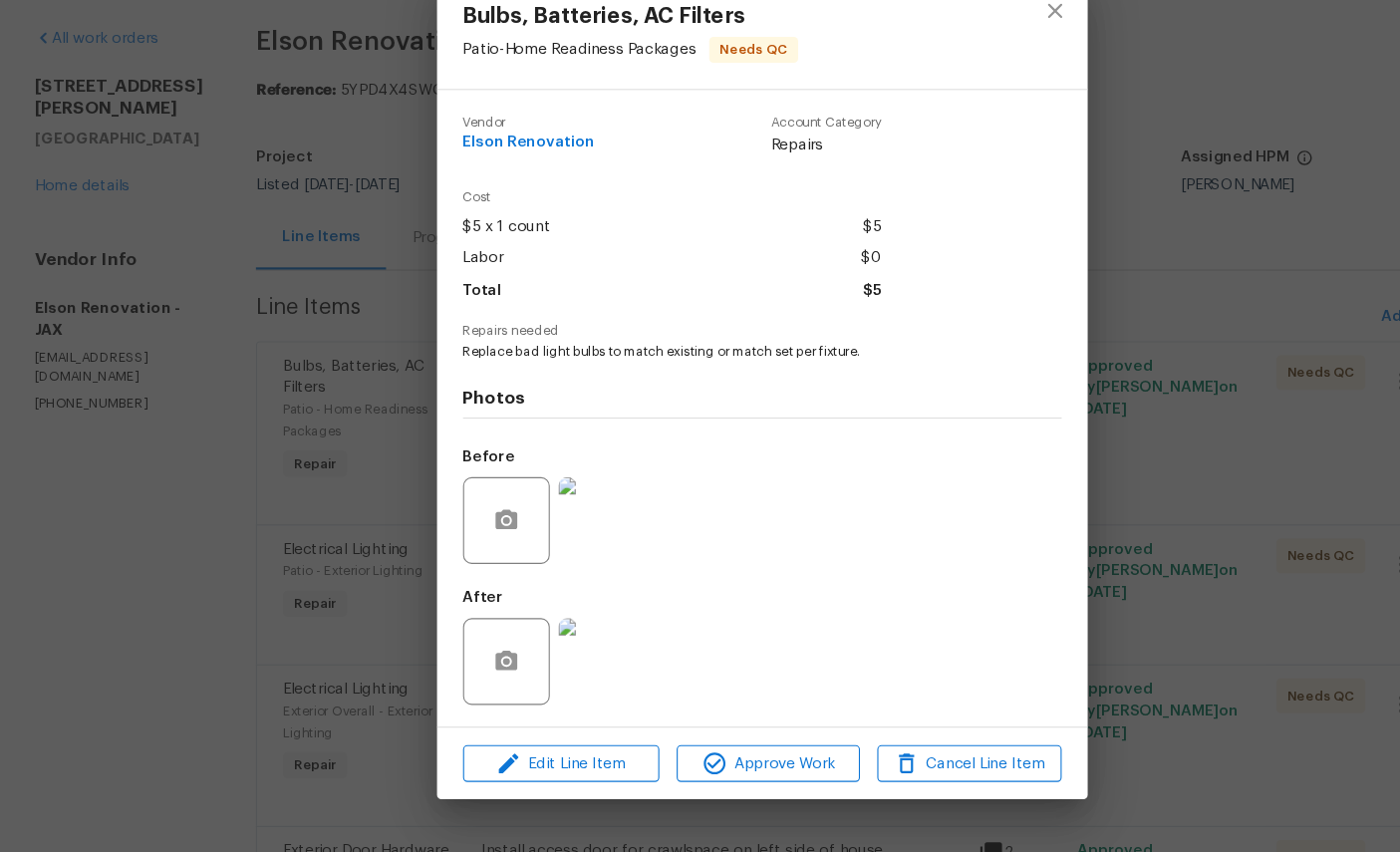 click at bounding box center (553, 677) 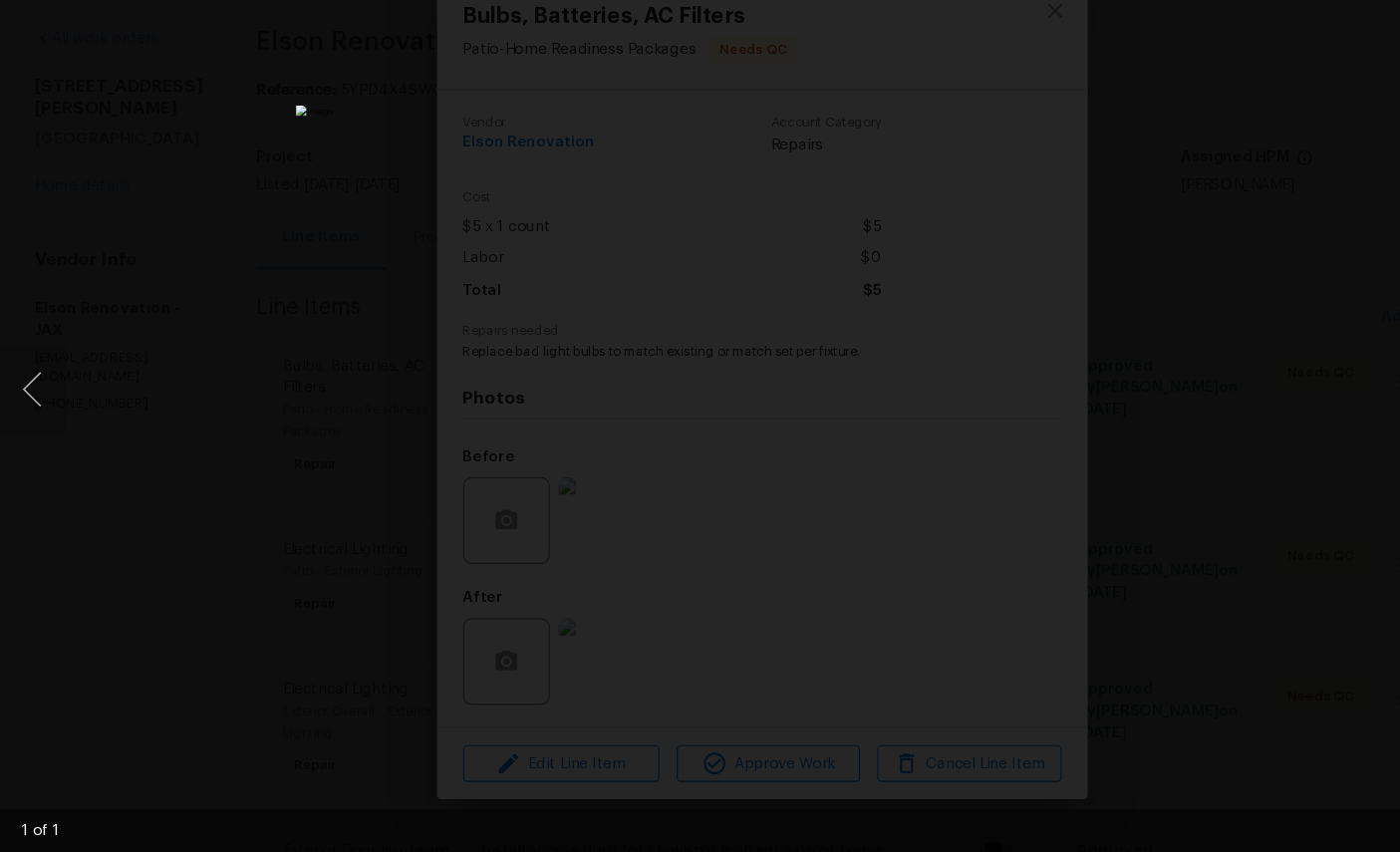 click at bounding box center (30, 426) 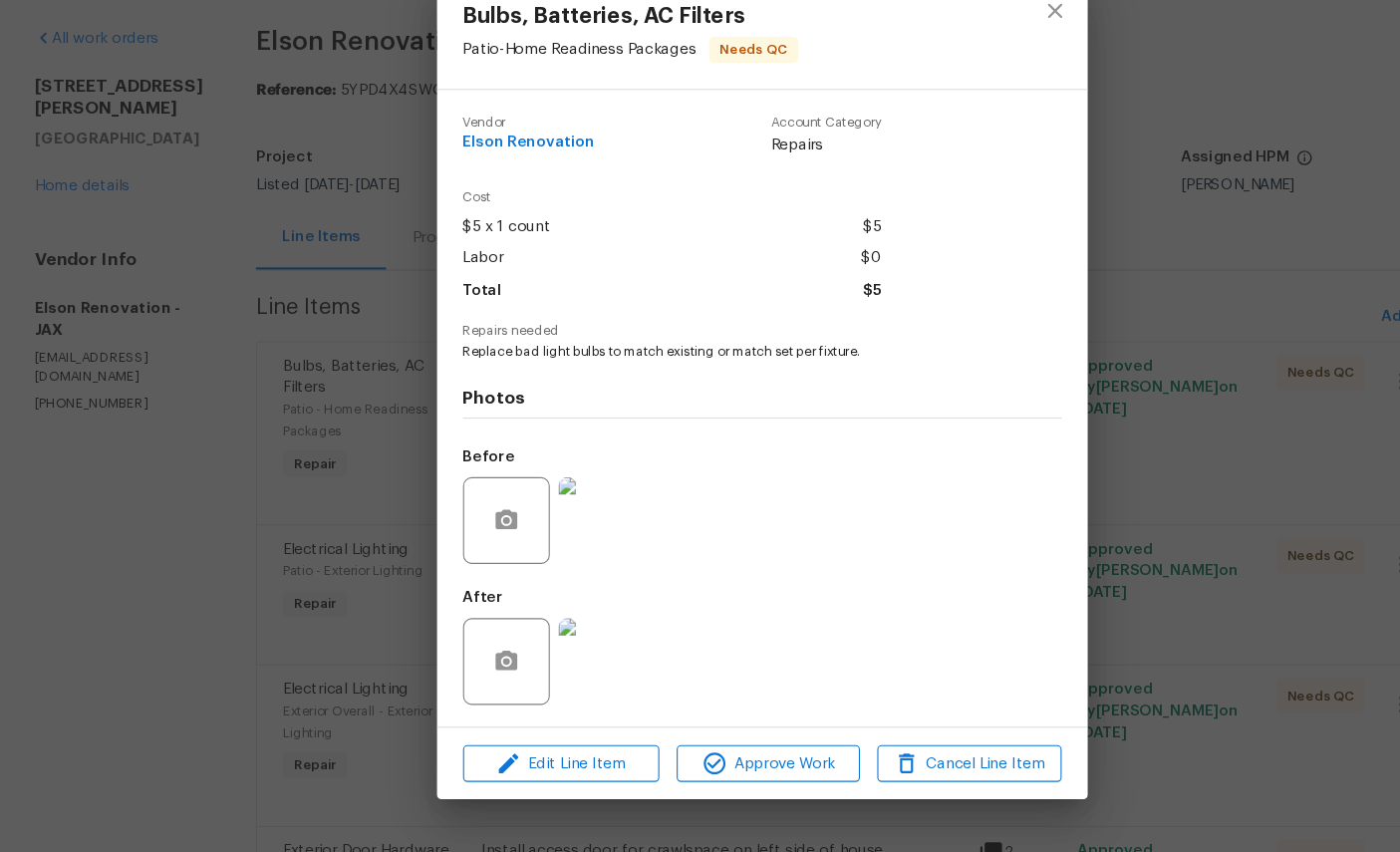 click on "Bulbs, Batteries, AC Filters Patio  -  Home Readiness Packages Needs QC Vendor Elson Renovation Account Category Repairs Cost $5 x 1 count $5 Labor $0 Total $5 Repairs needed Replace bad light bulbs to match existing or match set per fixture. Photos Before After  Edit Line Item  Approve Work  Cancel Line Item" at bounding box center [700, 426] 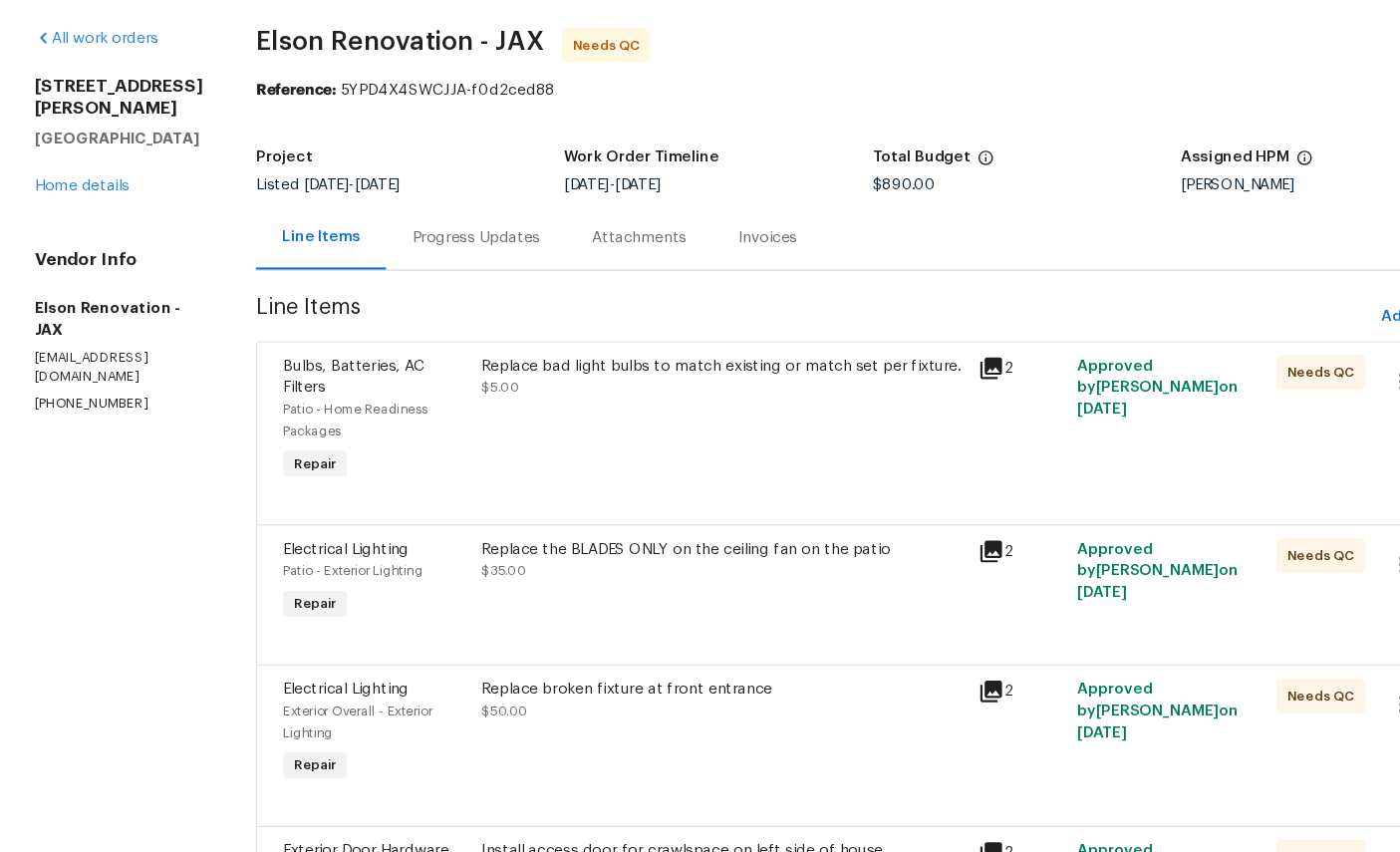 click on "Patio - Home Readiness Packages" at bounding box center [345, 455] 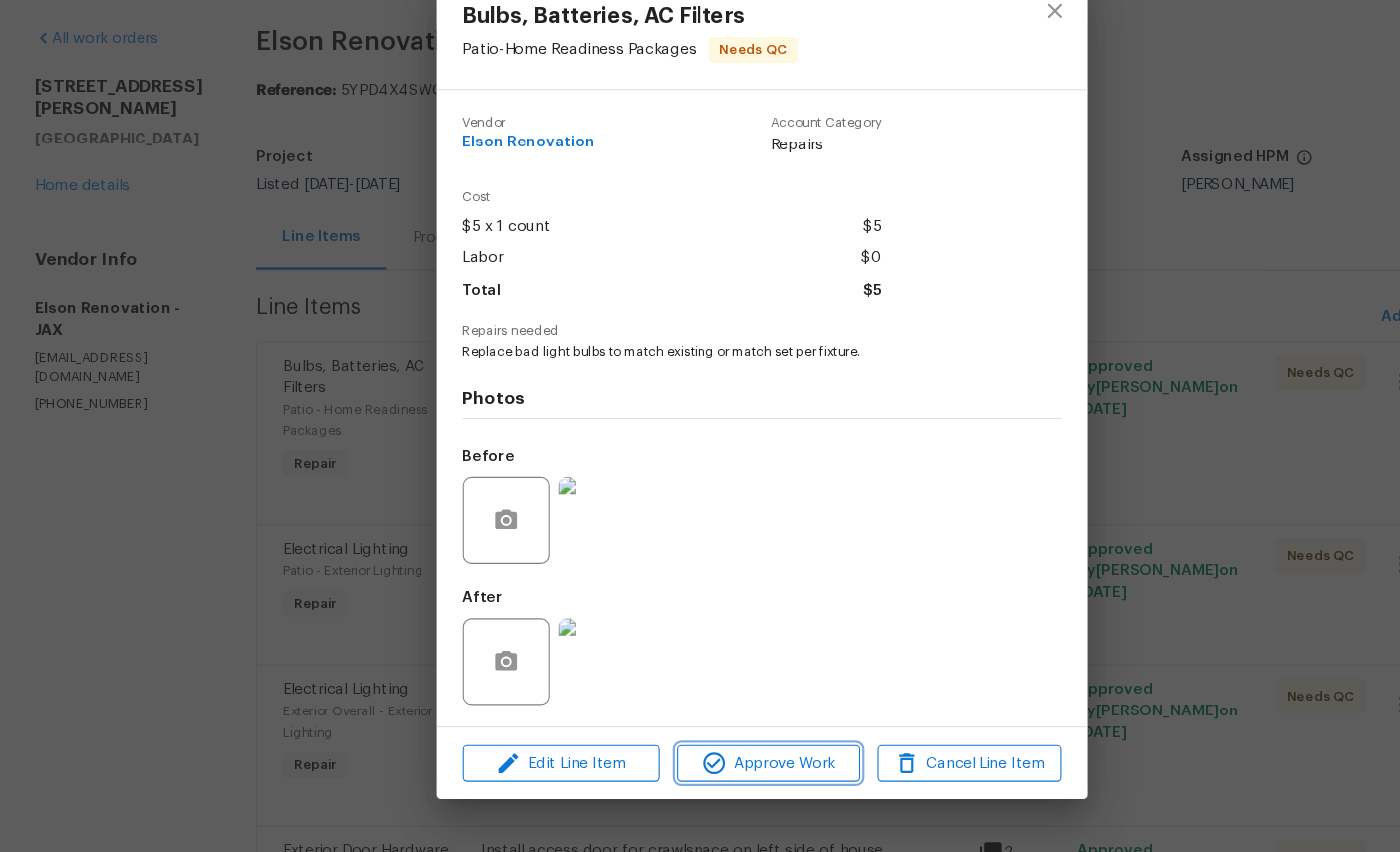 click on "Approve Work" at bounding box center [705, 770] 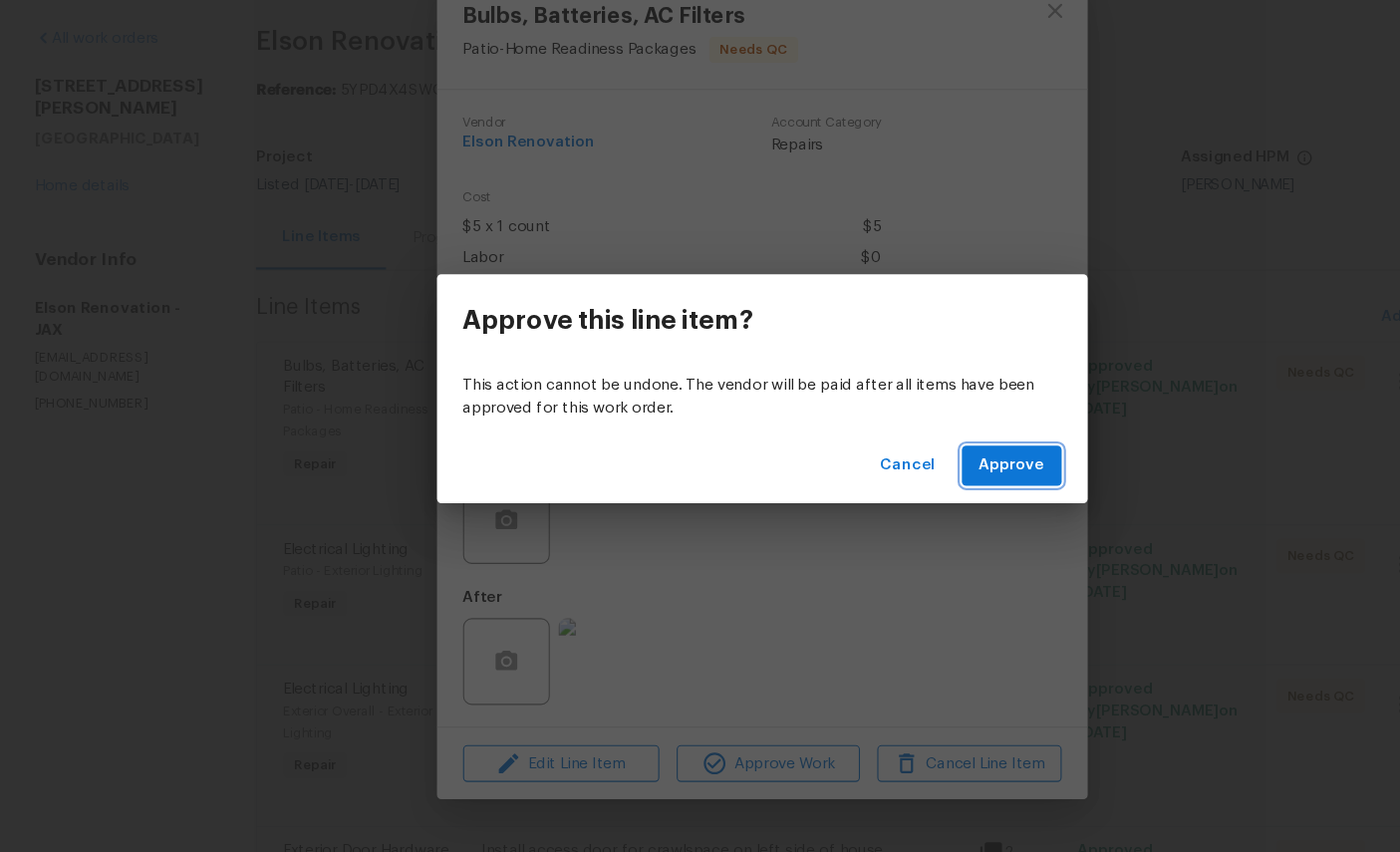 click on "Approve" at bounding box center (930, 496) 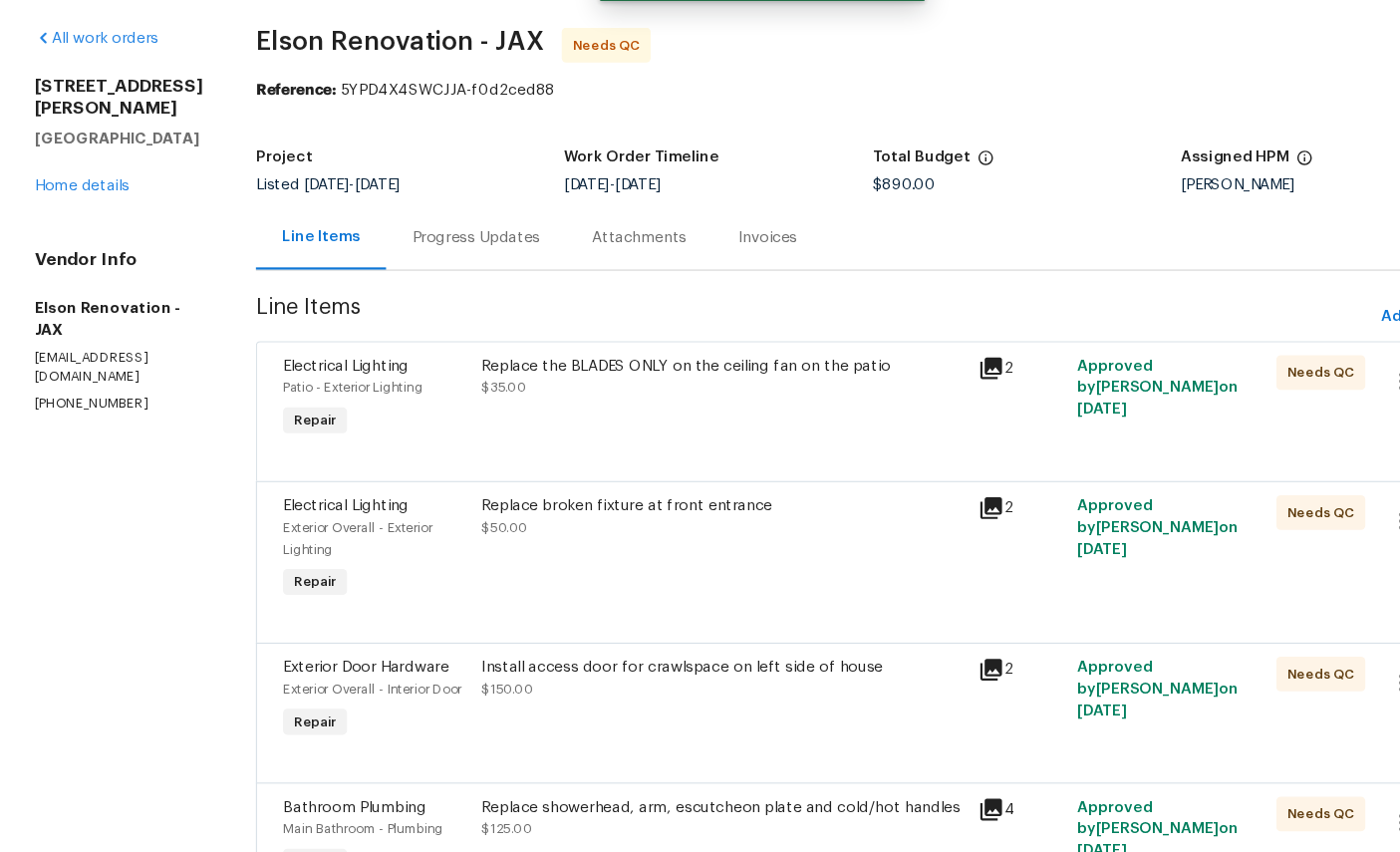 click on "Patio - Exterior Lighting" at bounding box center (324, 426) 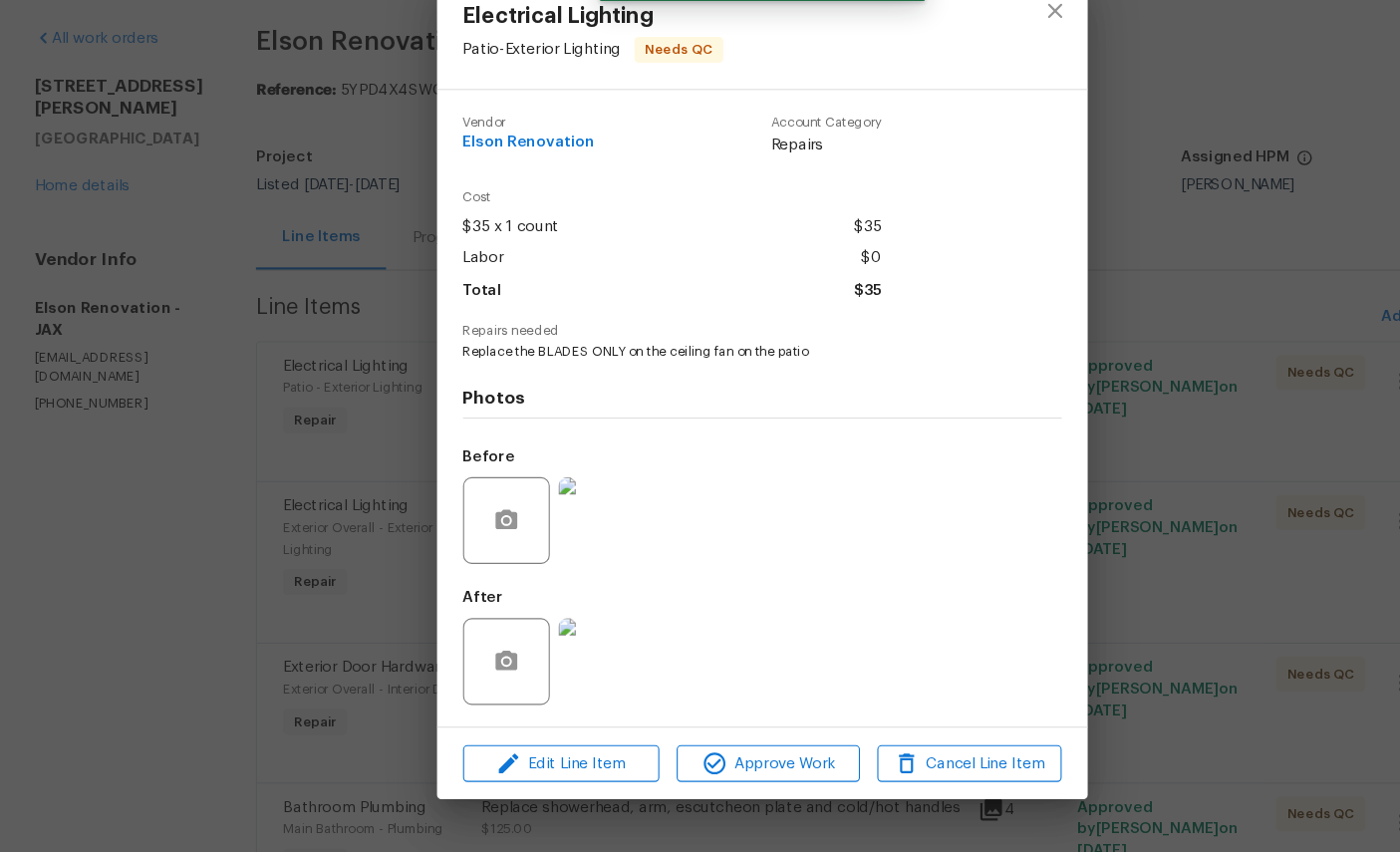 click at bounding box center [553, 677] 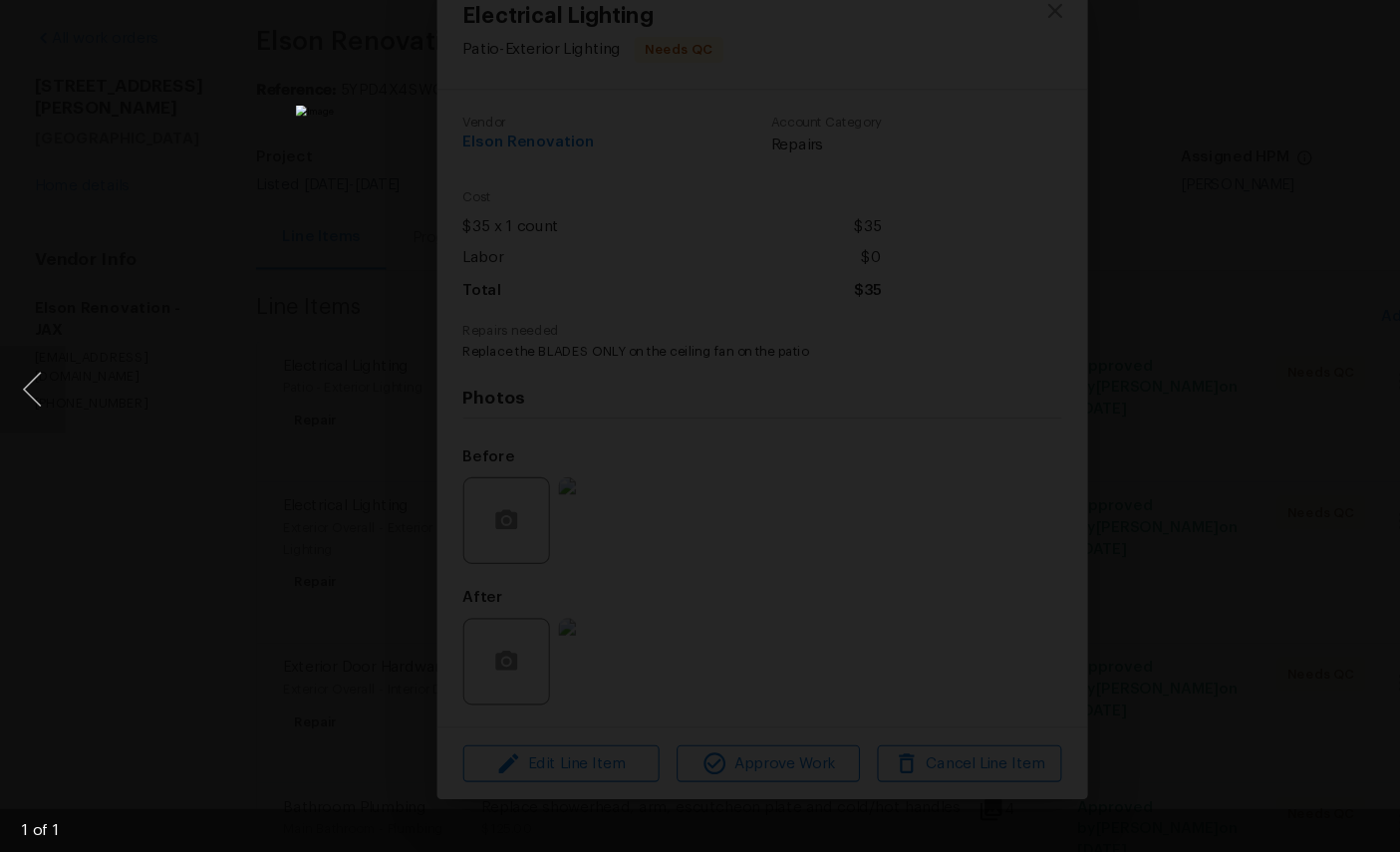 click at bounding box center (700, 426) 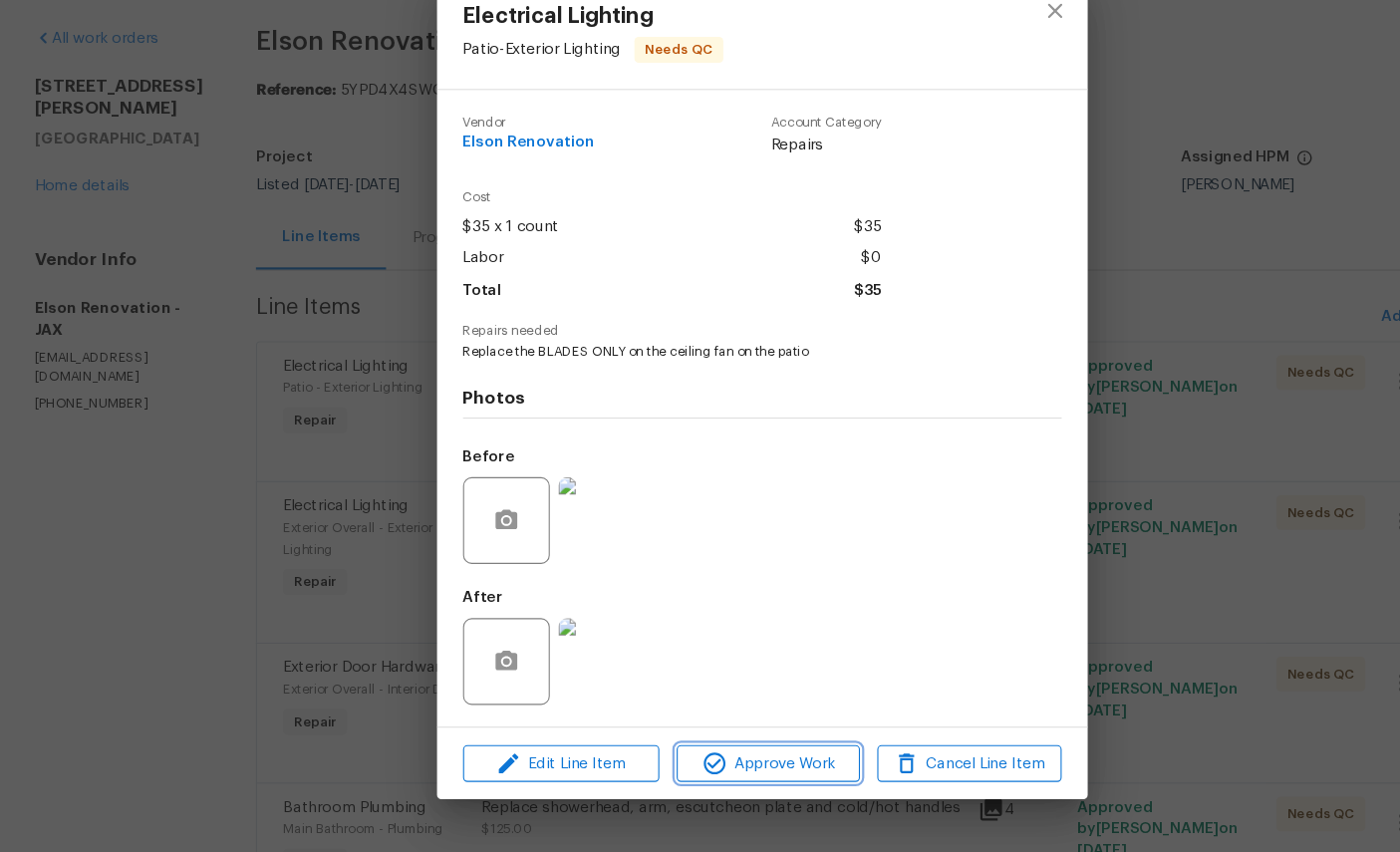 click on "Approve Work" at bounding box center (705, 770) 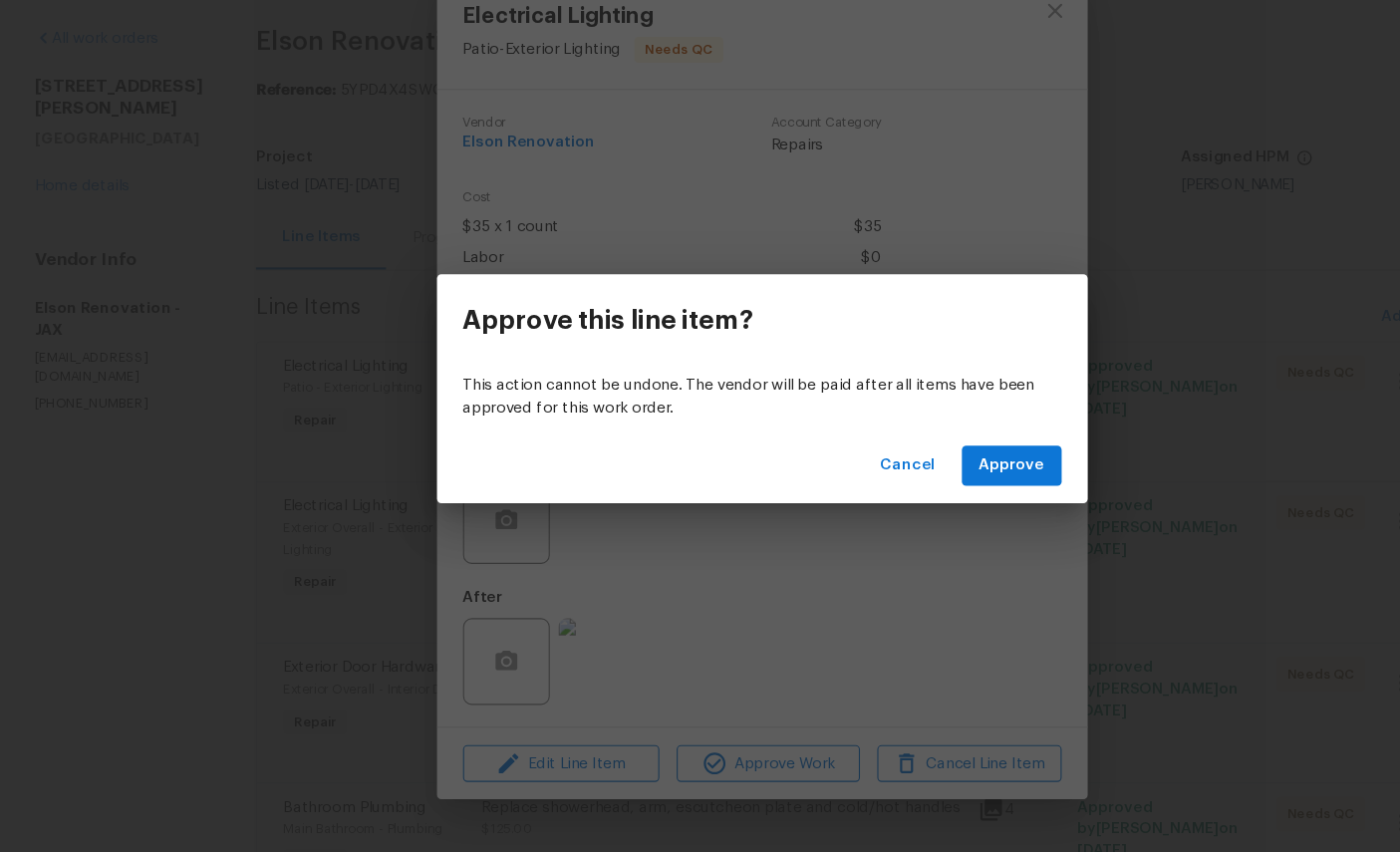 click on "Cancel Approve" at bounding box center [700, 496] 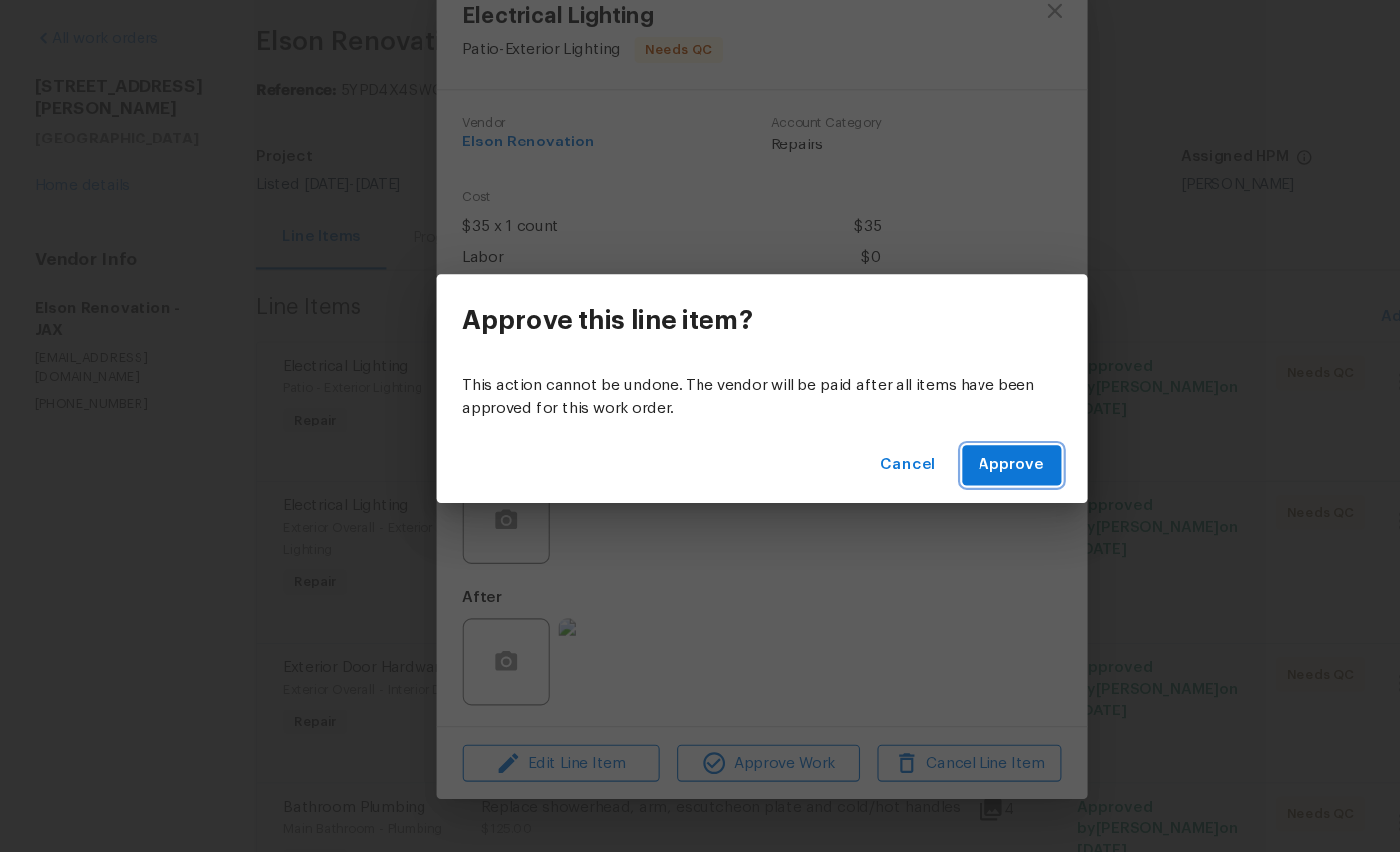 click on "Approve" at bounding box center [930, 496] 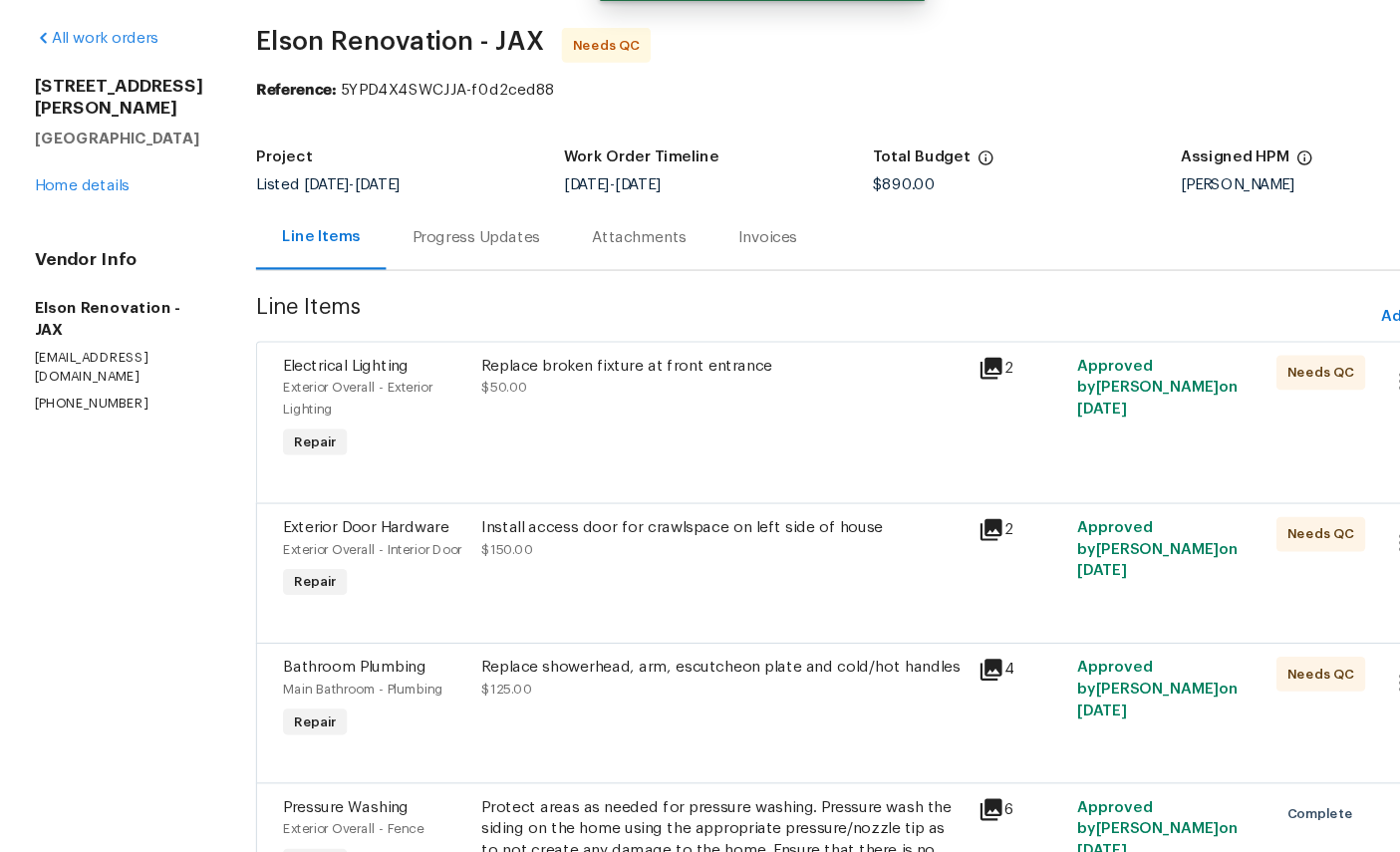 click on "Electrical Lighting" at bounding box center [318, 406] 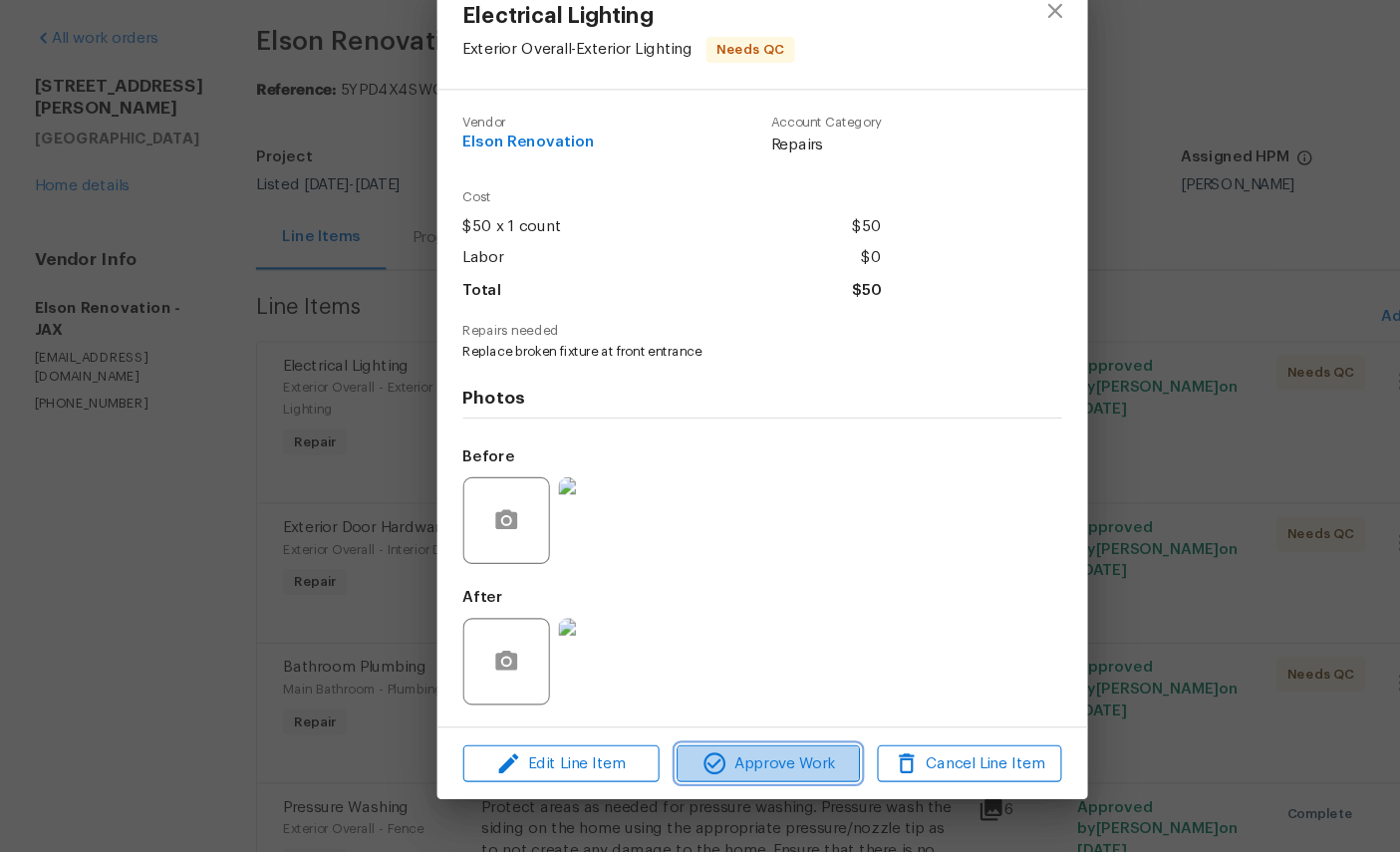click on "Approve Work" at bounding box center (705, 770) 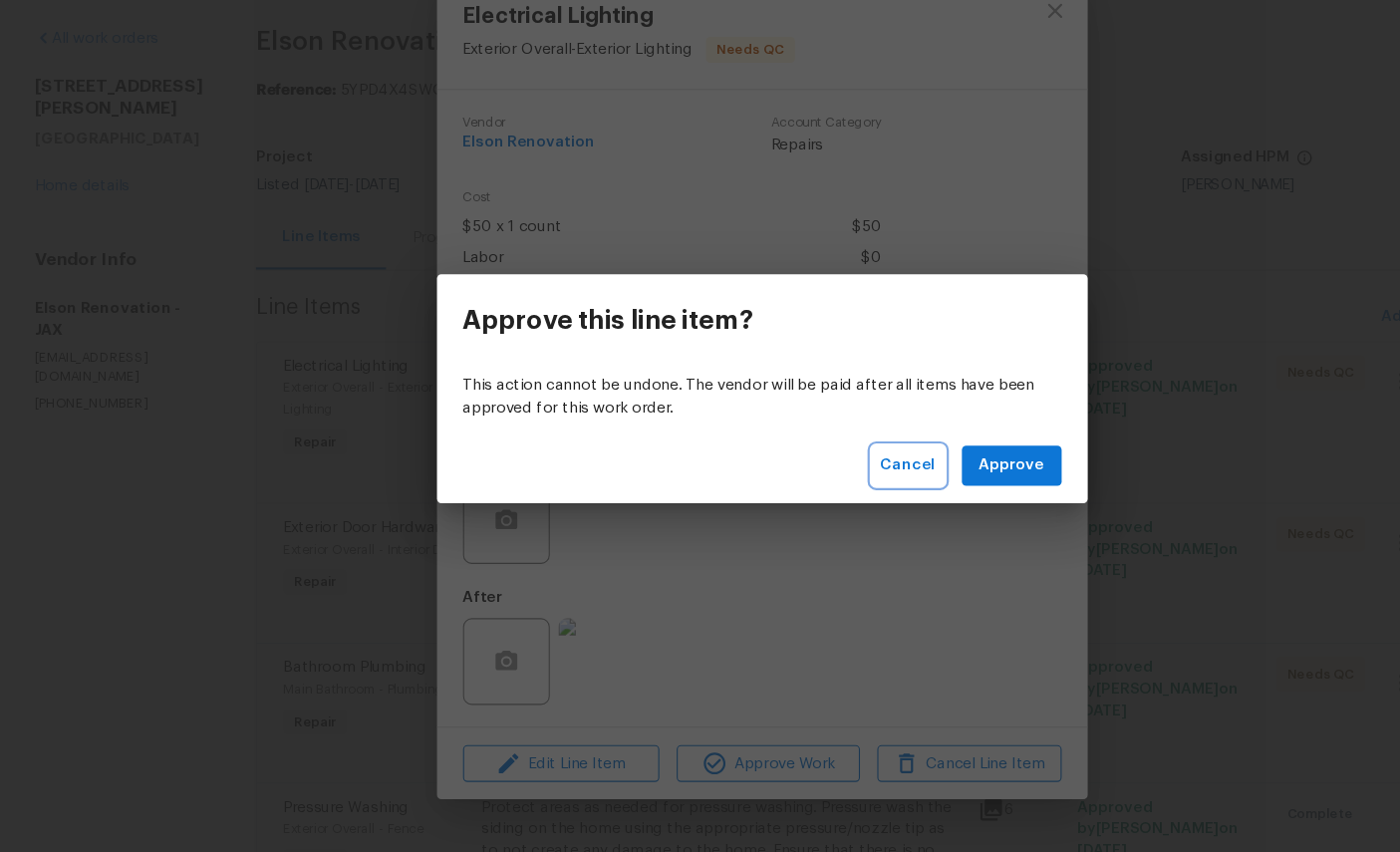 click on "Cancel" at bounding box center (834, 496) 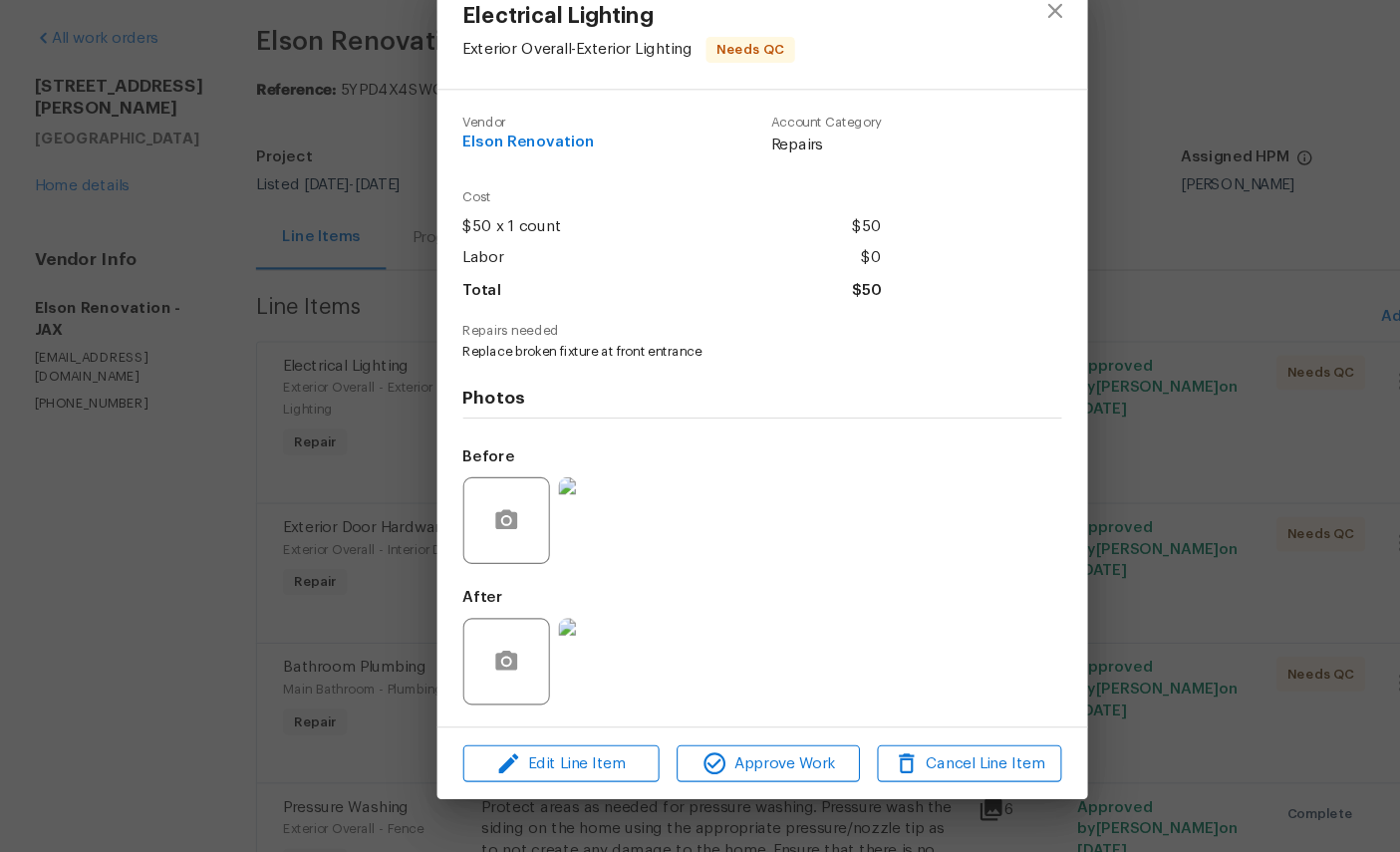 click at bounding box center [553, 677] 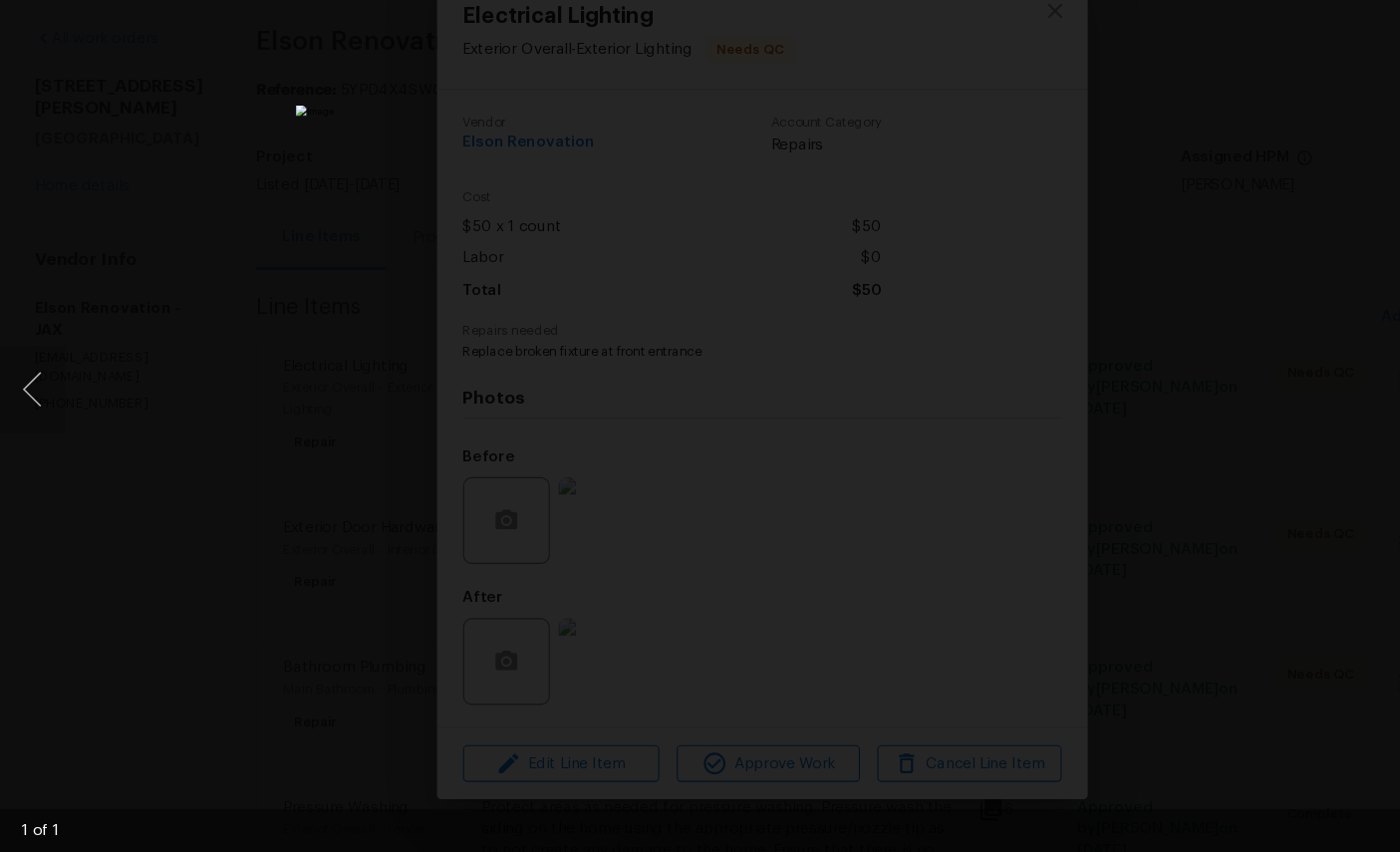 click at bounding box center [30, 426] 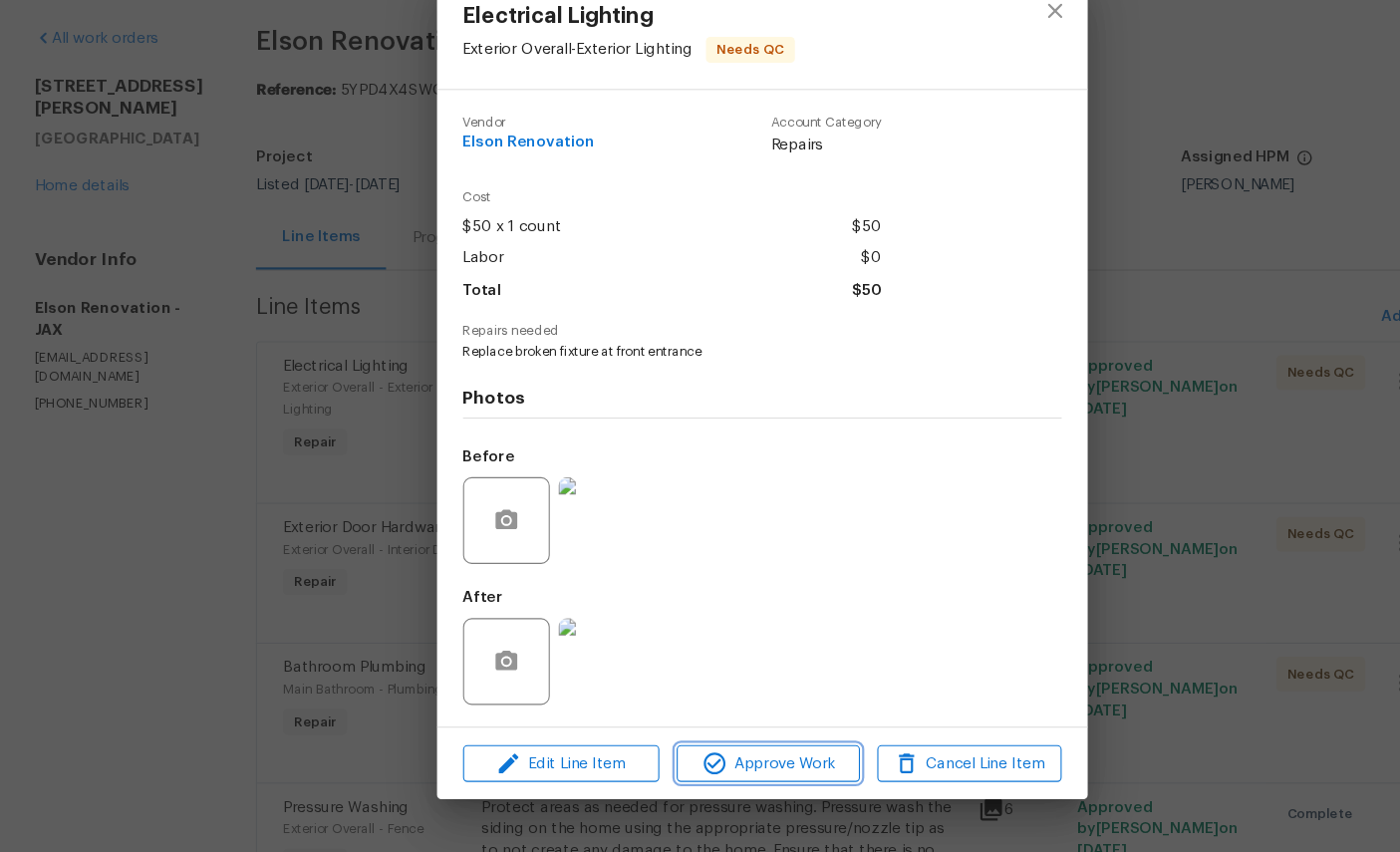 click on "Approve Work" at bounding box center (705, 770) 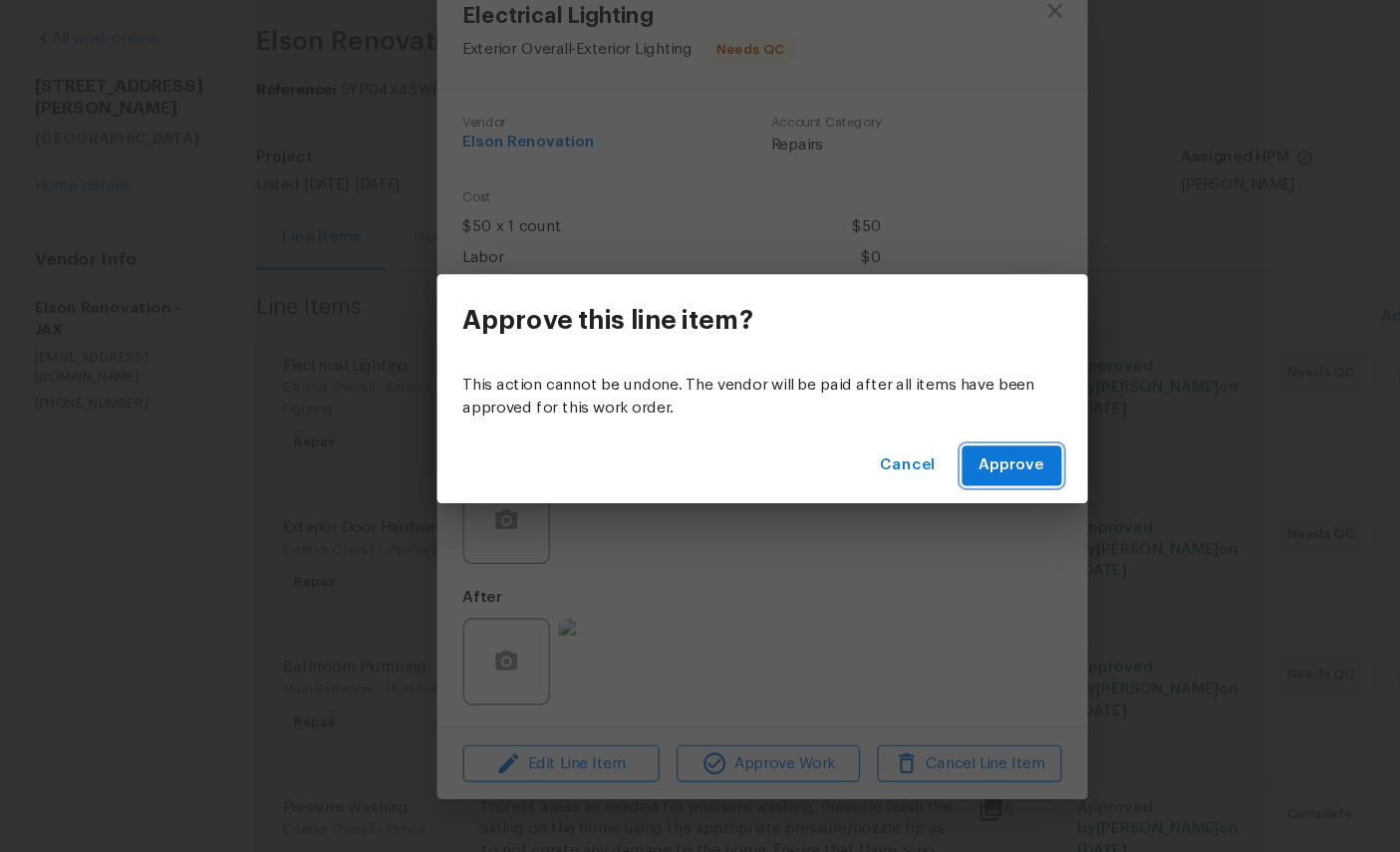 click on "Approve" at bounding box center (930, 496) 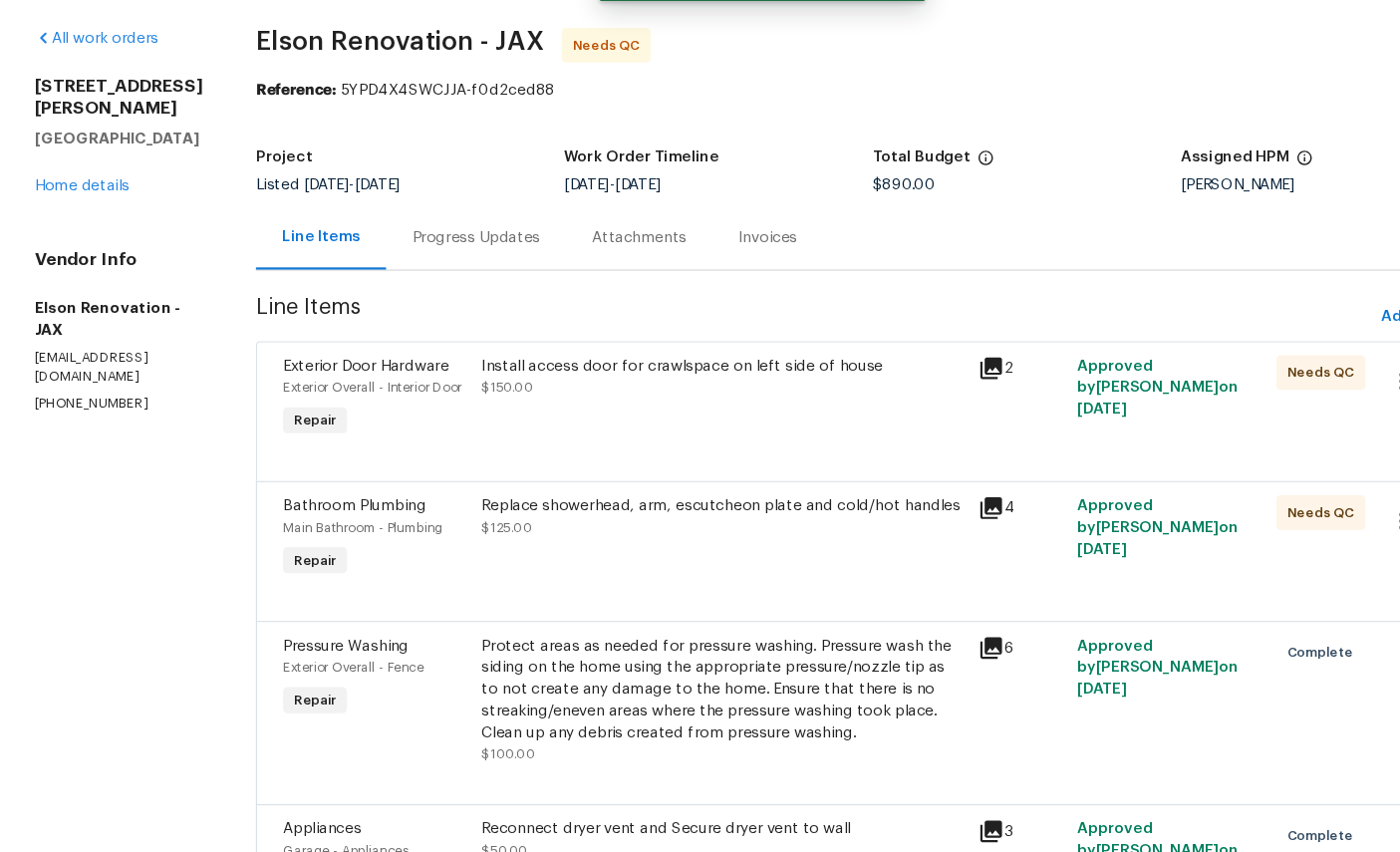 click on "Exterior Door Hardware" at bounding box center (345, 406) 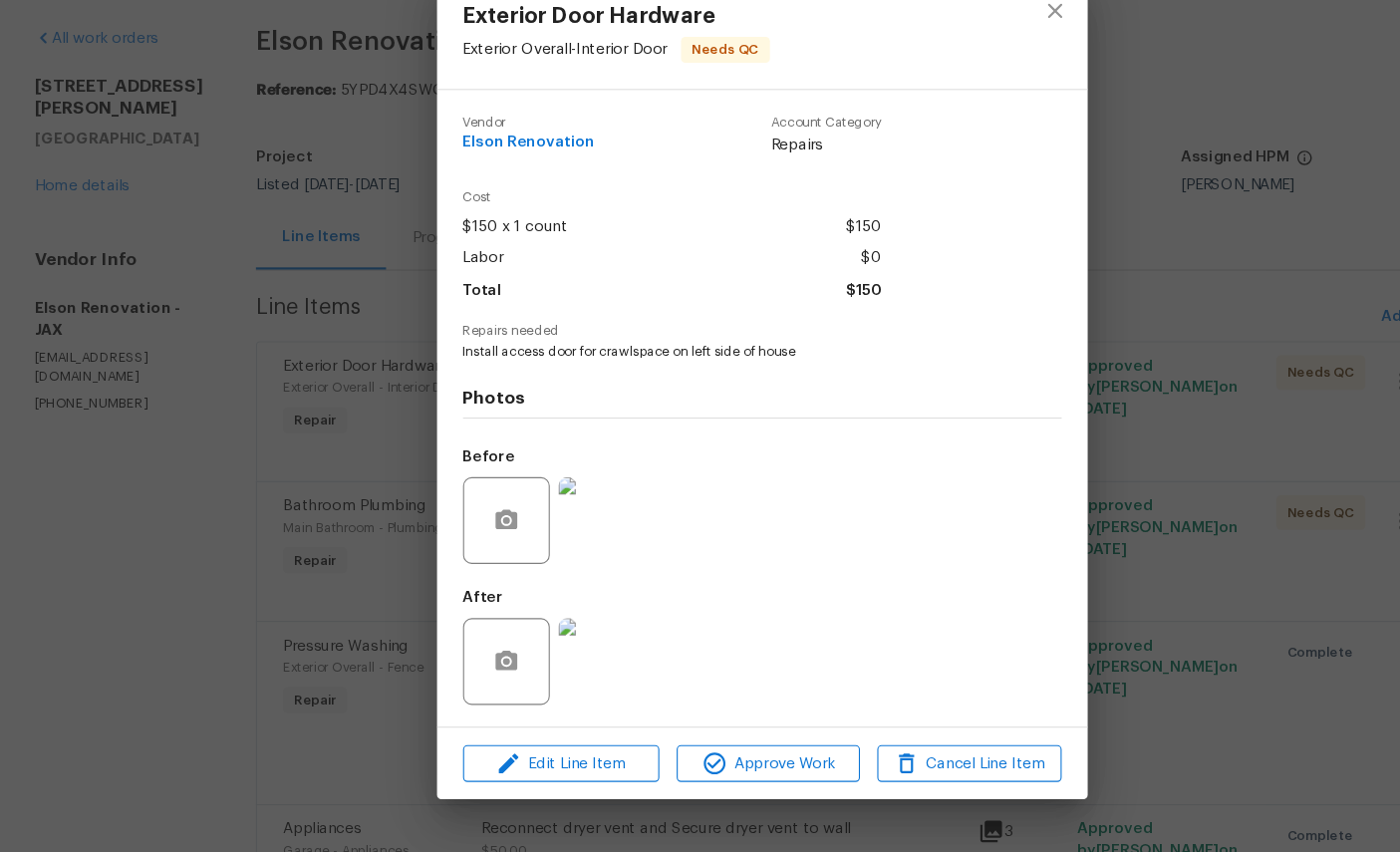 click at bounding box center [553, 677] 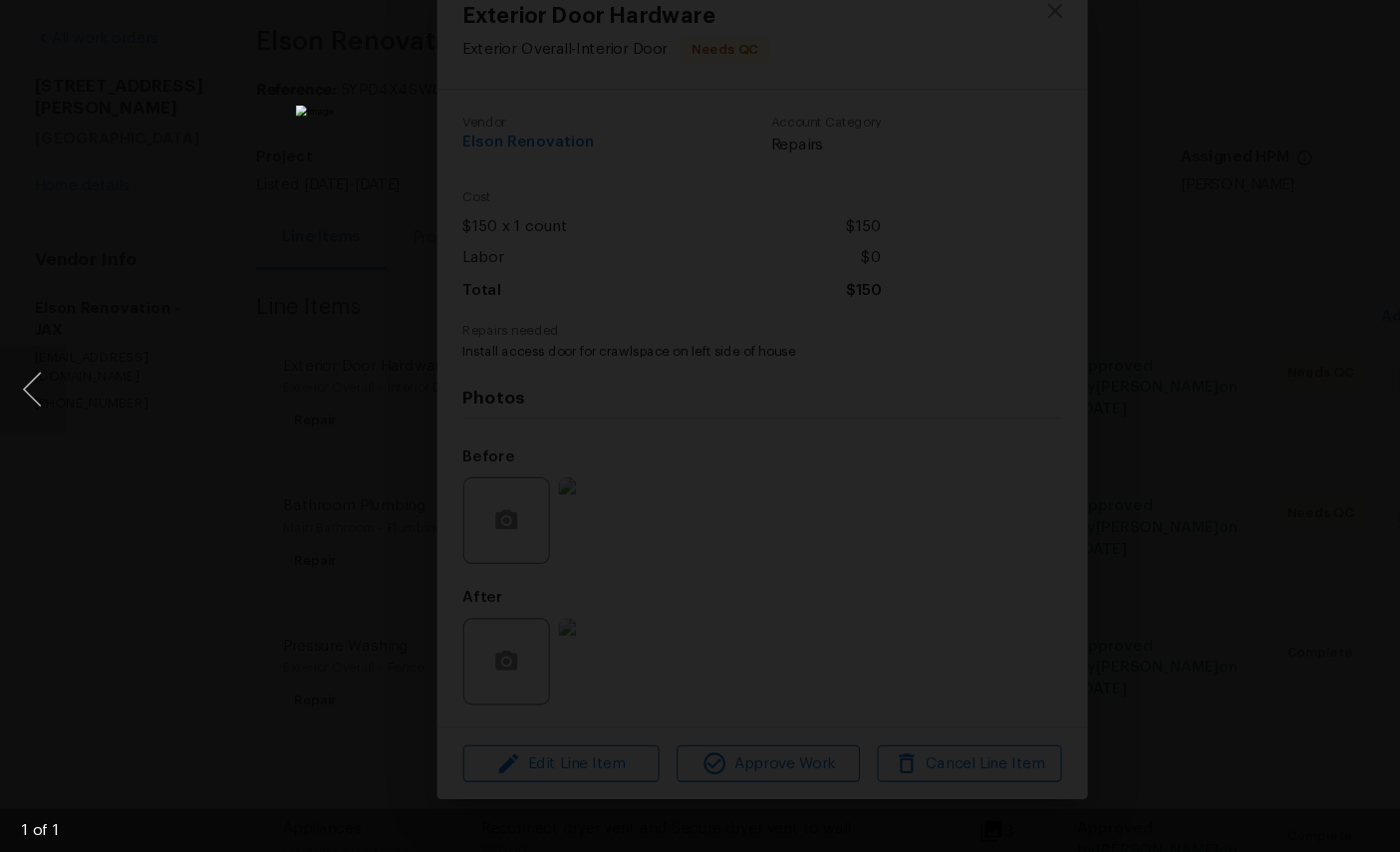 click at bounding box center [700, 426] 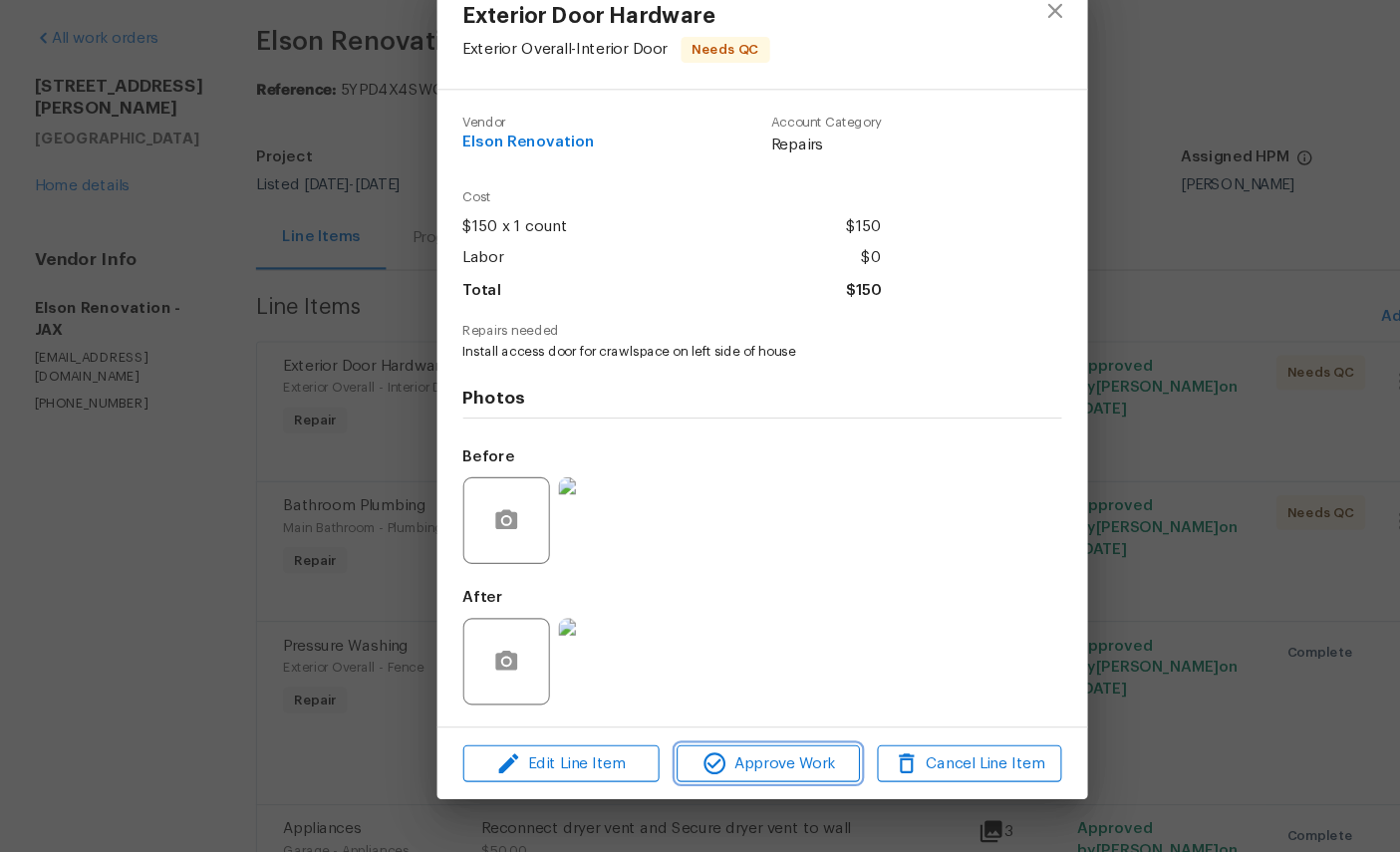 click on "Approve Work" at bounding box center [705, 770] 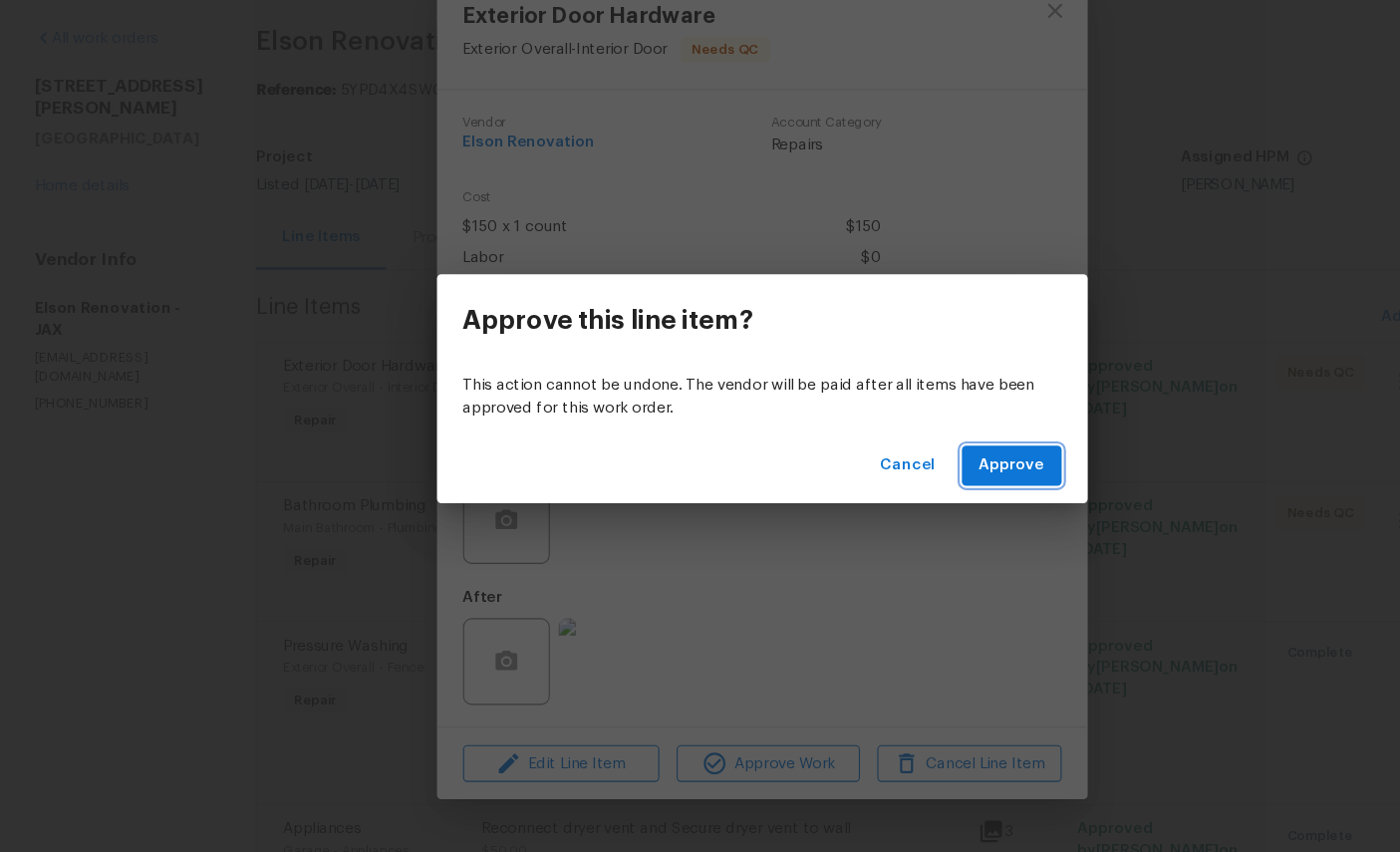 click on "Approve" at bounding box center [930, 496] 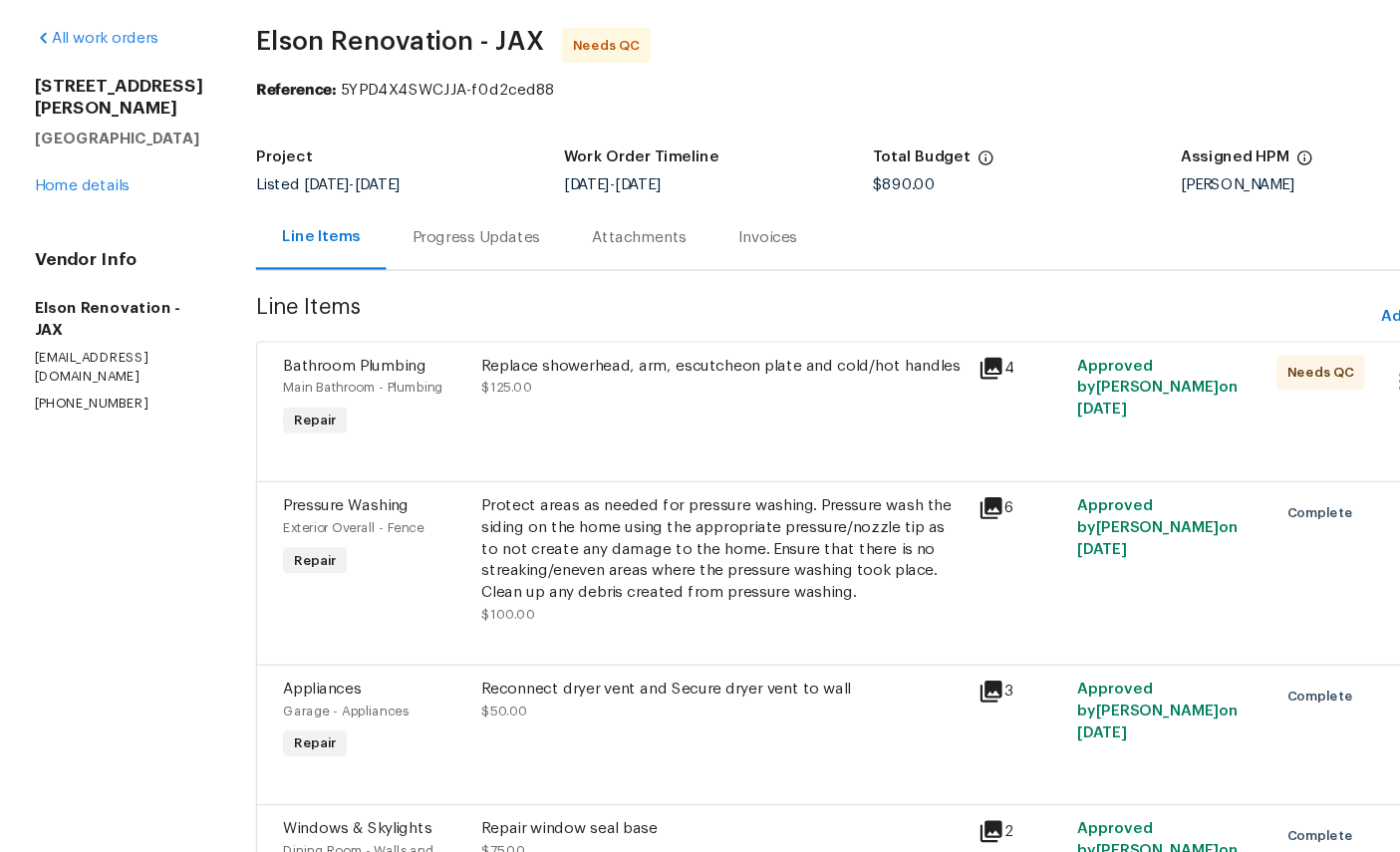 click on "Bathroom Plumbing" at bounding box center [326, 406] 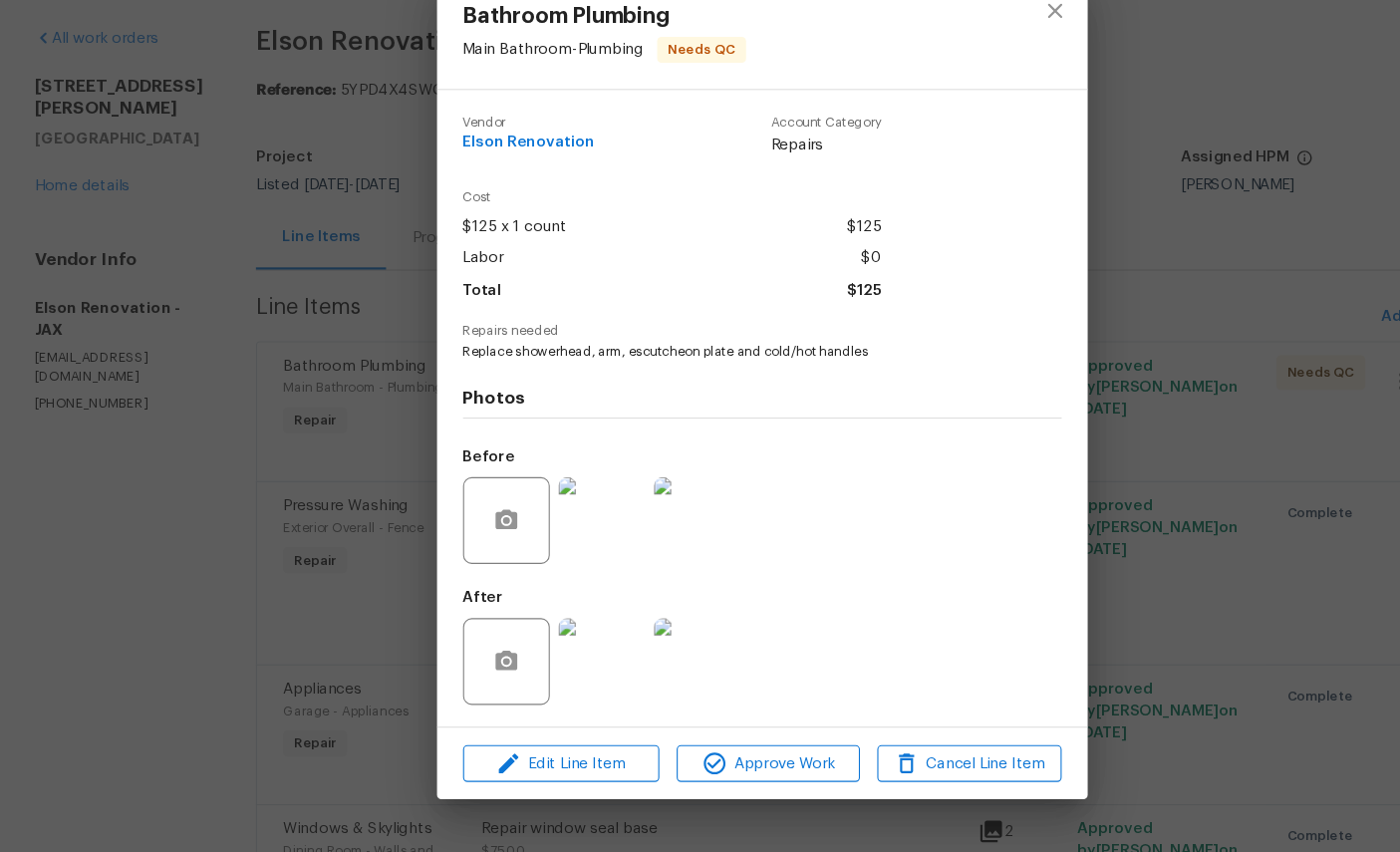 click at bounding box center (553, 677) 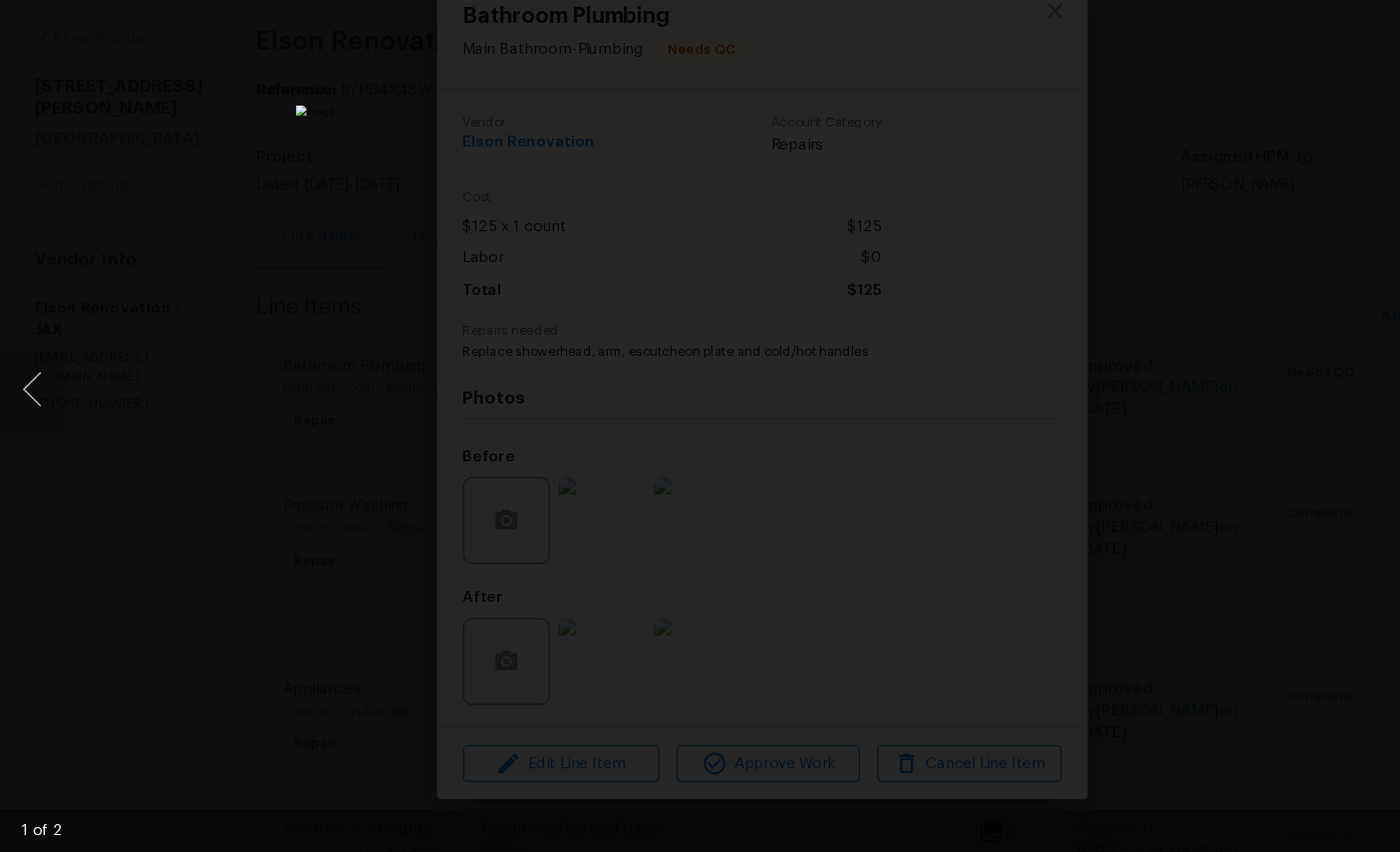 click at bounding box center (700, 426) 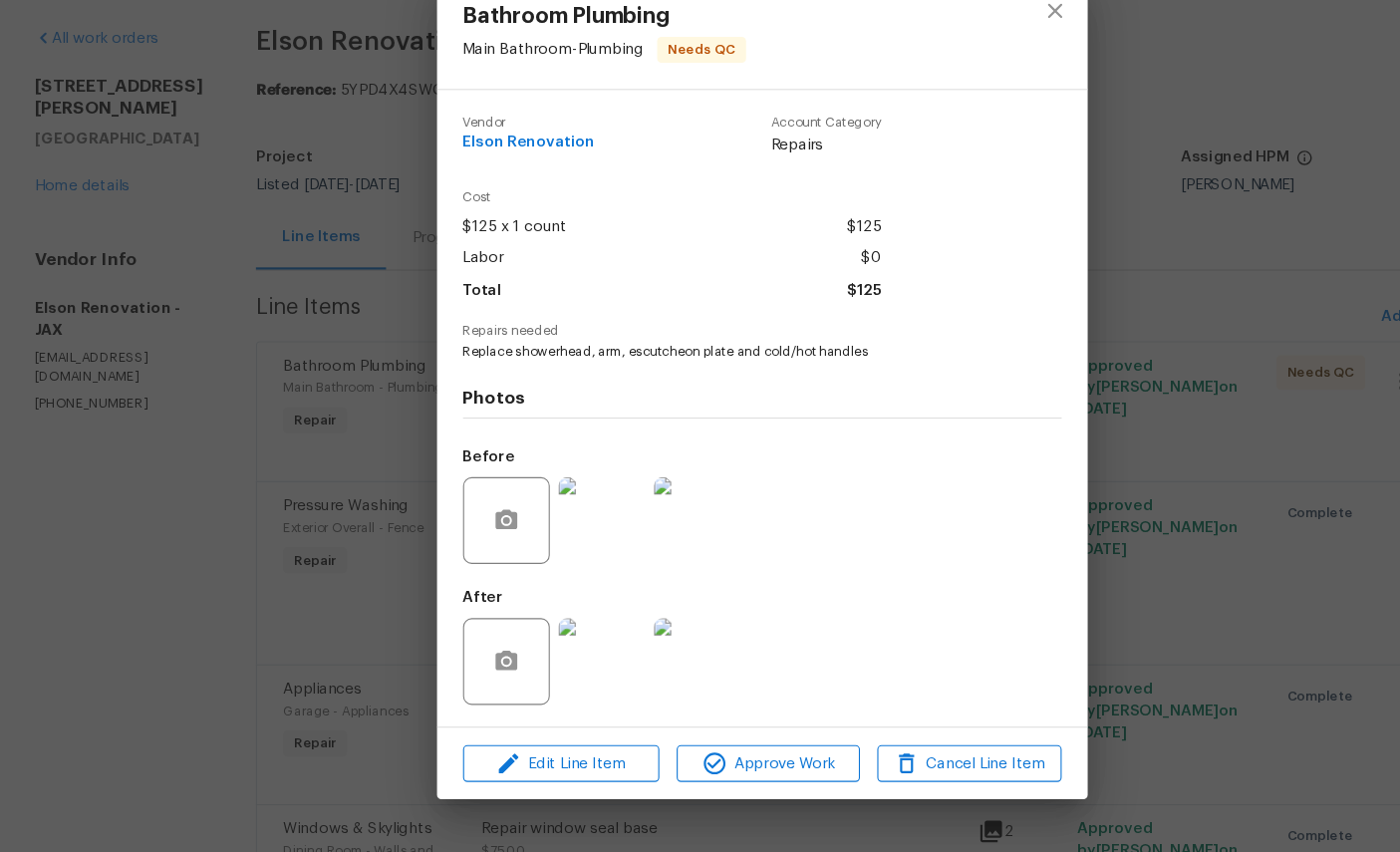 click at bounding box center [641, 677] 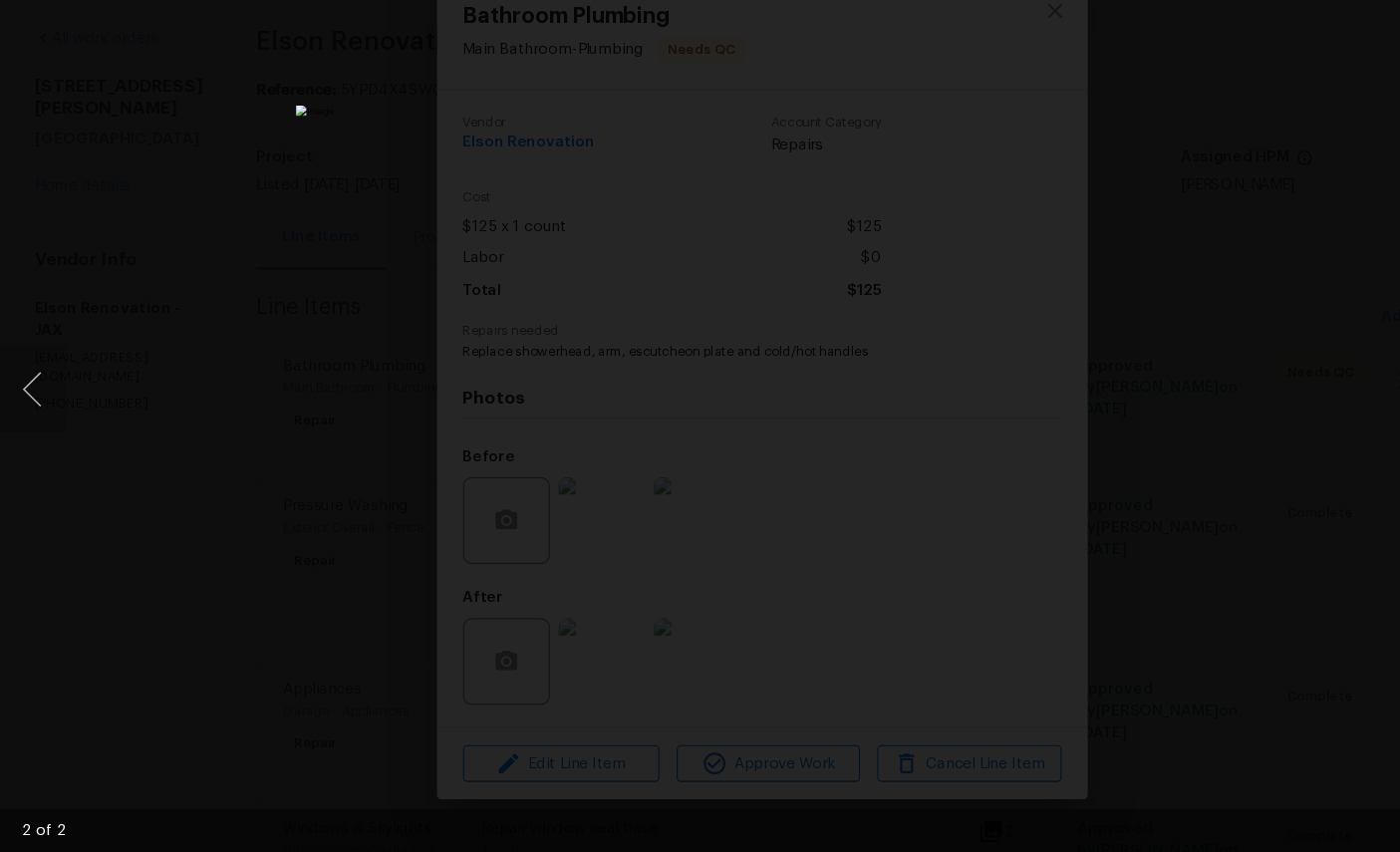 click at bounding box center (700, 426) 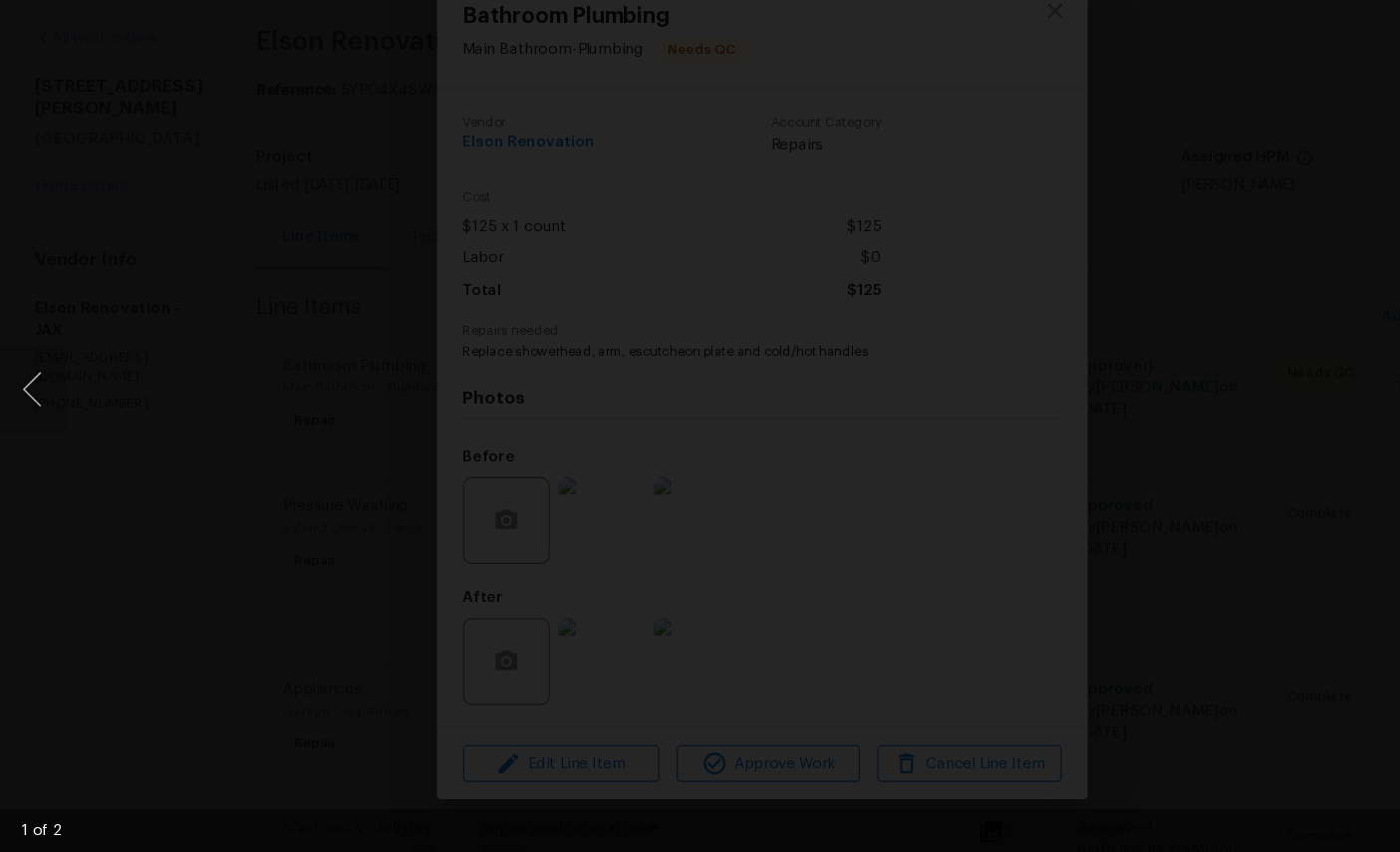click at bounding box center [705, 407] 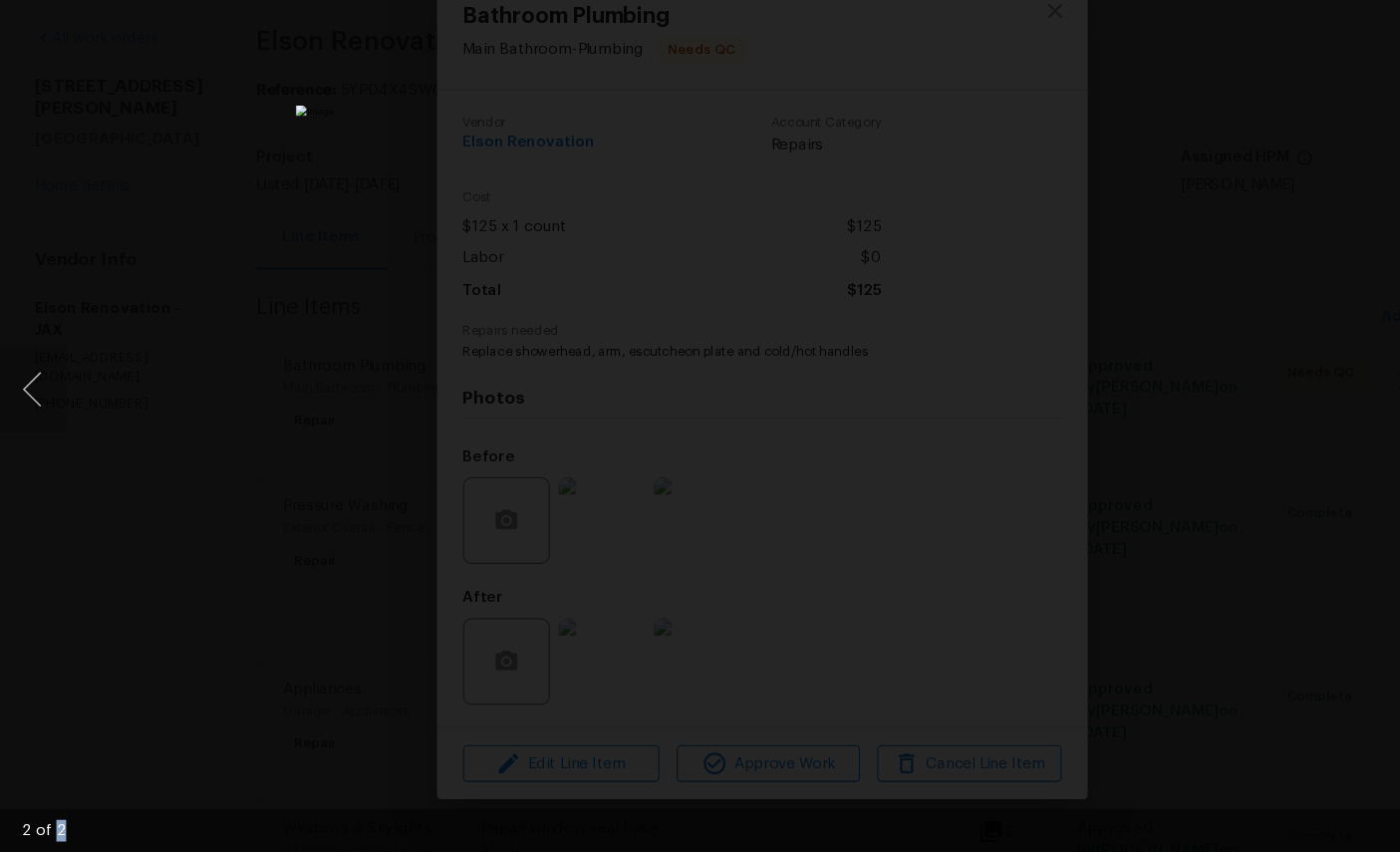 click at bounding box center [700, 426] 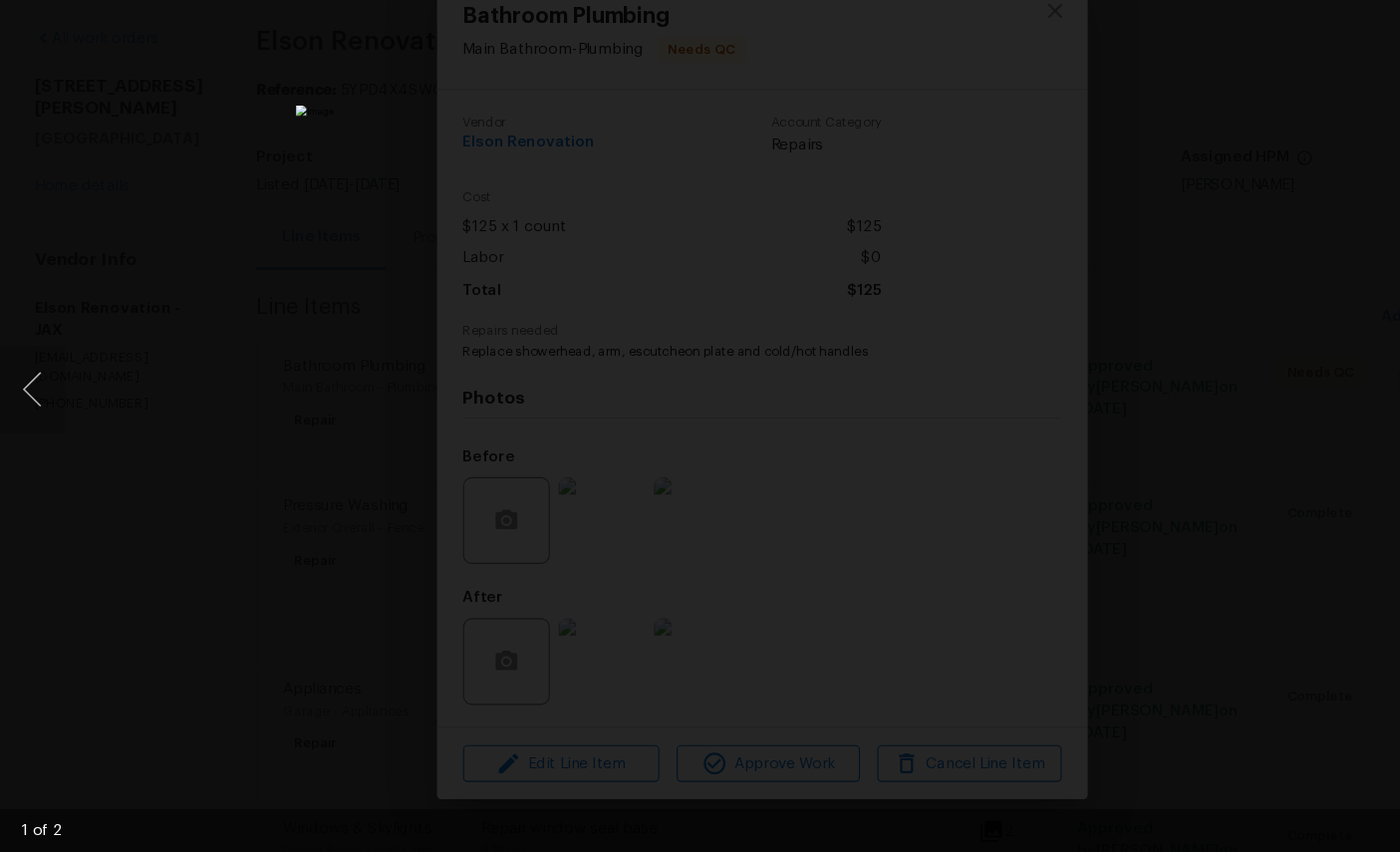 click at bounding box center [700, 426] 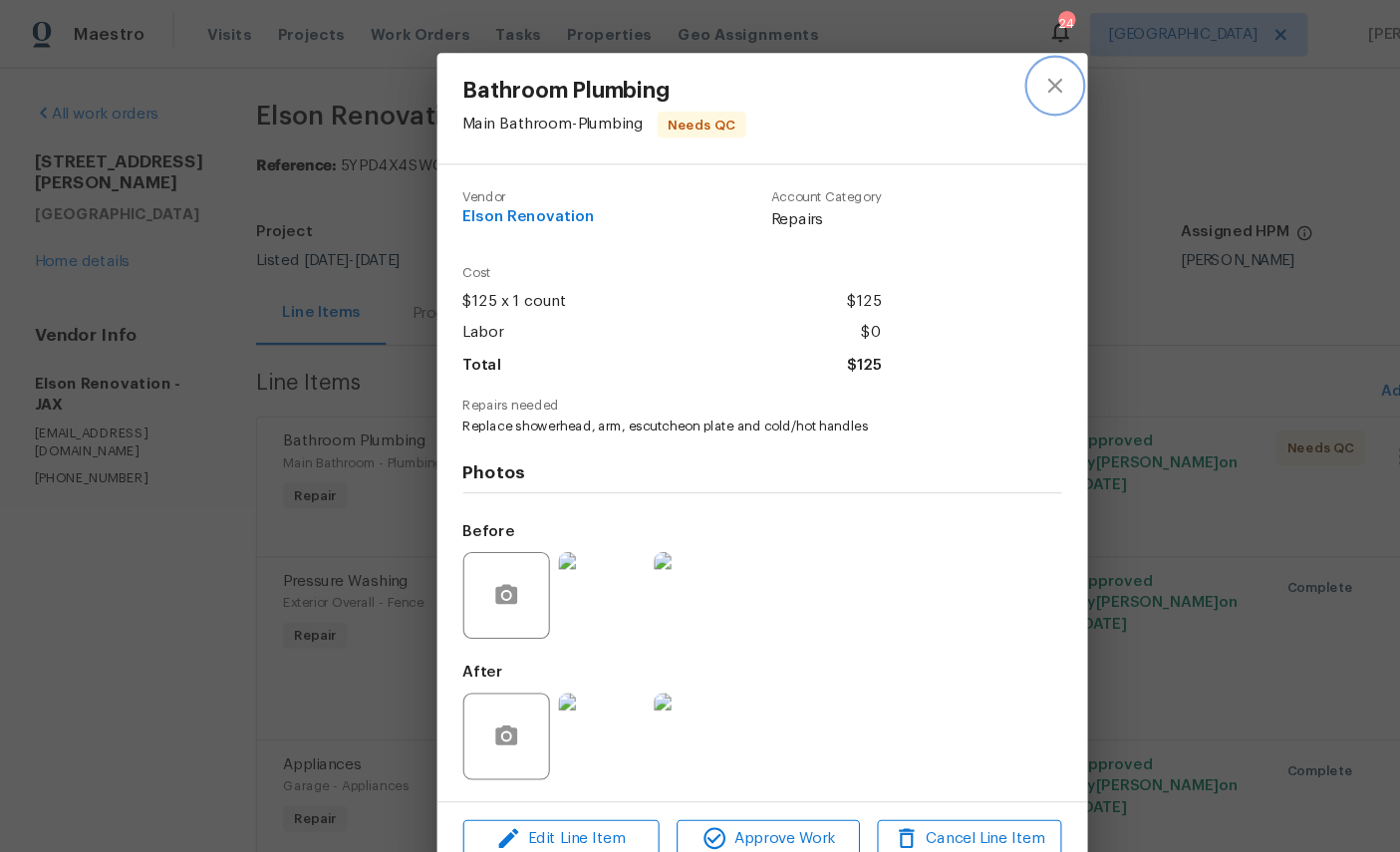 click 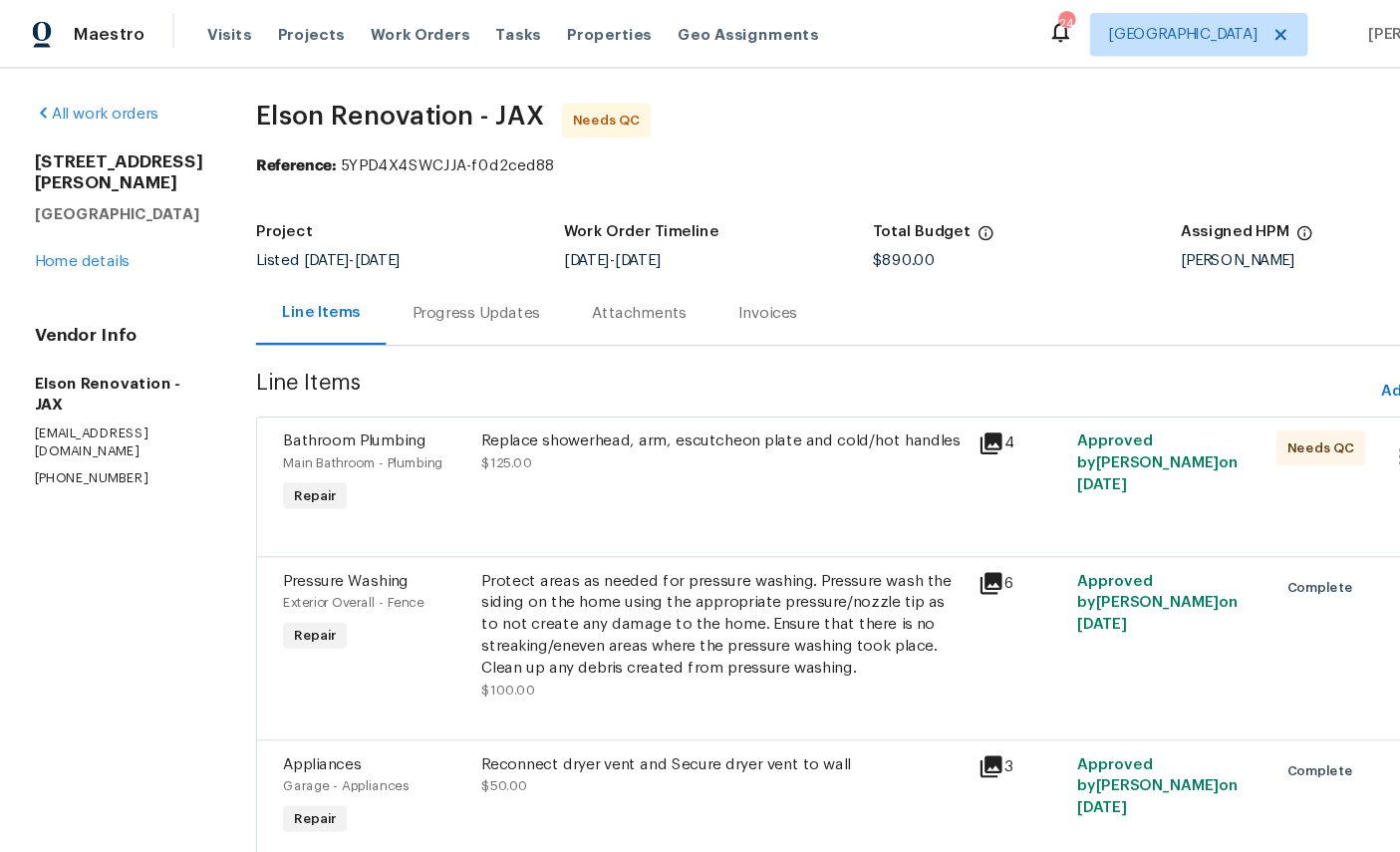 click on "Work Orders" at bounding box center (386, 32) 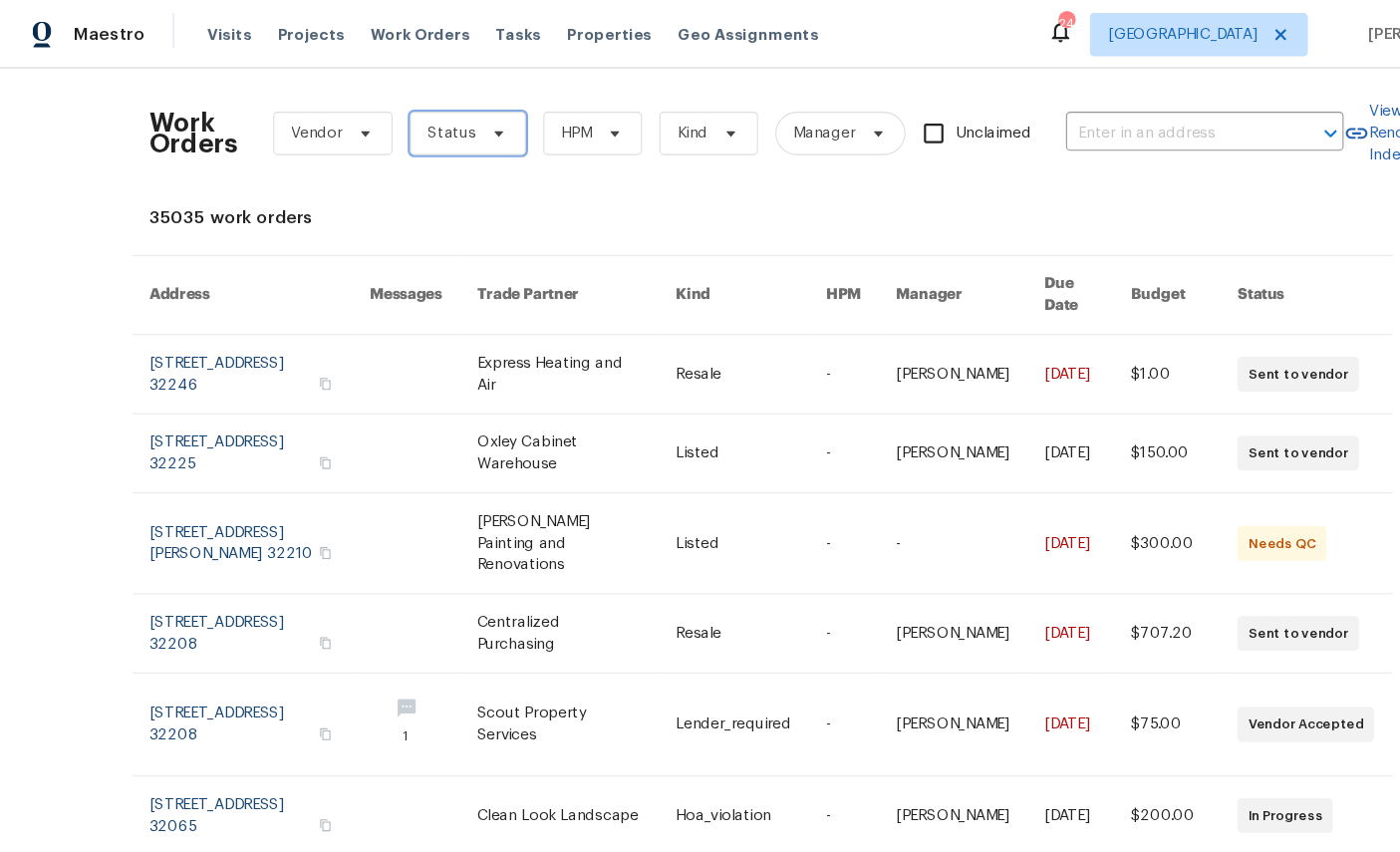 click on "Status" at bounding box center [429, 123] 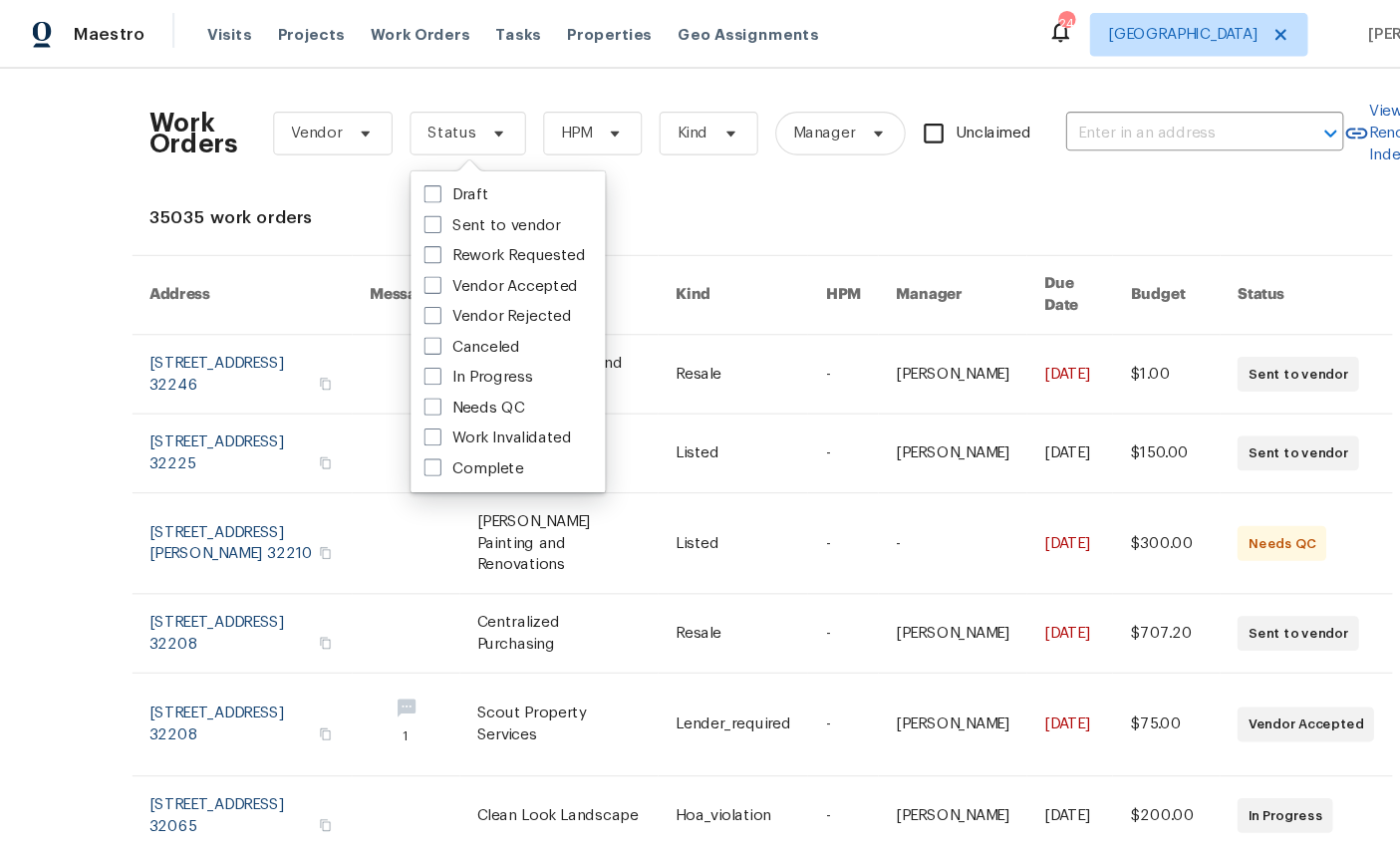 click on "Needs QC" at bounding box center [435, 375] 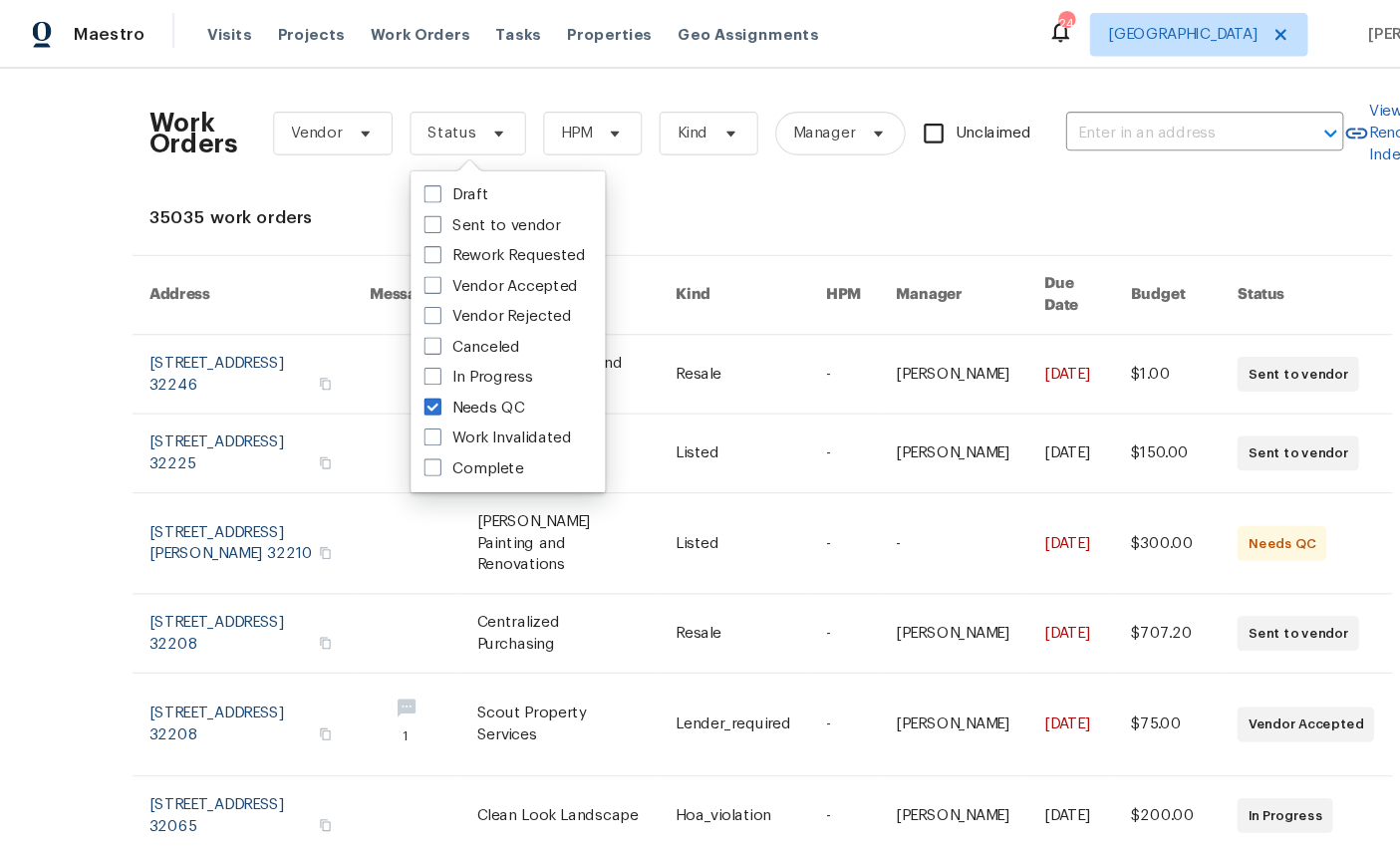 checkbox on "true" 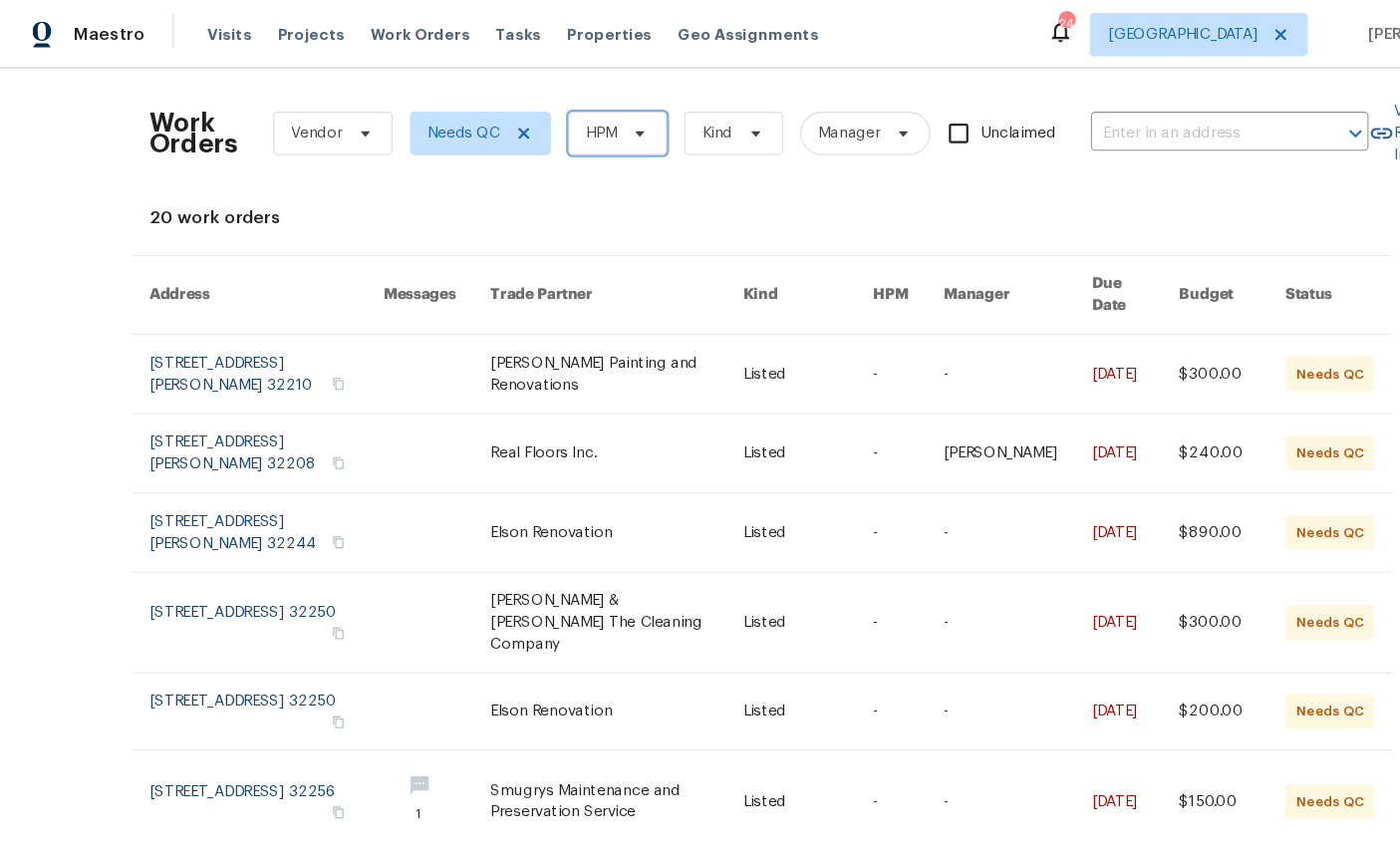 click on "HPM" at bounding box center [567, 123] 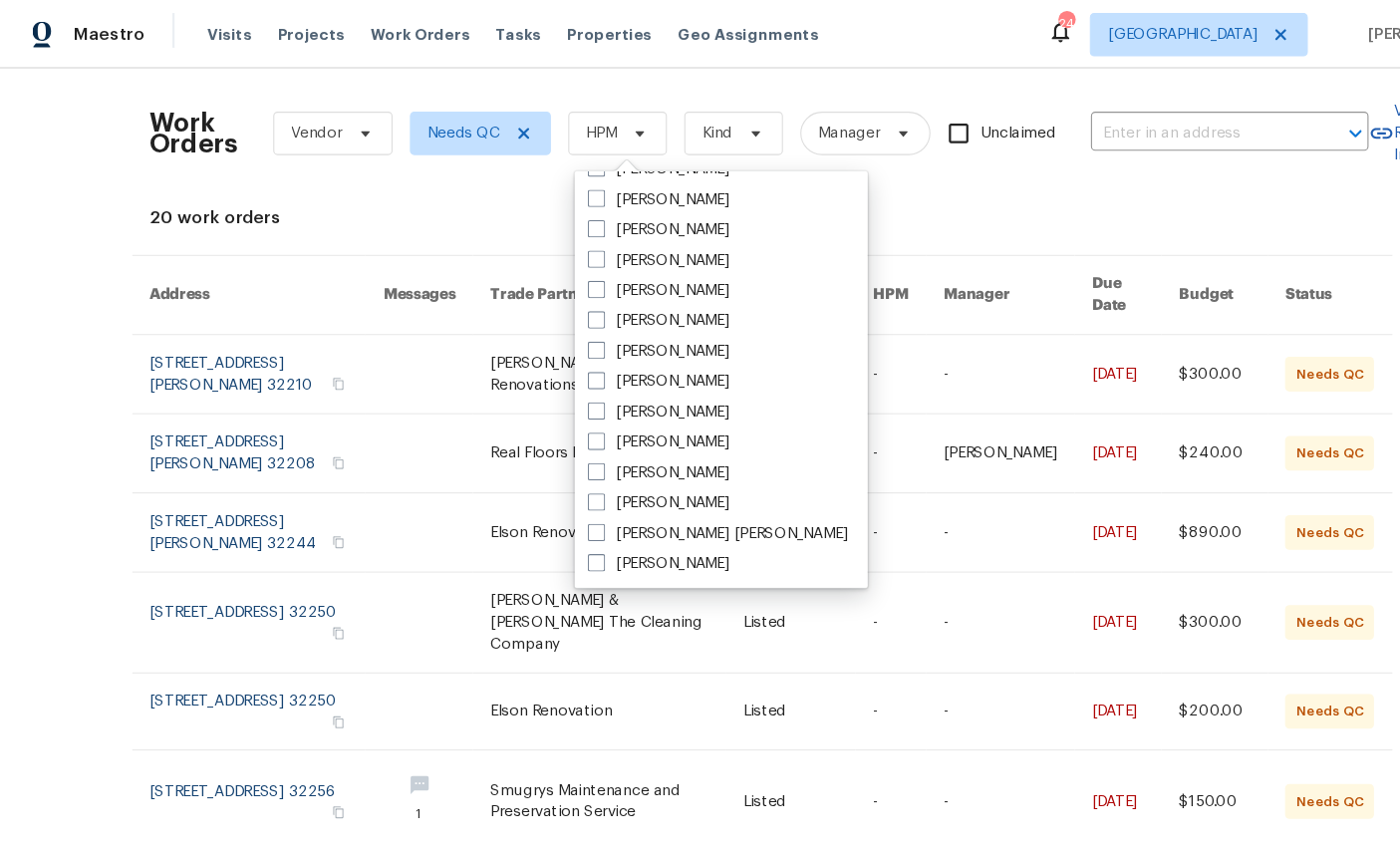 scroll, scrollTop: 387, scrollLeft: 0, axis: vertical 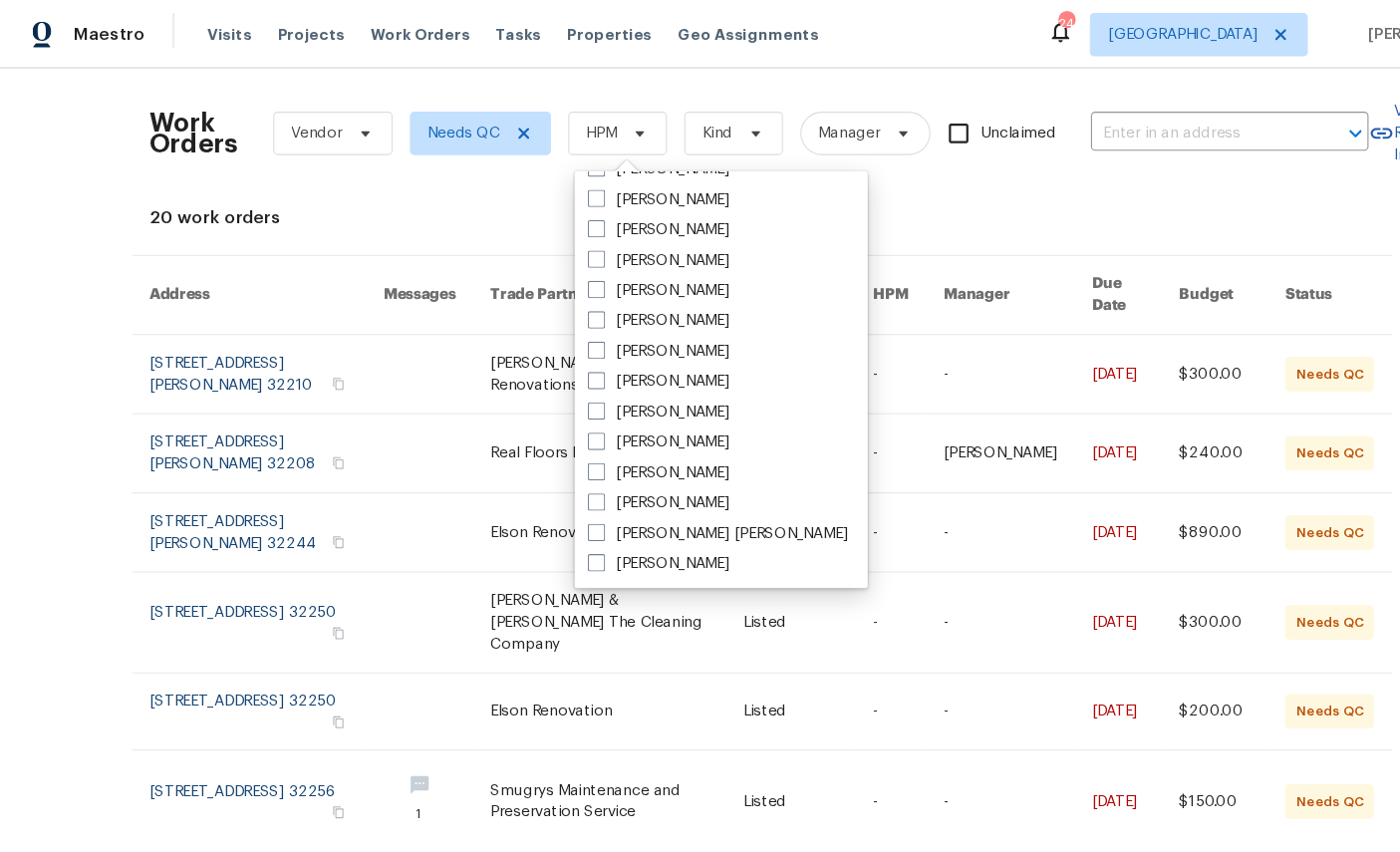 click at bounding box center (548, 517) 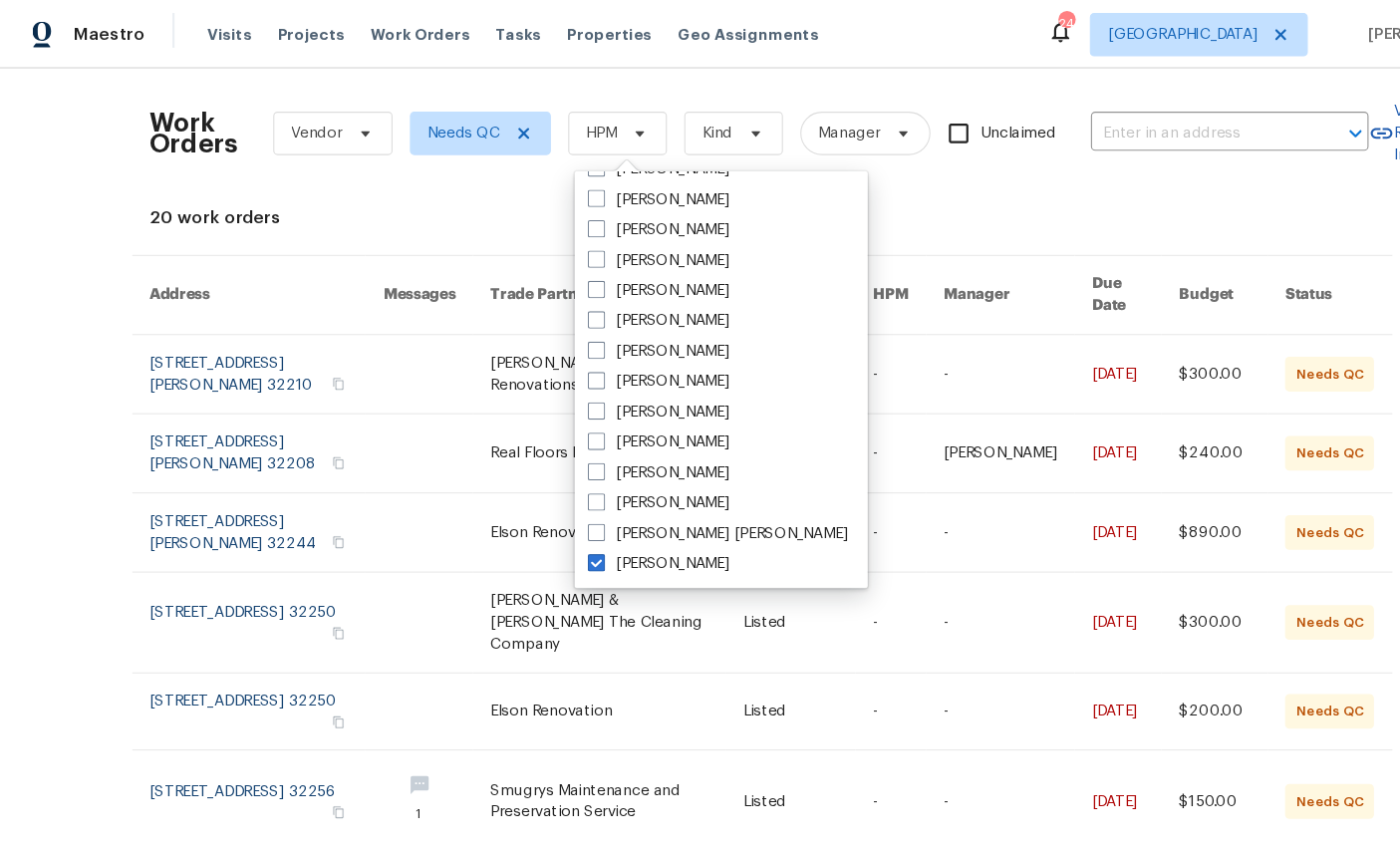 checkbox on "true" 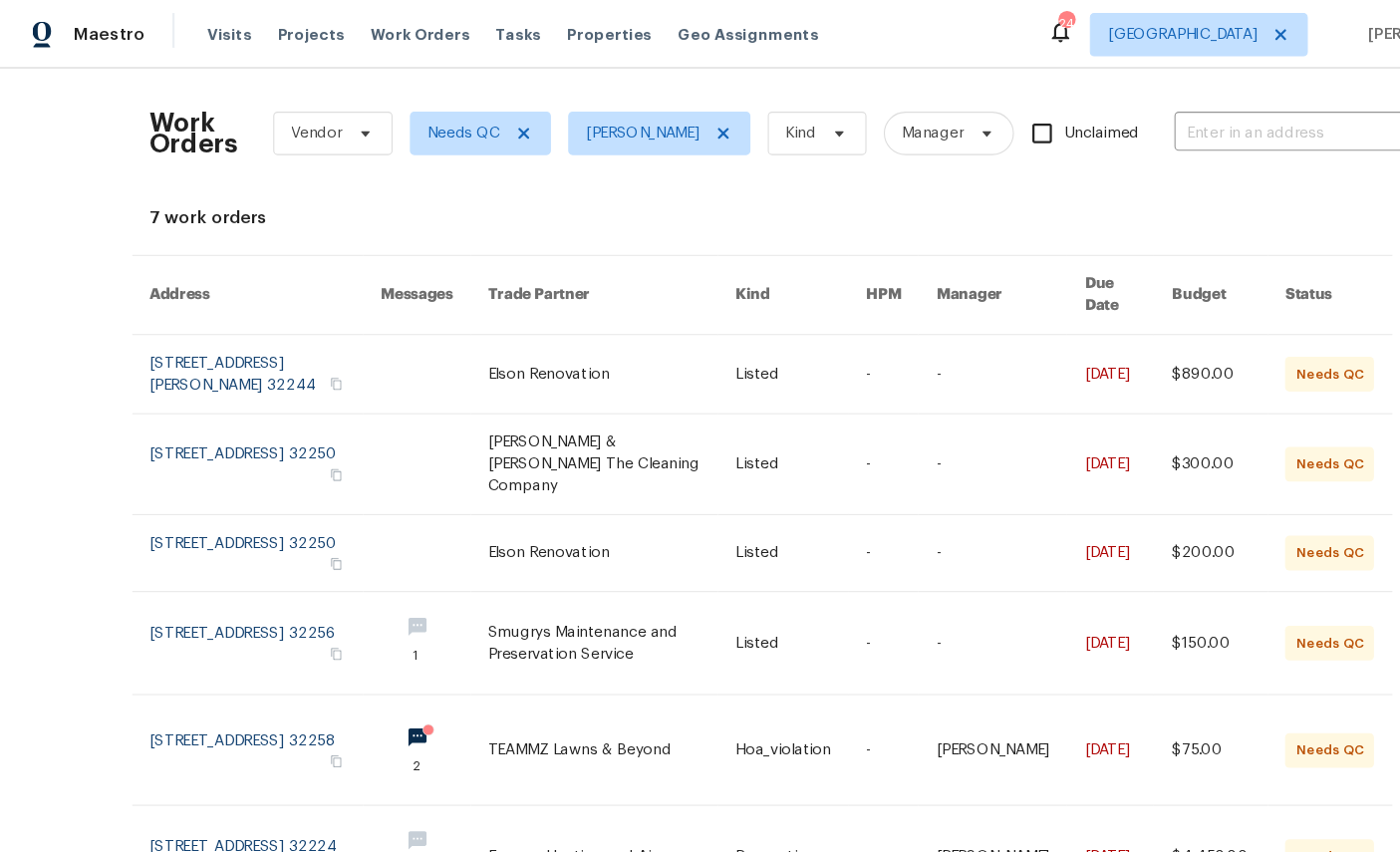 click at bounding box center [243, 426] 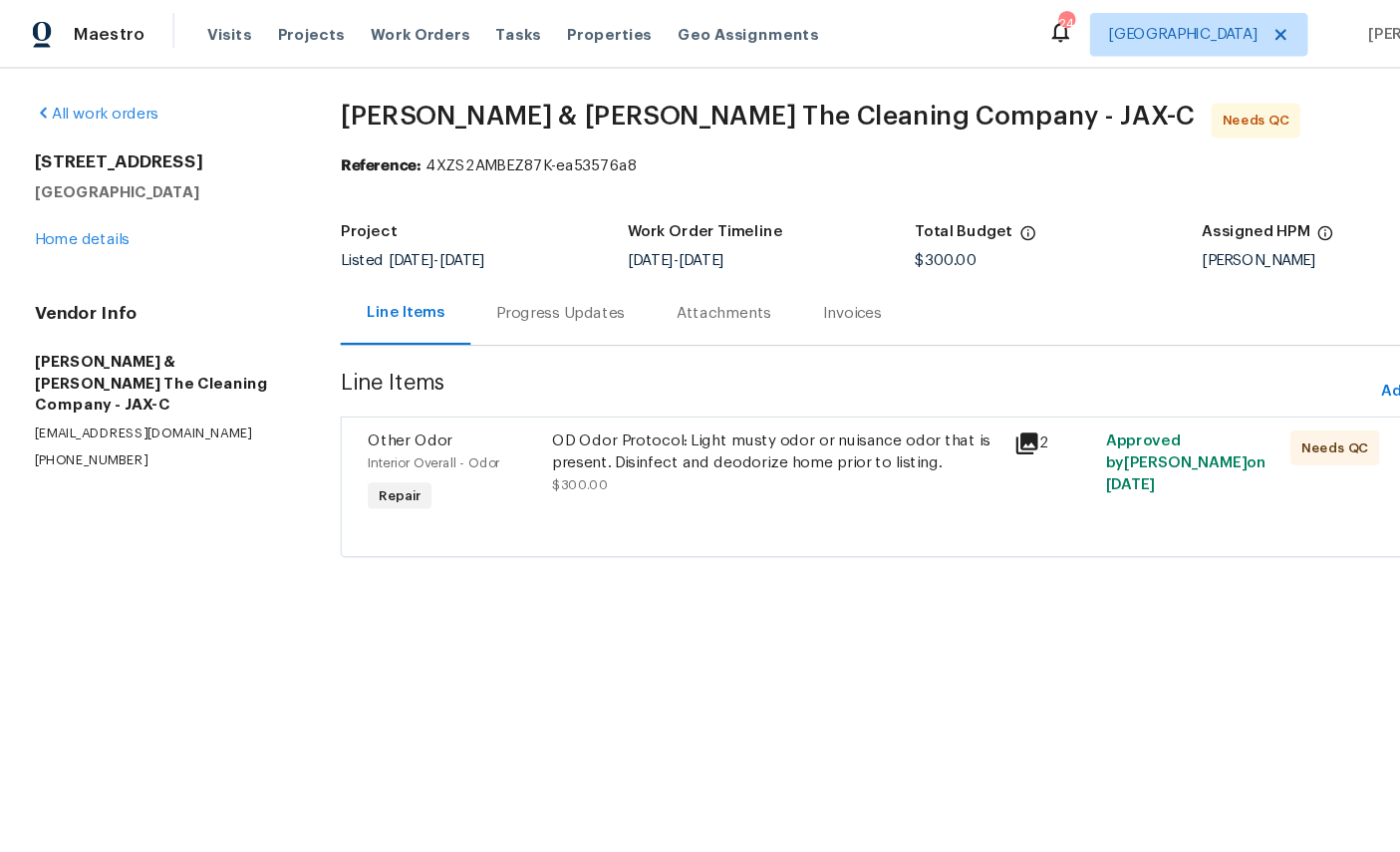 click on "Other Odor" at bounding box center (377, 406) 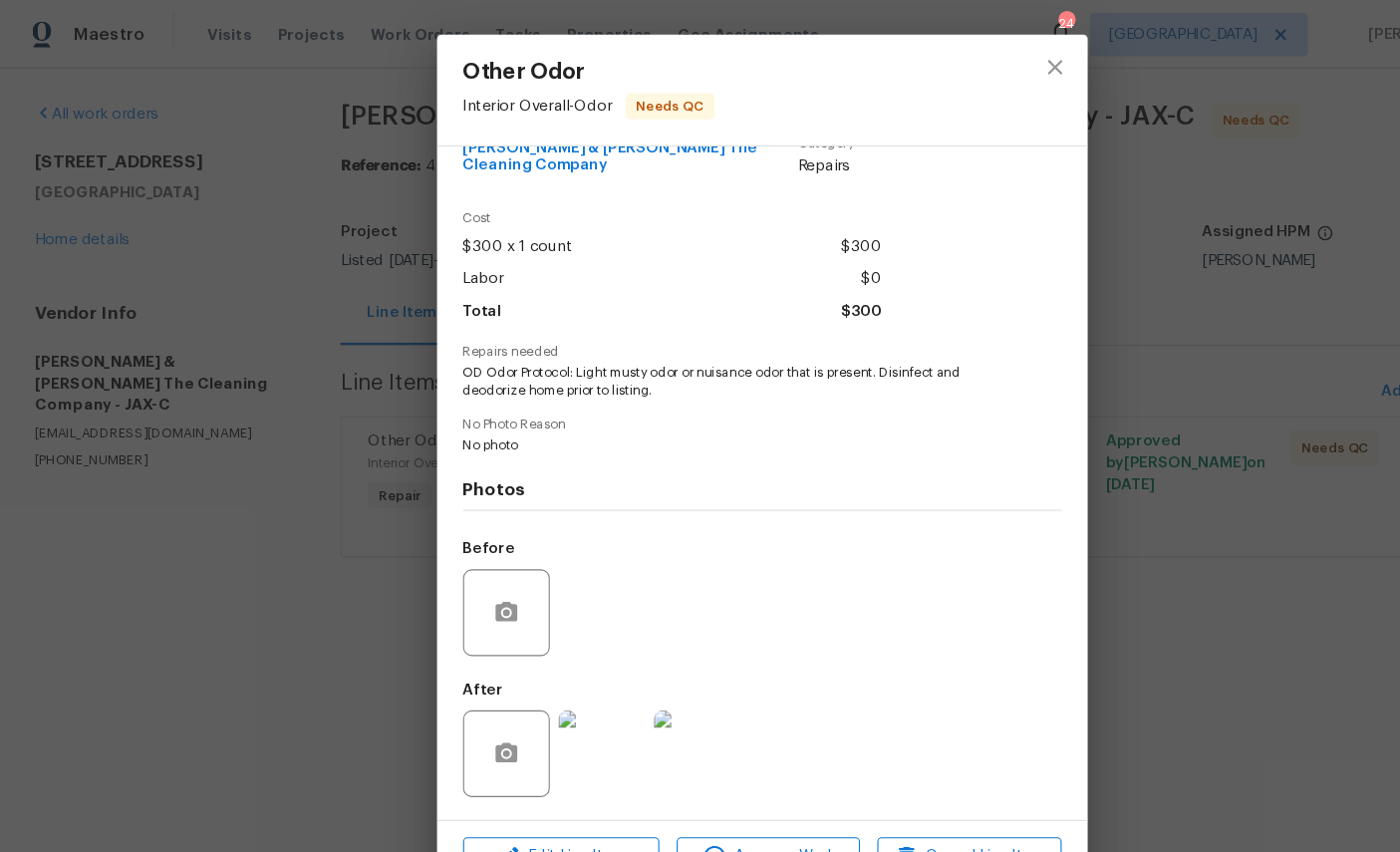 scroll, scrollTop: 72, scrollLeft: 0, axis: vertical 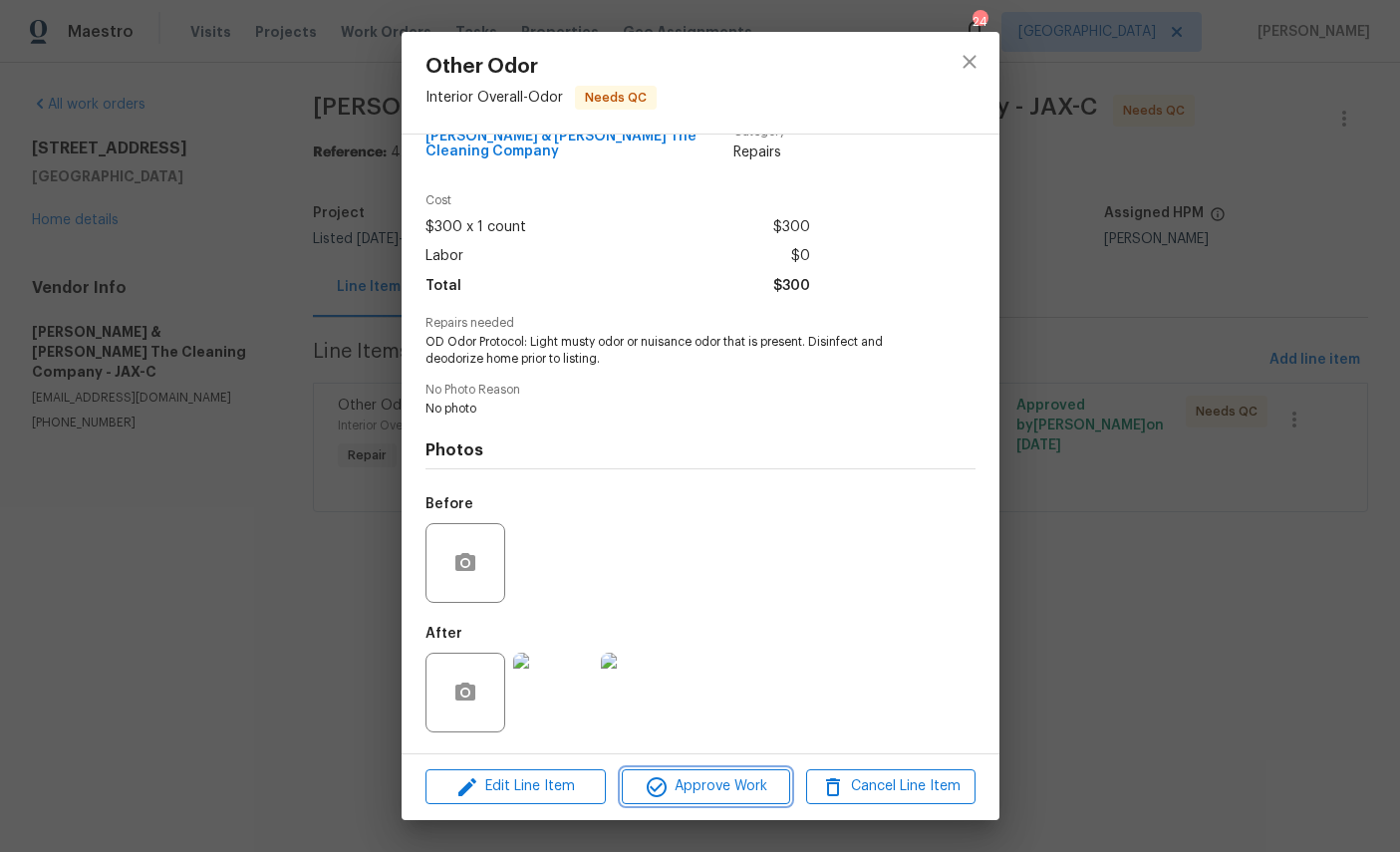 click on "Approve Work" at bounding box center (705, 786) 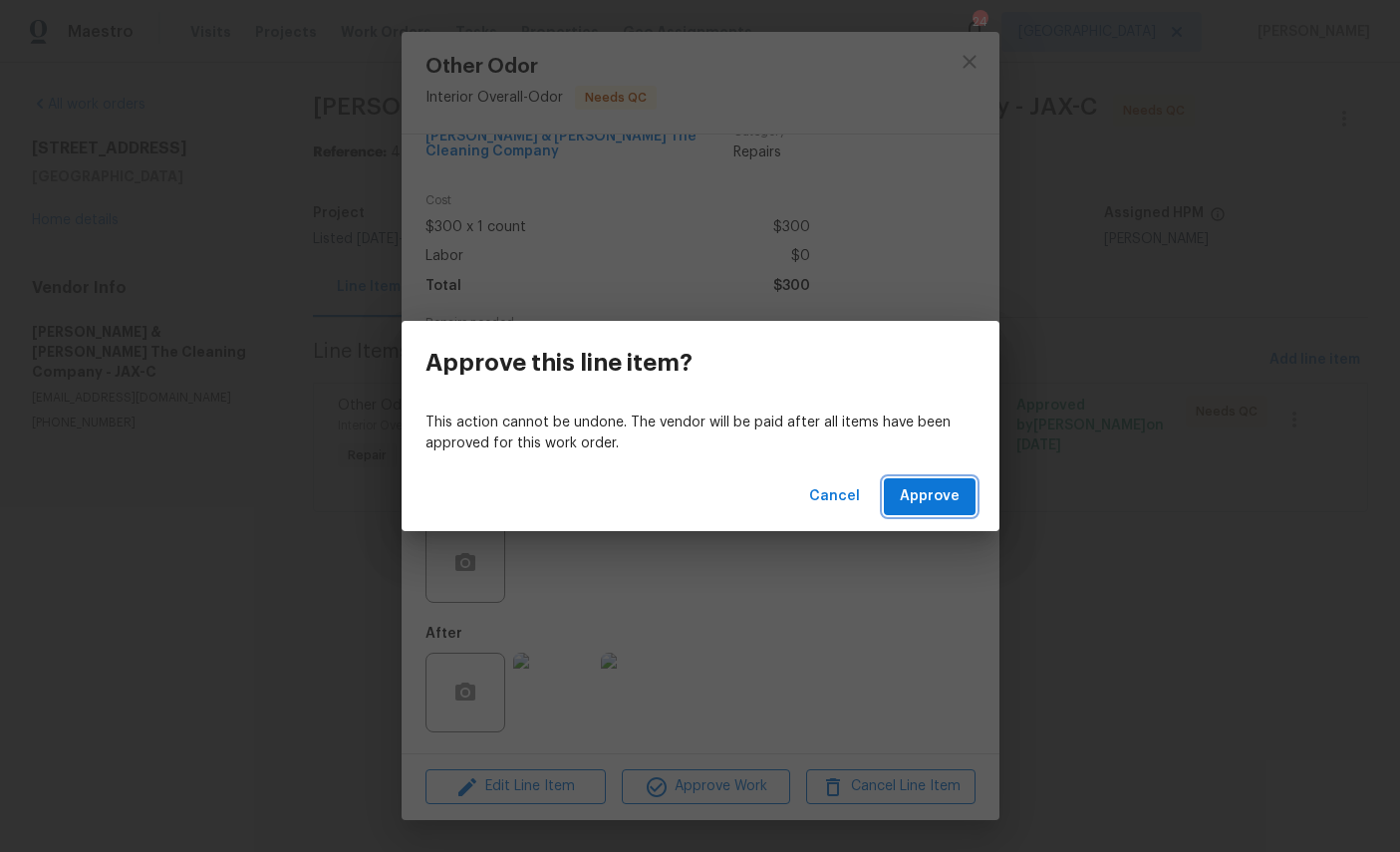 click on "Approve" at bounding box center [930, 496] 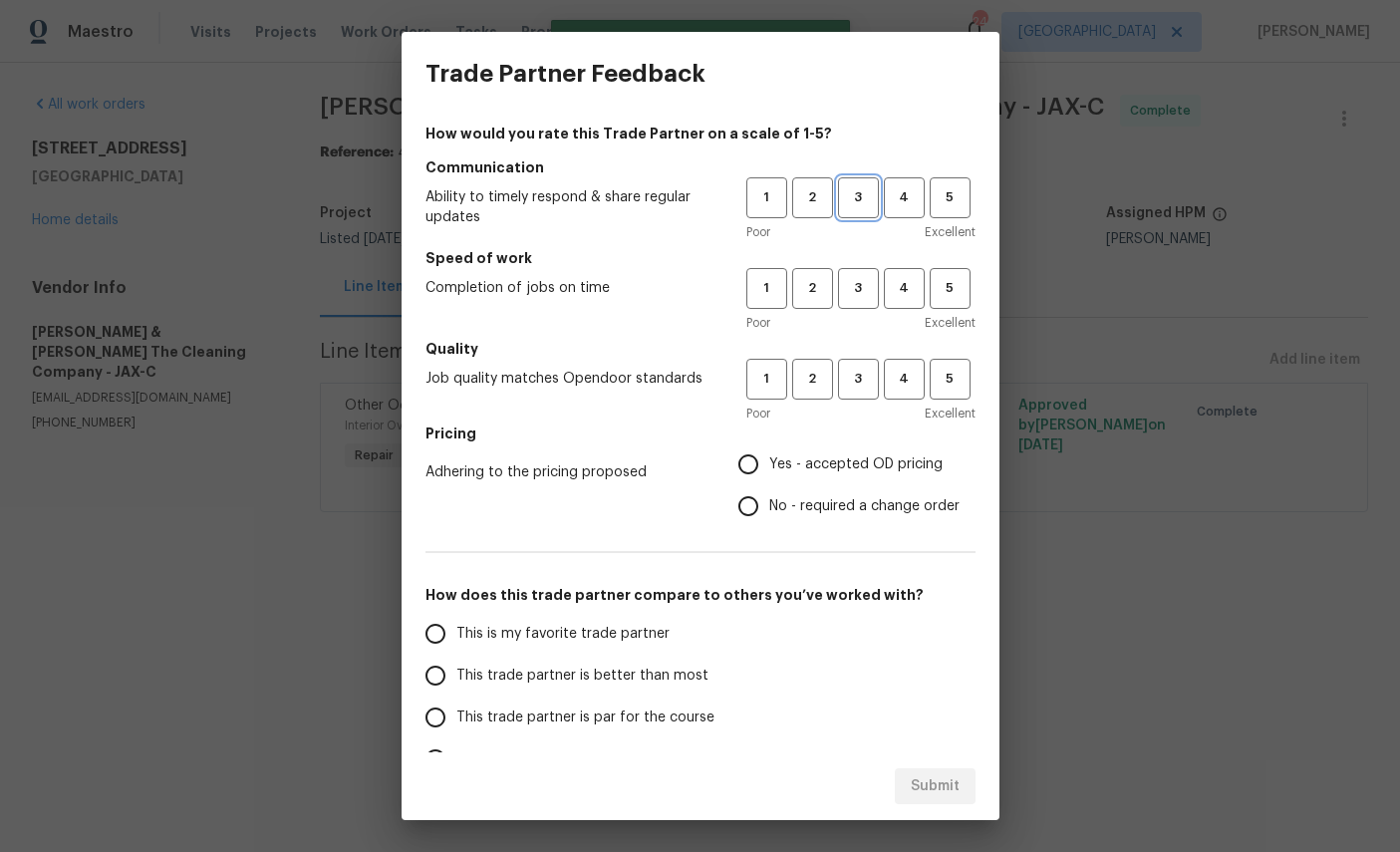 click on "3" at bounding box center (858, 197) 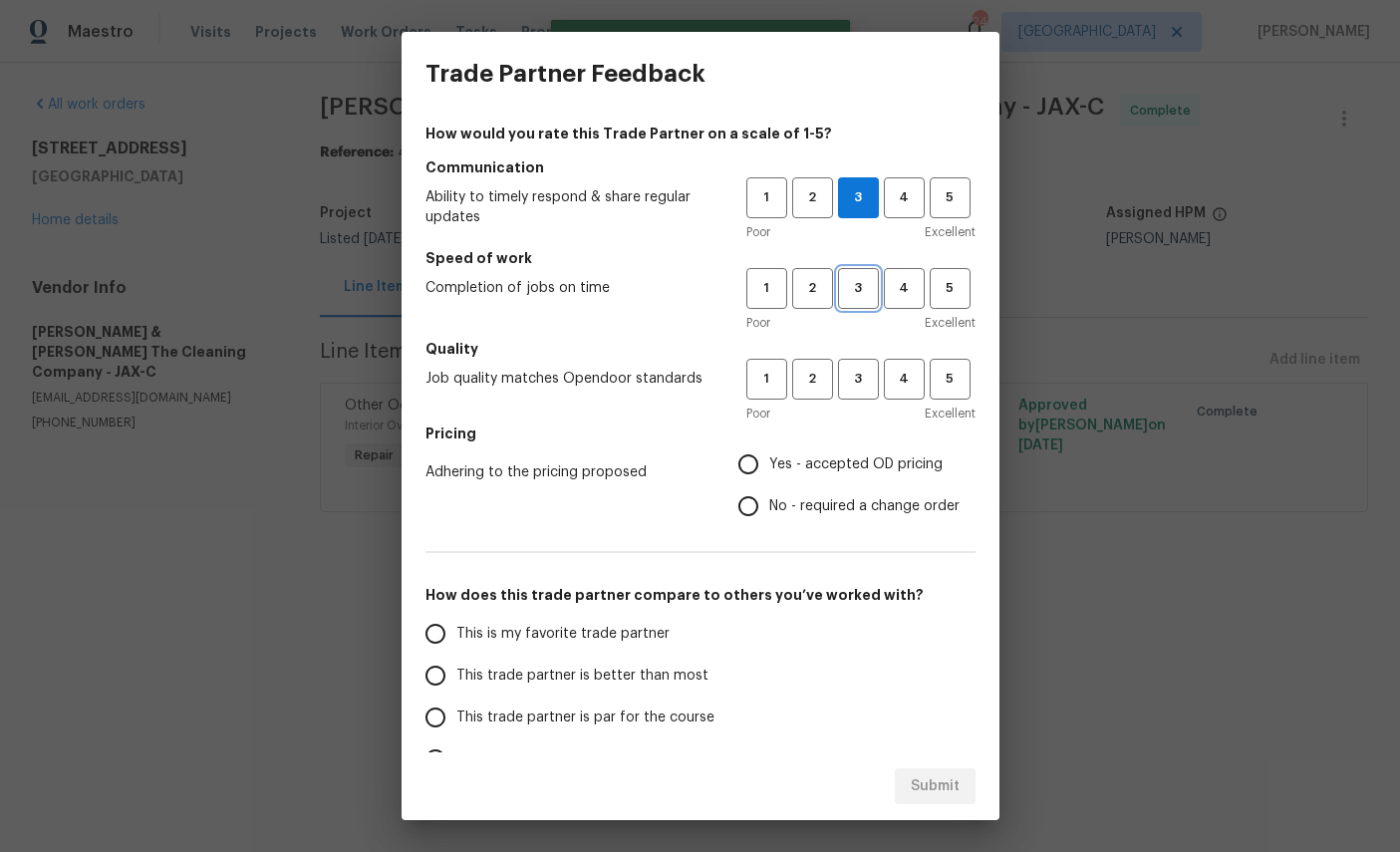 click on "3" at bounding box center (858, 288) 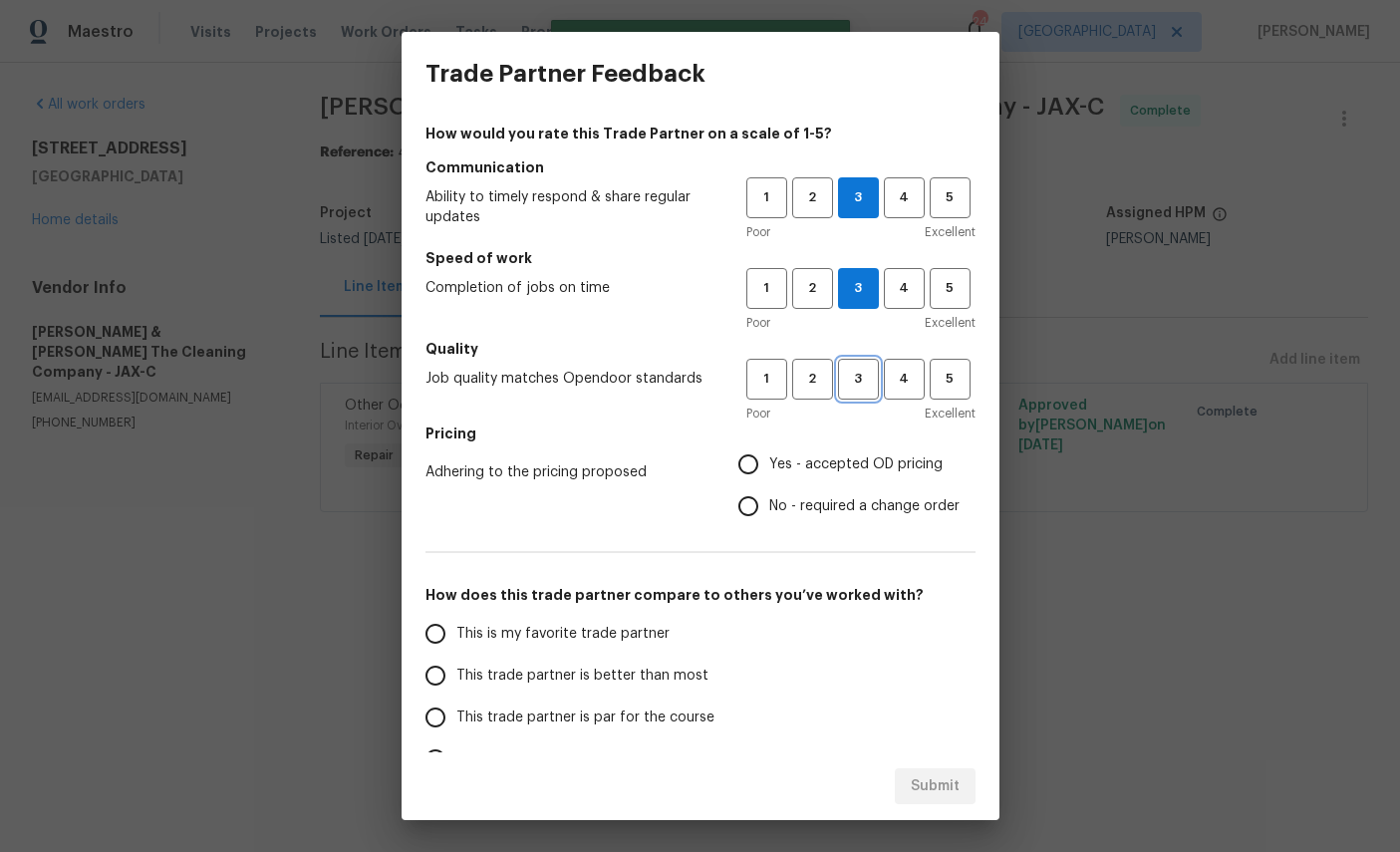 click on "3" at bounding box center (858, 379) 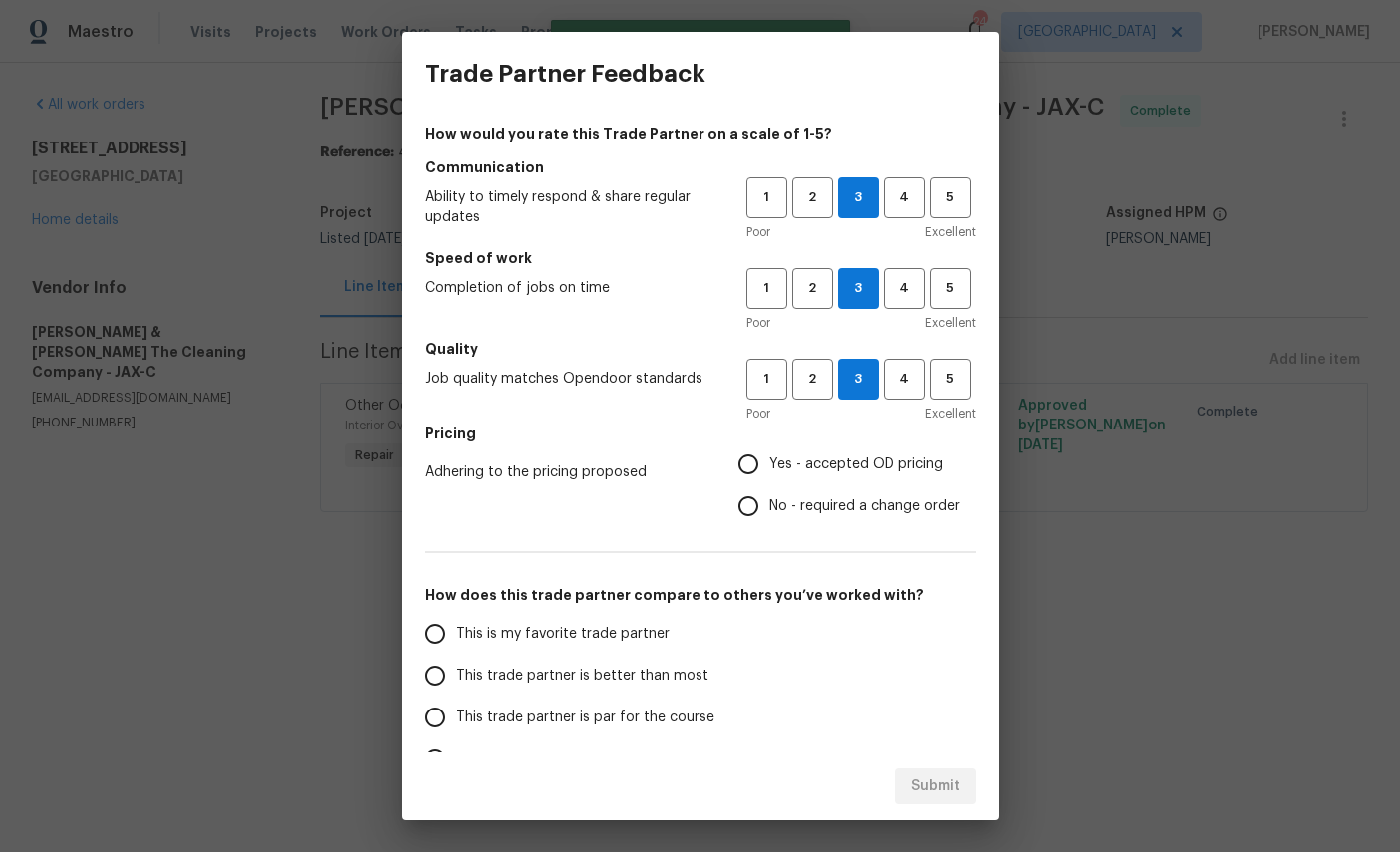 click on "Yes - accepted OD pricing" at bounding box center [843, 464] 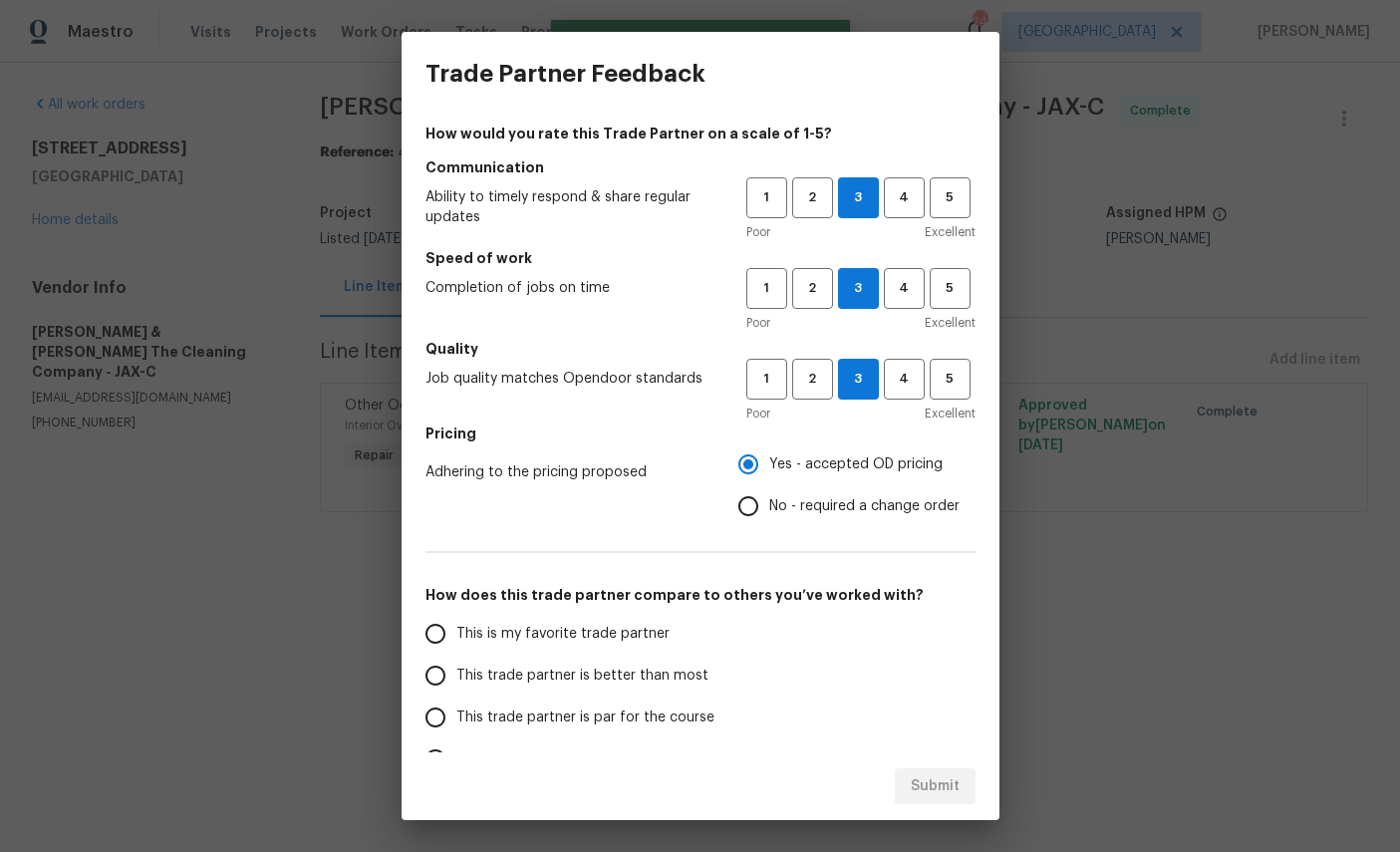 click on "This is my favorite trade partner" at bounding box center [563, 634] 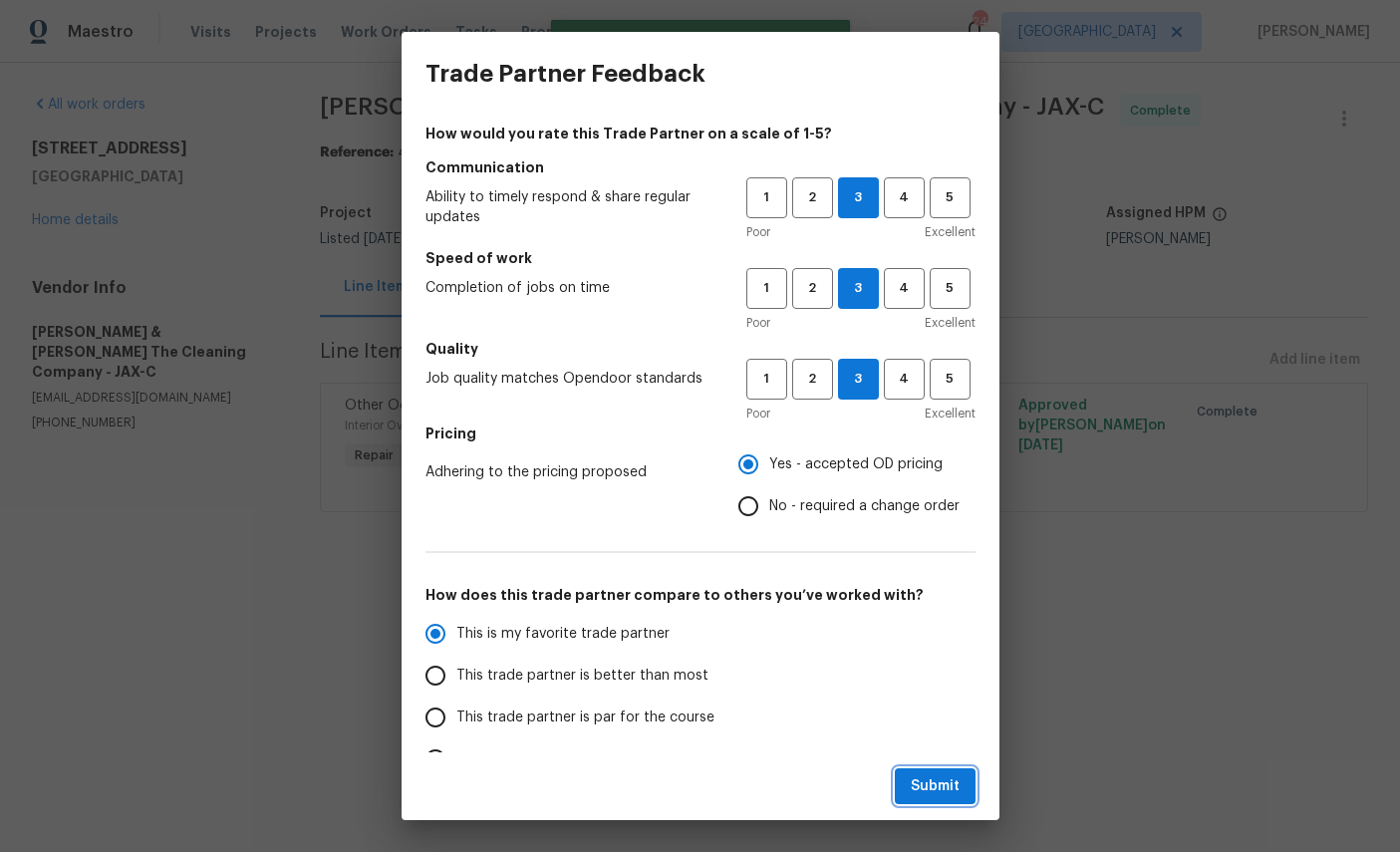 click on "Submit" at bounding box center (935, 786) 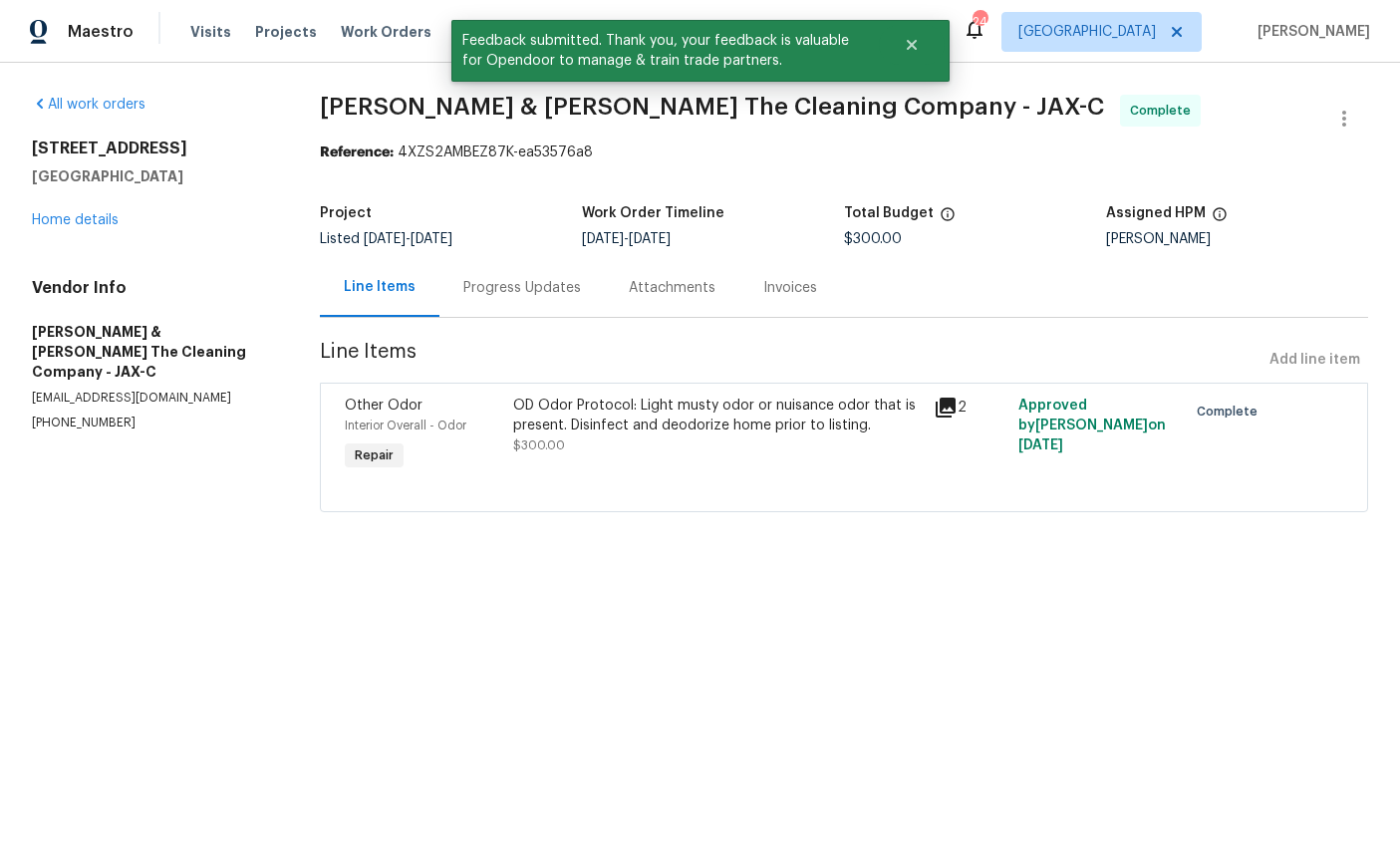 click on "1800 The Greens Way Apt 511 Jacksonville Beach, FL 32250 Home details" at bounding box center [151, 184] 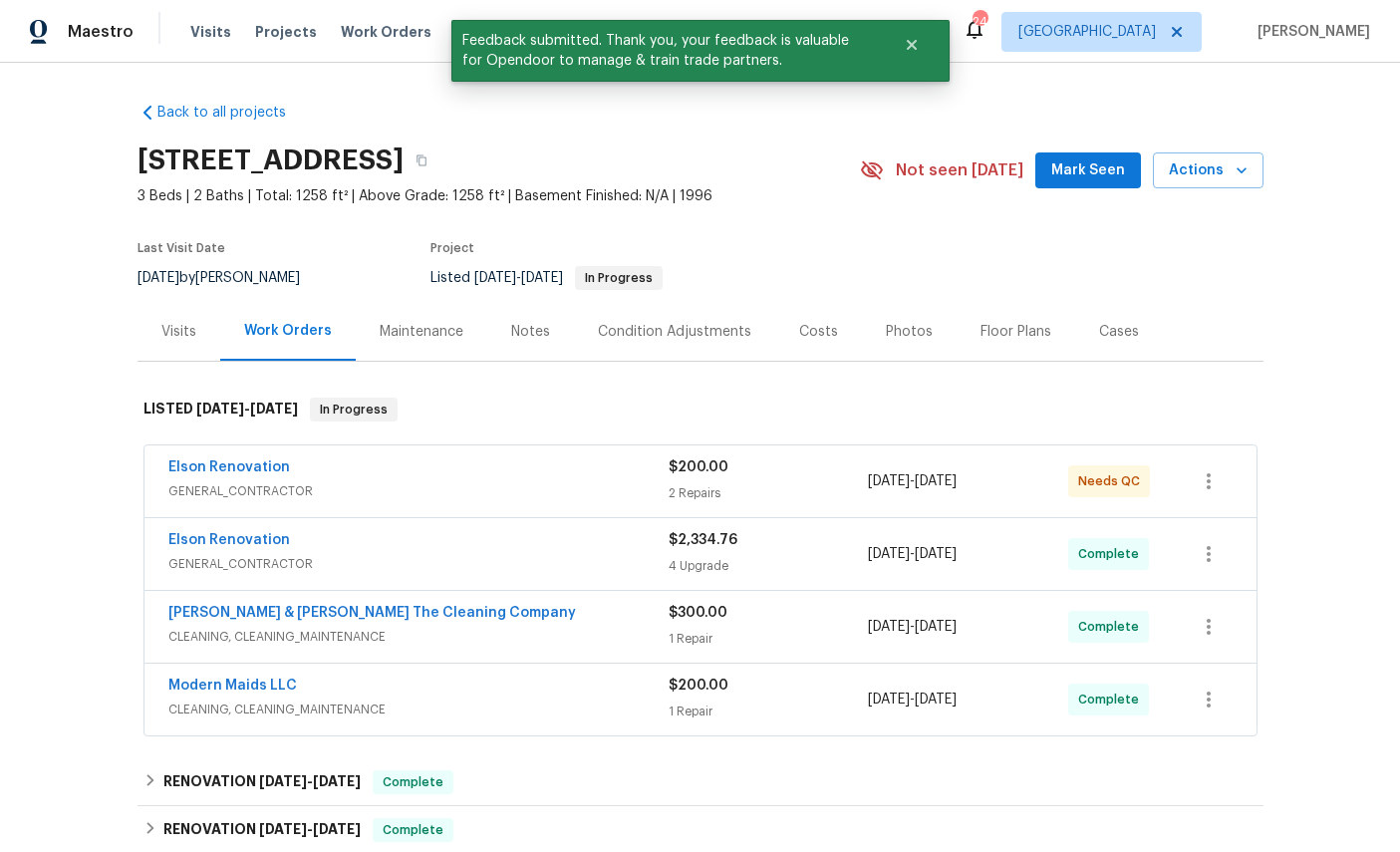 click on "Work Orders" at bounding box center [386, 32] 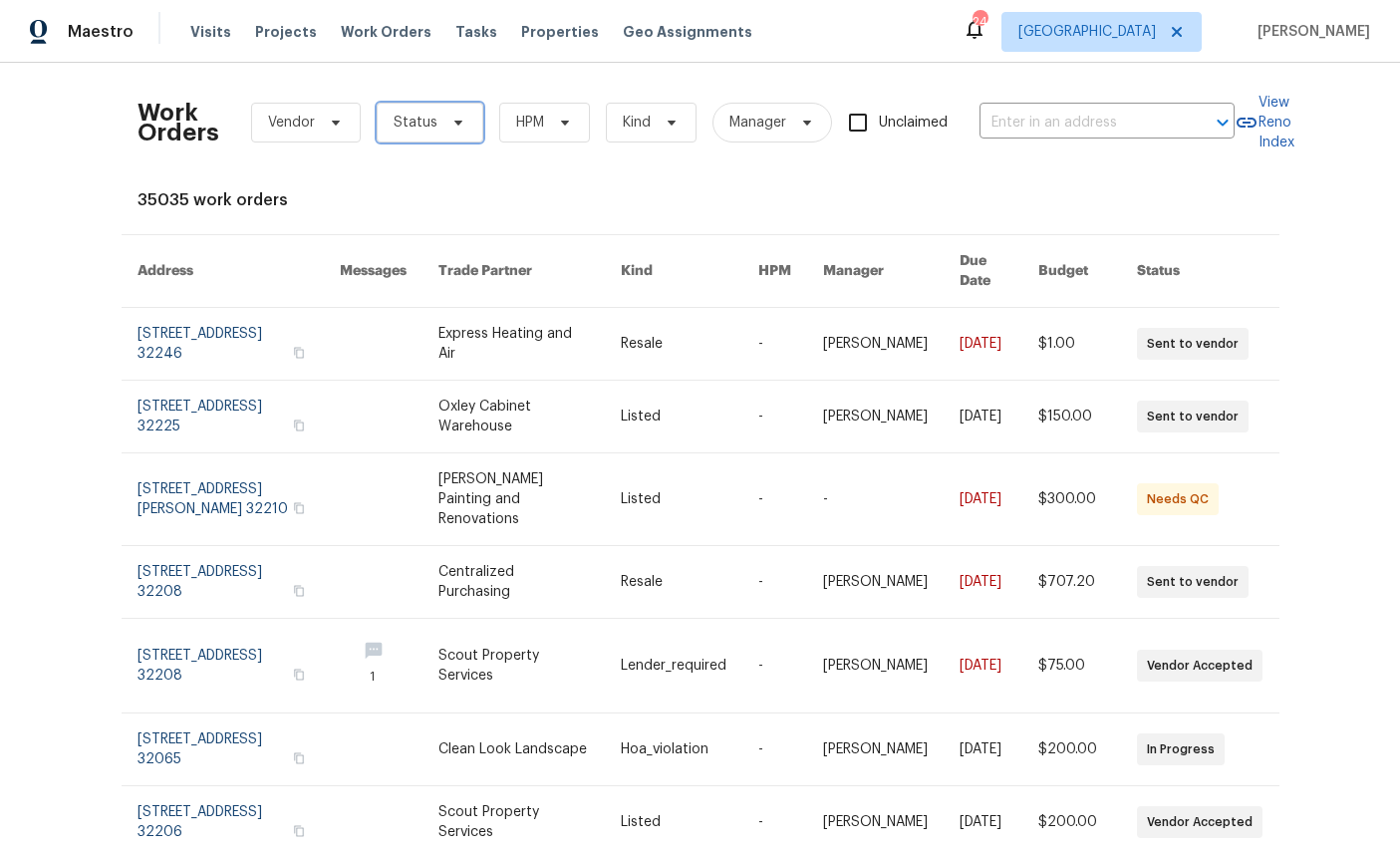 click on "Status" at bounding box center [416, 123] 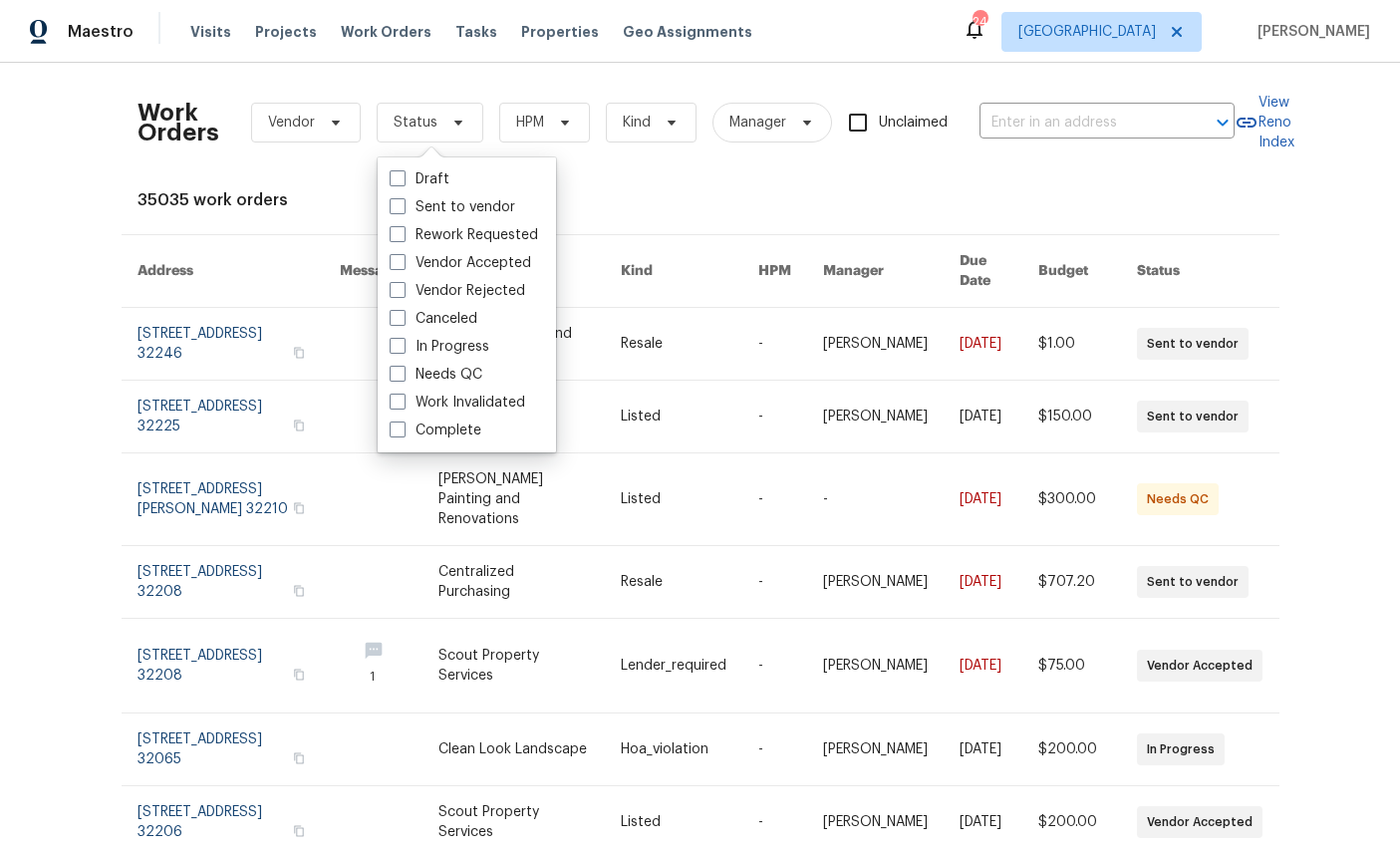 click on "Needs QC" at bounding box center (435, 375) 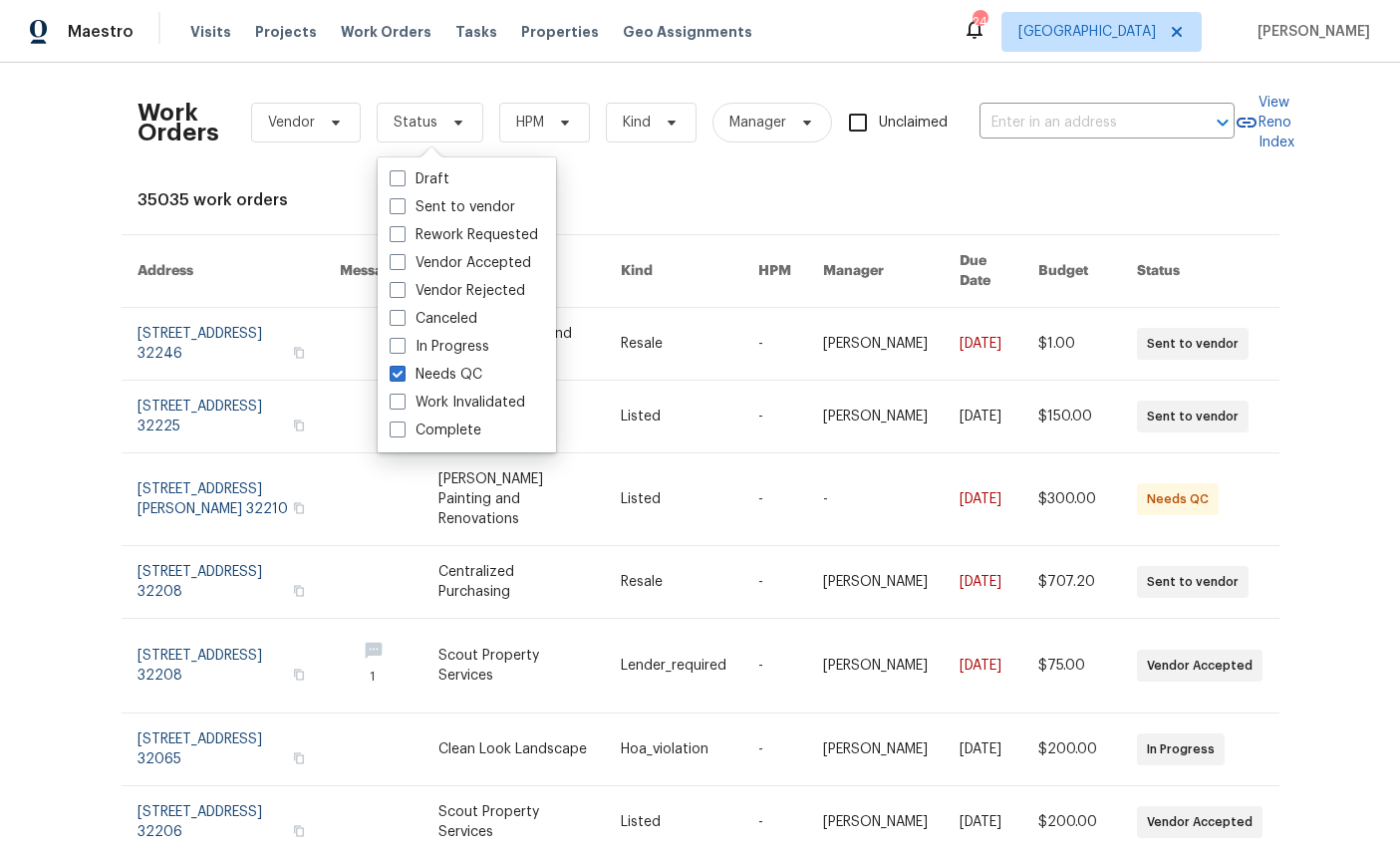 checkbox on "true" 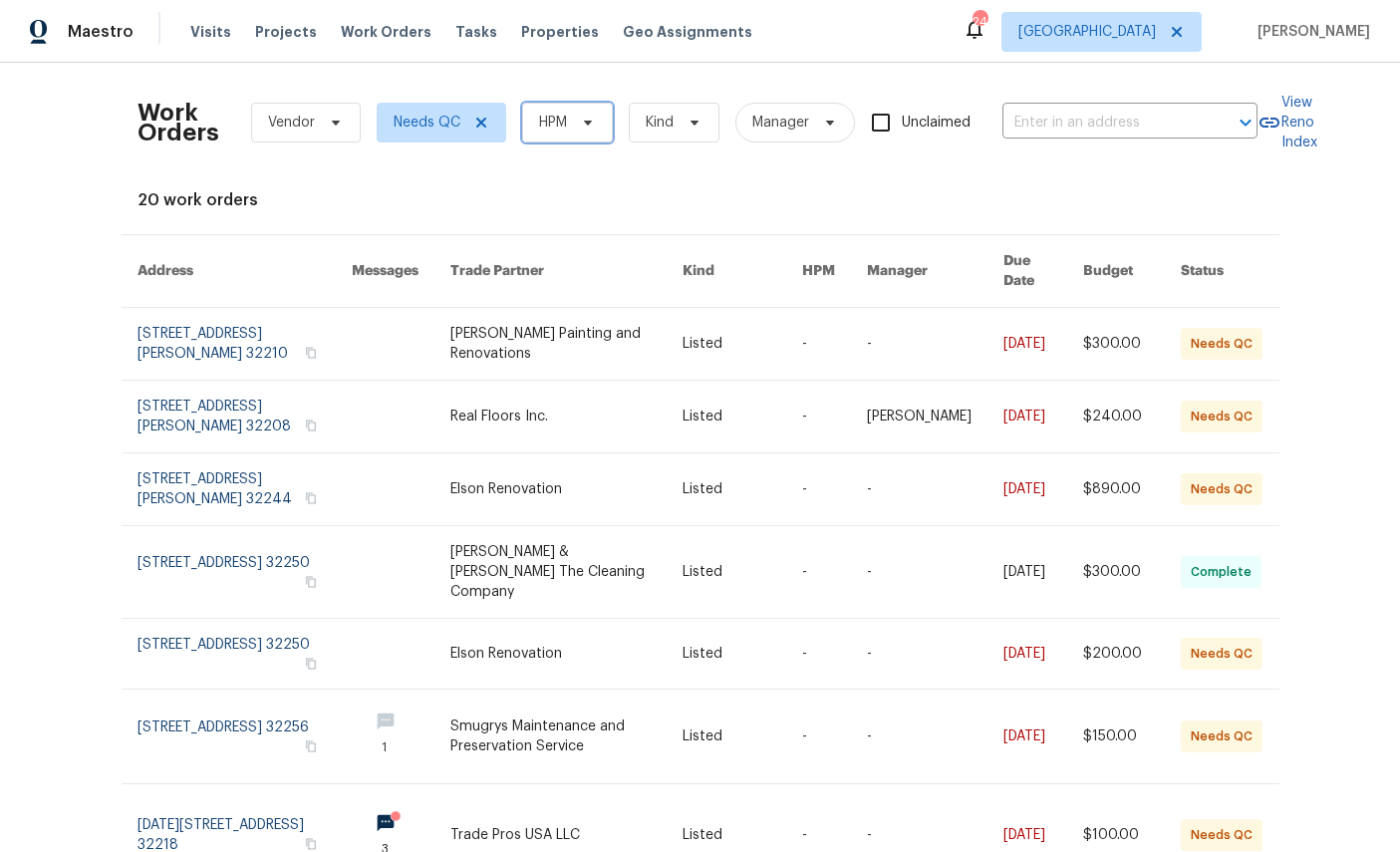 click on "HPM" at bounding box center (553, 123) 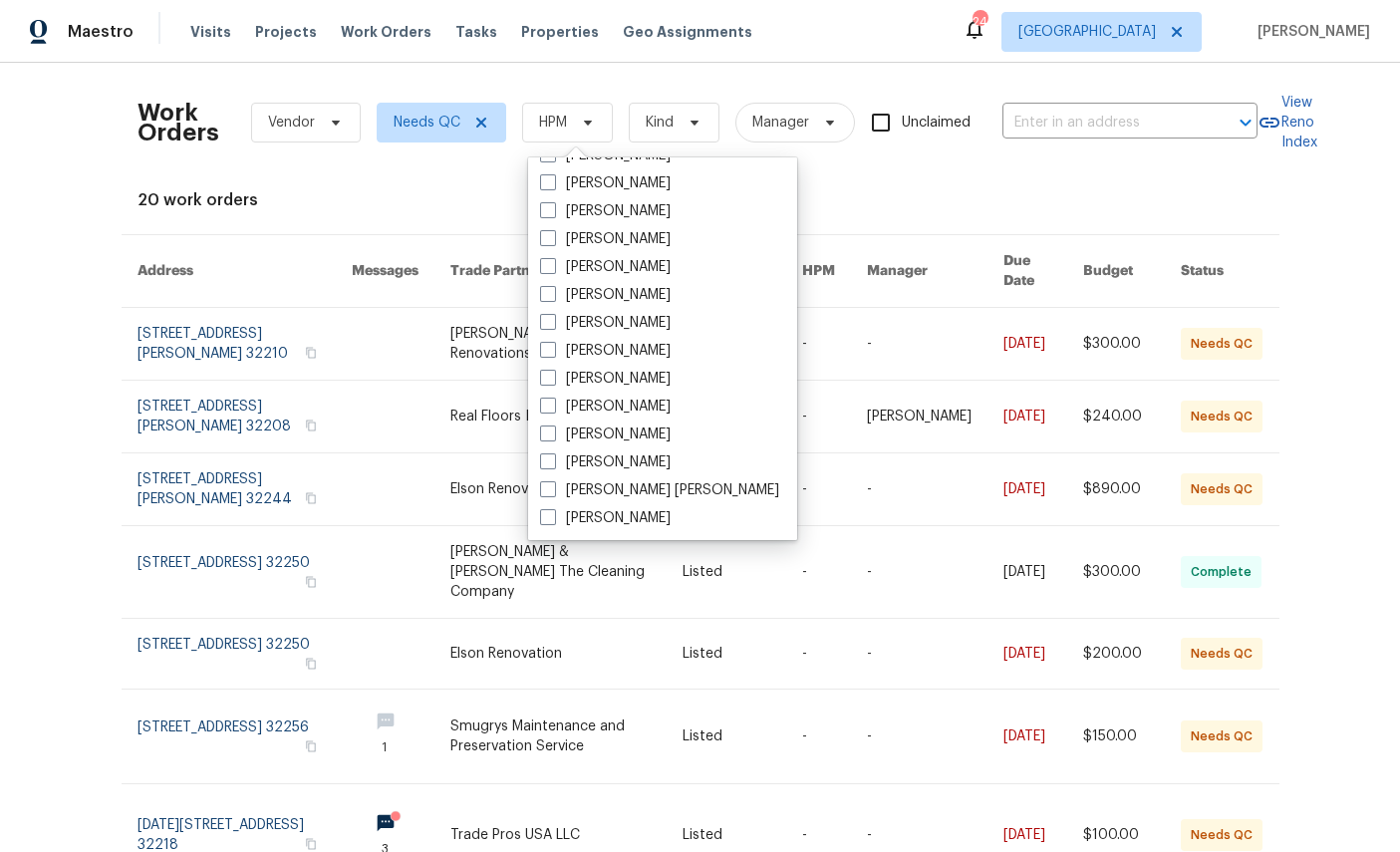 scroll, scrollTop: 387, scrollLeft: 0, axis: vertical 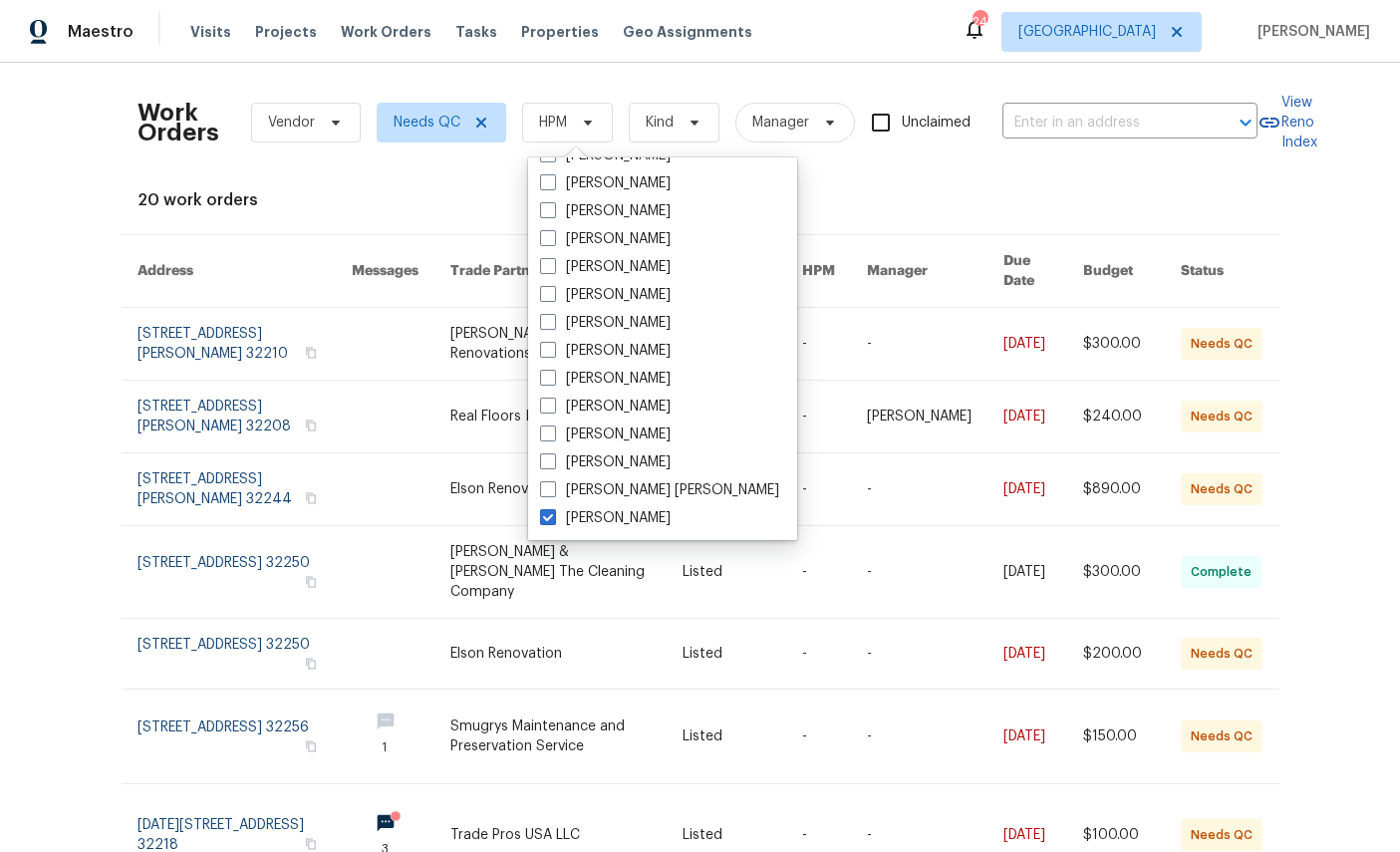 checkbox on "true" 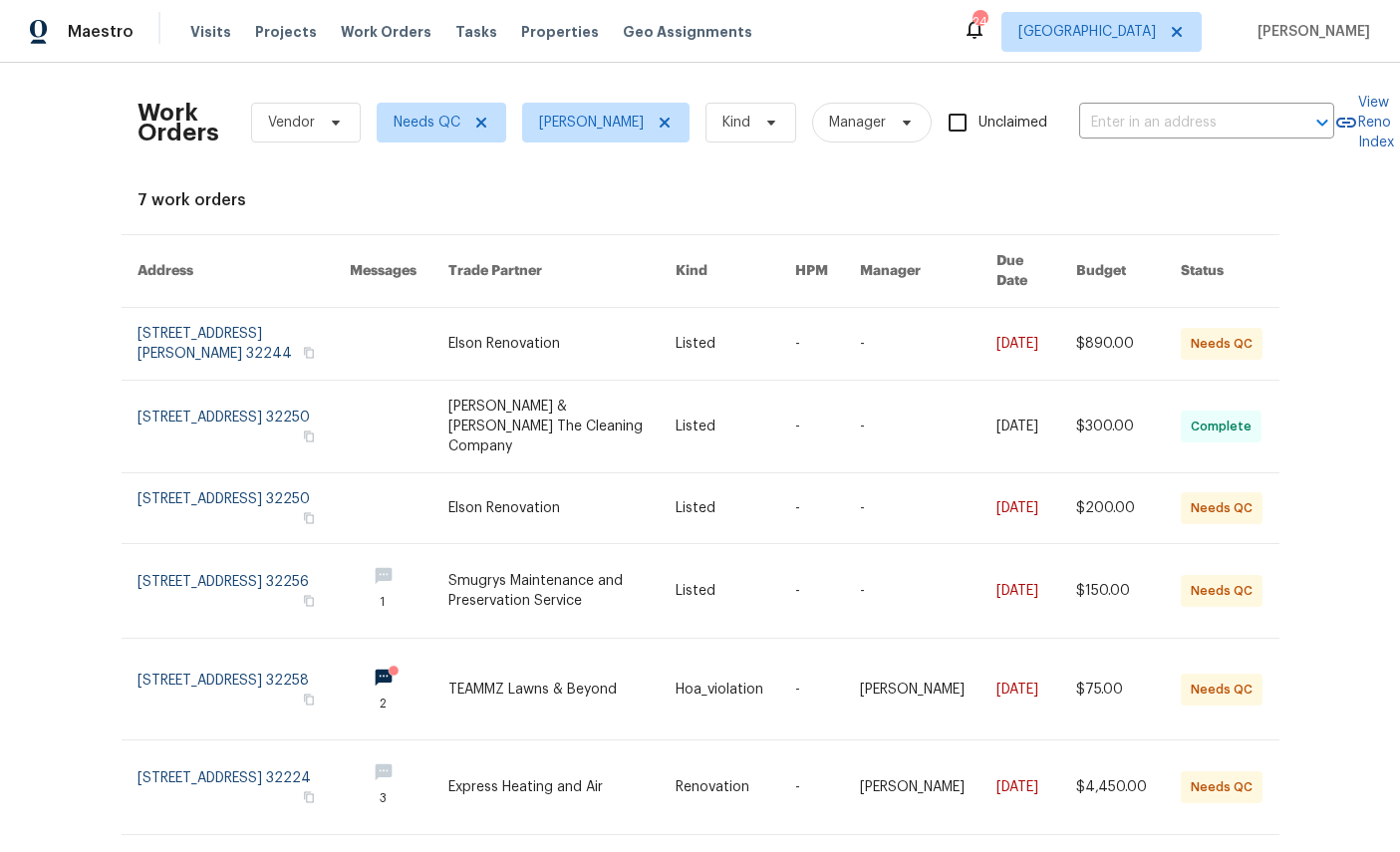 click at bounding box center [243, 508] 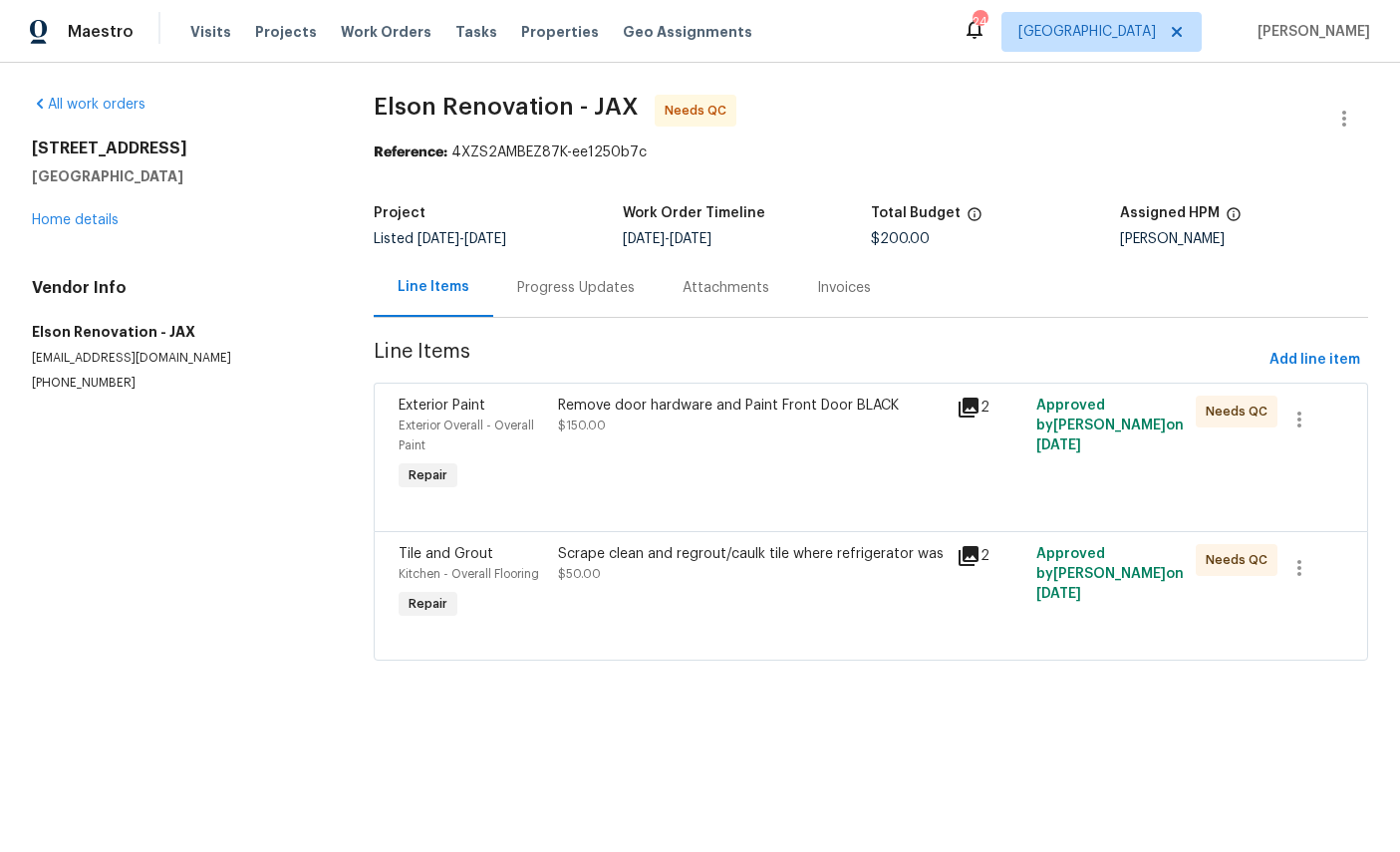 click on "Exterior Overall - Overall Paint" at bounding box center (472, 435) 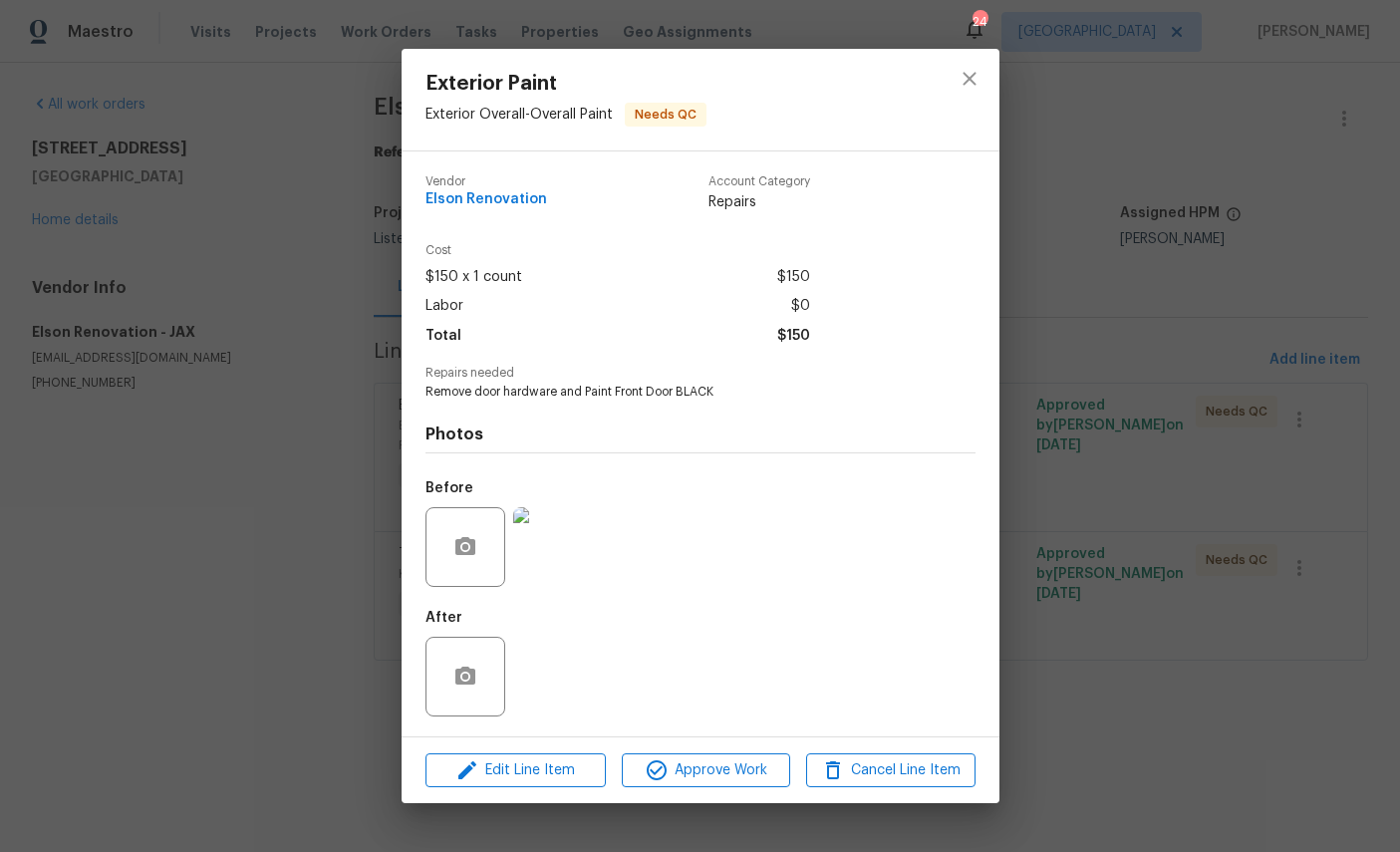 click at bounding box center (553, 677) 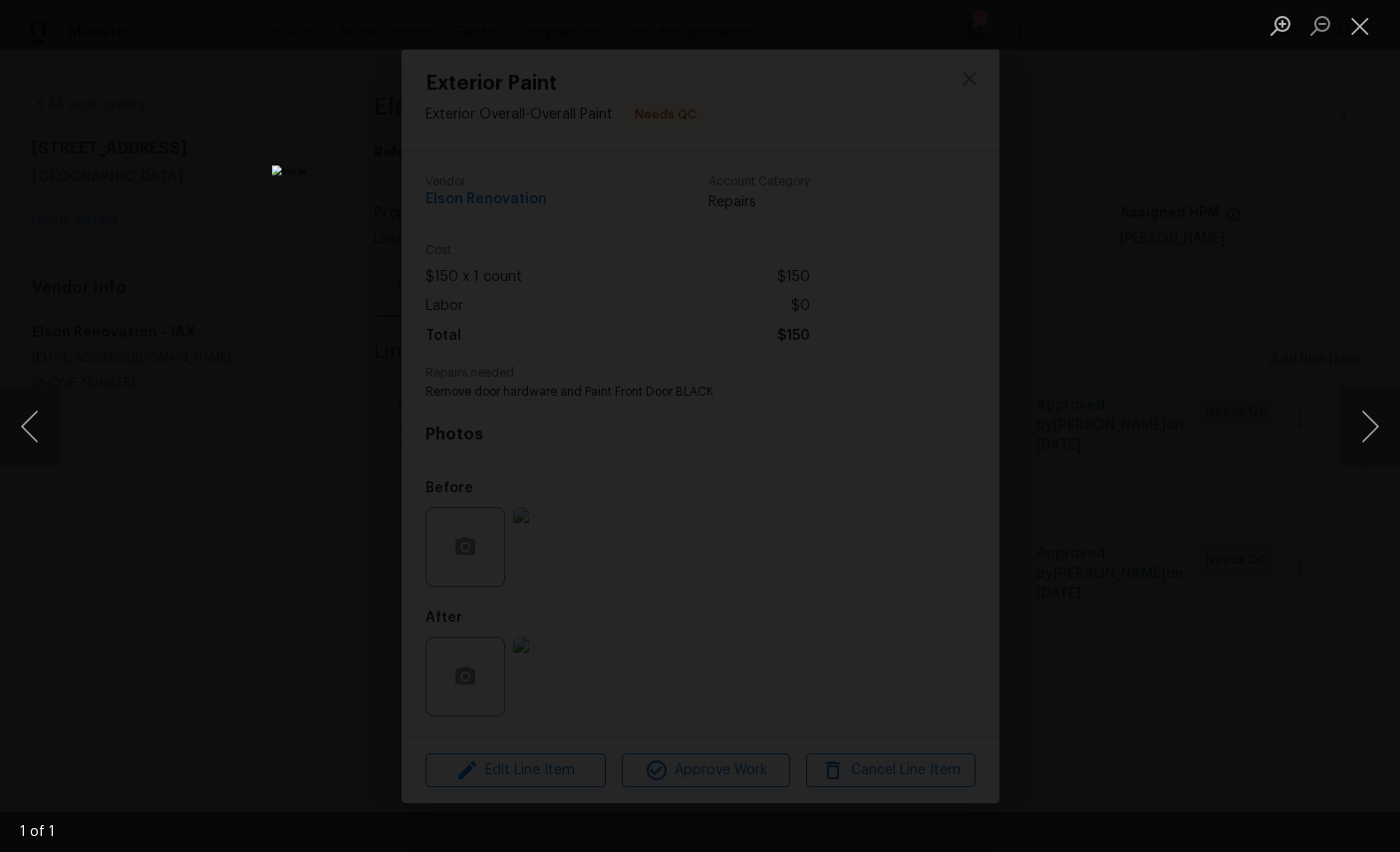 click at bounding box center (1360, 25) 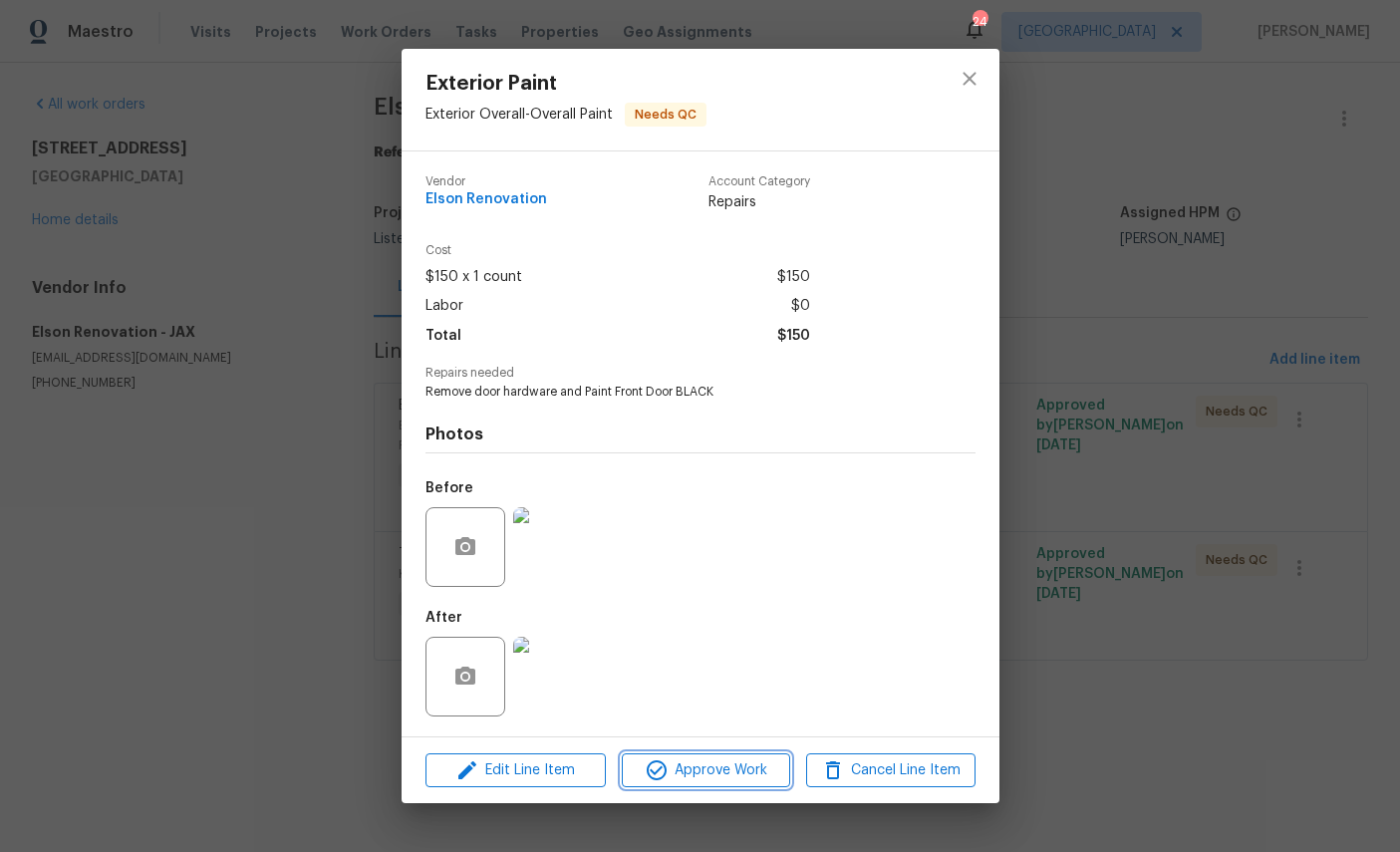 click on "Approve Work" at bounding box center (705, 770) 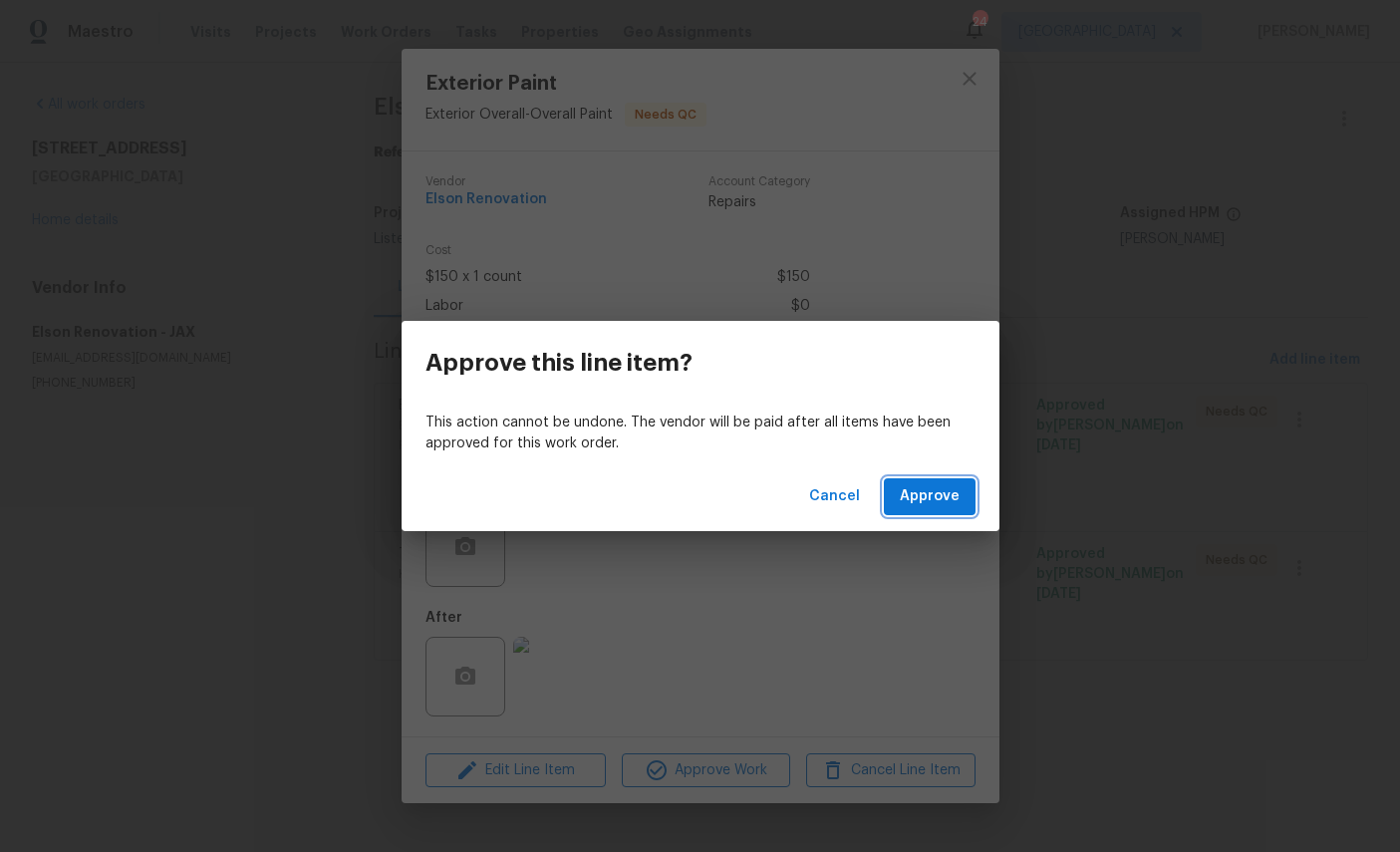 click on "Approve" at bounding box center (930, 496) 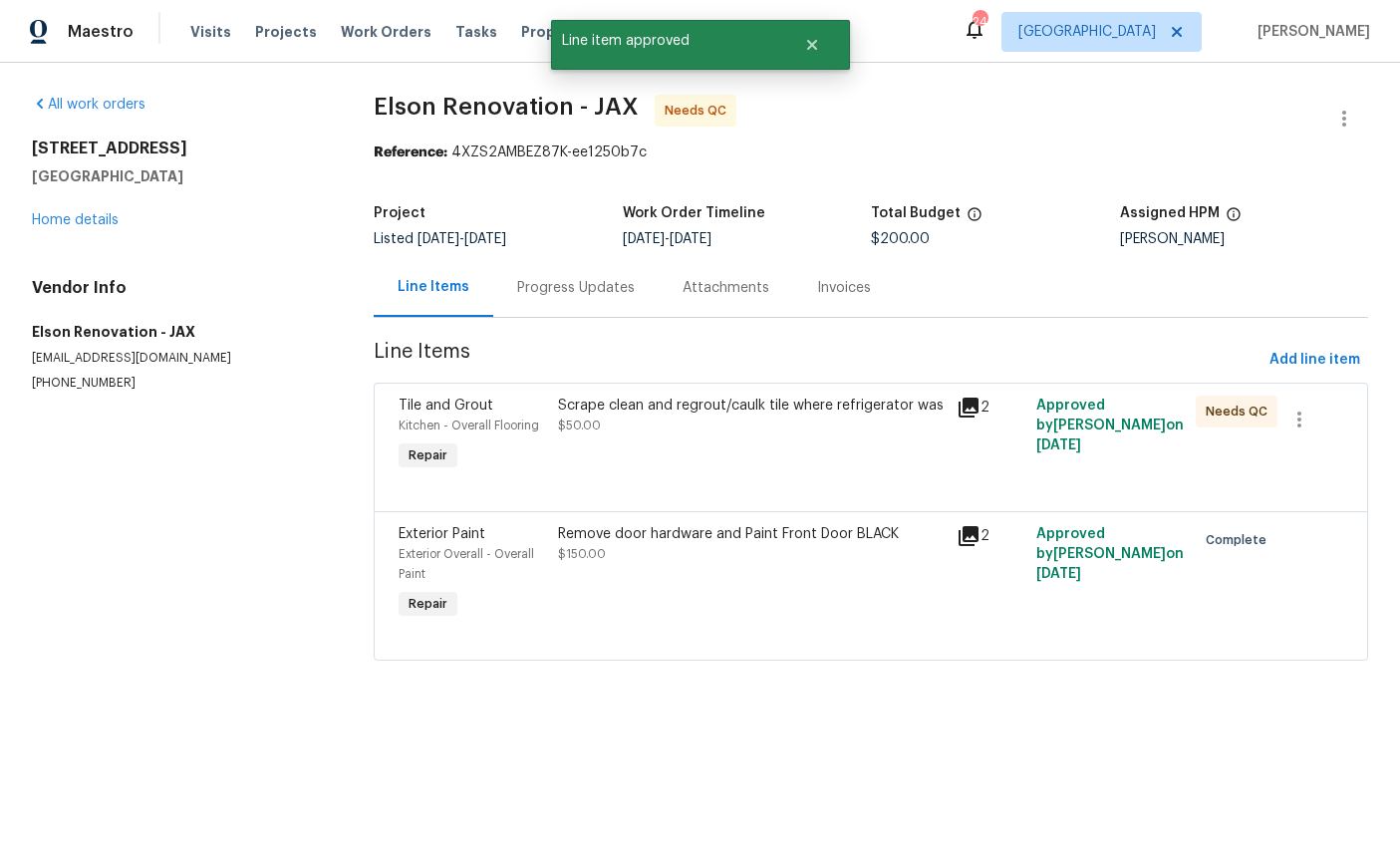 click on "Kitchen - Overall Flooring" at bounding box center (468, 426) 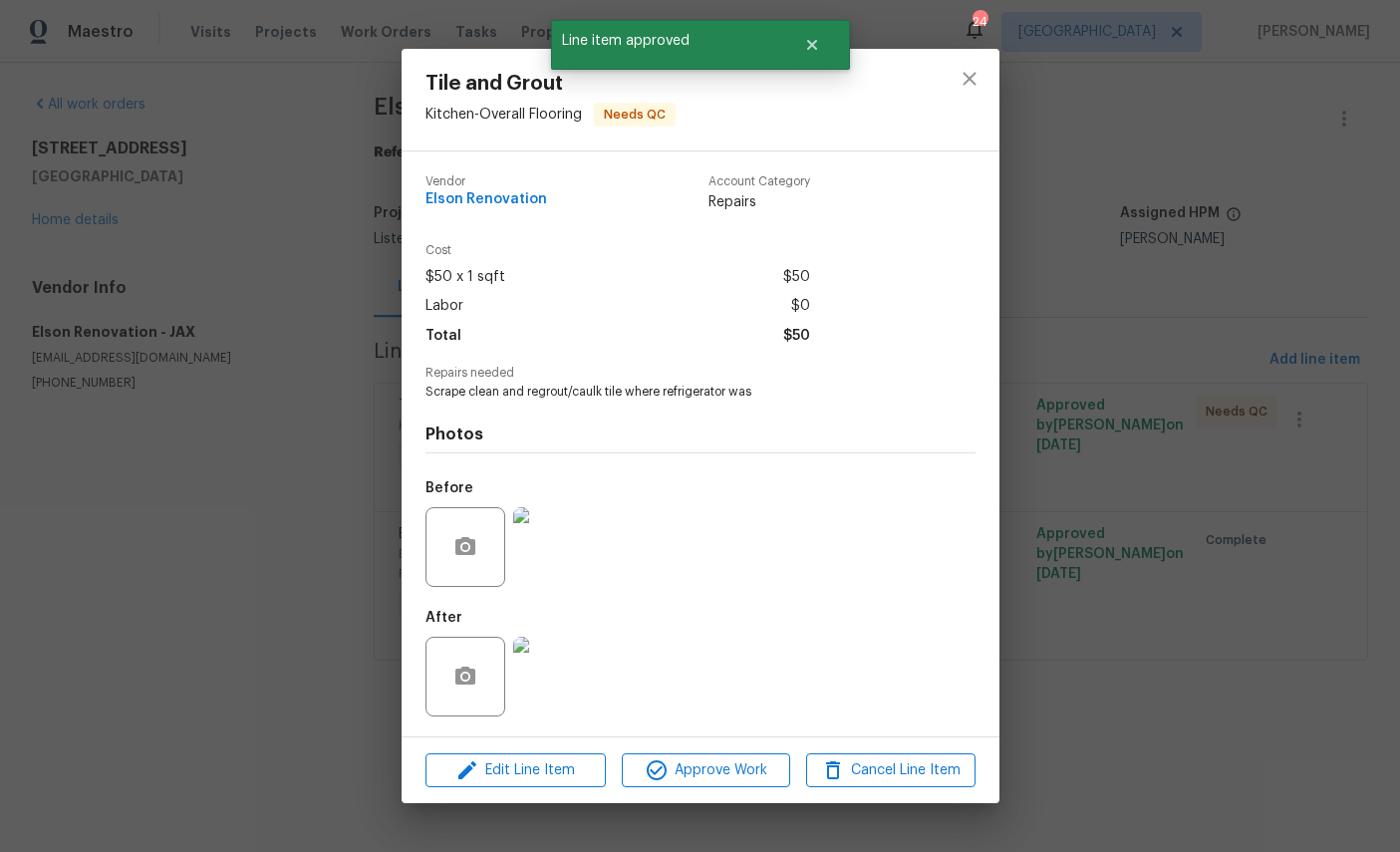 click at bounding box center [553, 677] 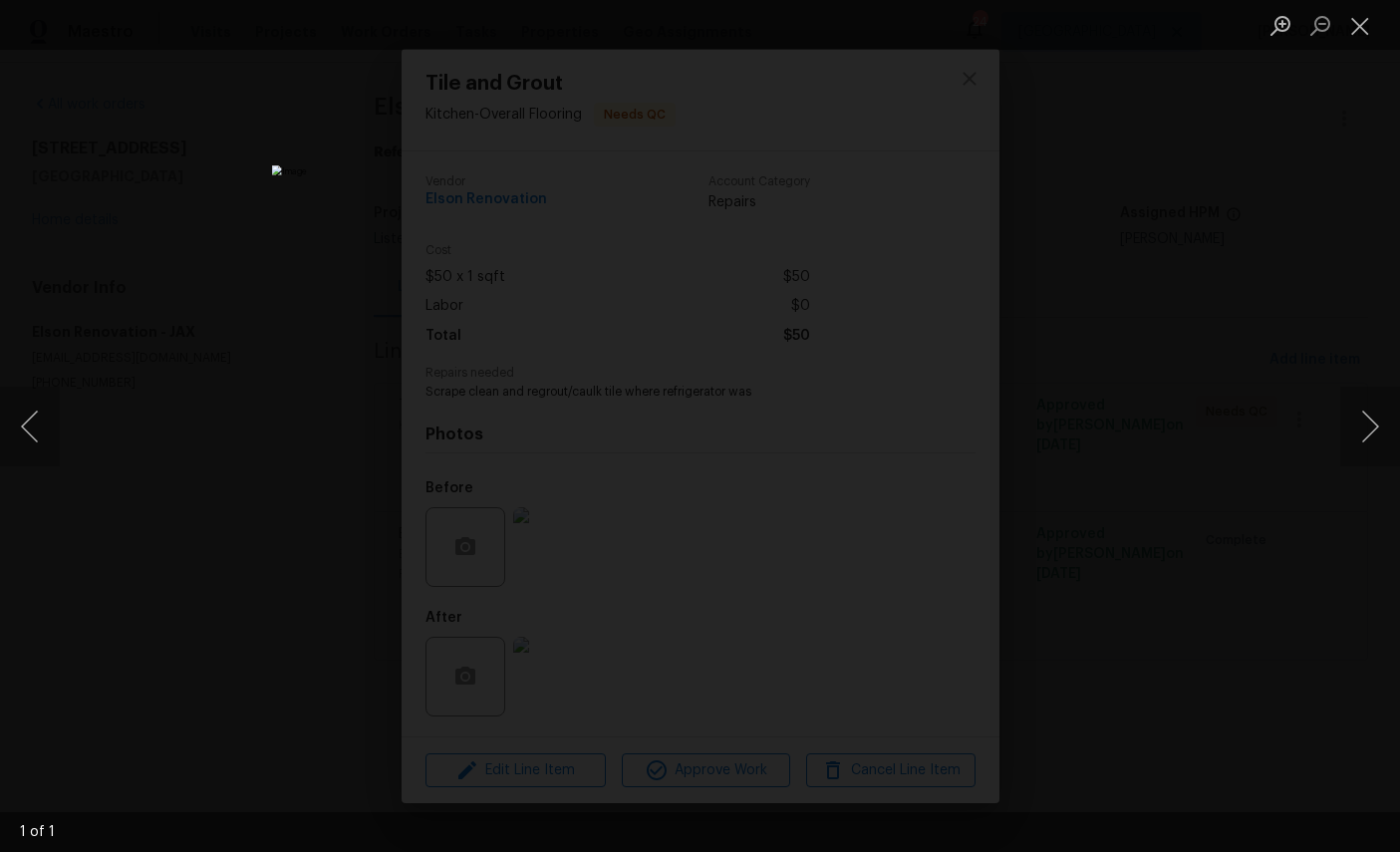 click at bounding box center [1360, 25] 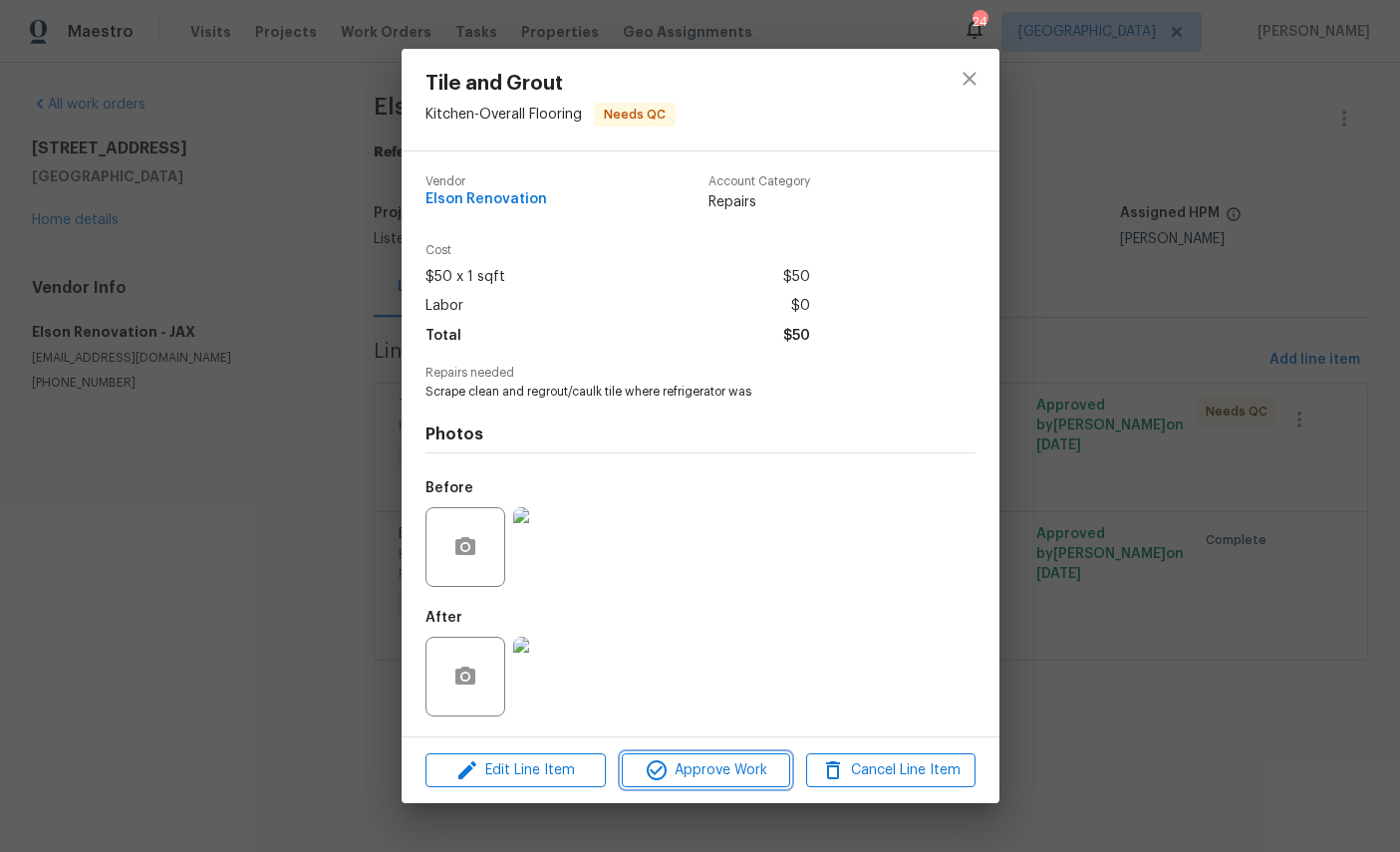 click on "Approve Work" at bounding box center [705, 770] 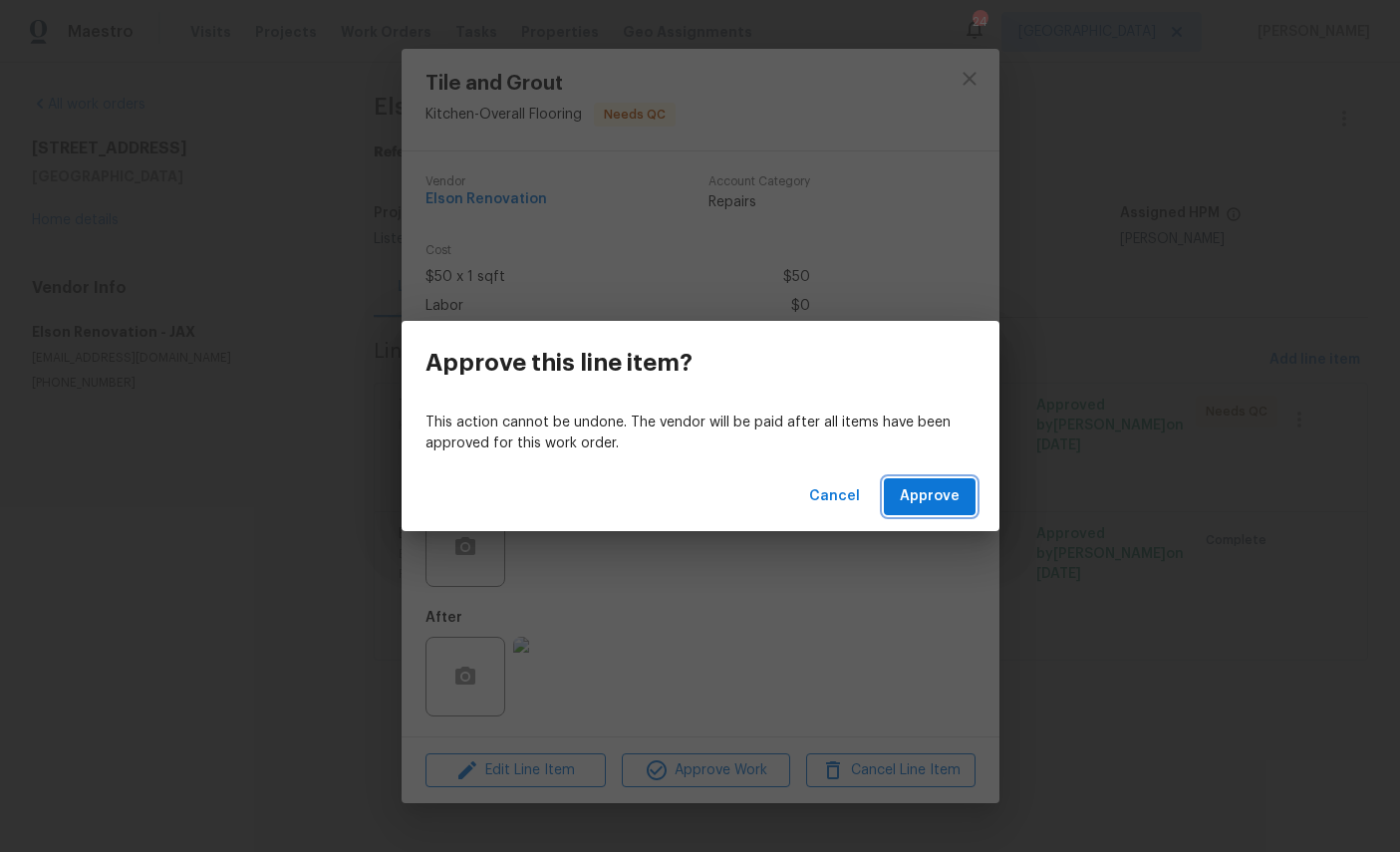 click on "Approve" at bounding box center (930, 496) 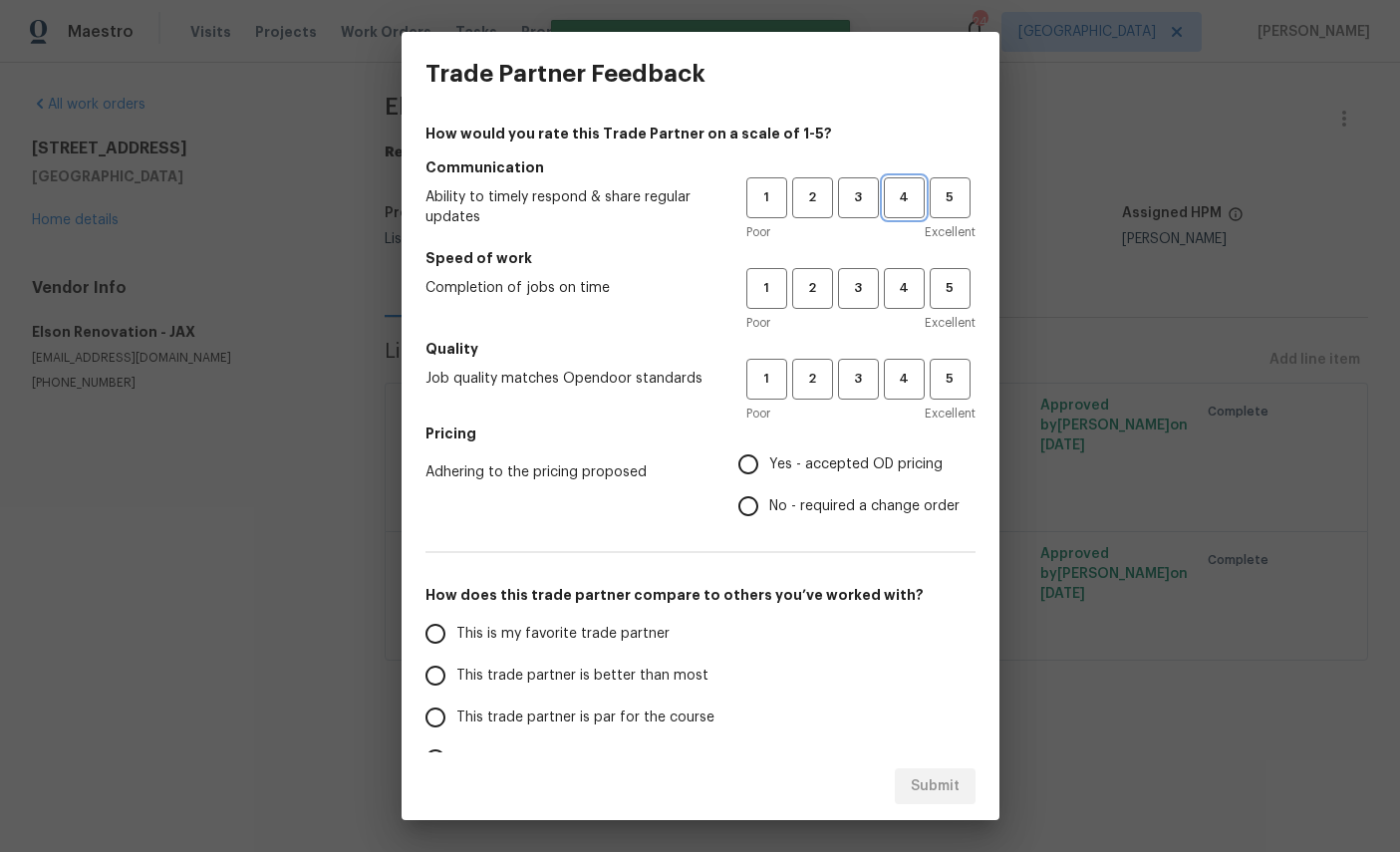 click on "4" at bounding box center (904, 197) 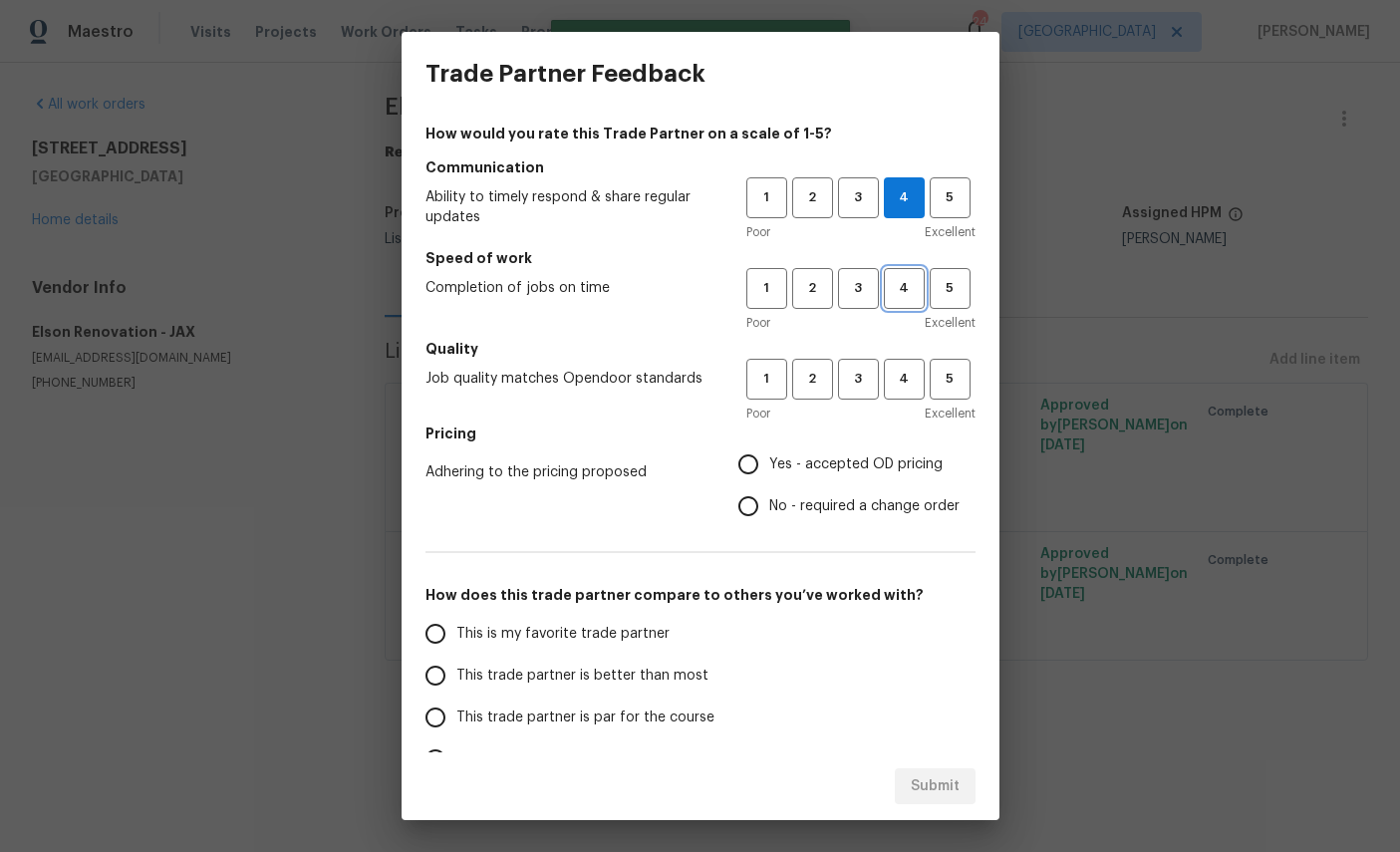 click on "4" at bounding box center (904, 288) 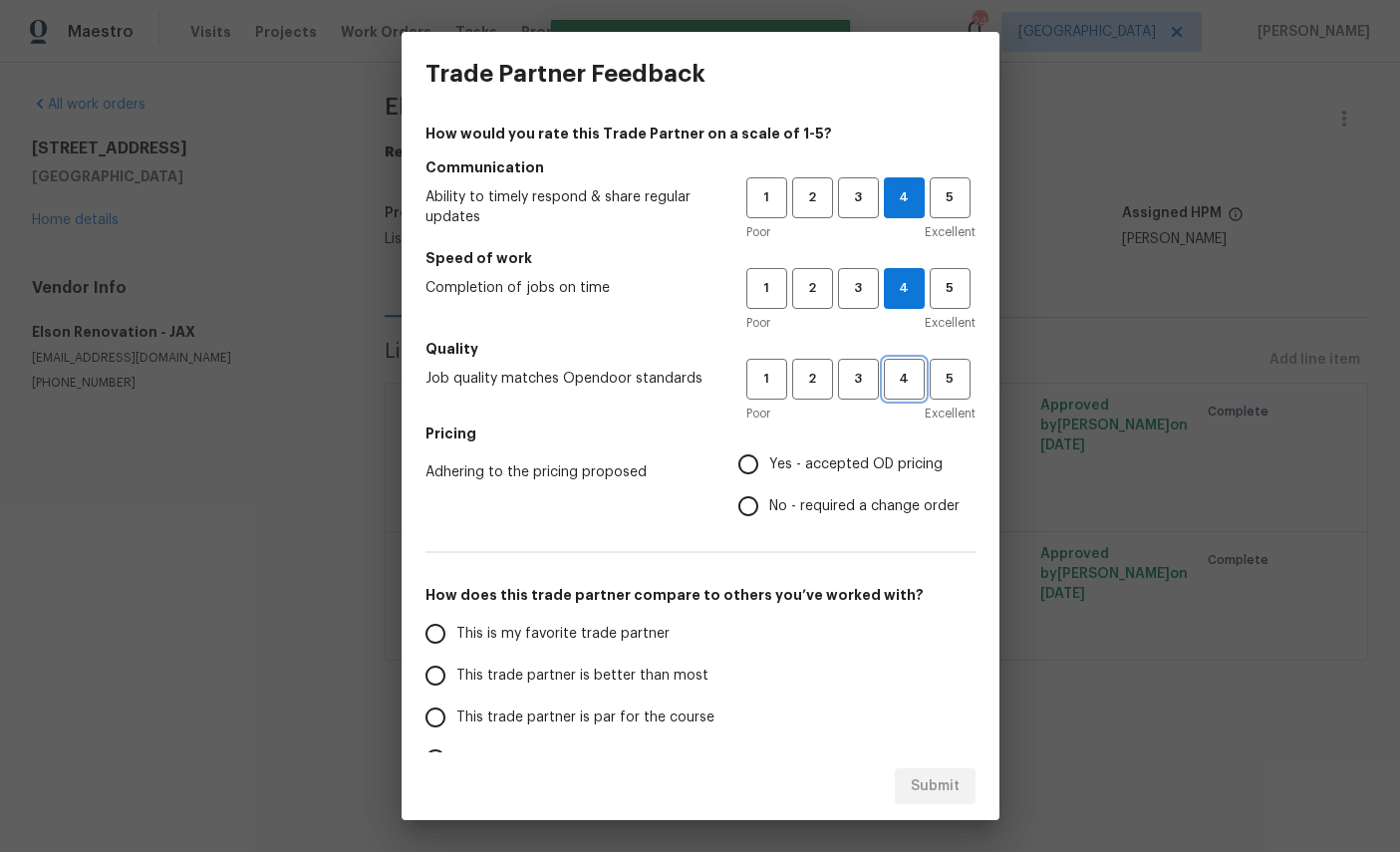click on "4" at bounding box center [904, 379] 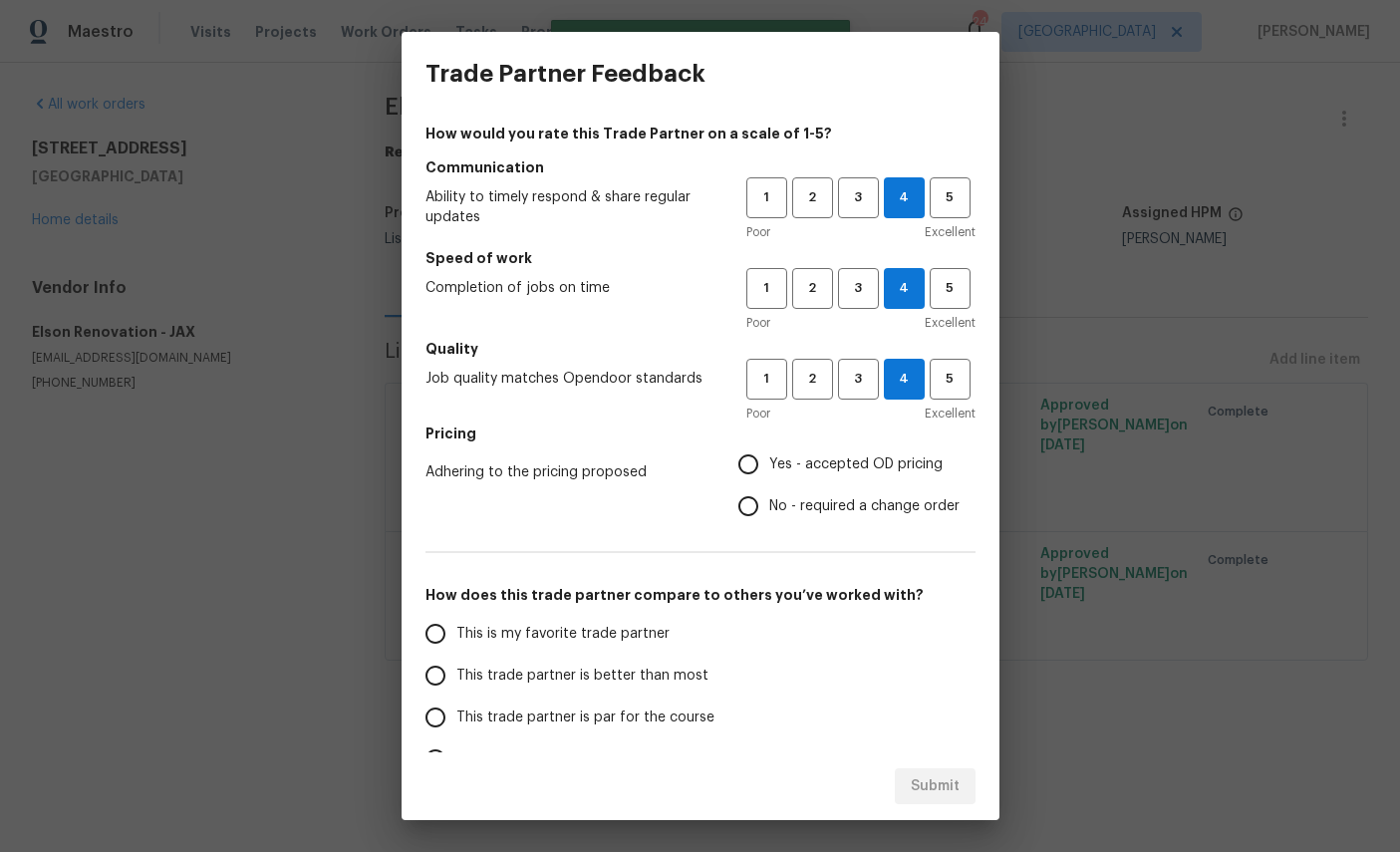 click on "Yes - accepted OD pricing" at bounding box center [856, 464] 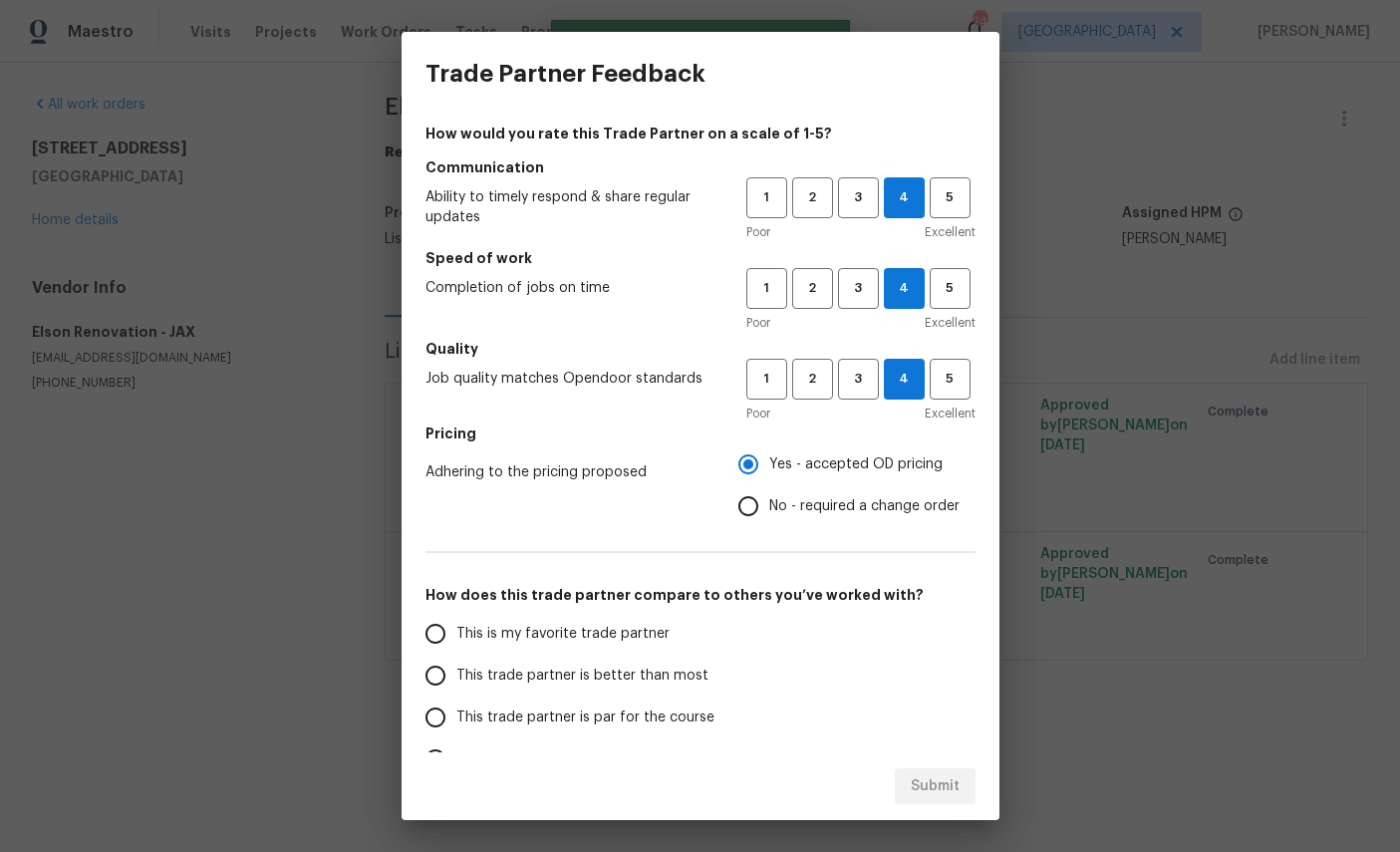 click on "This is my favorite trade partner" at bounding box center (563, 634) 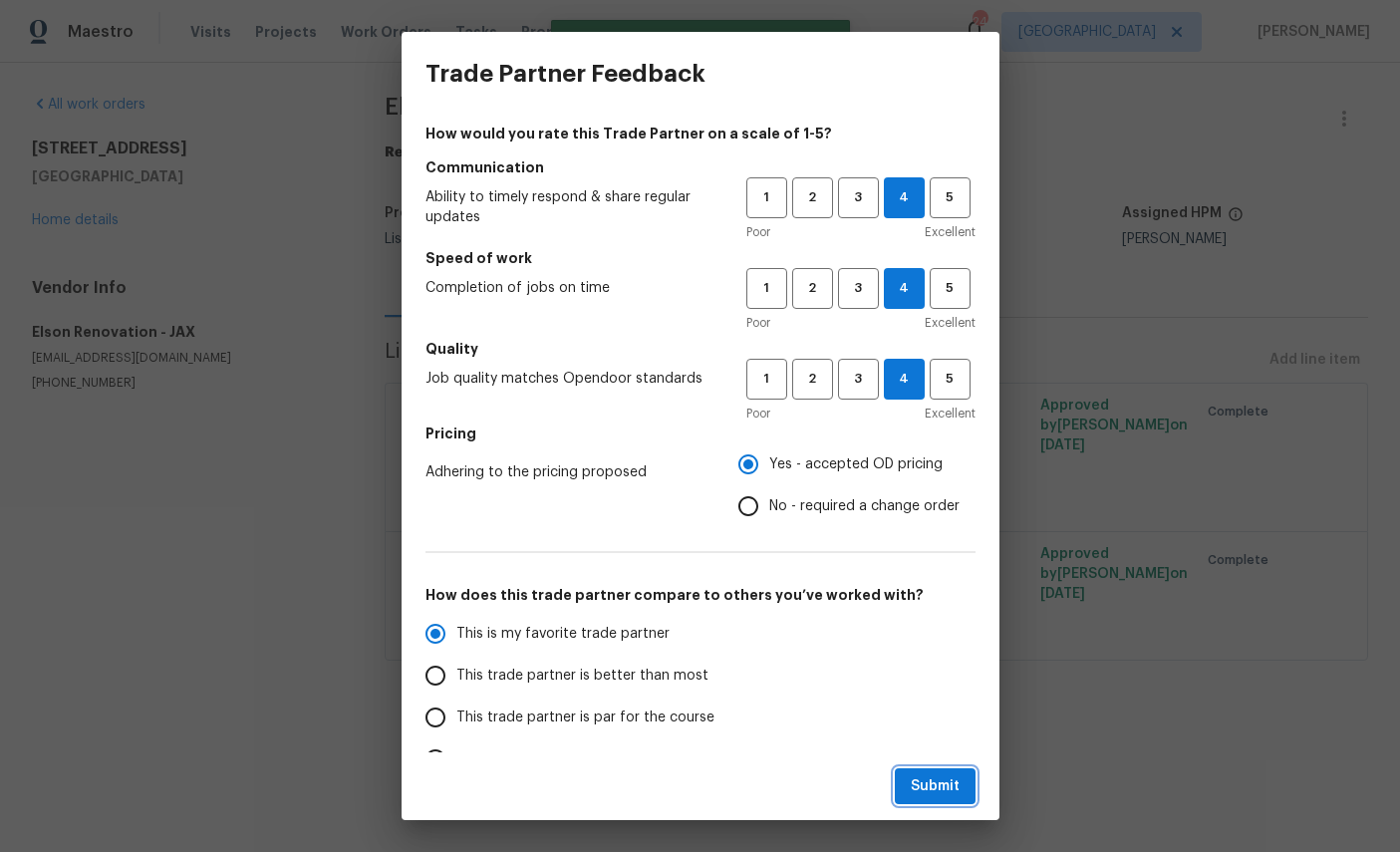 click on "Submit" at bounding box center [935, 786] 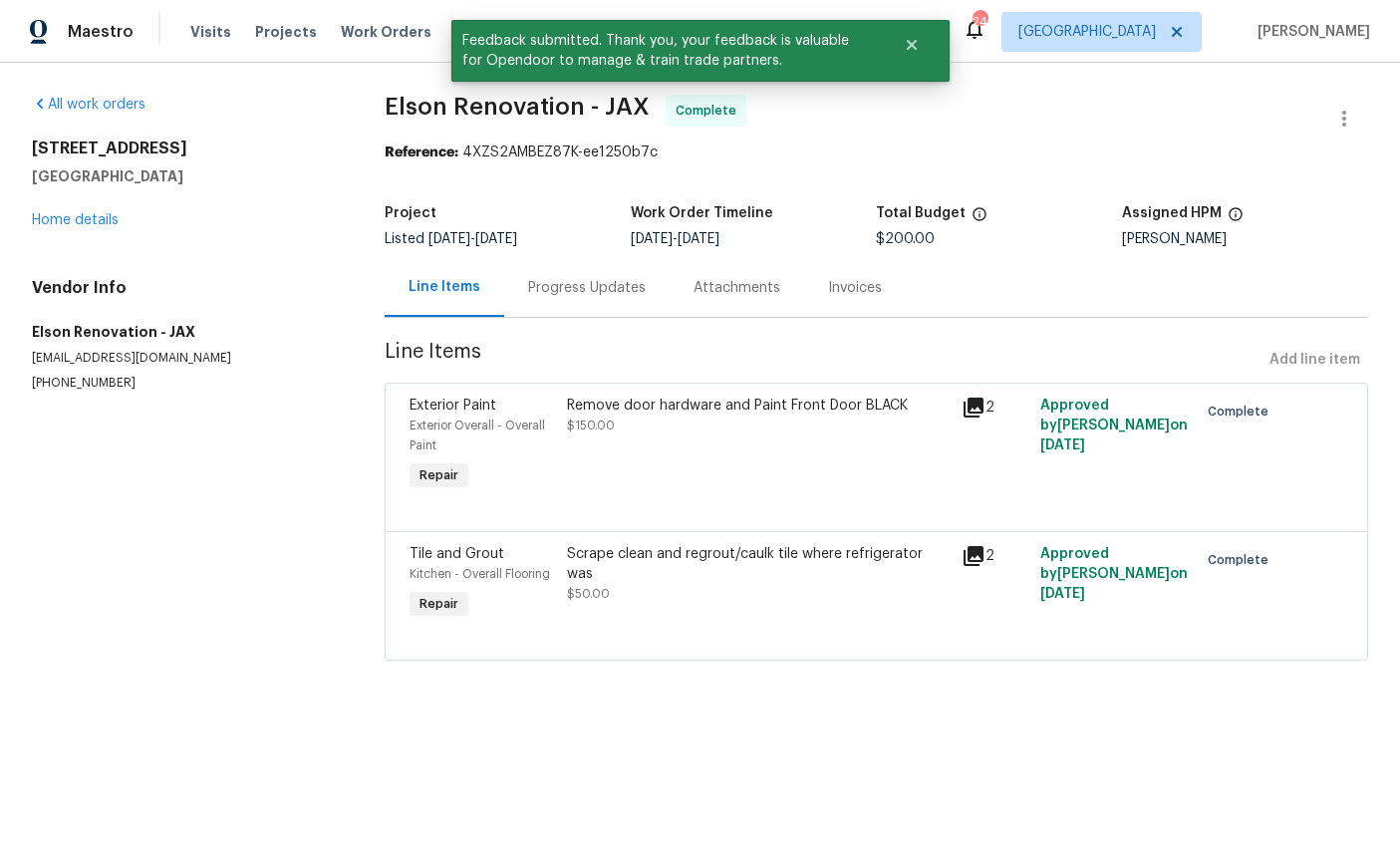click on "Work Orders" at bounding box center (386, 32) 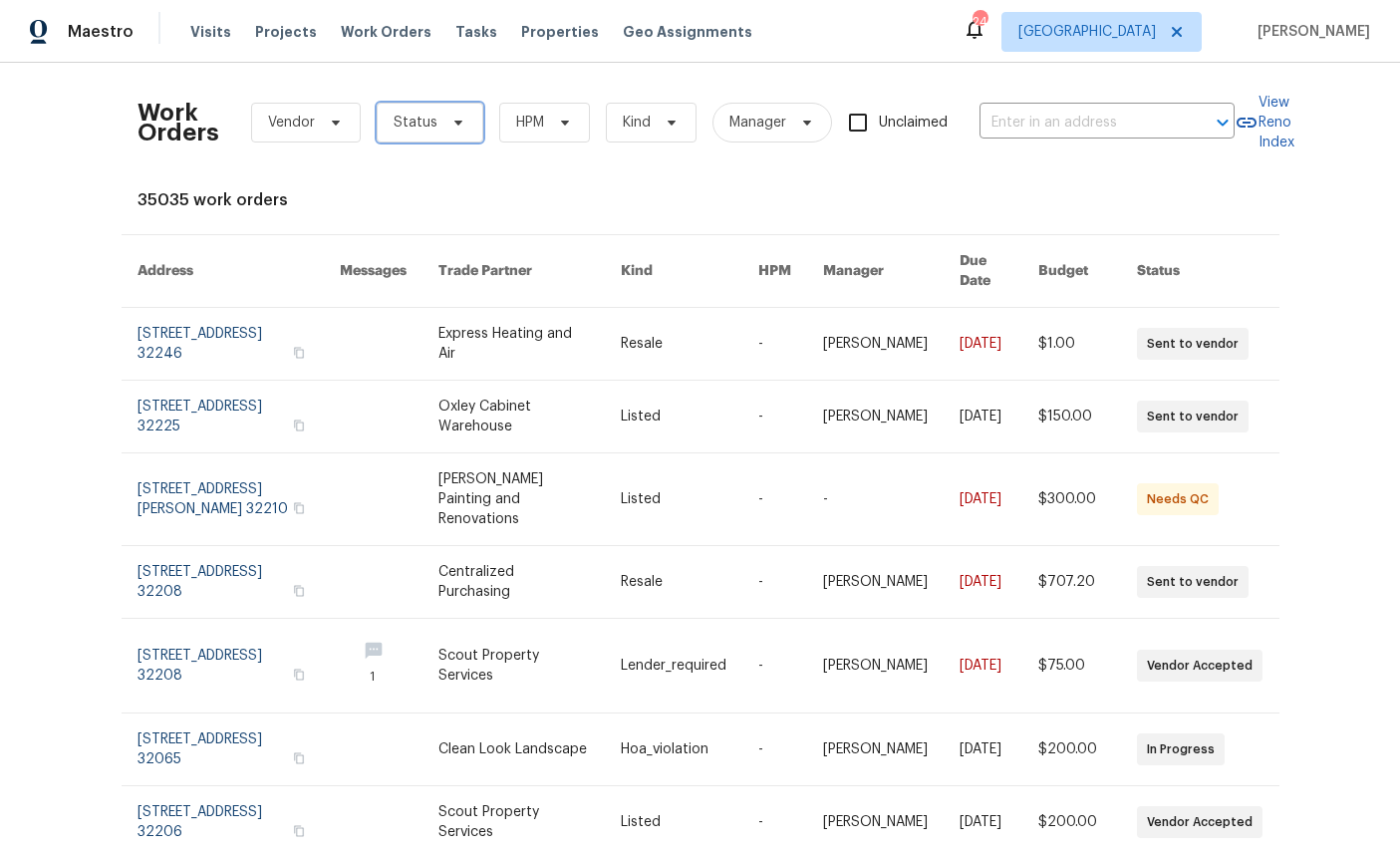 click on "Status" at bounding box center [416, 123] 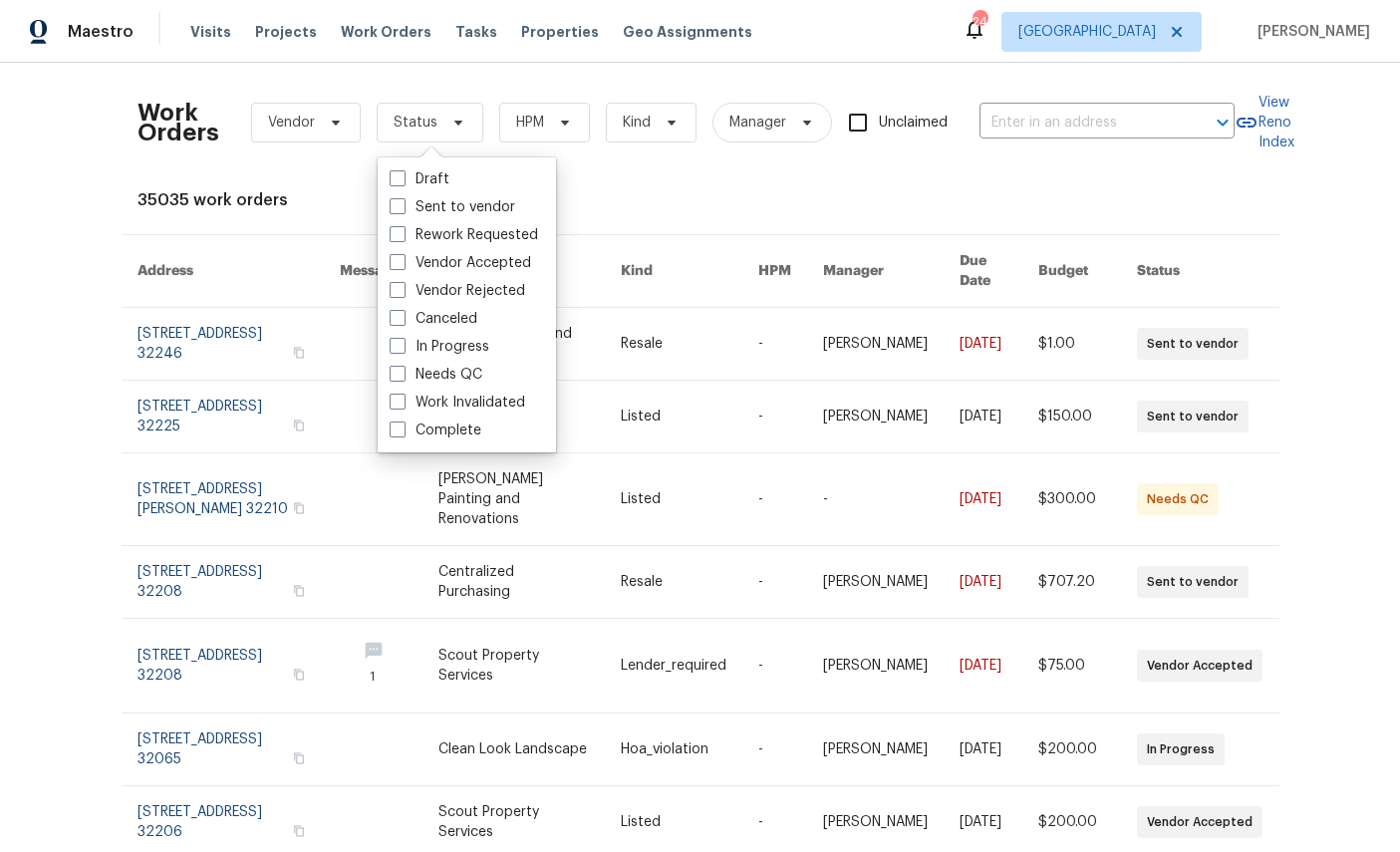 click on "35035 work orders" at bounding box center [700, 200] 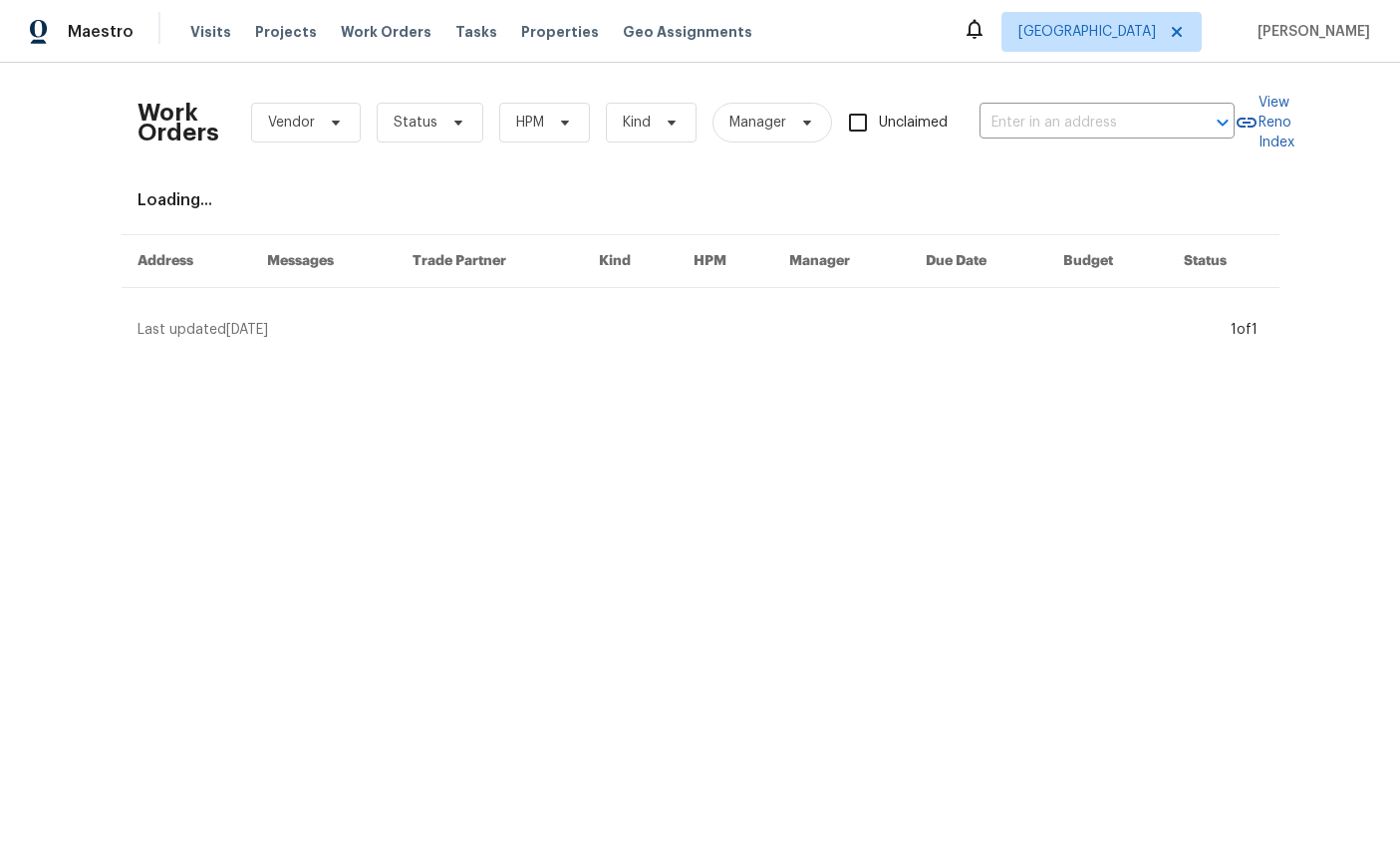 scroll, scrollTop: 0, scrollLeft: 0, axis: both 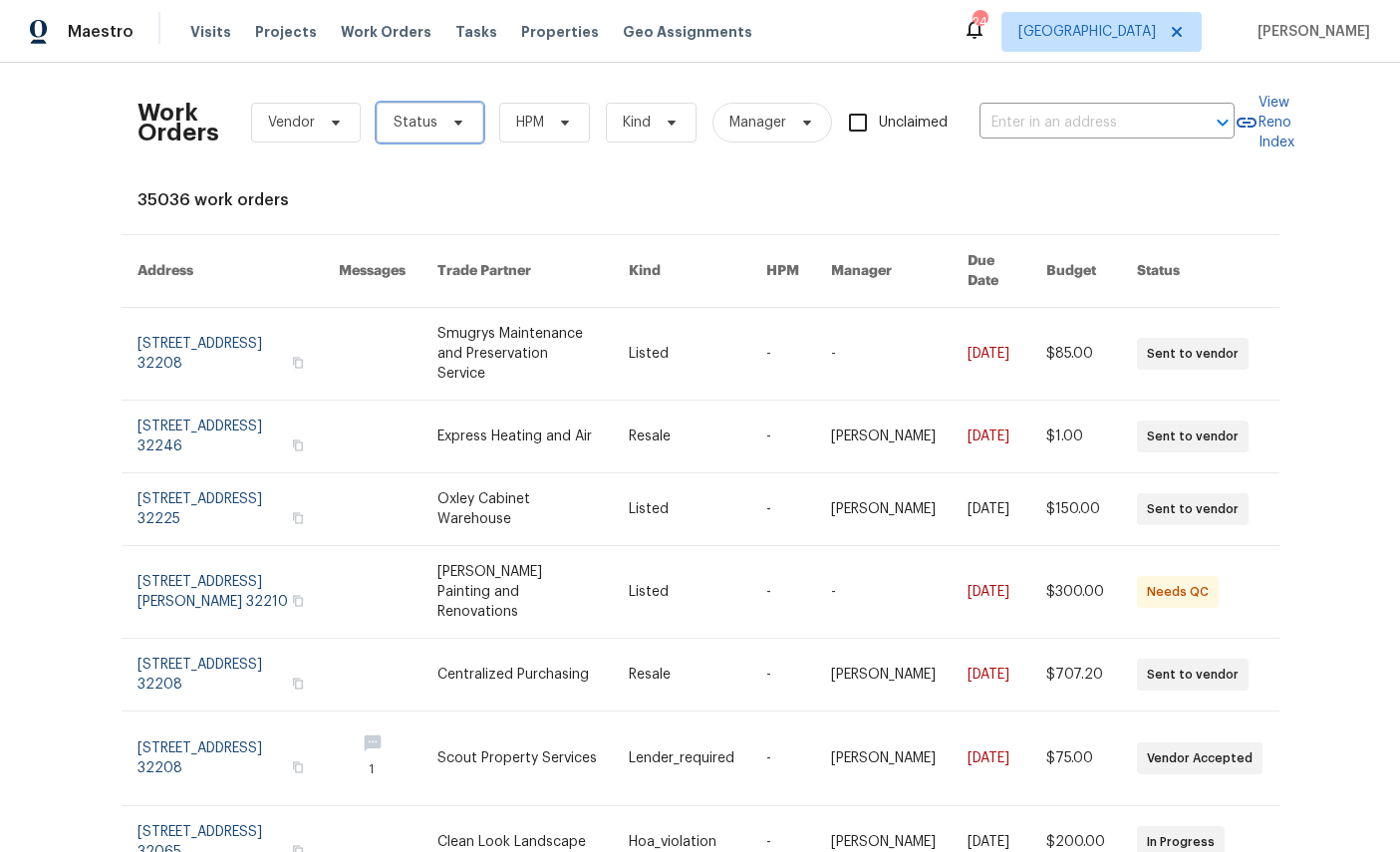 click on "Status" at bounding box center [429, 123] 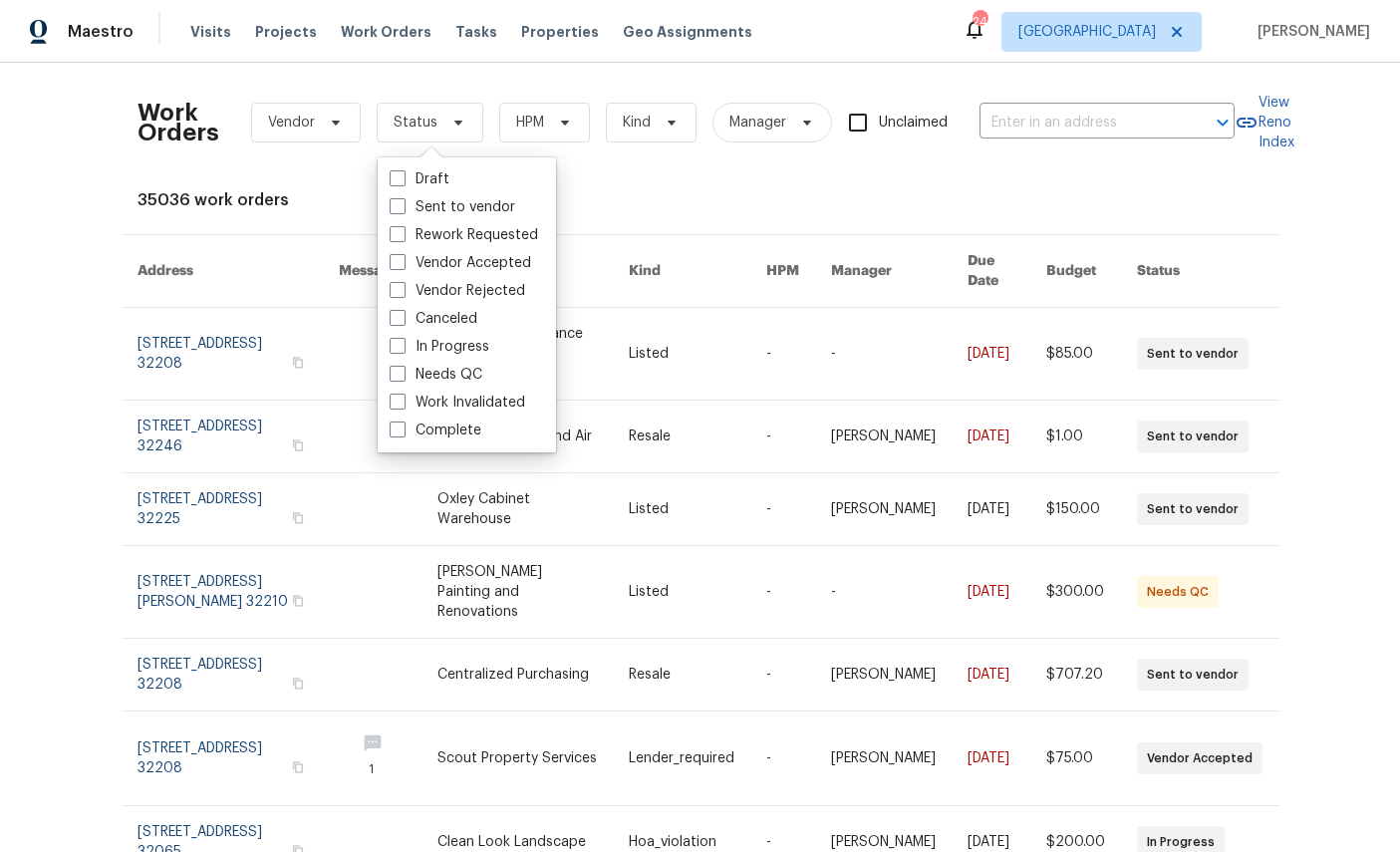 click on "Needs QC" at bounding box center (435, 375) 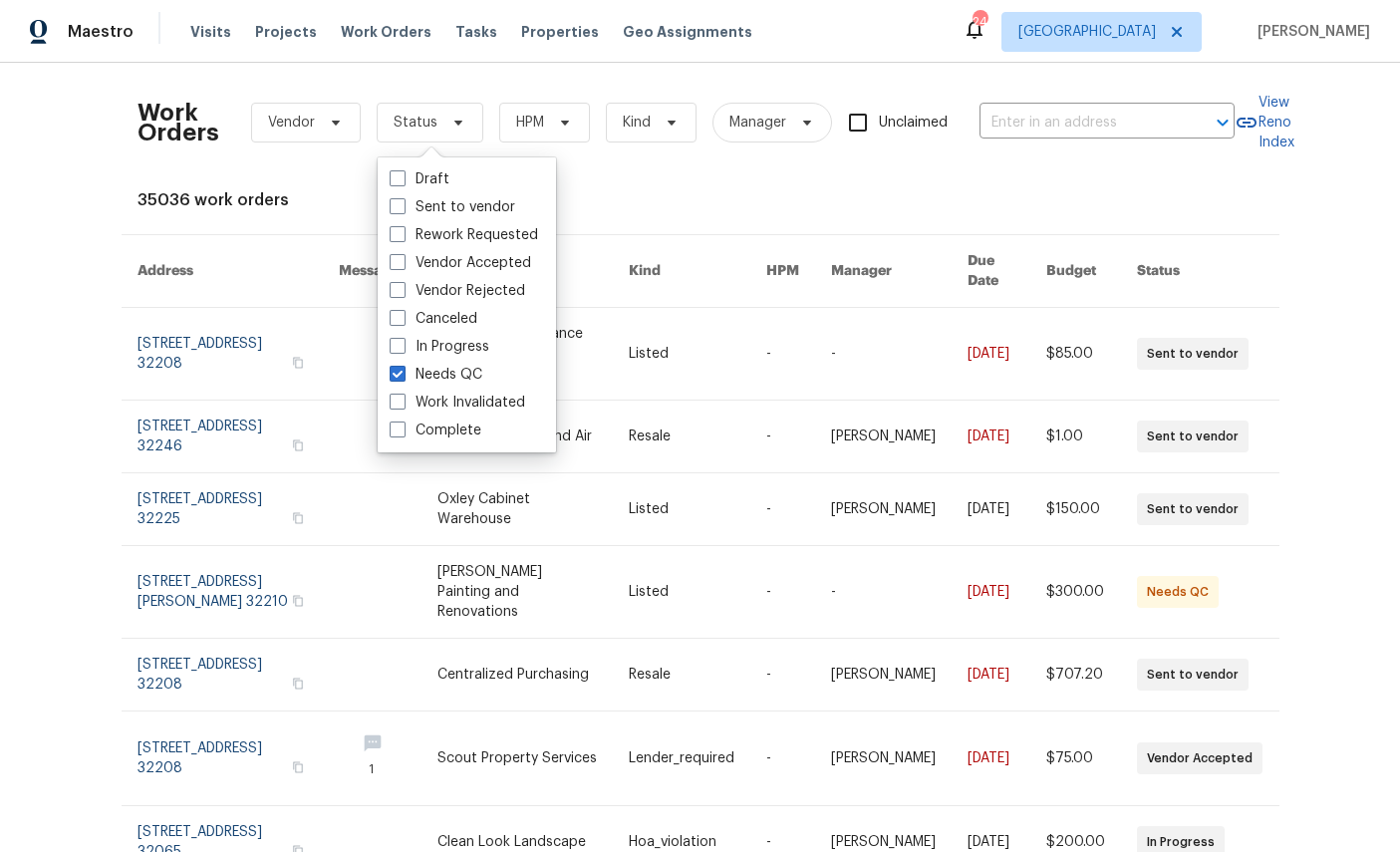 checkbox on "true" 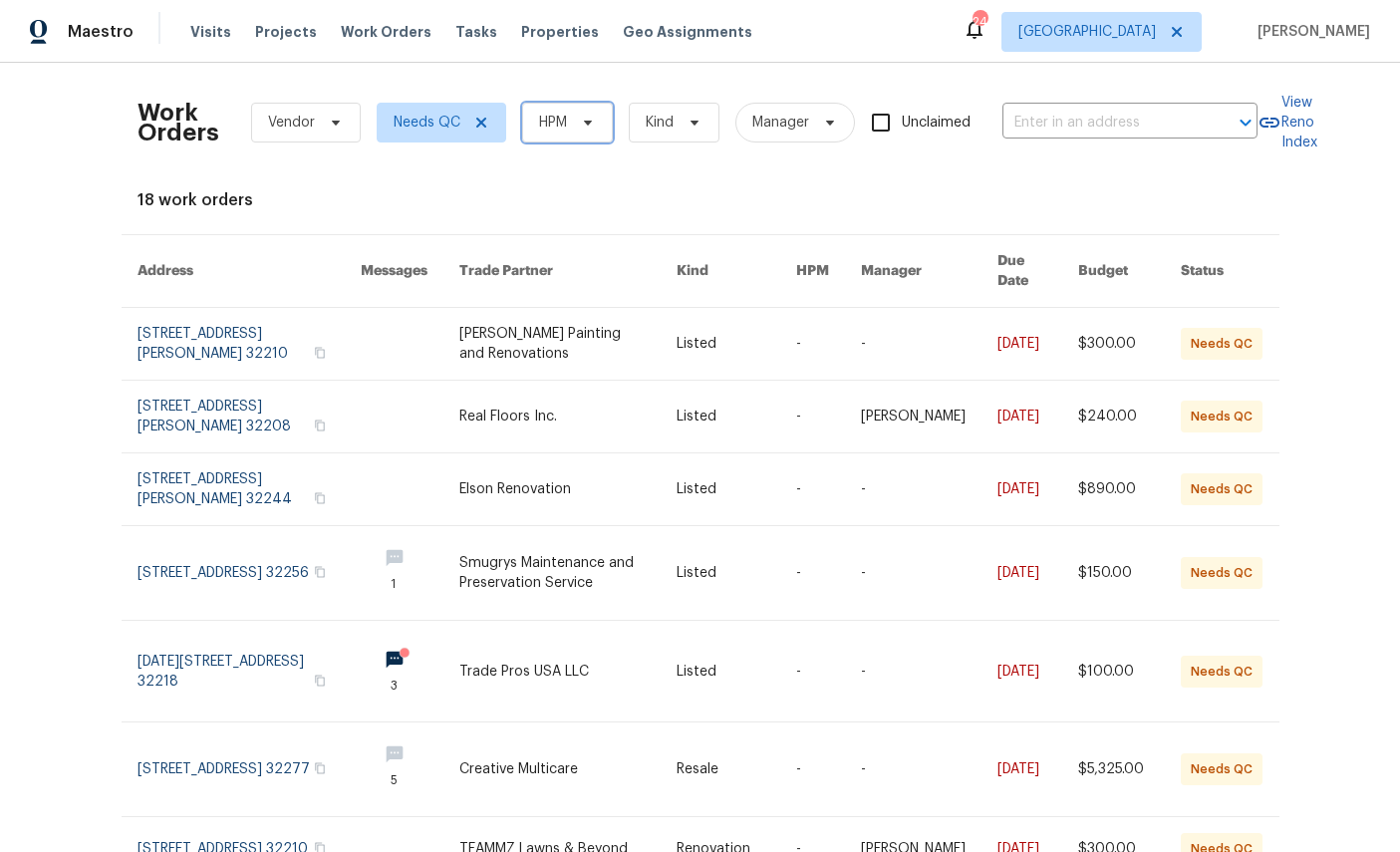 click on "HPM" at bounding box center (553, 123) 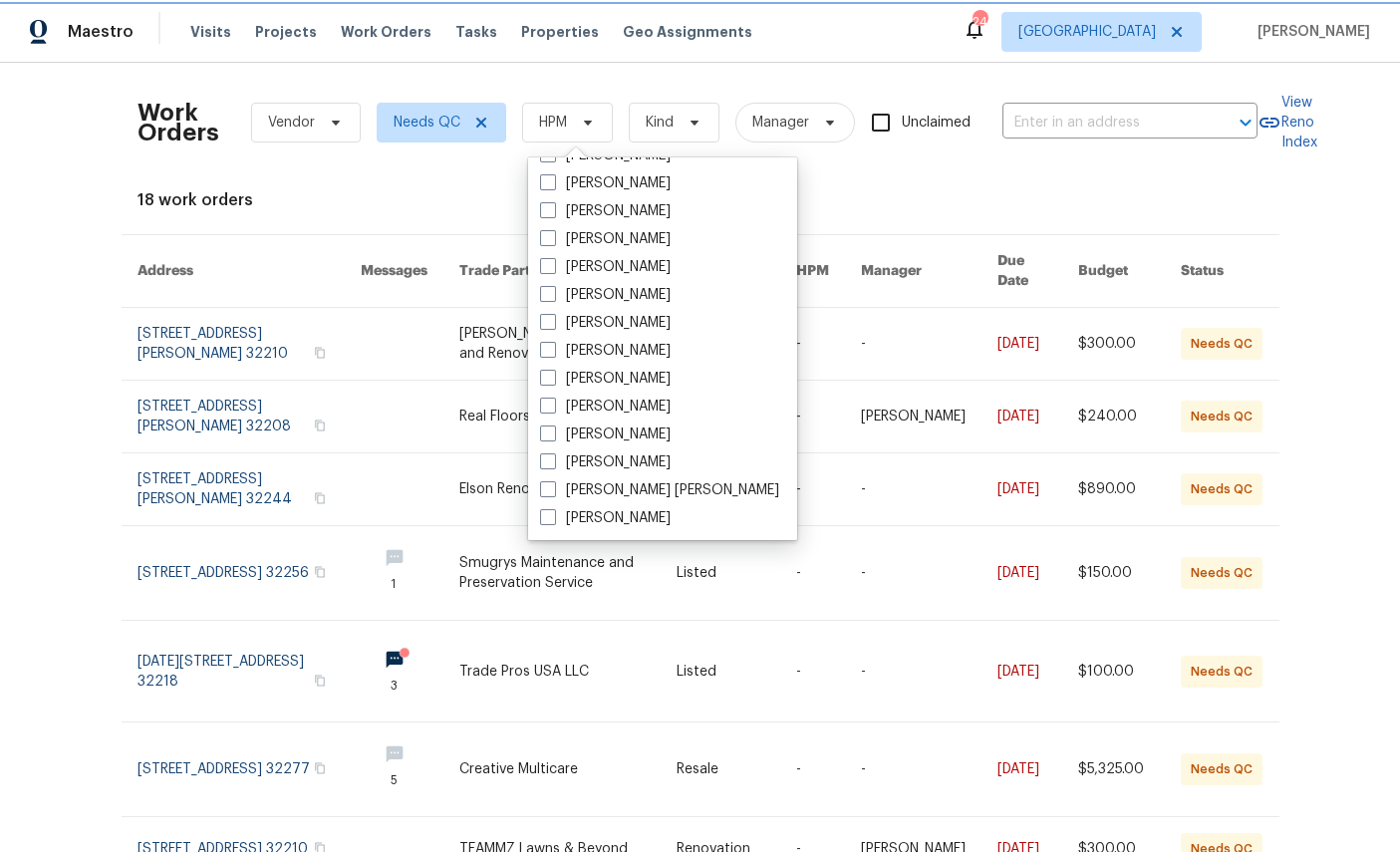 scroll, scrollTop: 387, scrollLeft: 0, axis: vertical 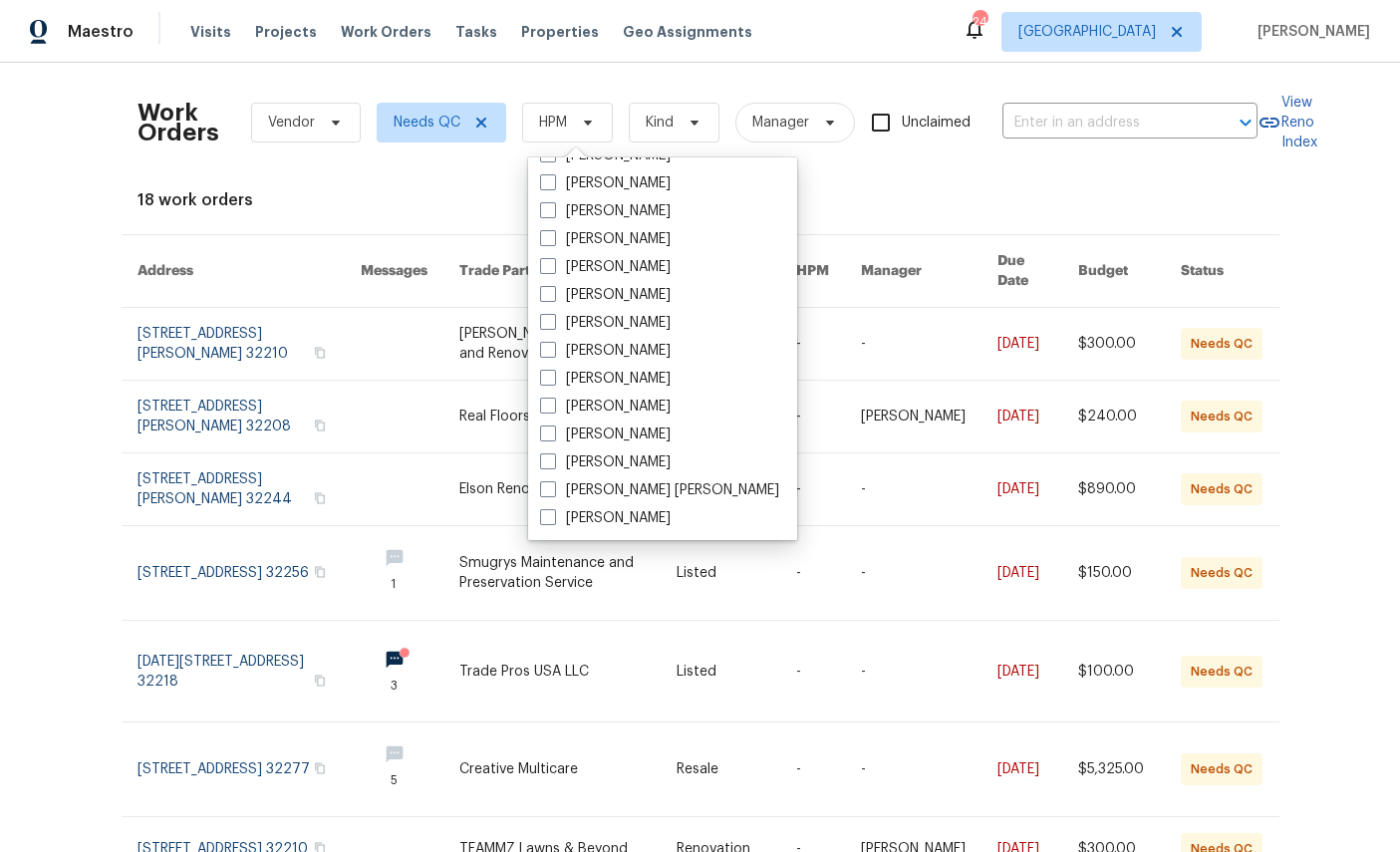 click on "[PERSON_NAME]" at bounding box center [605, 518] 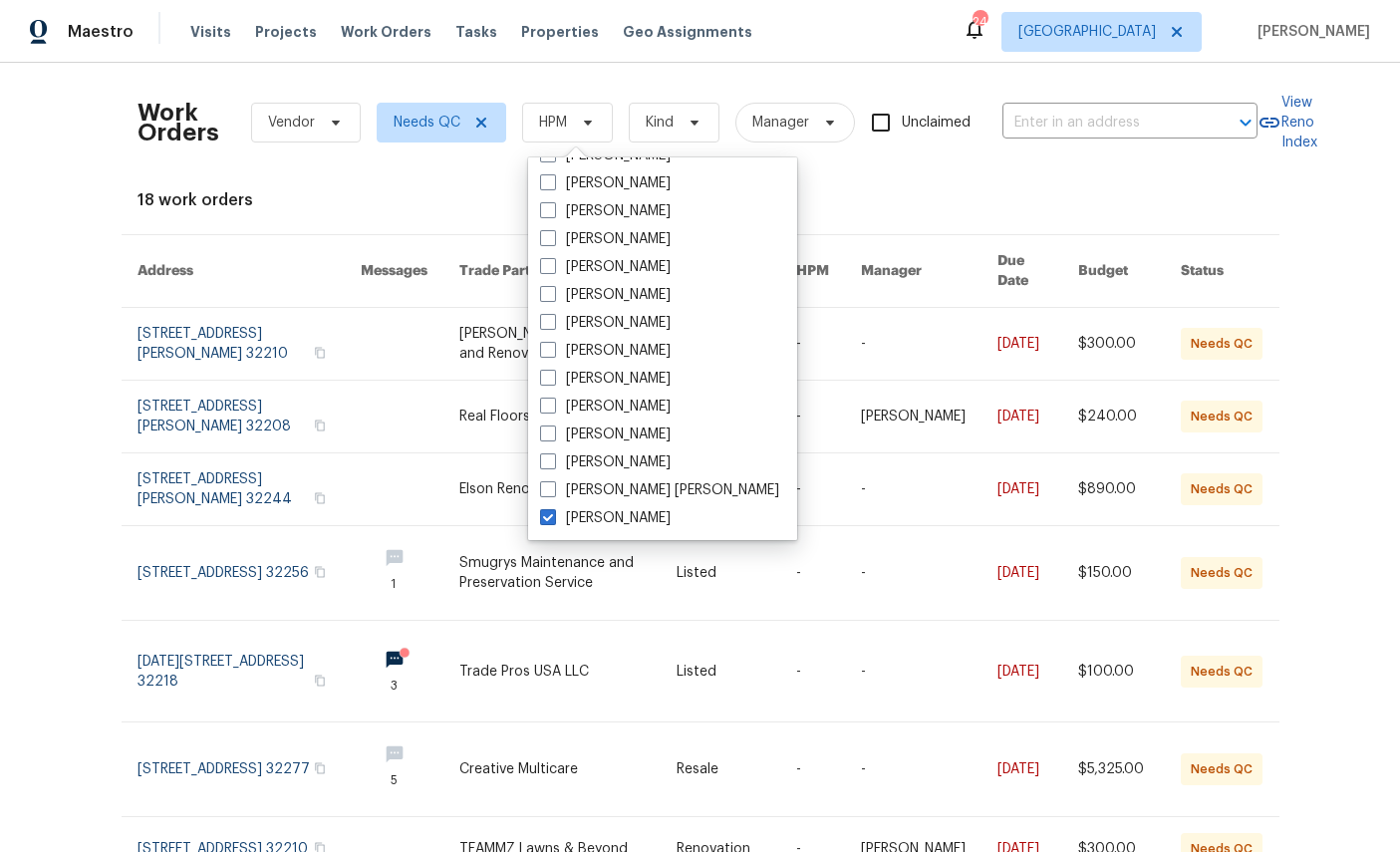checkbox on "true" 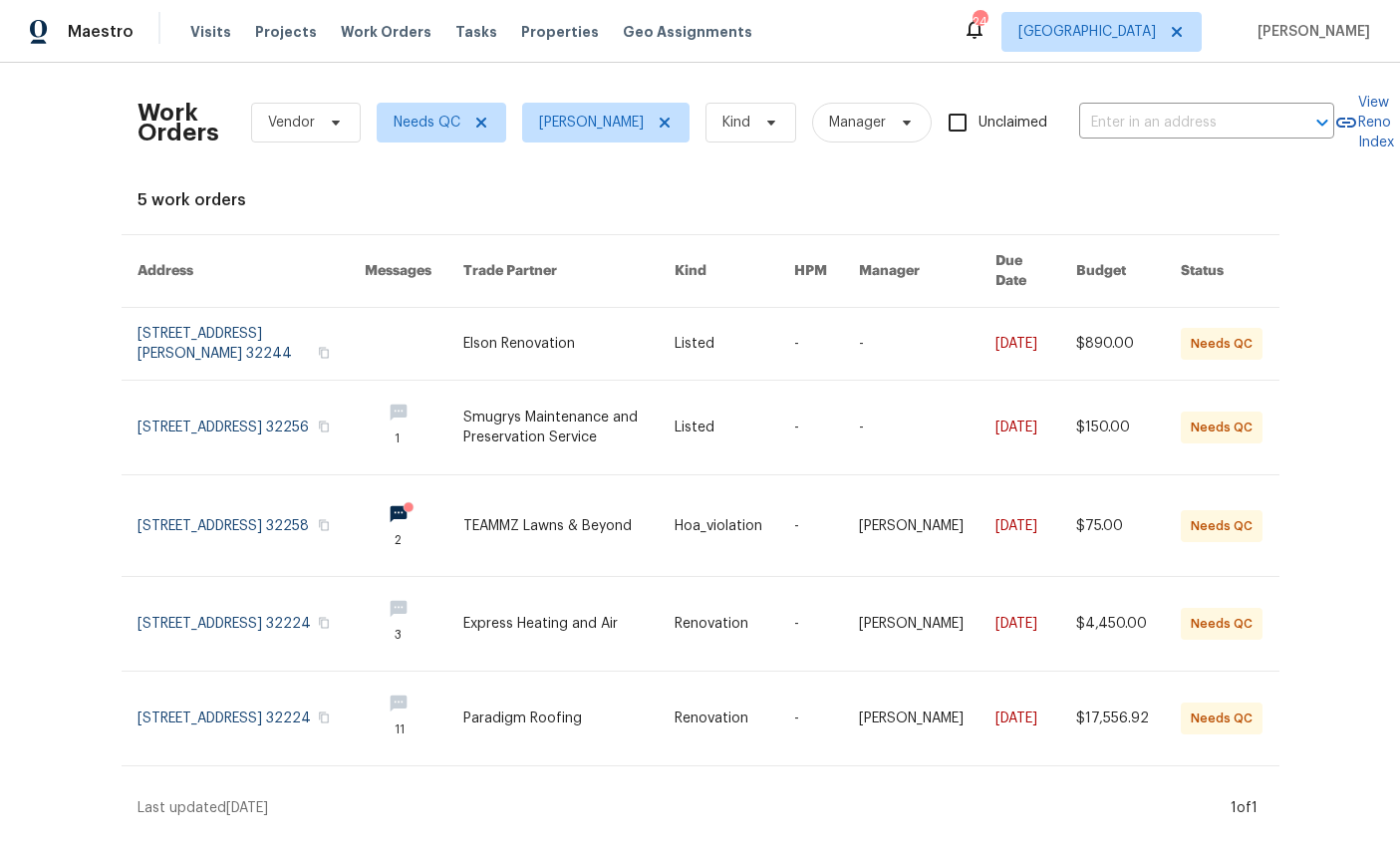 click at bounding box center (251, 427) 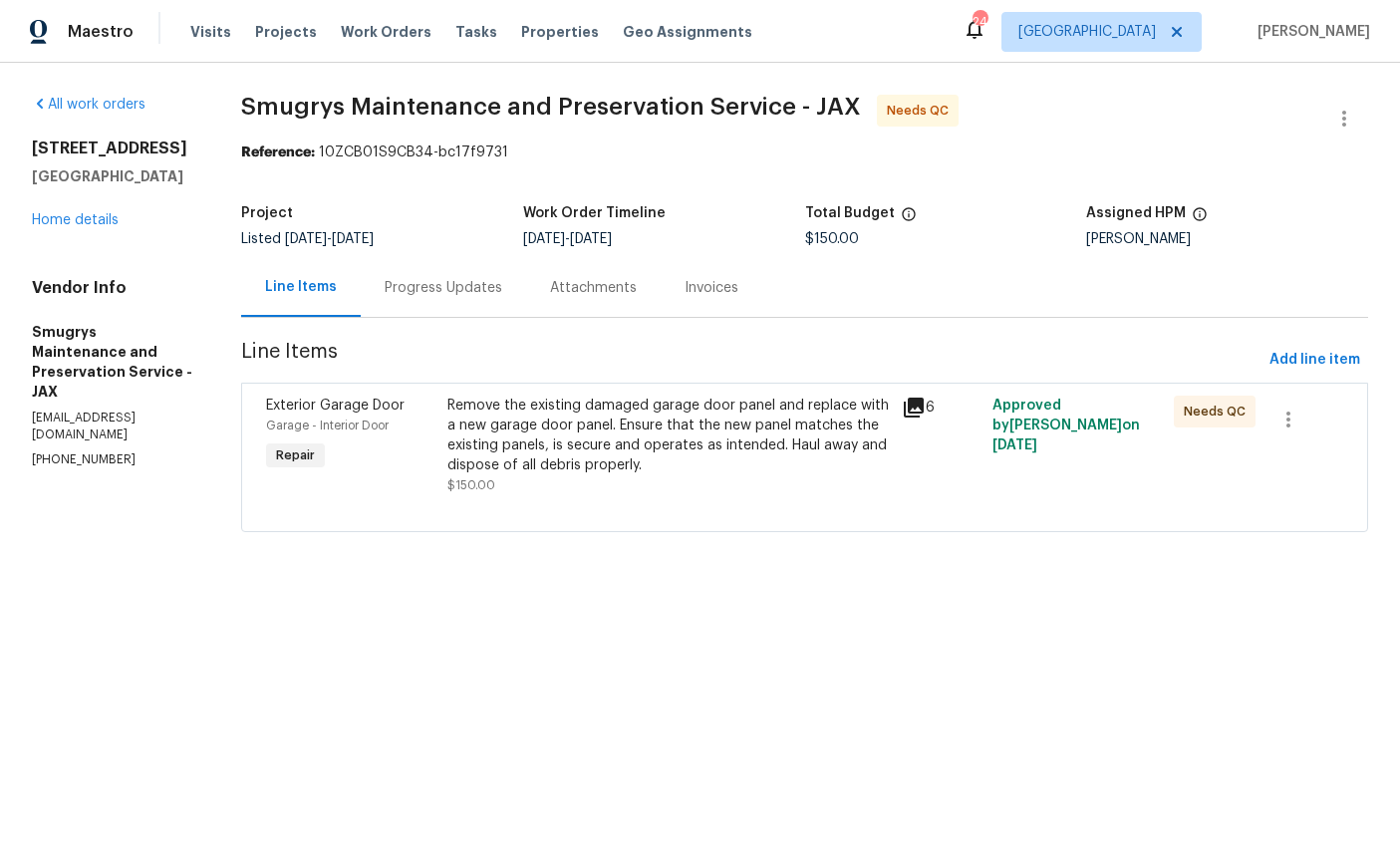 click on "Exterior Garage Door" at bounding box center [335, 406] 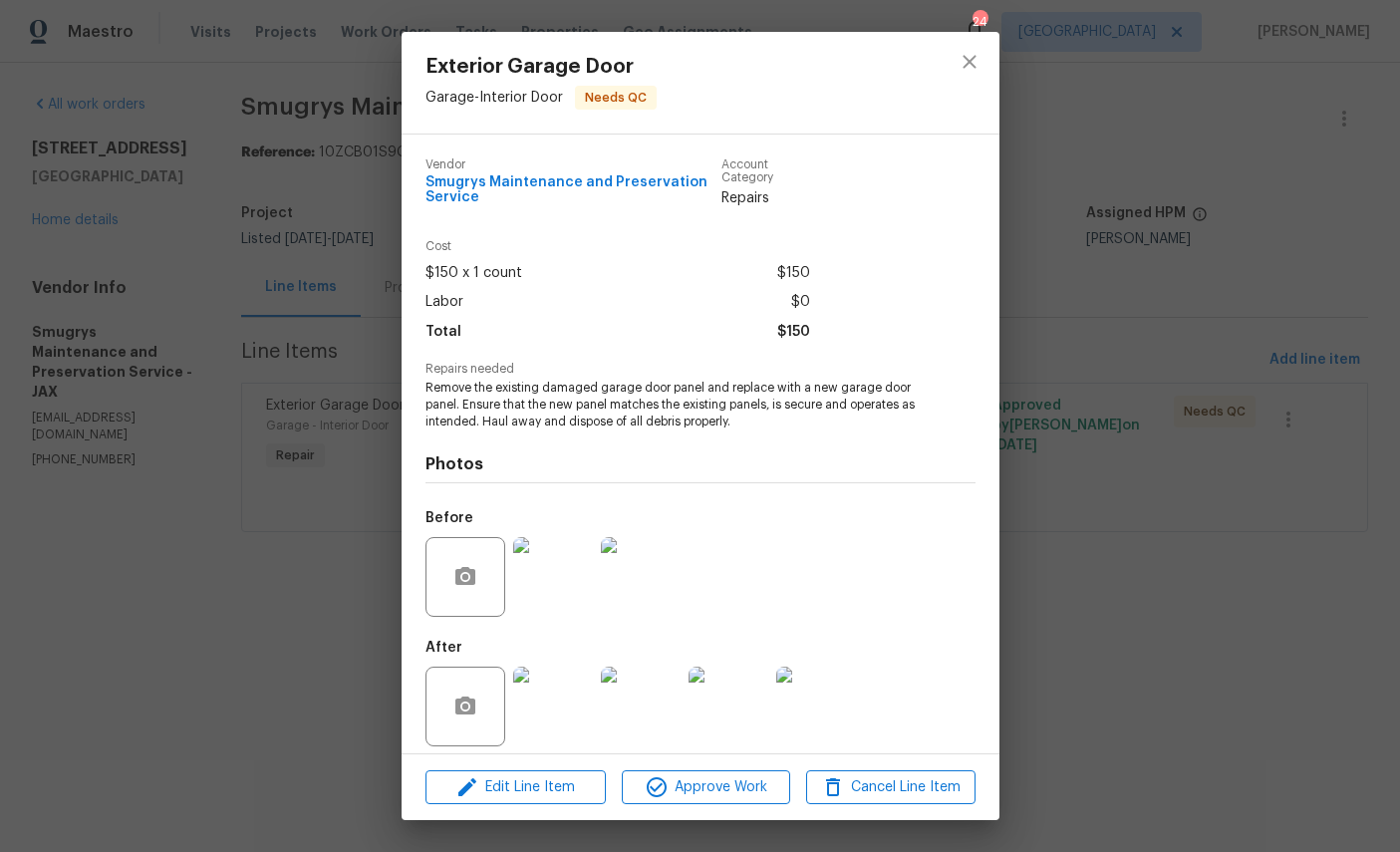 click at bounding box center [641, 707] 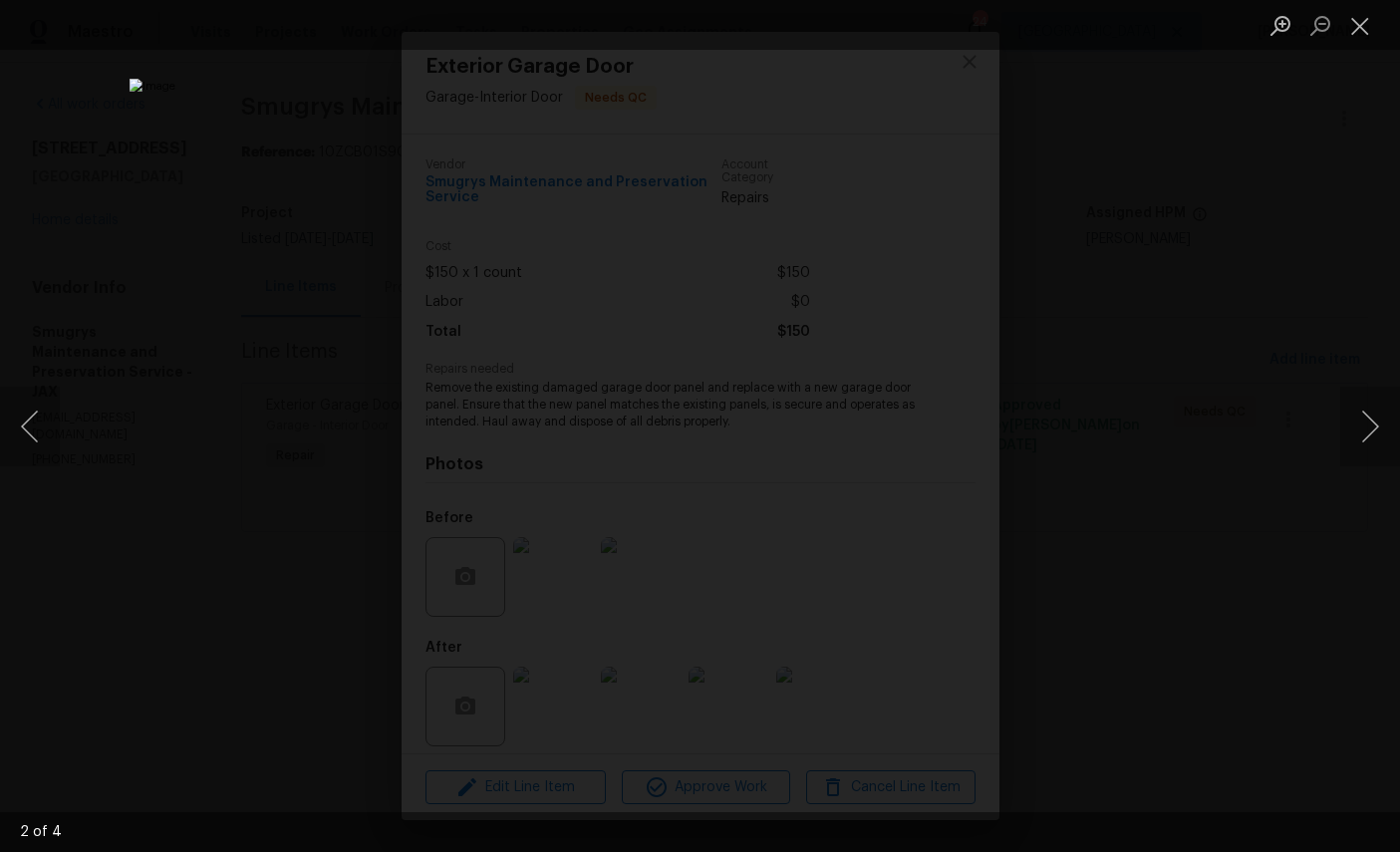 click at bounding box center [1360, 25] 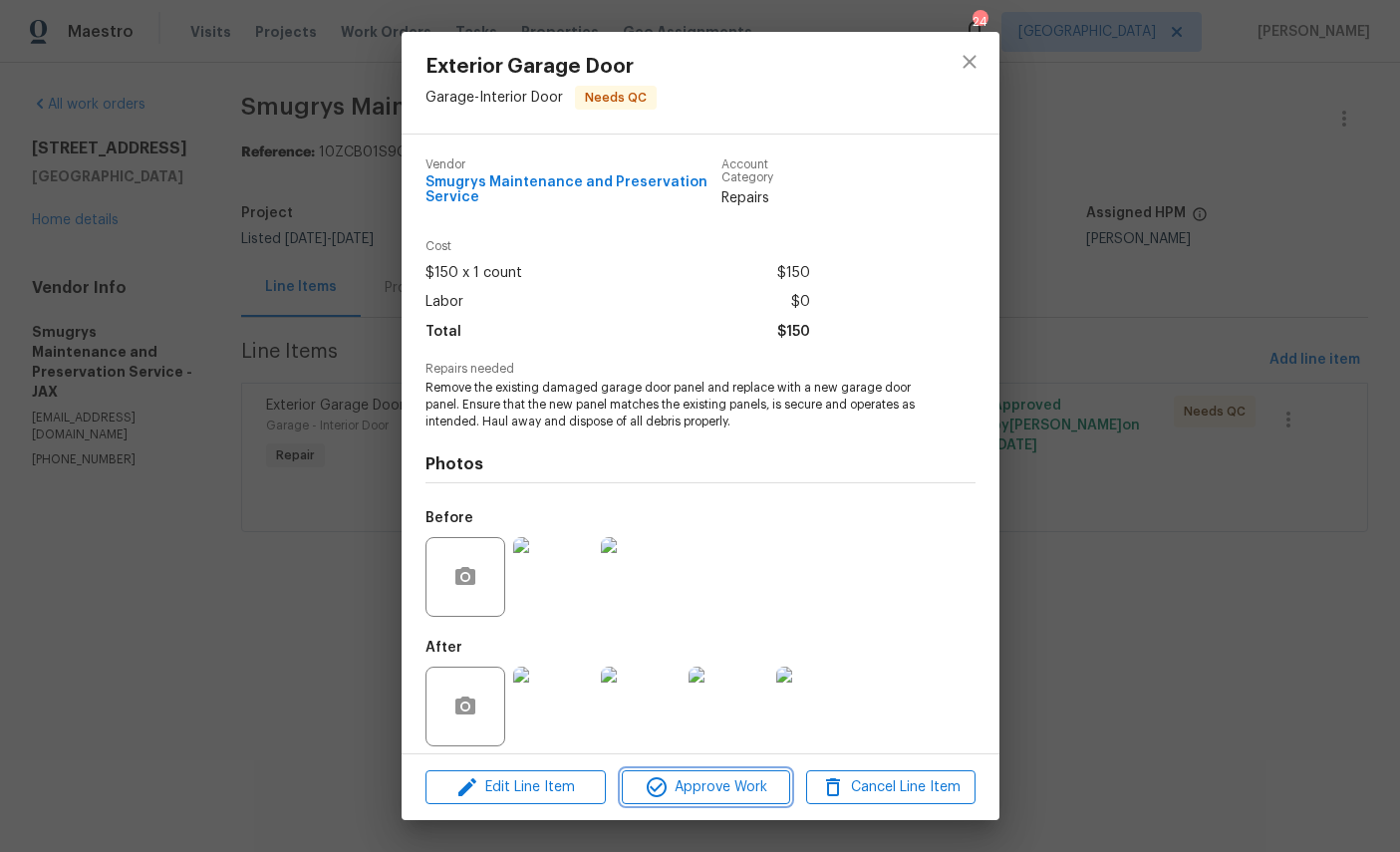 click on "Approve Work" at bounding box center (705, 787) 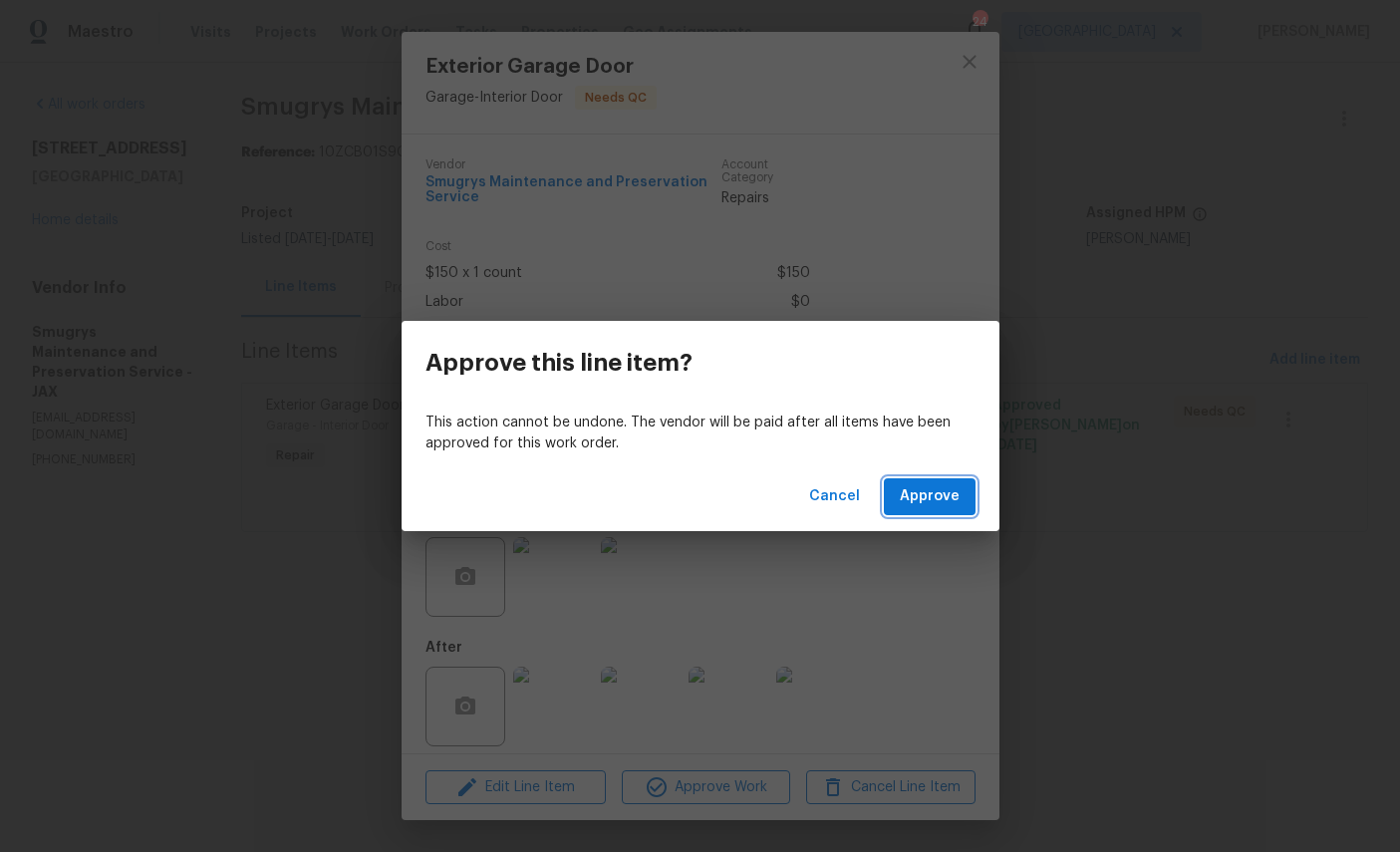 click on "Approve" at bounding box center (930, 496) 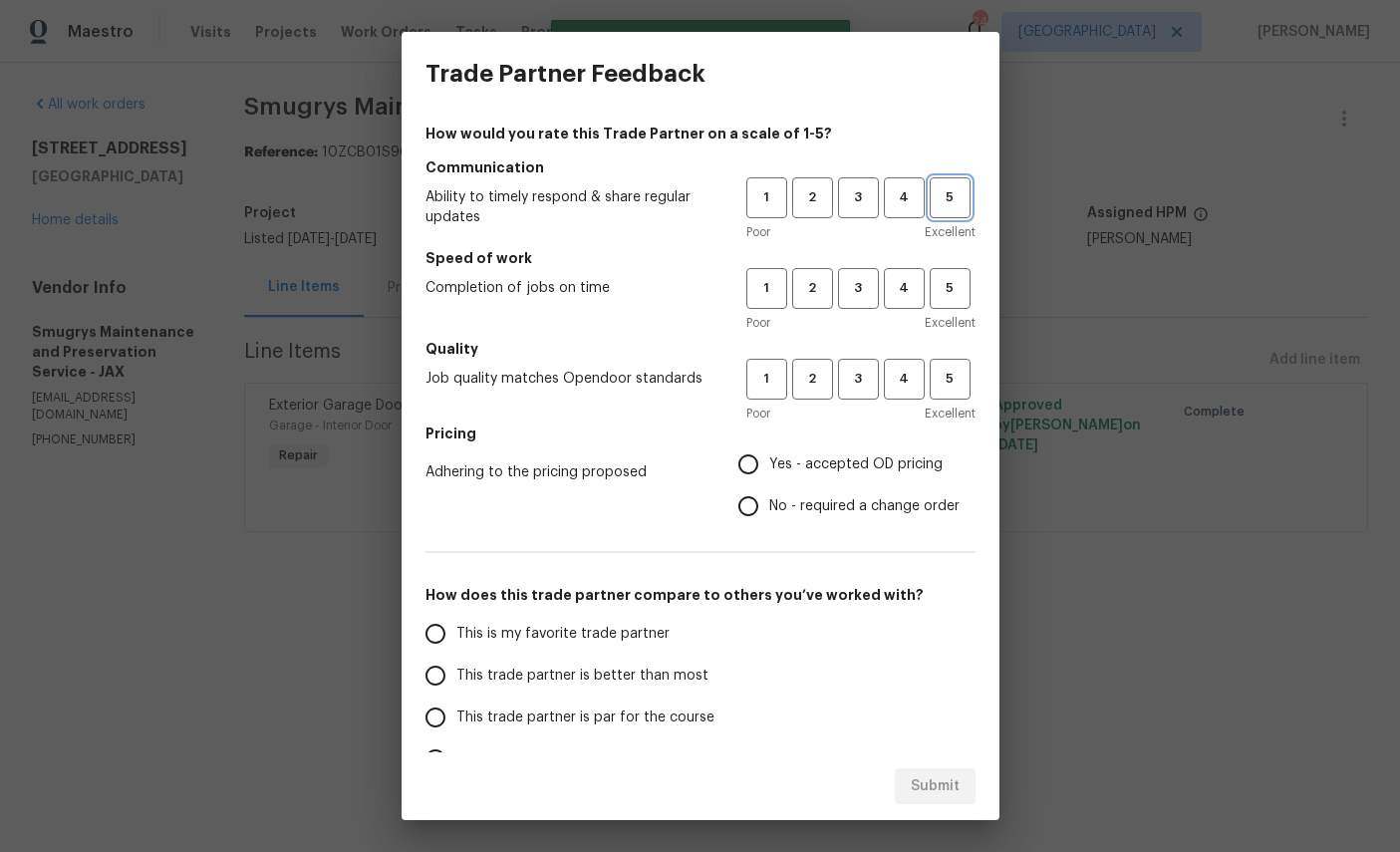 click on "5" at bounding box center (950, 197) 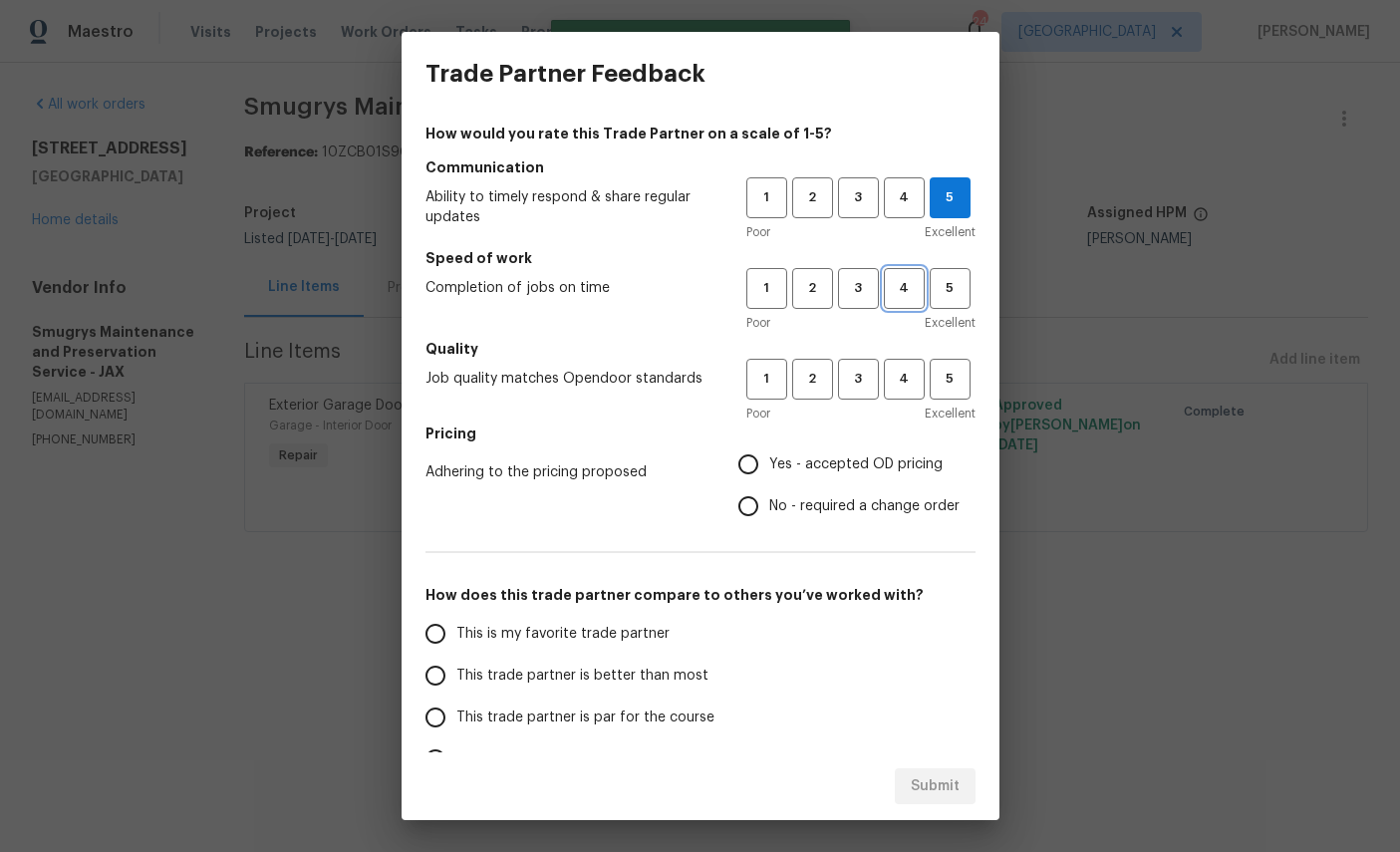 click on "4" at bounding box center [904, 288] 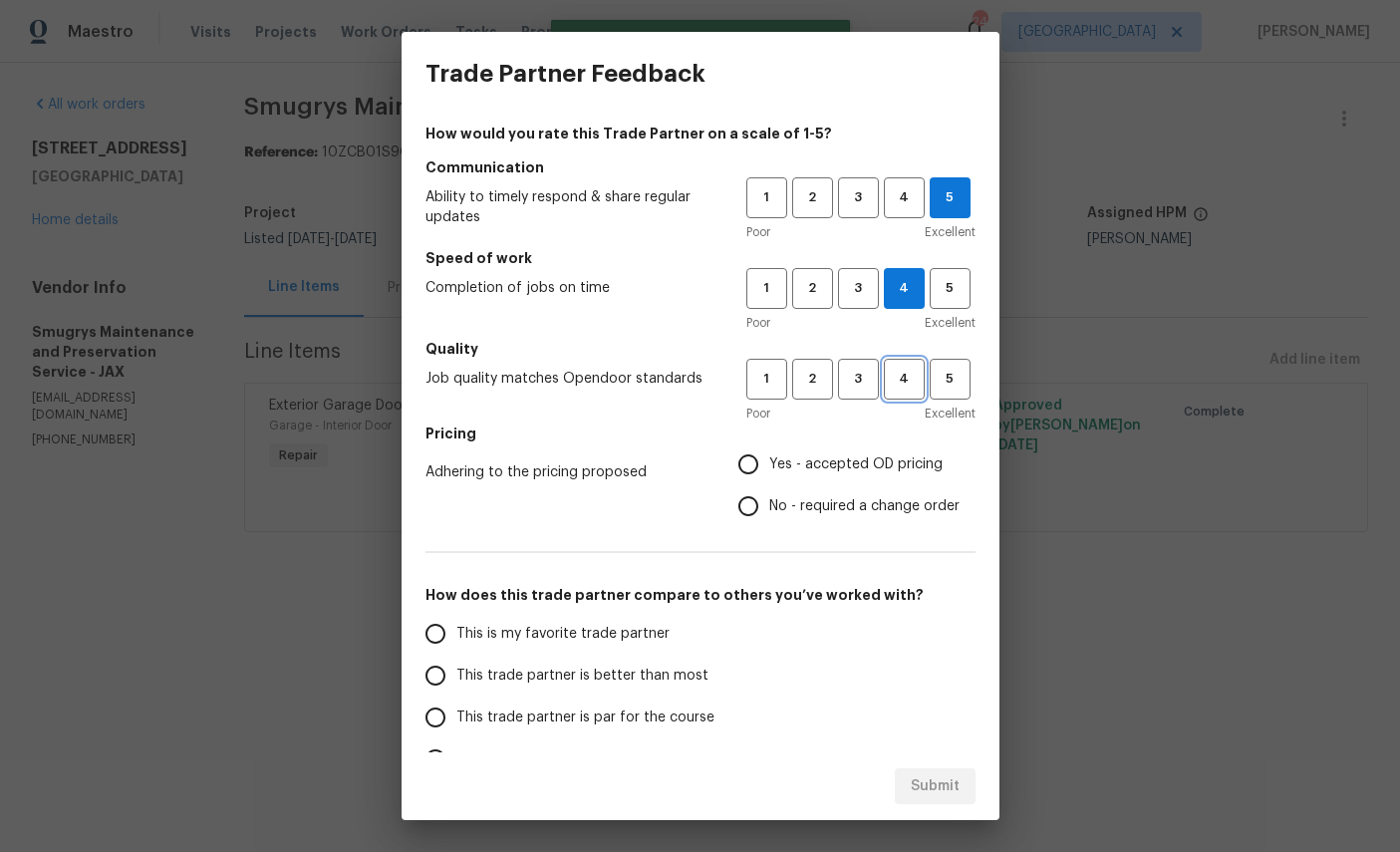 click on "4" at bounding box center [904, 379] 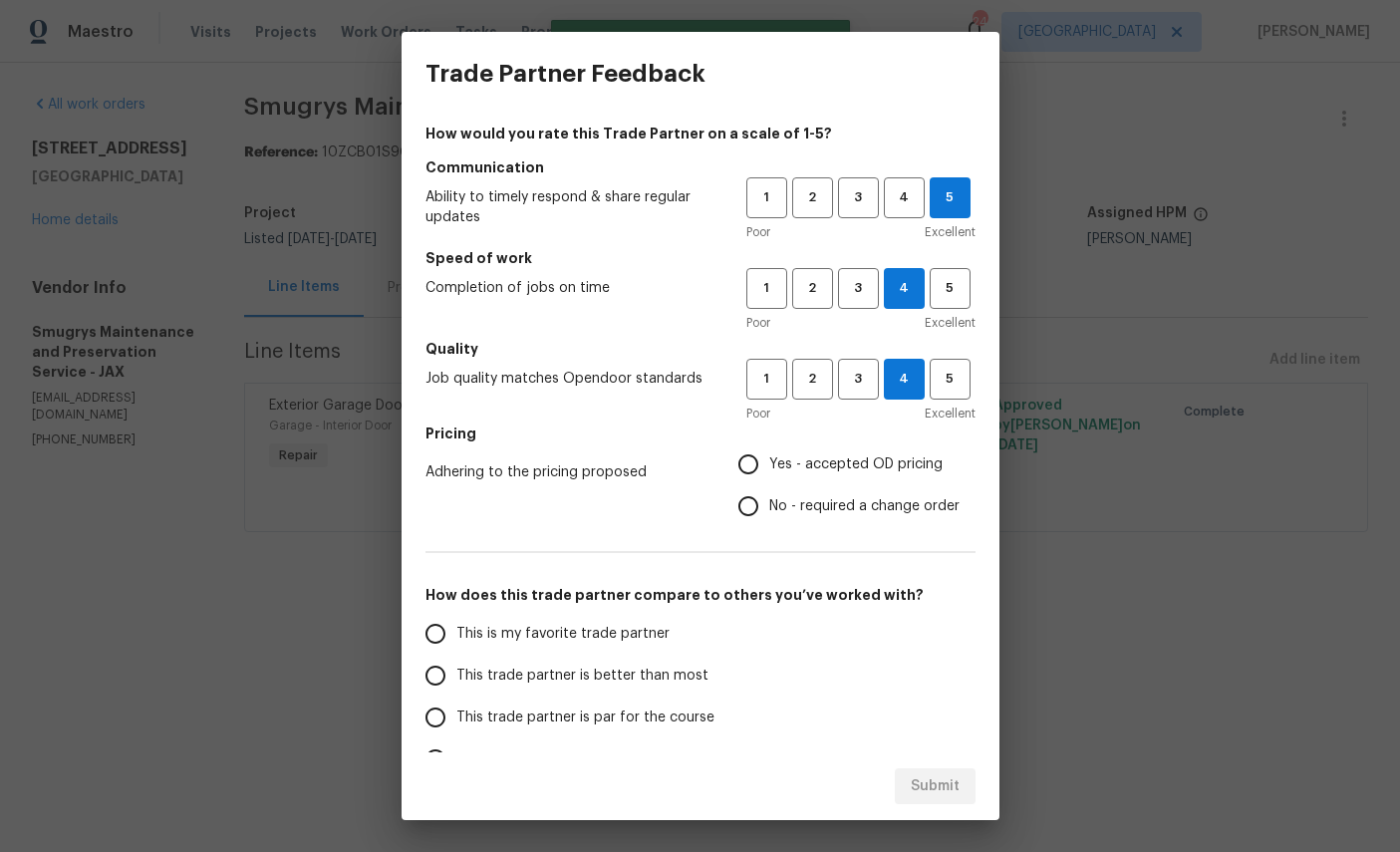 click on "Yes - accepted OD pricing" at bounding box center [856, 464] 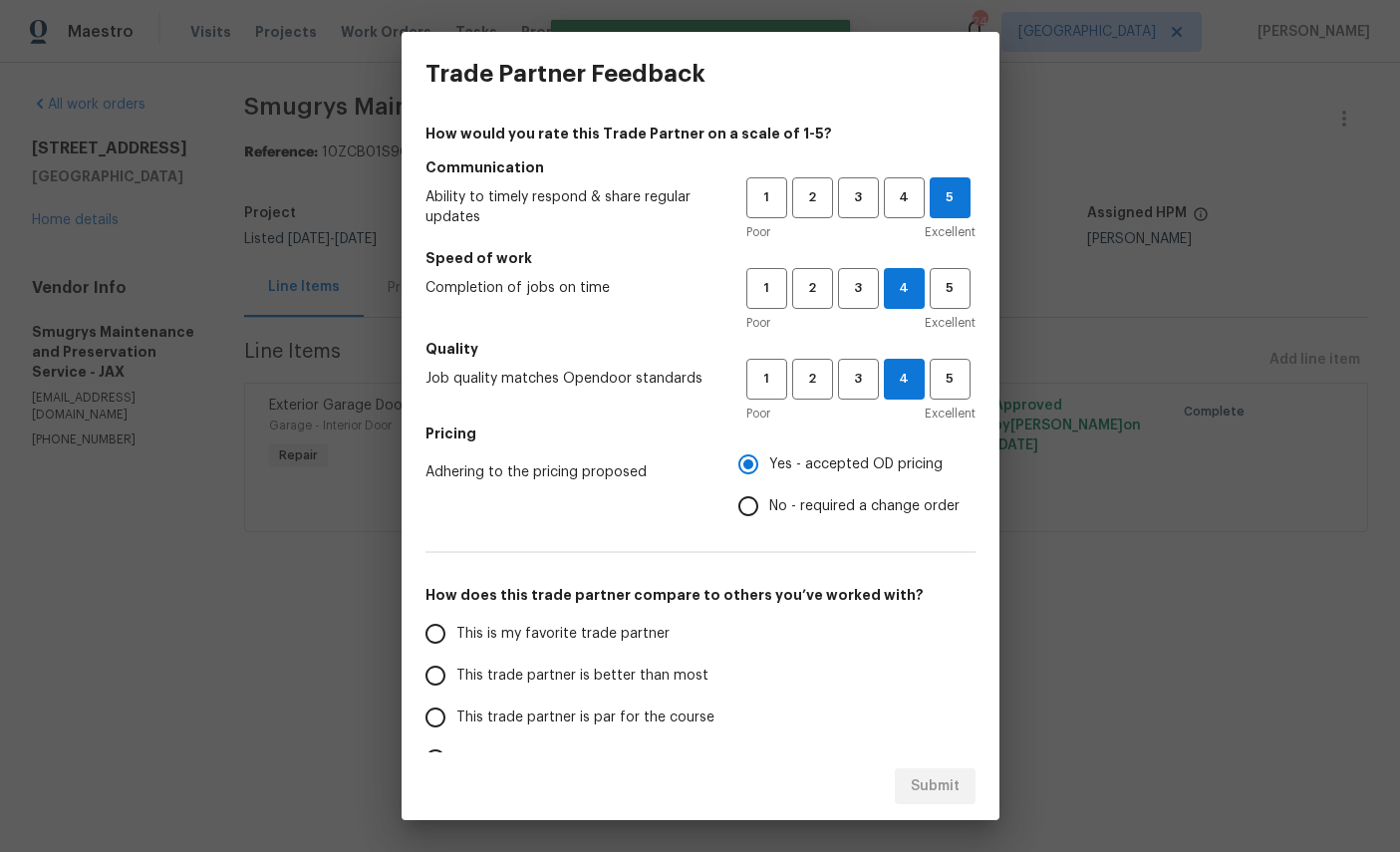 click on "This is my favorite trade partner" at bounding box center (563, 634) 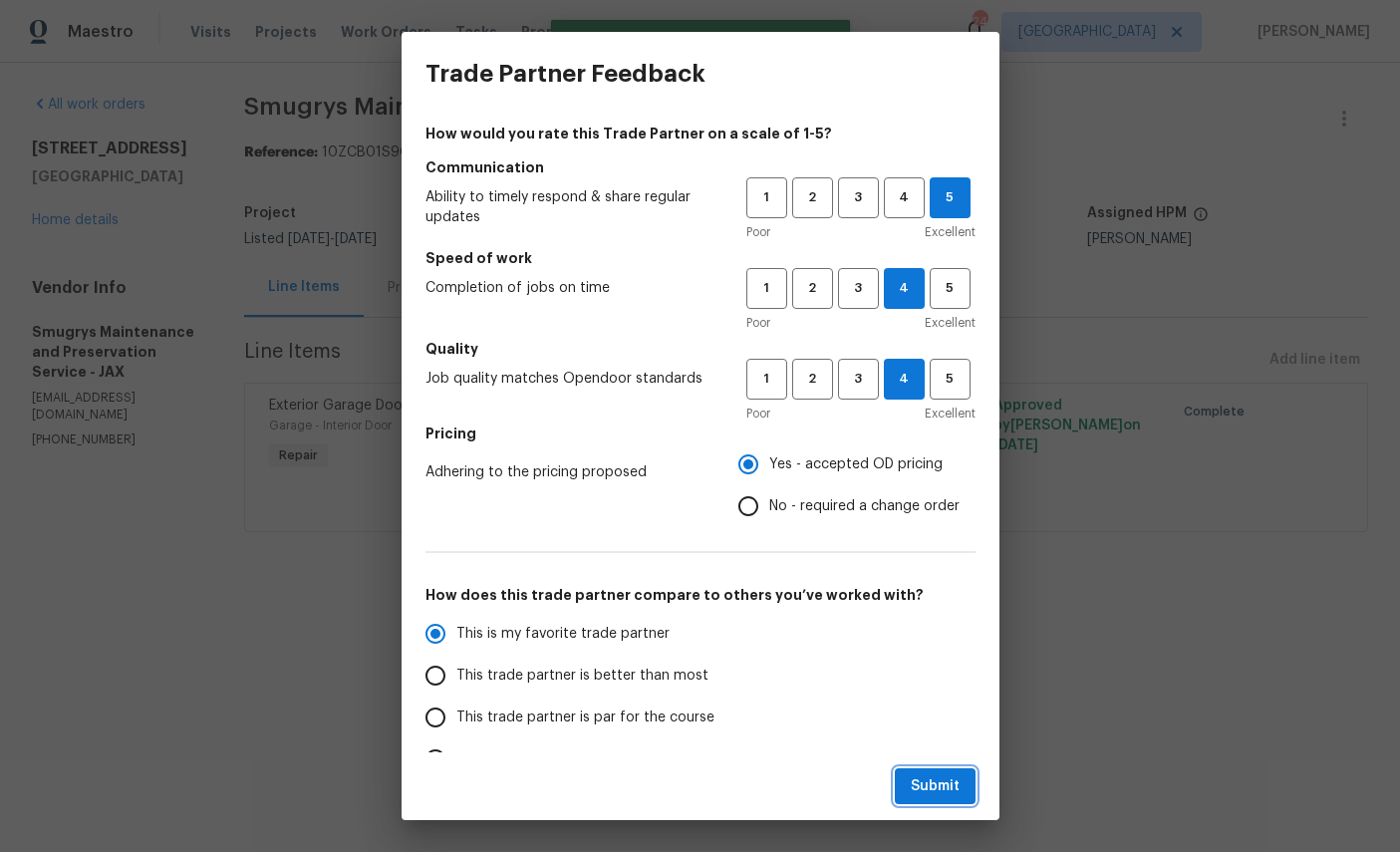click on "Submit" at bounding box center (935, 786) 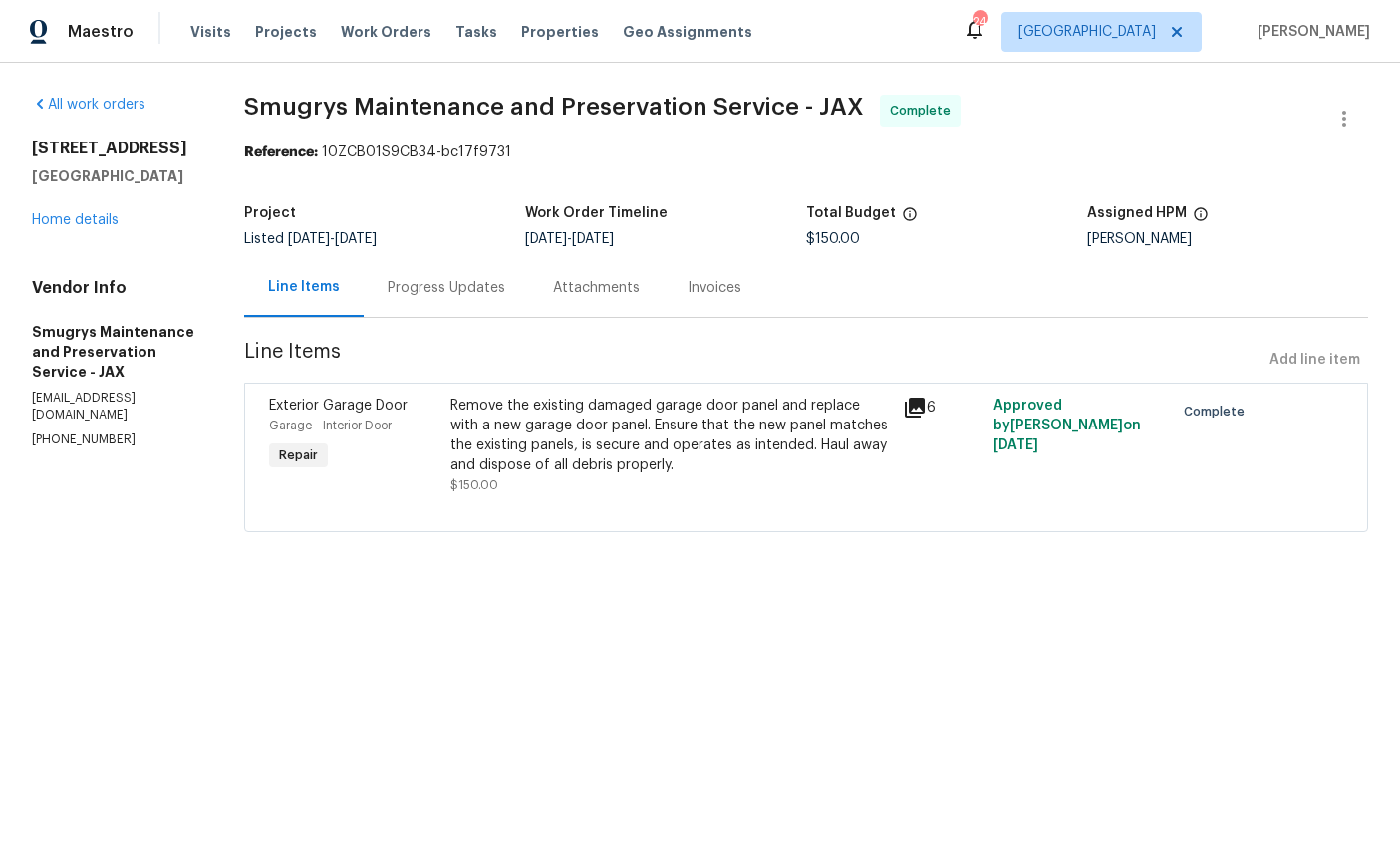 radio on "true" 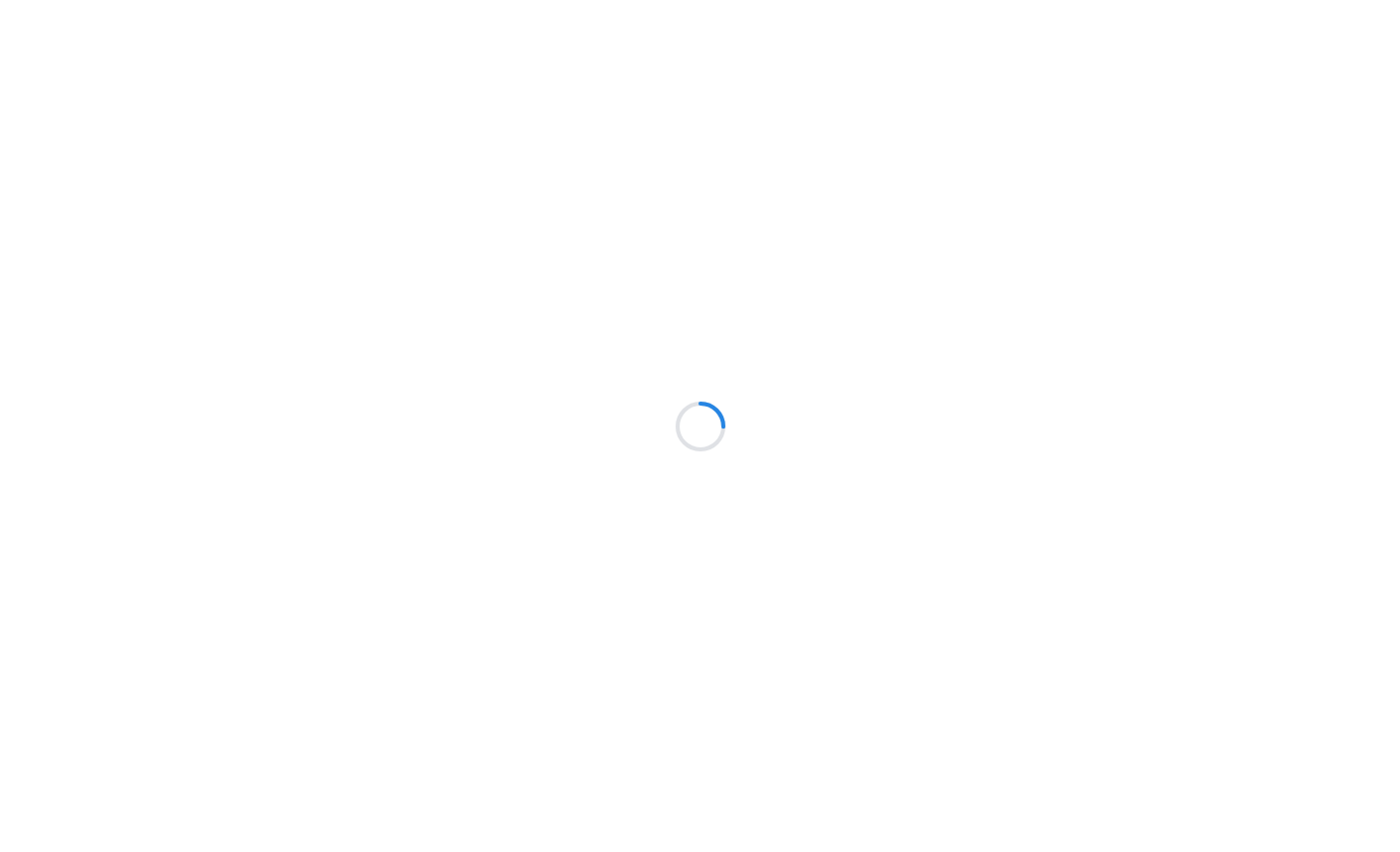 scroll, scrollTop: 0, scrollLeft: 0, axis: both 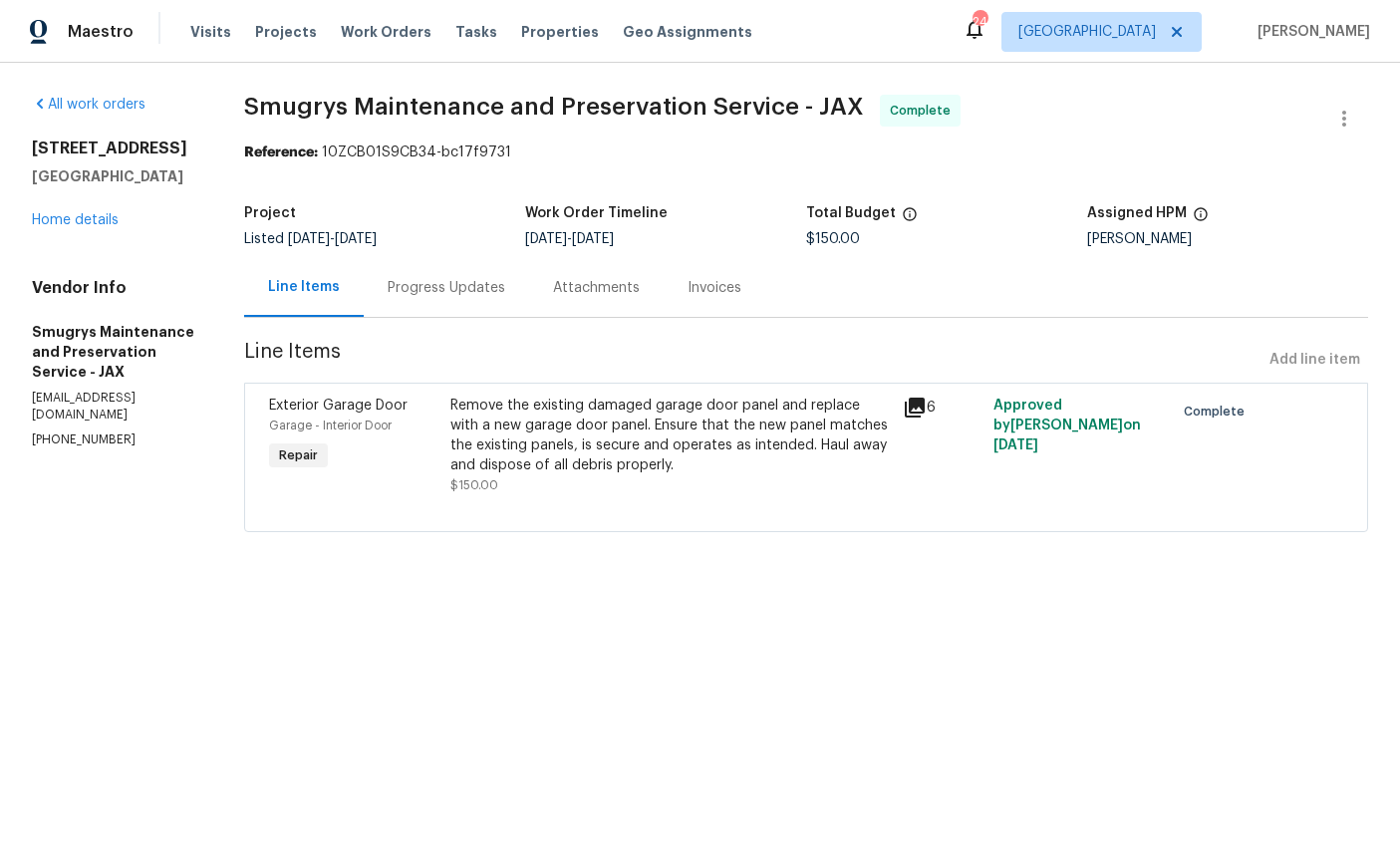 click on "Work Orders" at bounding box center (386, 32) 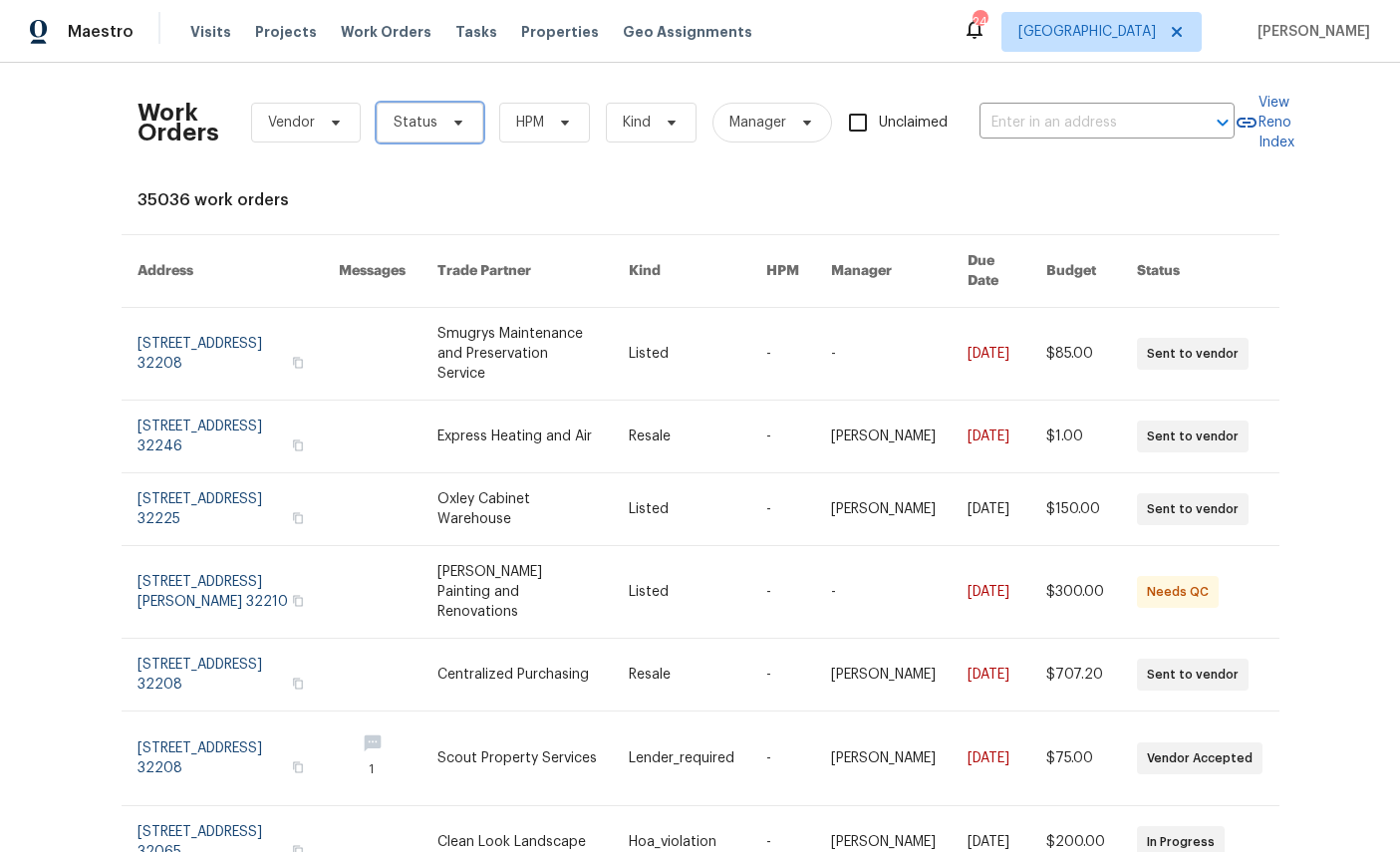 click on "Status" at bounding box center (429, 123) 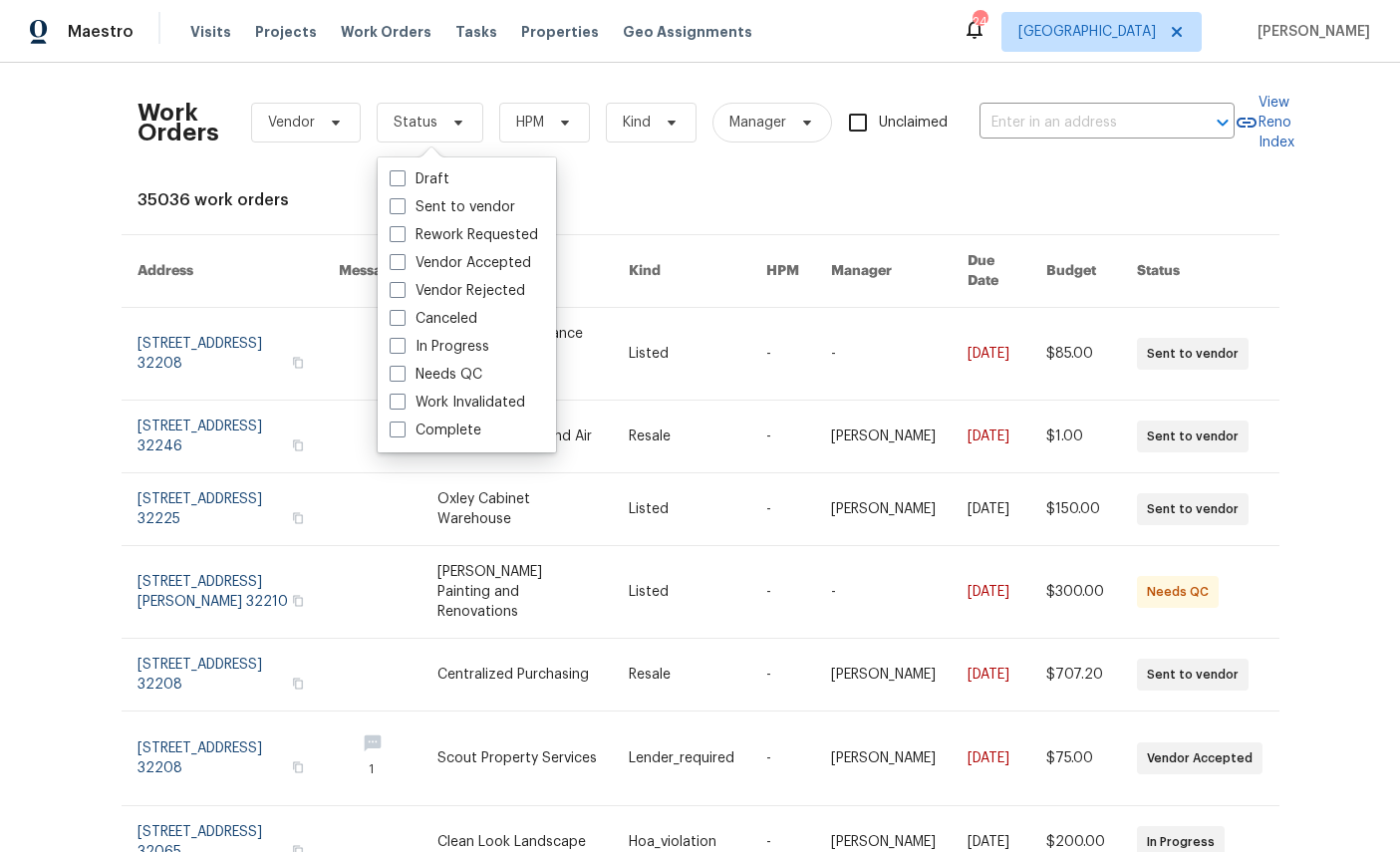 click on "In Progress" at bounding box center (439, 347) 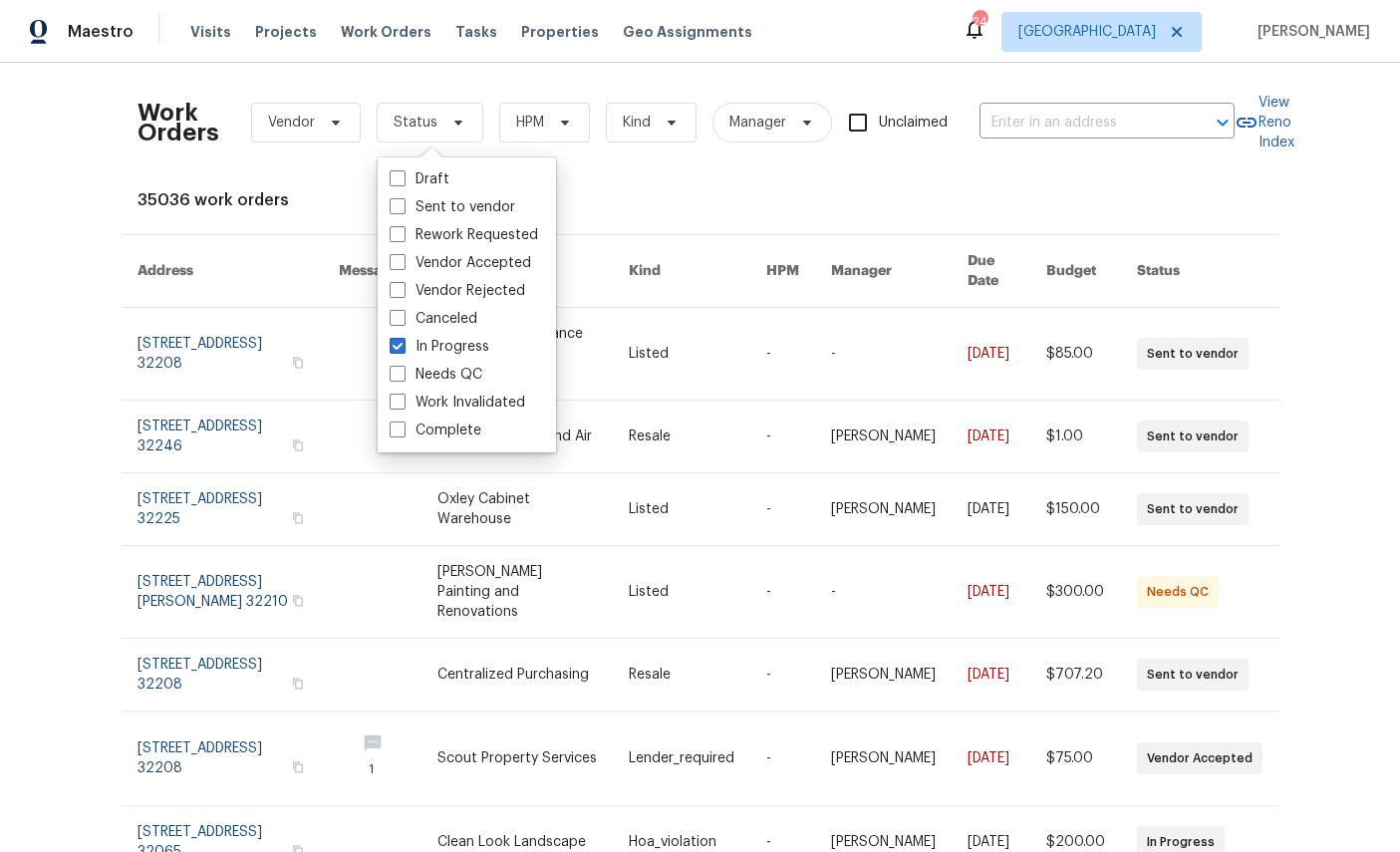 checkbox on "true" 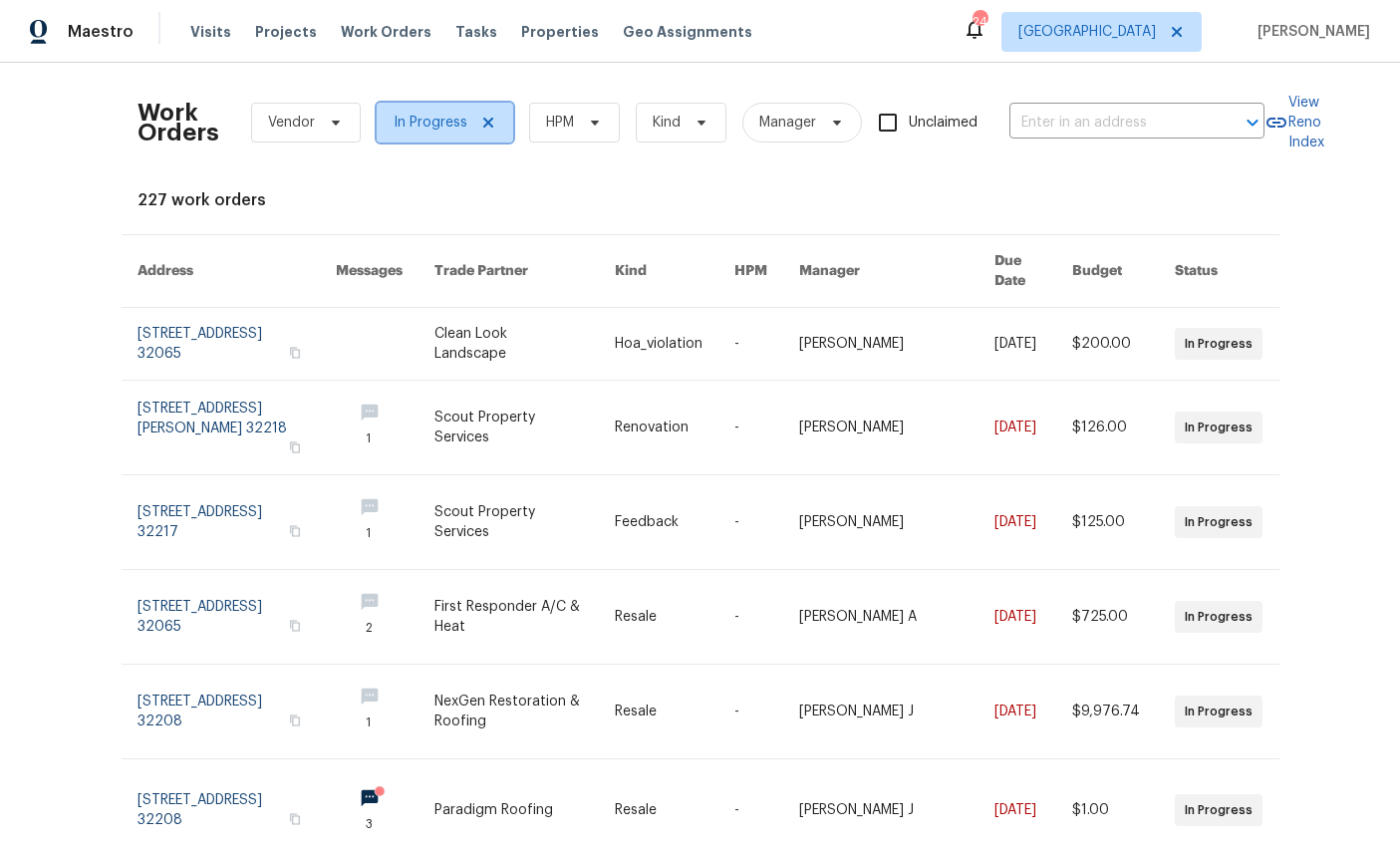 click 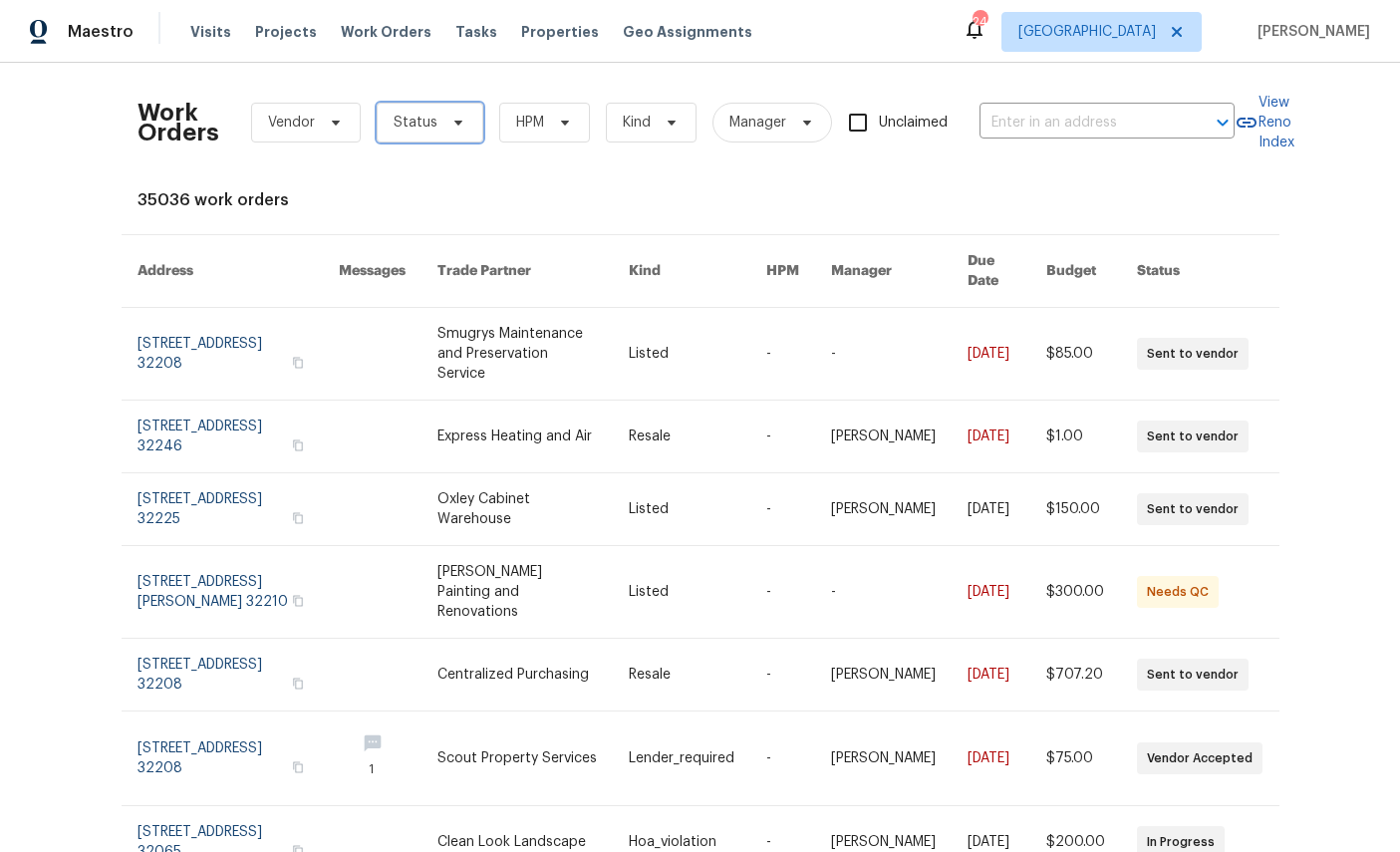 click on "Status" at bounding box center (429, 123) 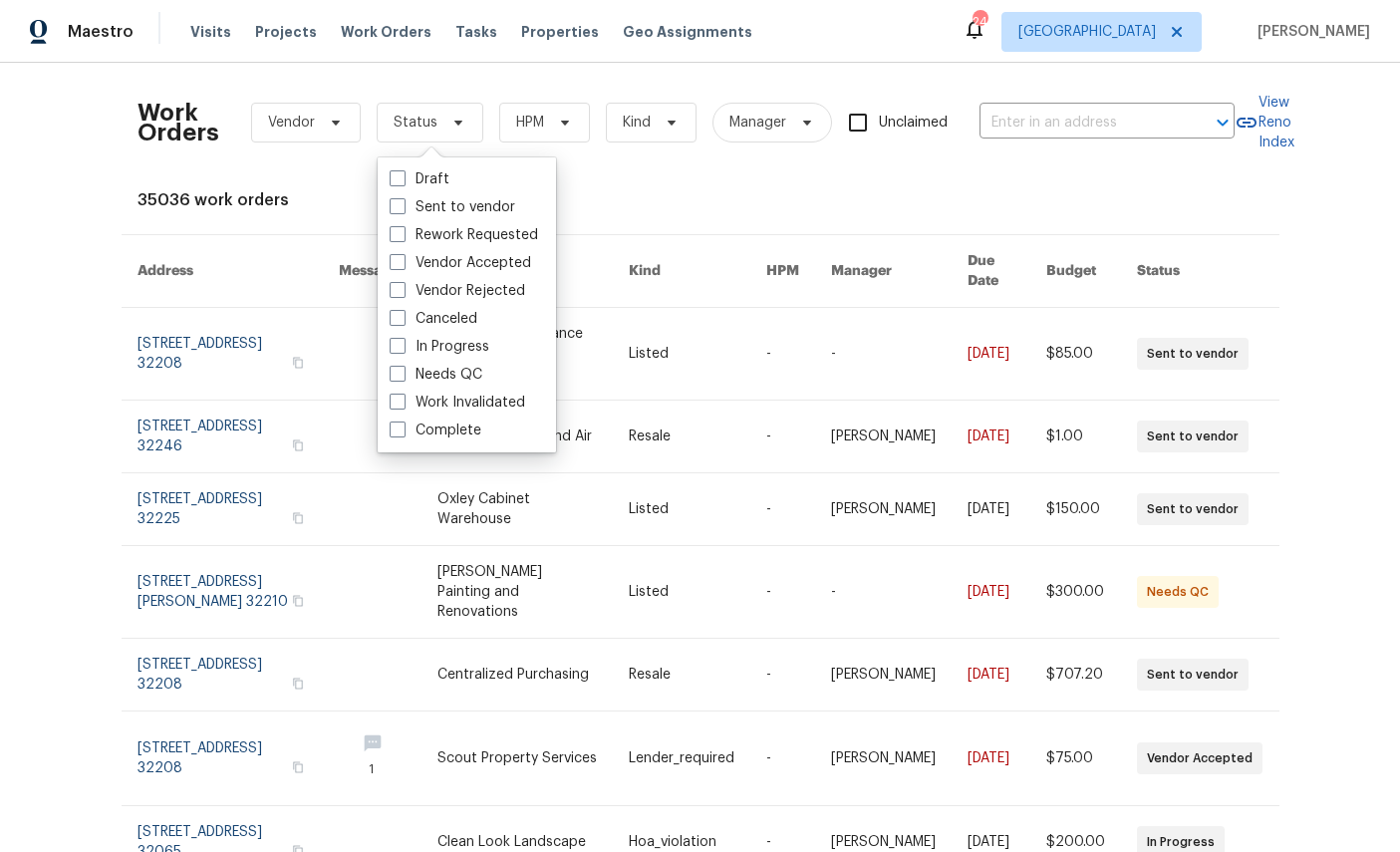 click on "Needs QC" at bounding box center [435, 375] 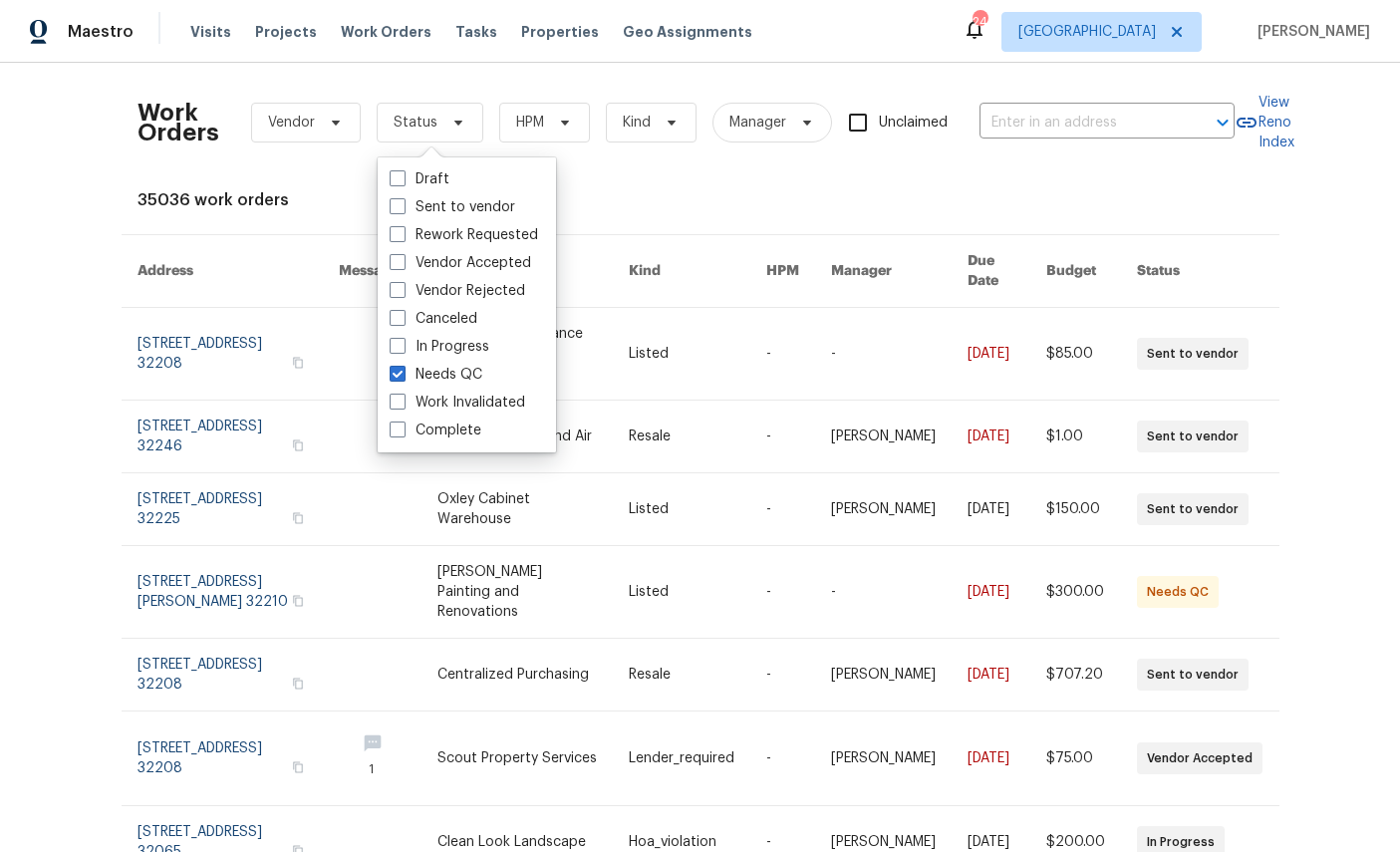 checkbox on "true" 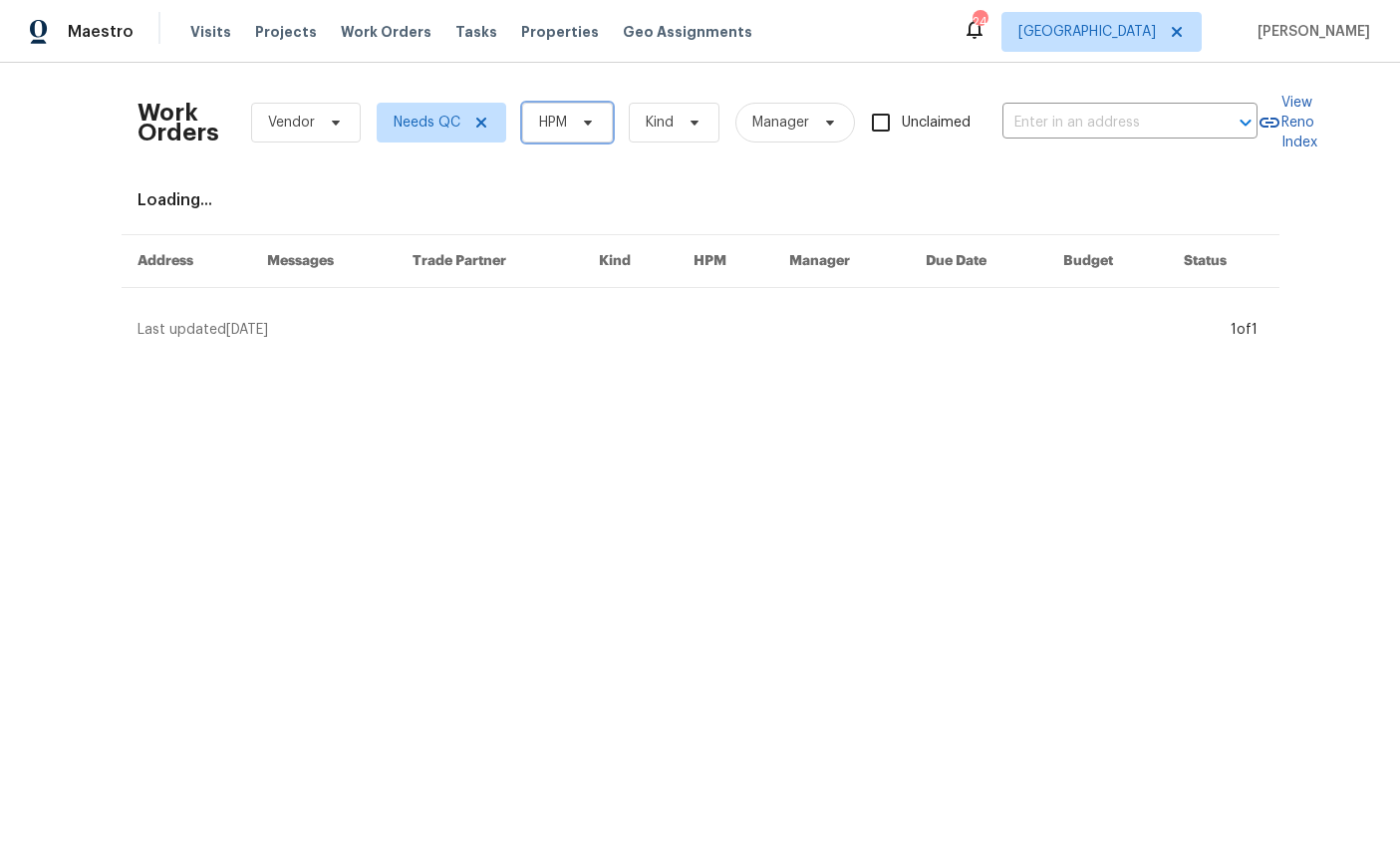 click on "HPM" at bounding box center [567, 123] 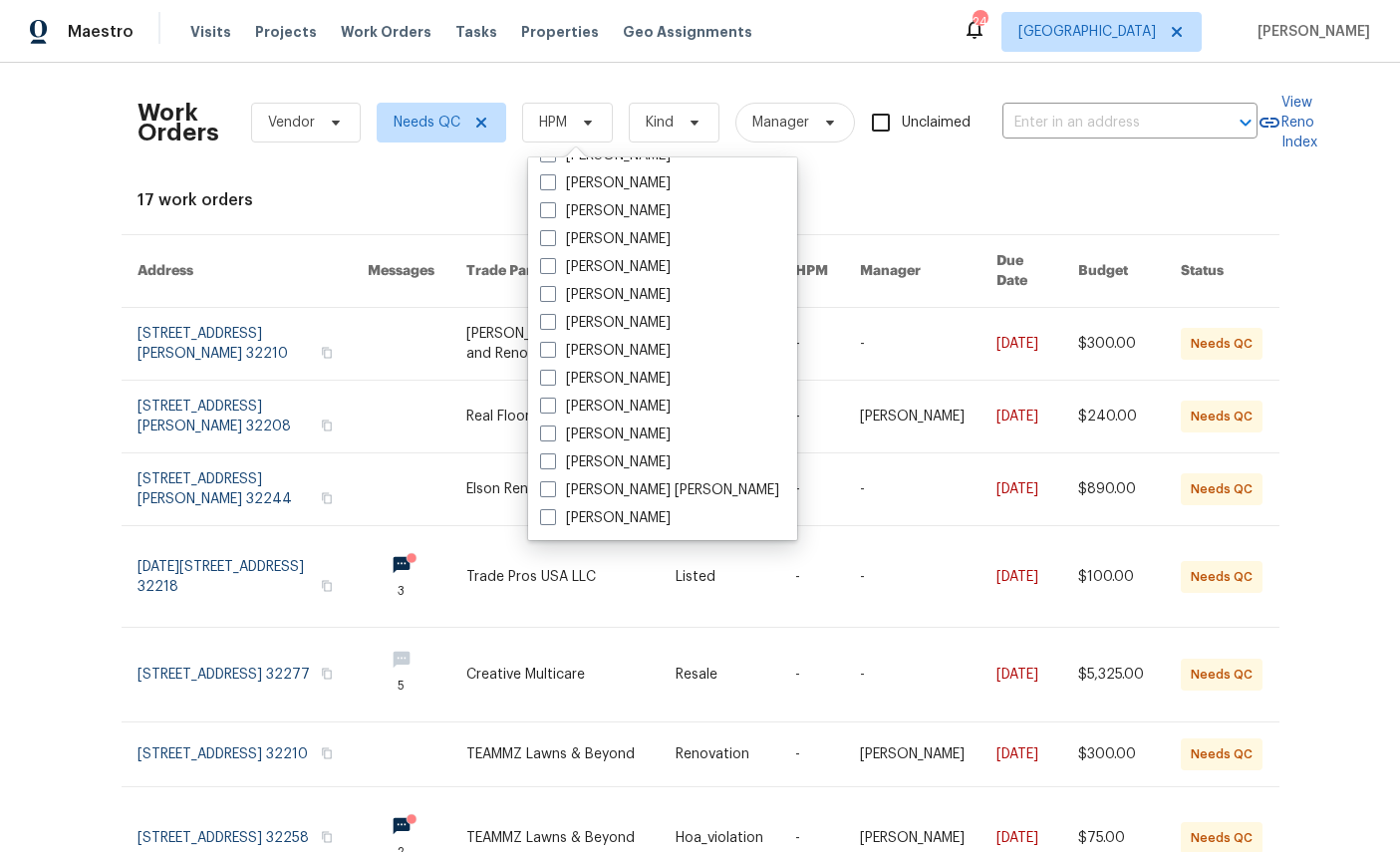 scroll, scrollTop: 387, scrollLeft: 0, axis: vertical 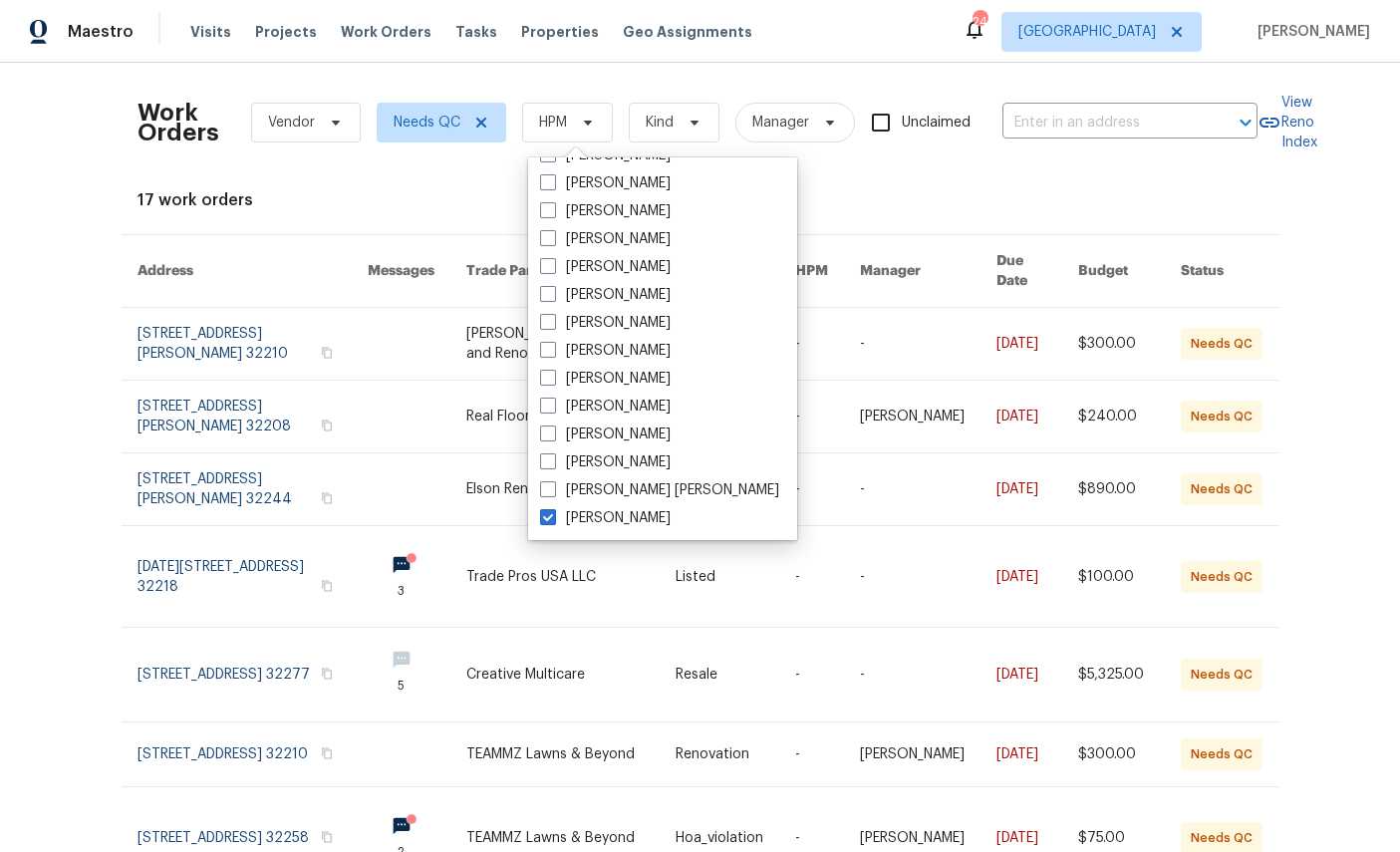 checkbox on "true" 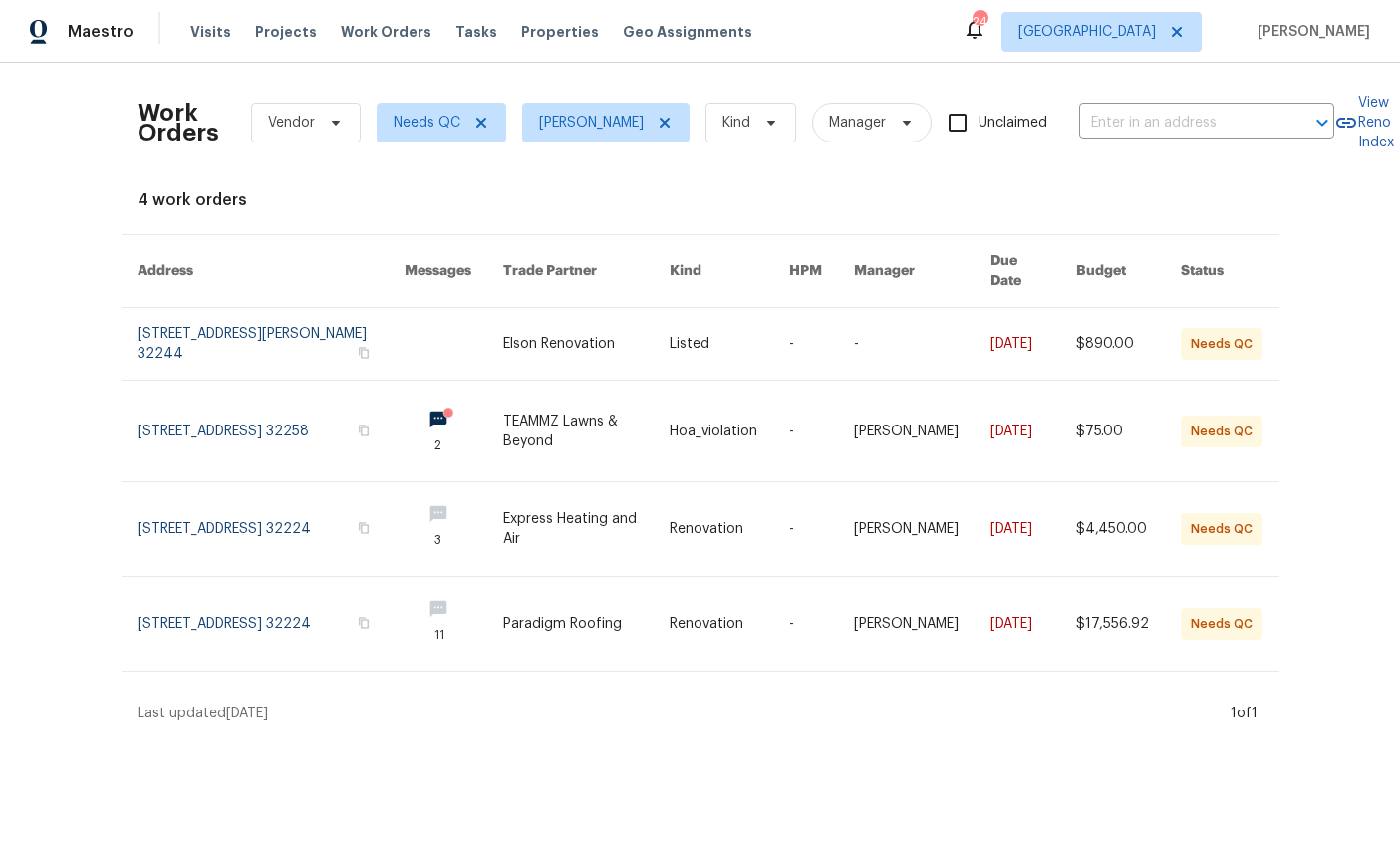 click at bounding box center (271, 344) 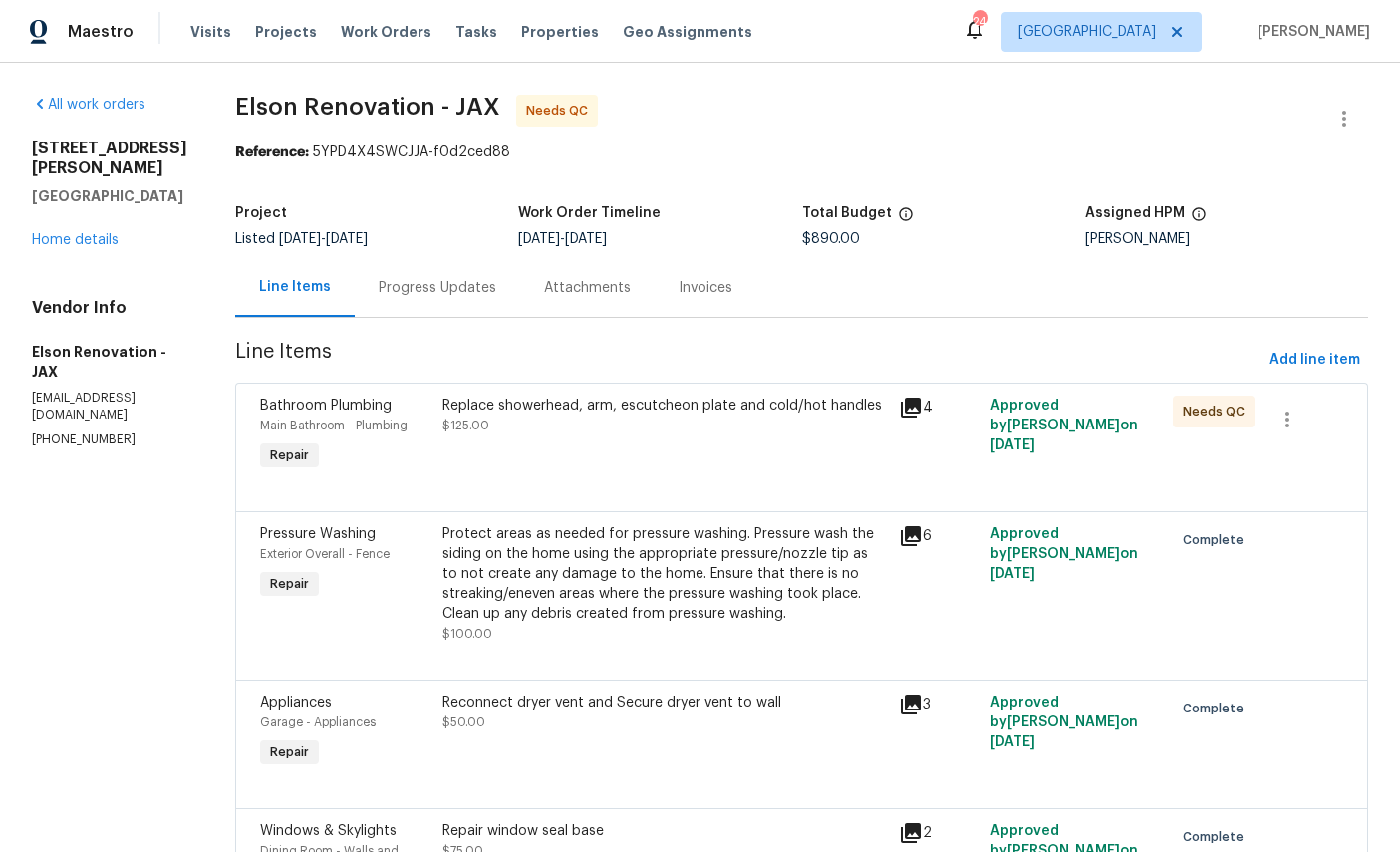 click on "Bathroom Plumbing" at bounding box center (326, 406) 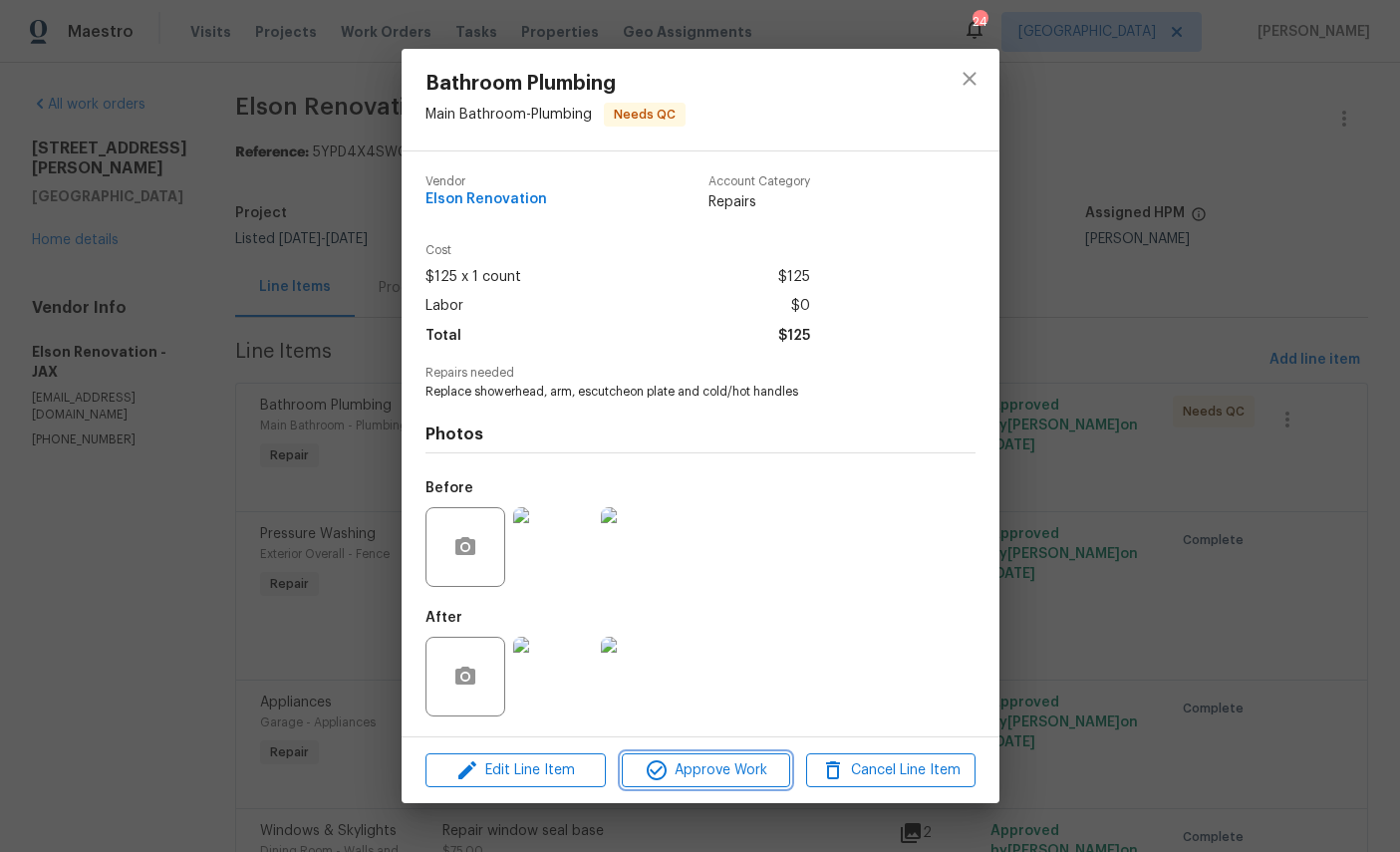 click on "Approve Work" at bounding box center [705, 770] 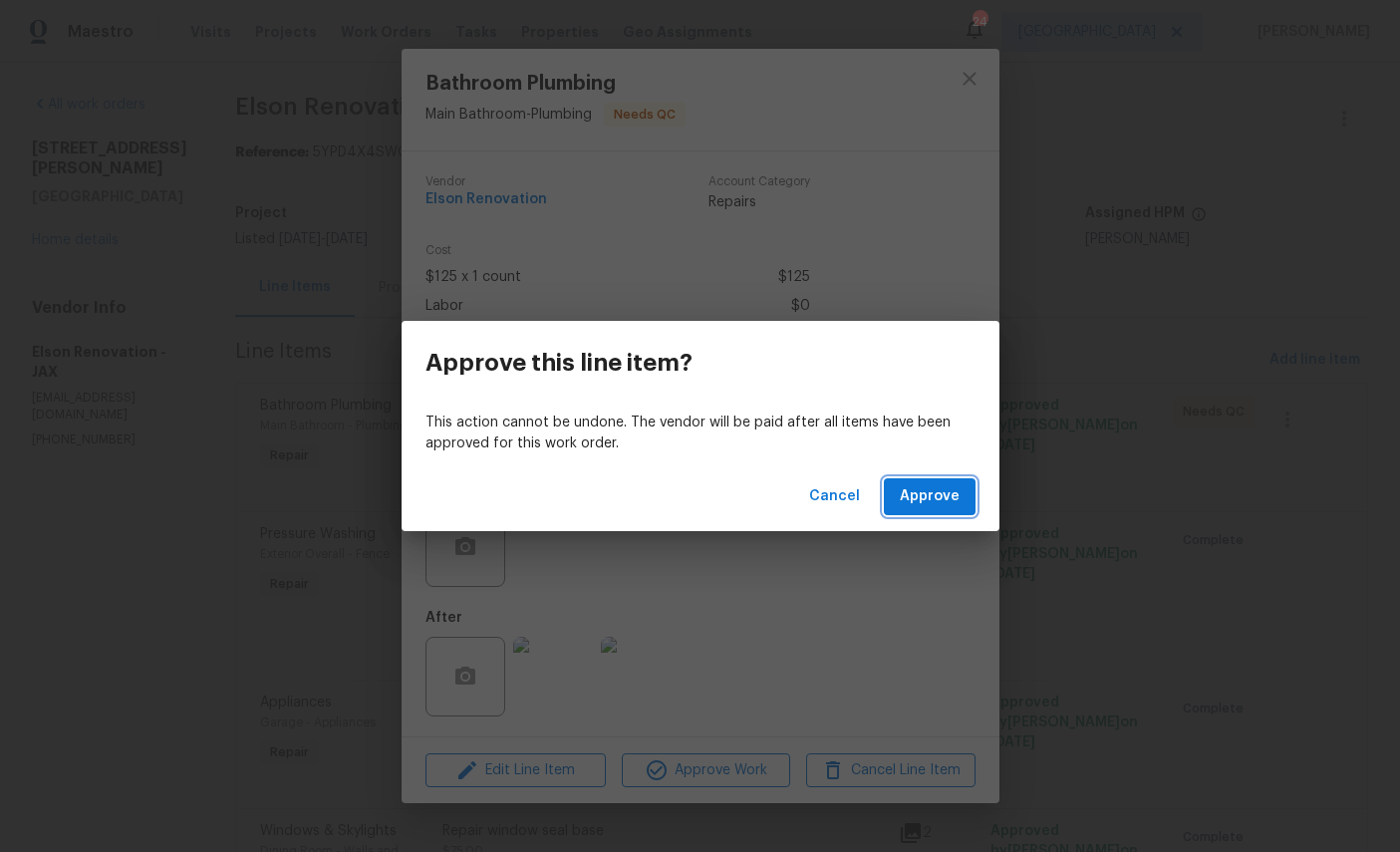 click on "Approve" at bounding box center (930, 496) 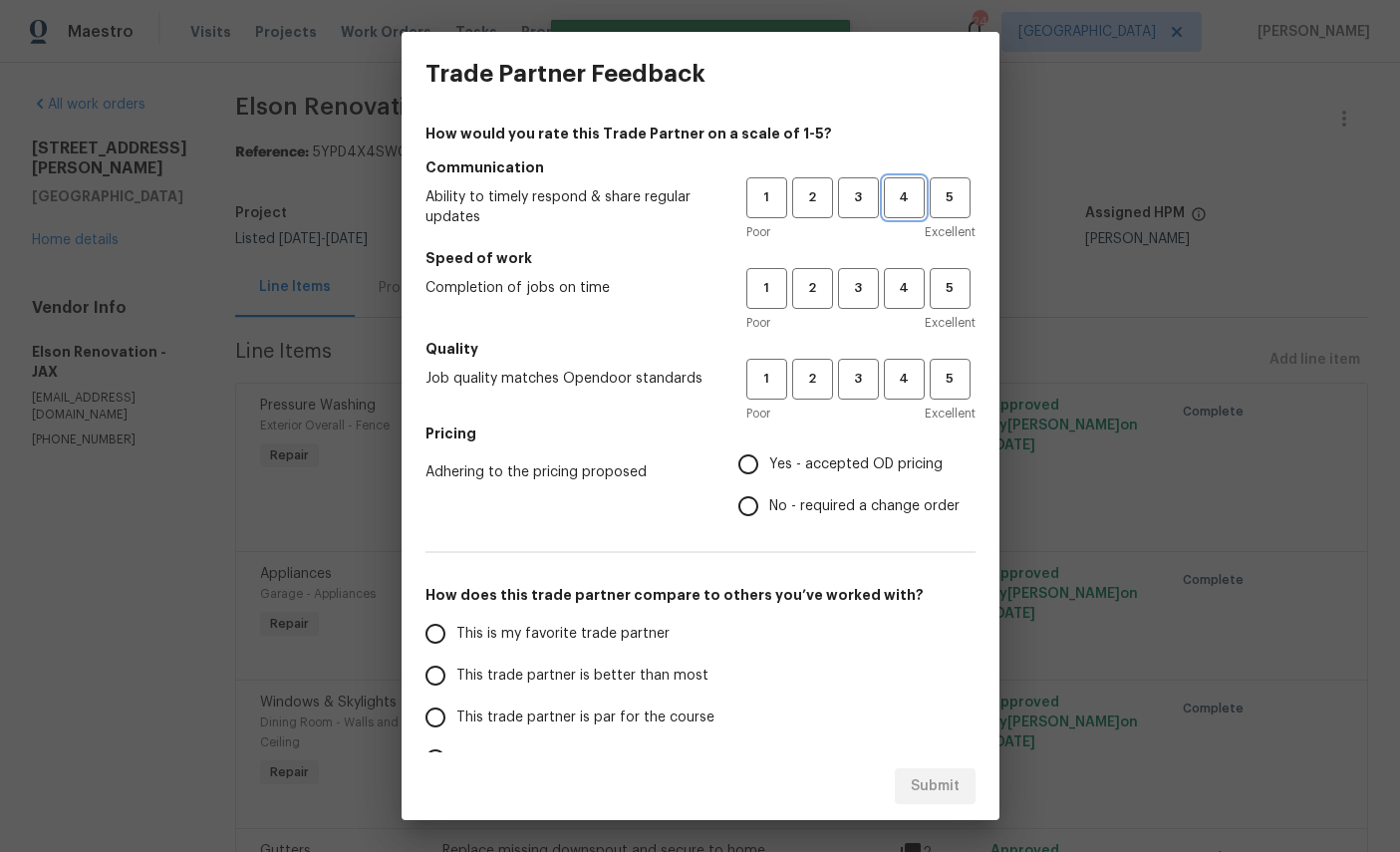click on "4" at bounding box center [904, 197] 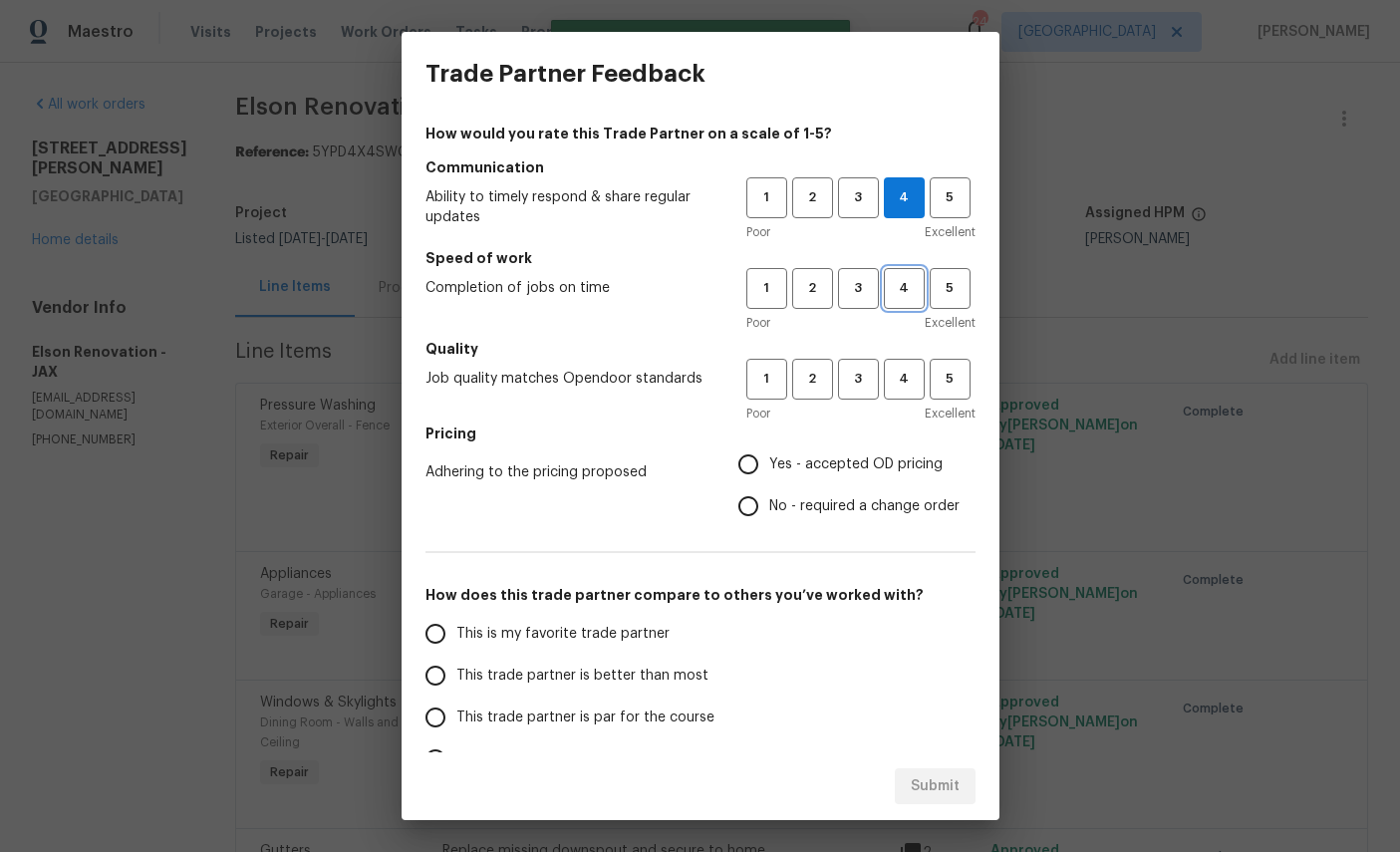 click on "4" at bounding box center [904, 288] 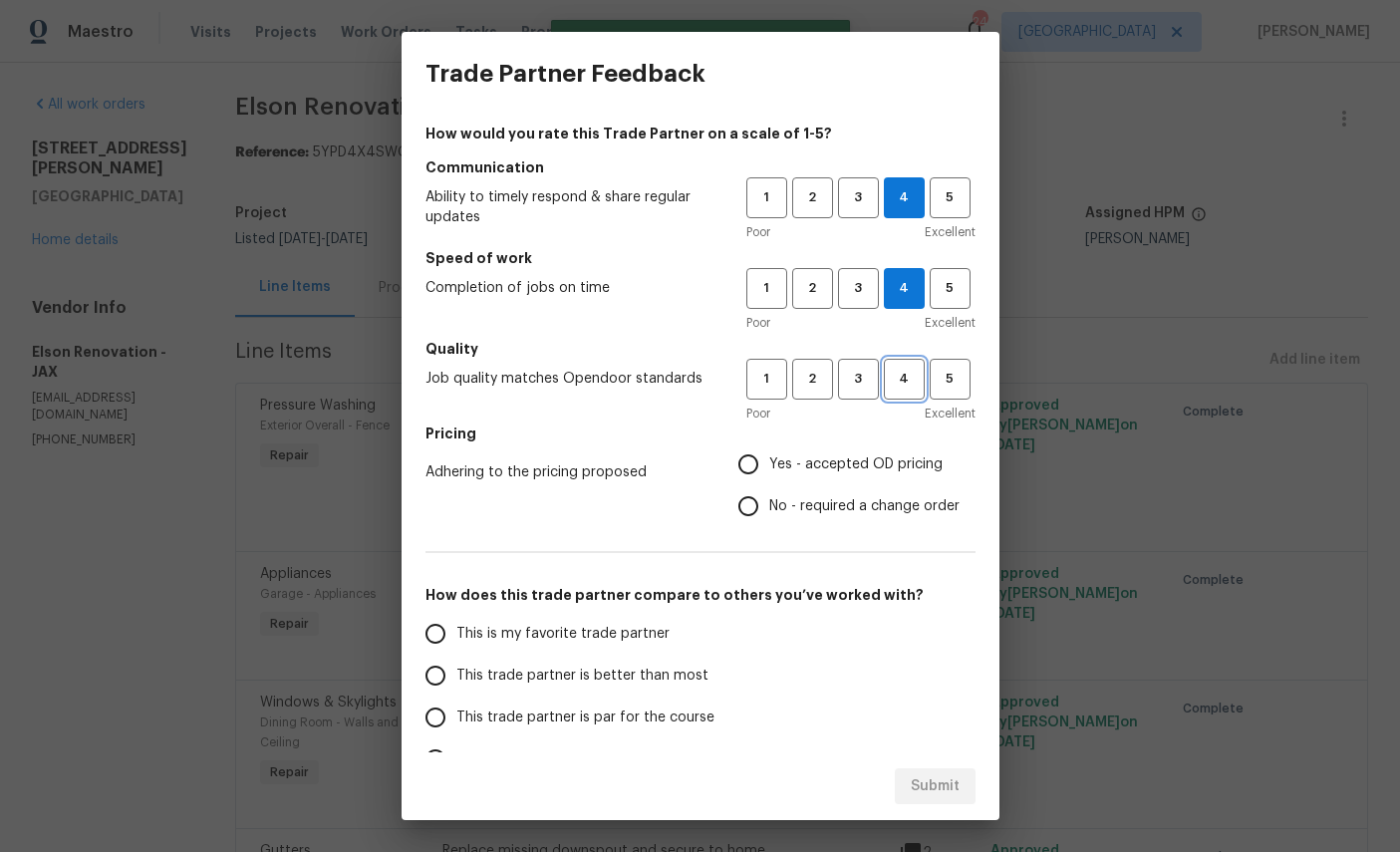 click on "4" at bounding box center (904, 379) 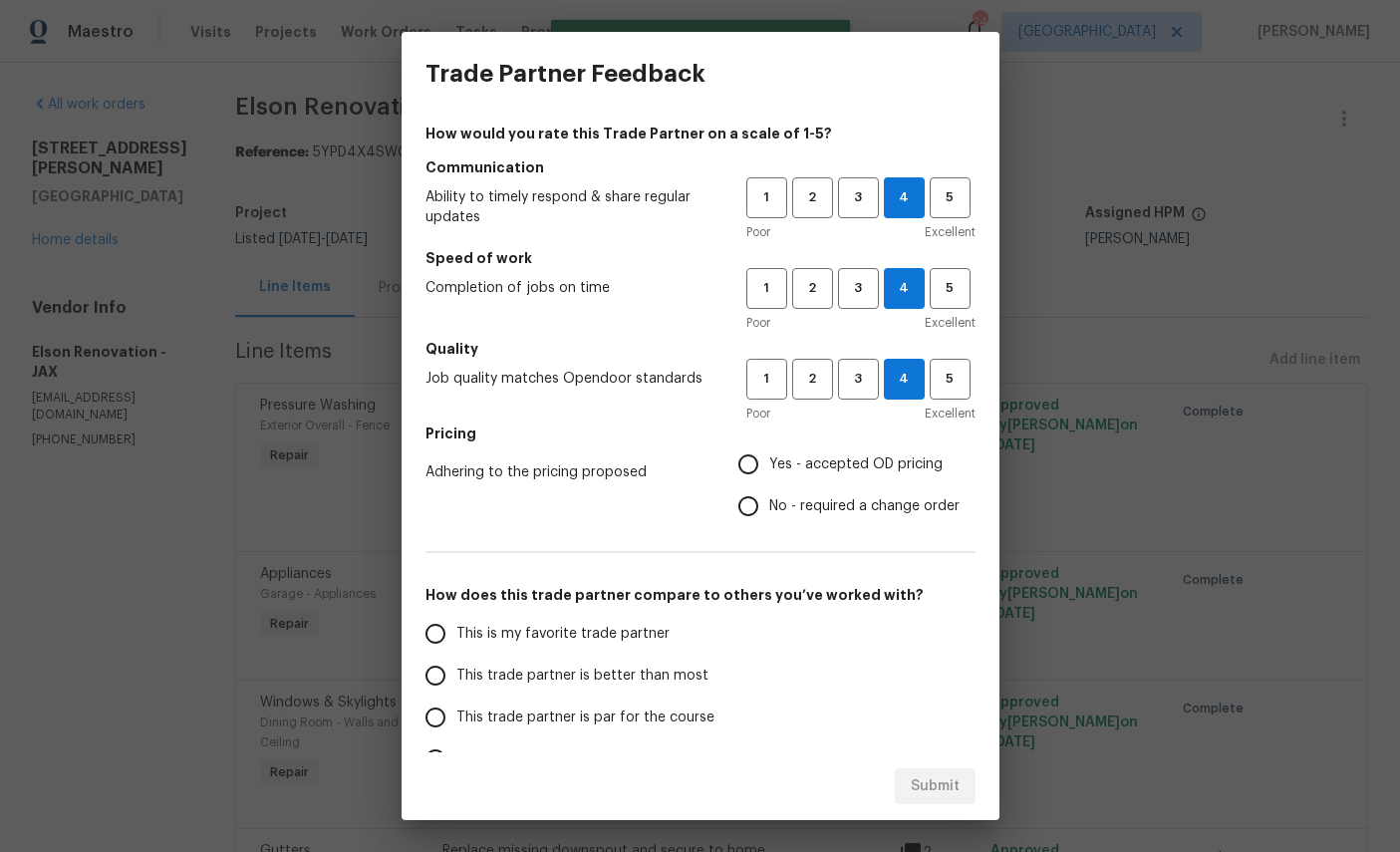 click on "Yes - accepted OD pricing" at bounding box center [856, 464] 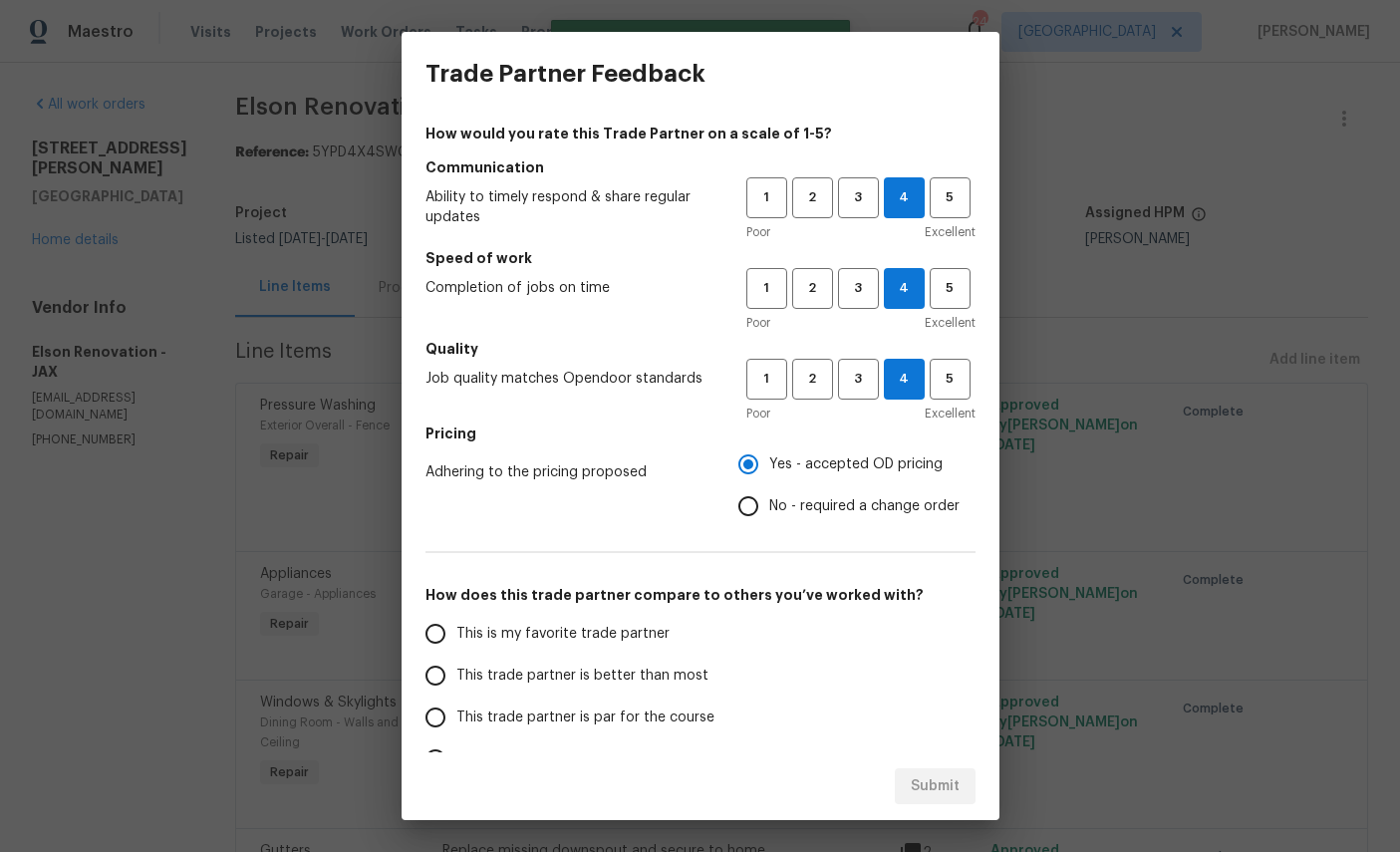click on "This is my favorite trade partner" at bounding box center [563, 634] 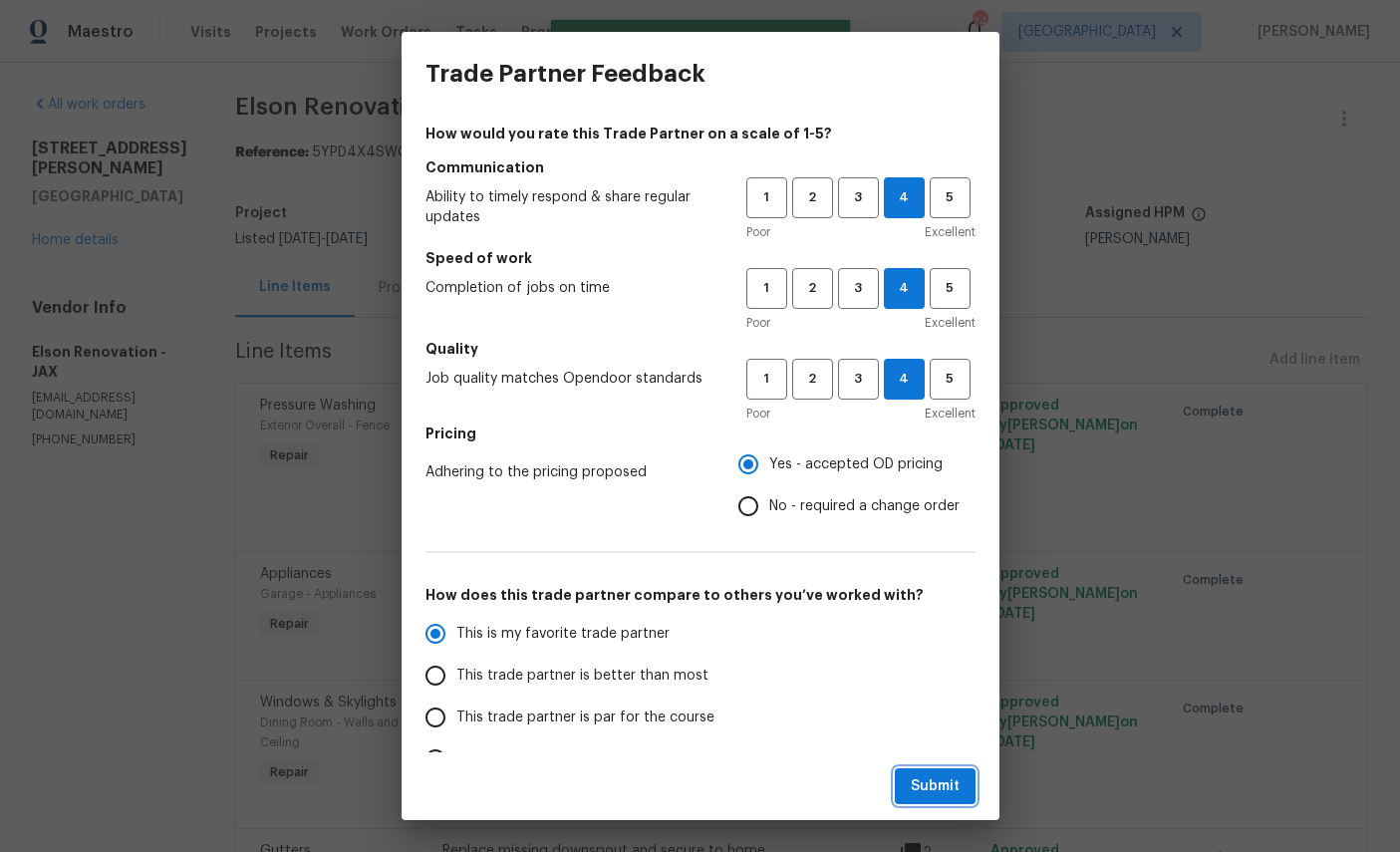 click on "Submit" at bounding box center (935, 786) 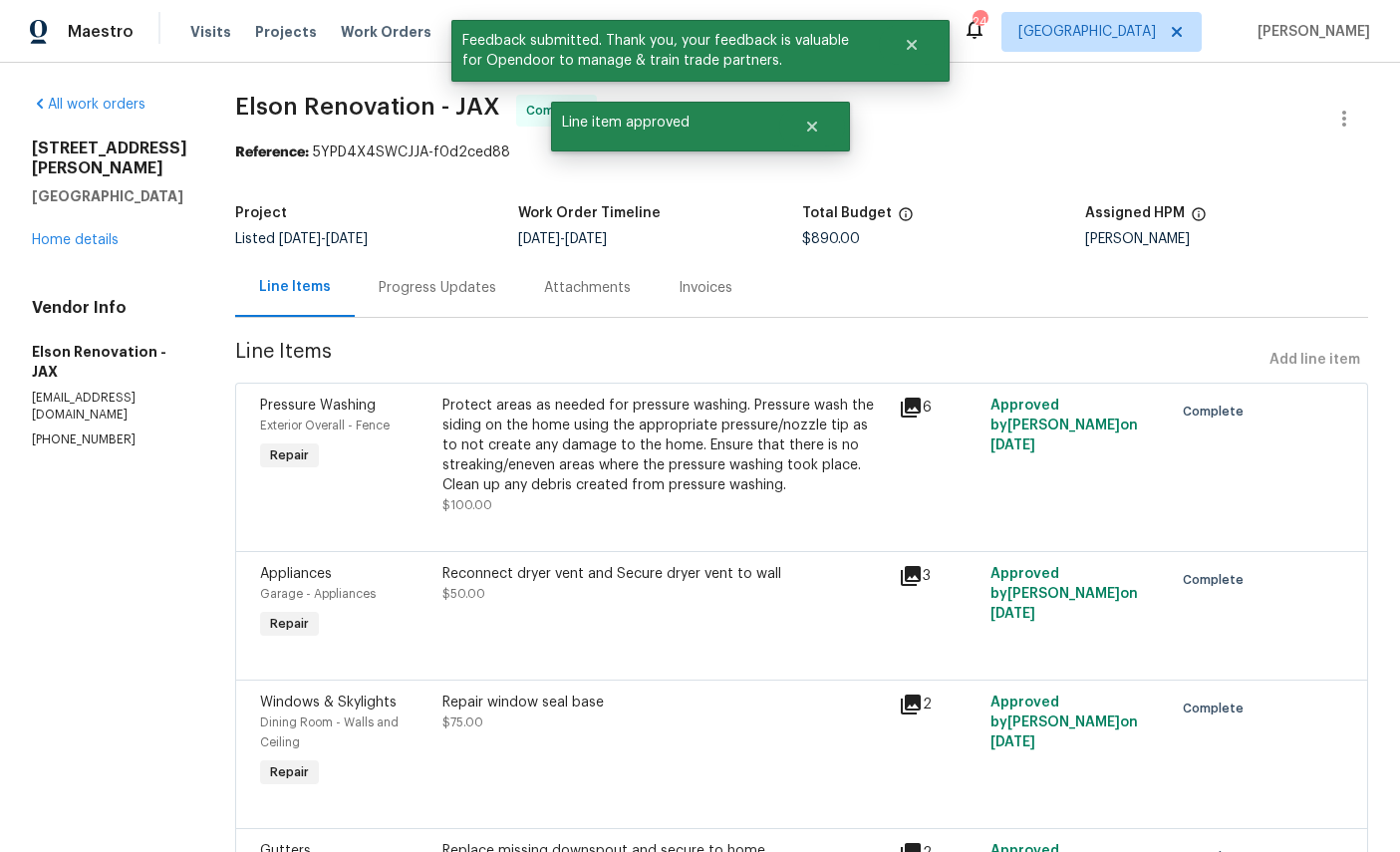 radio on "false" 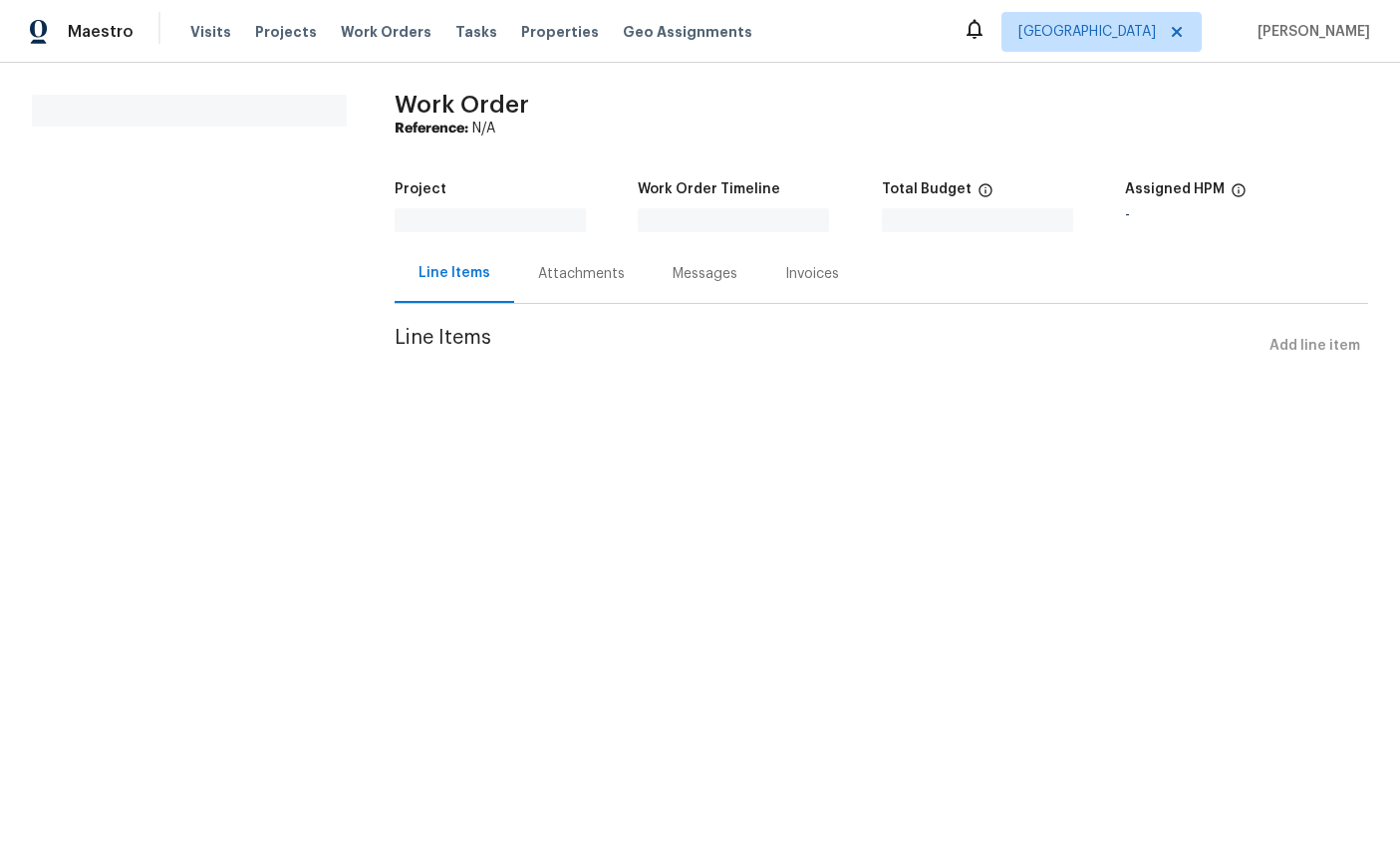 scroll, scrollTop: 0, scrollLeft: 0, axis: both 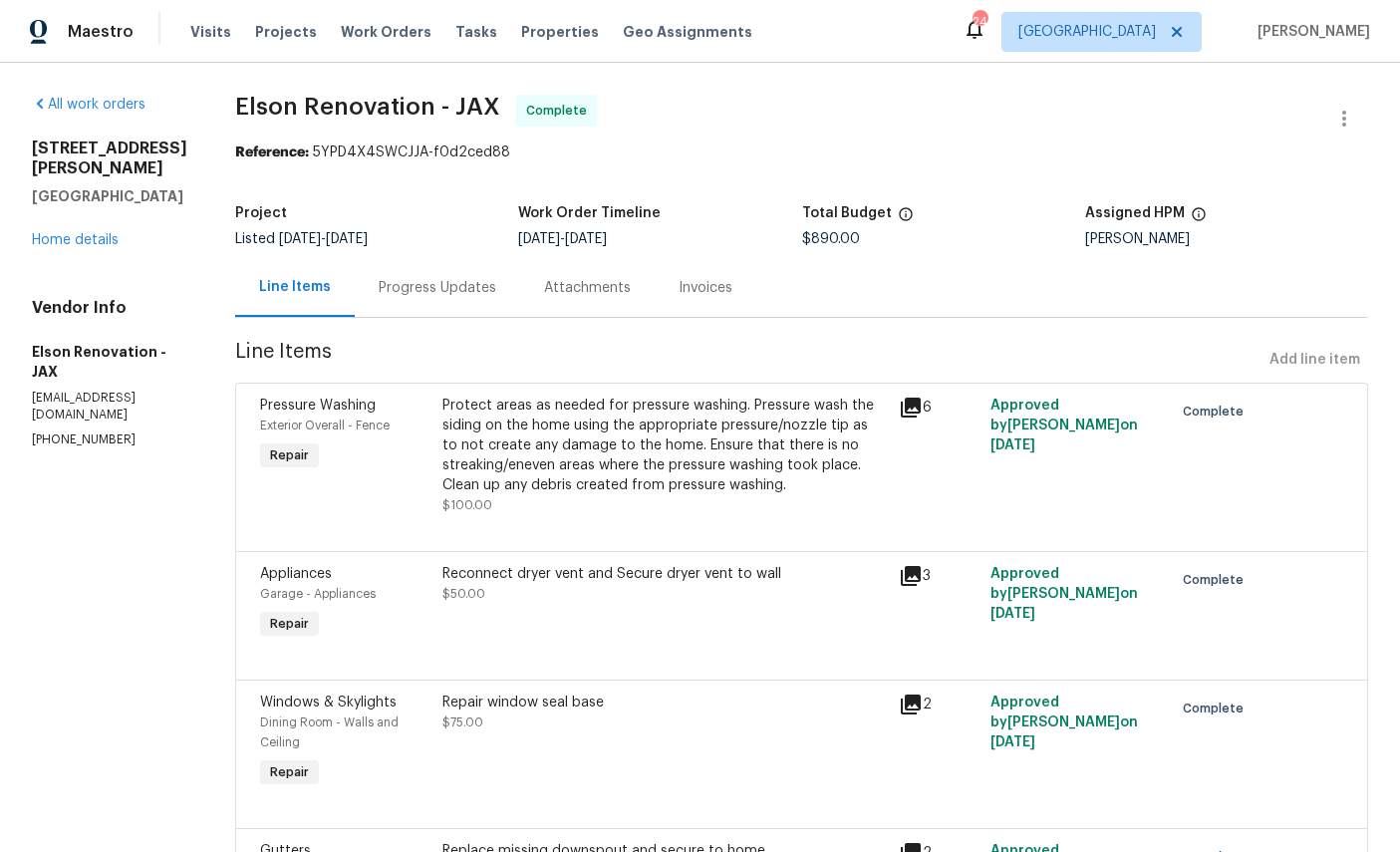 click on "Work Orders" at bounding box center [386, 32] 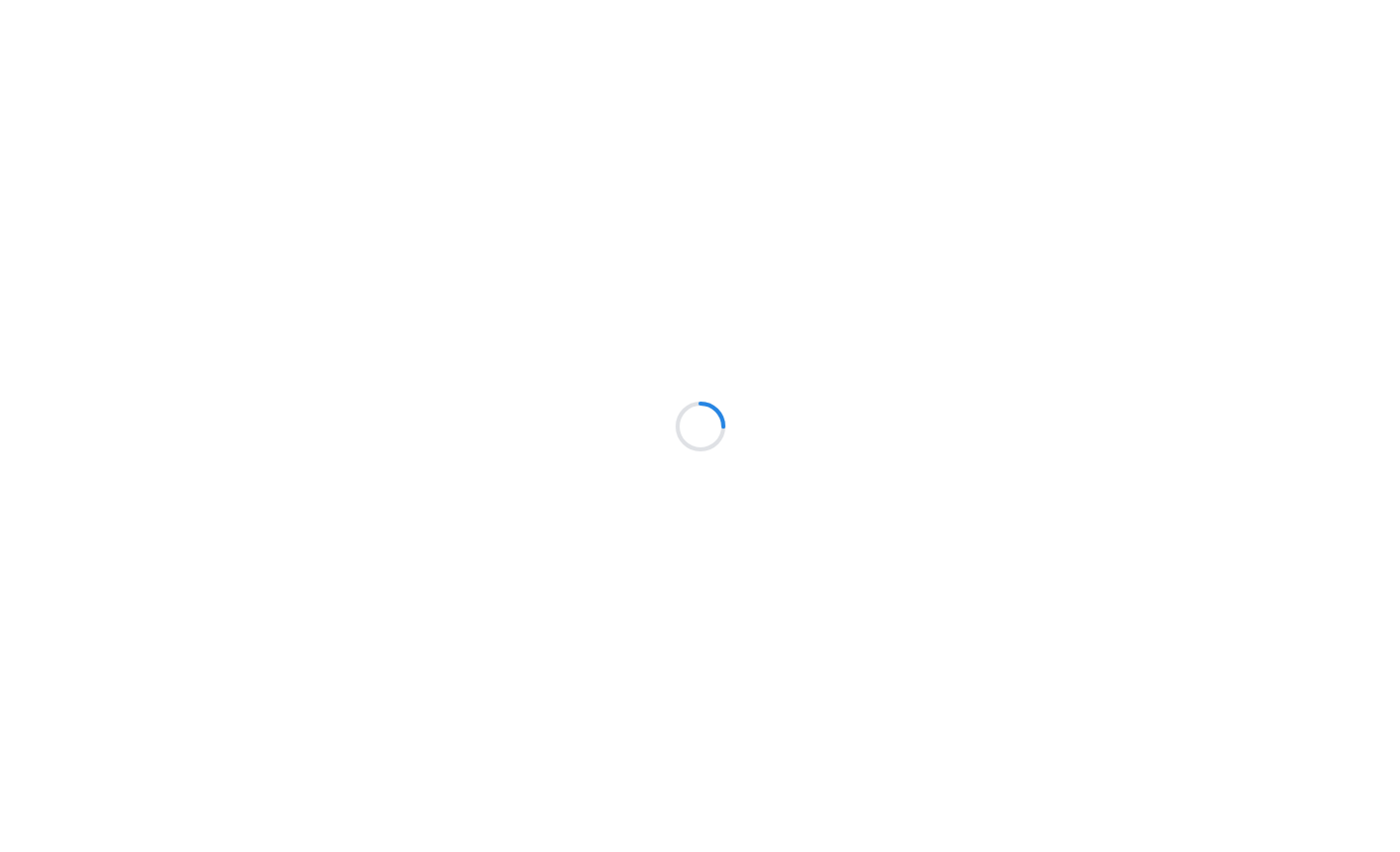 scroll, scrollTop: 0, scrollLeft: 0, axis: both 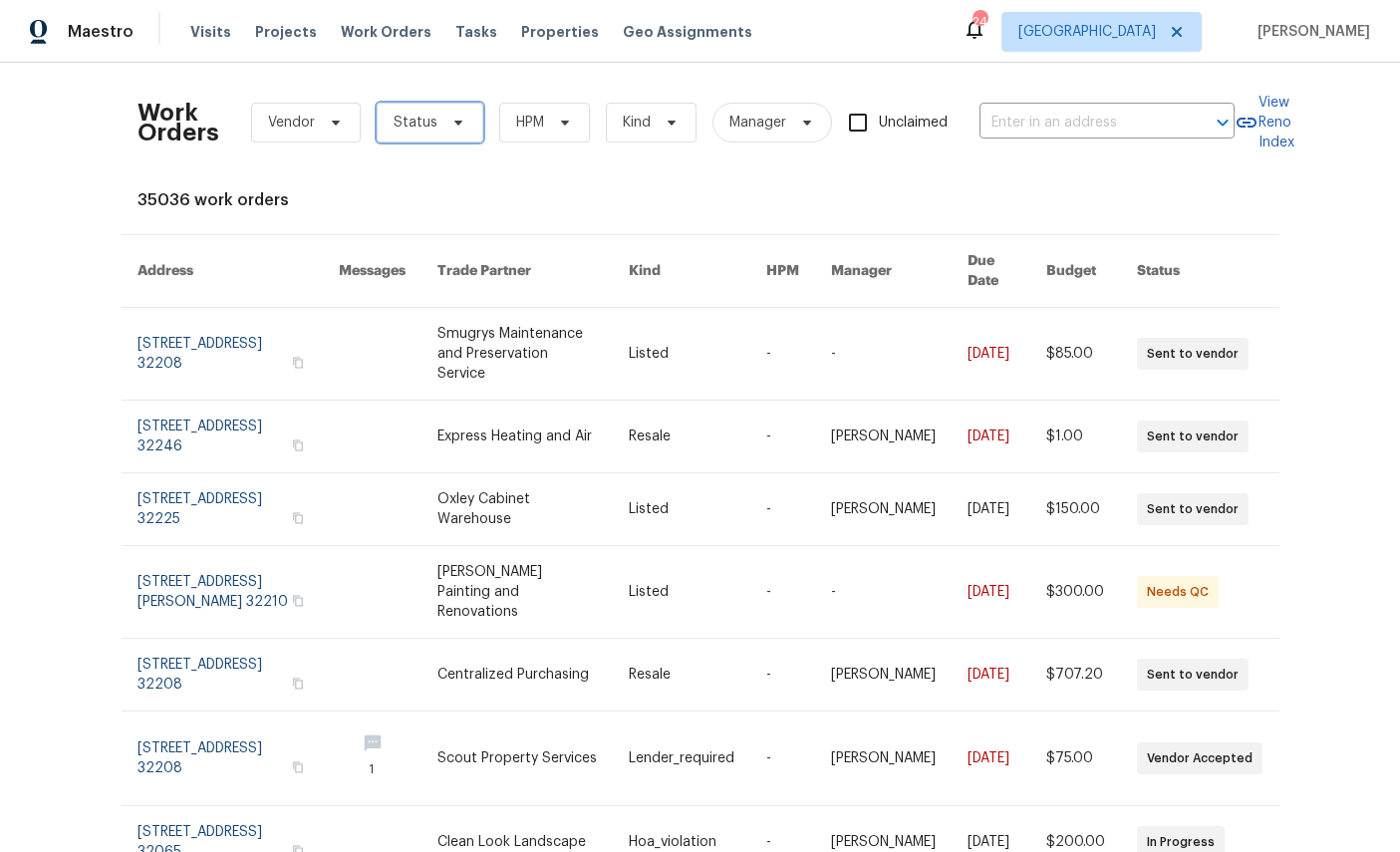 click on "Status" at bounding box center (429, 123) 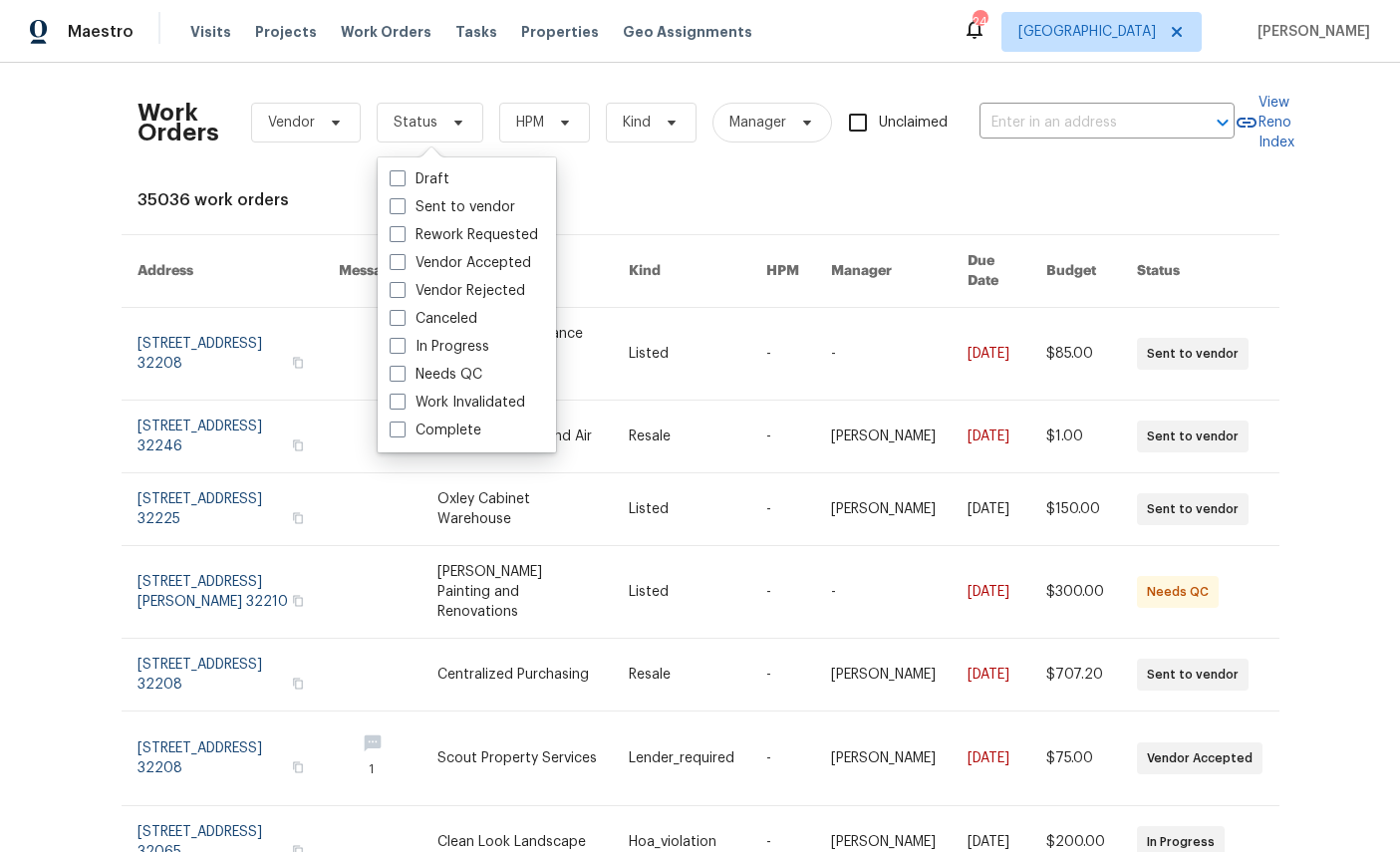 click on "In Progress" at bounding box center (439, 347) 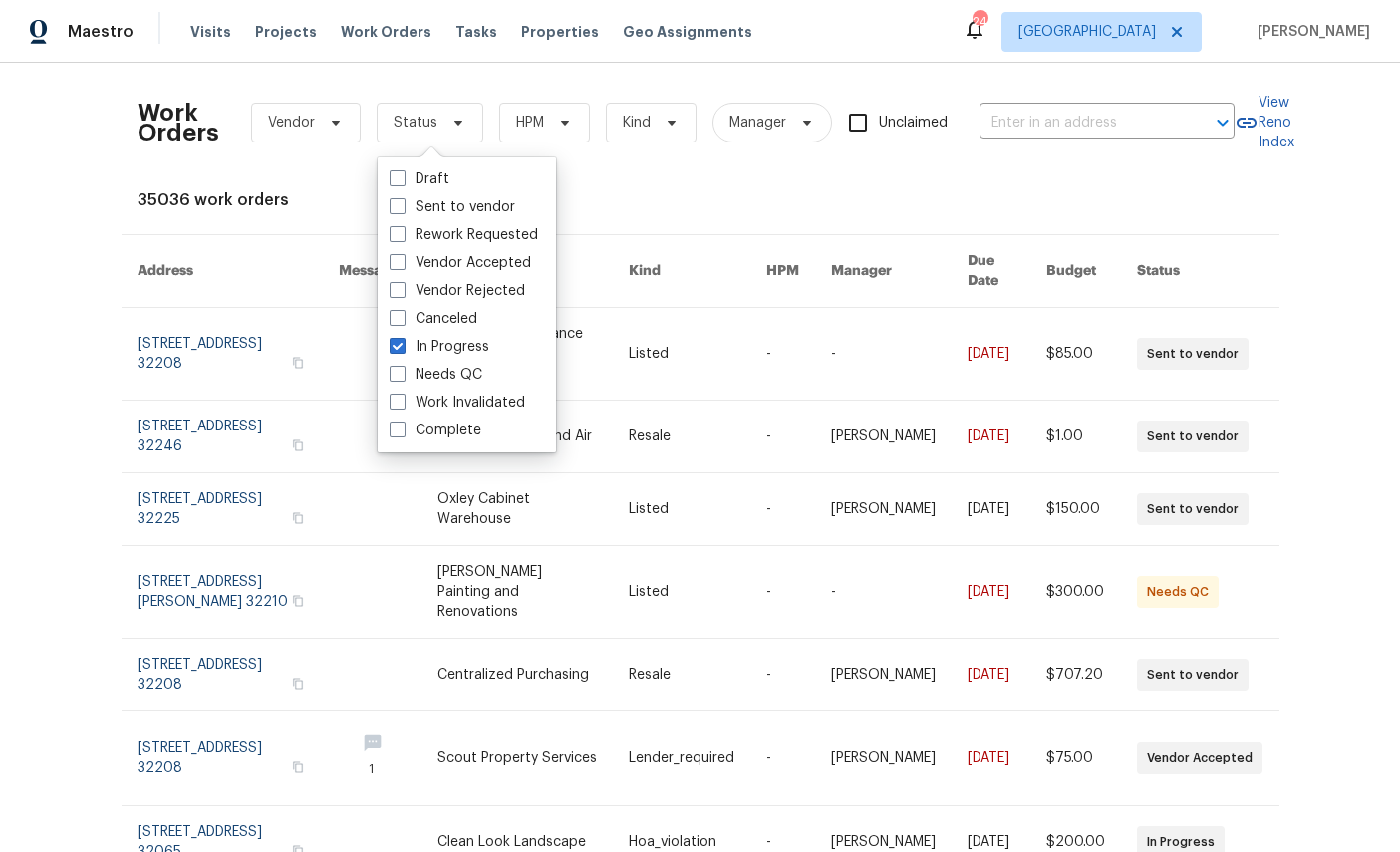 checkbox on "true" 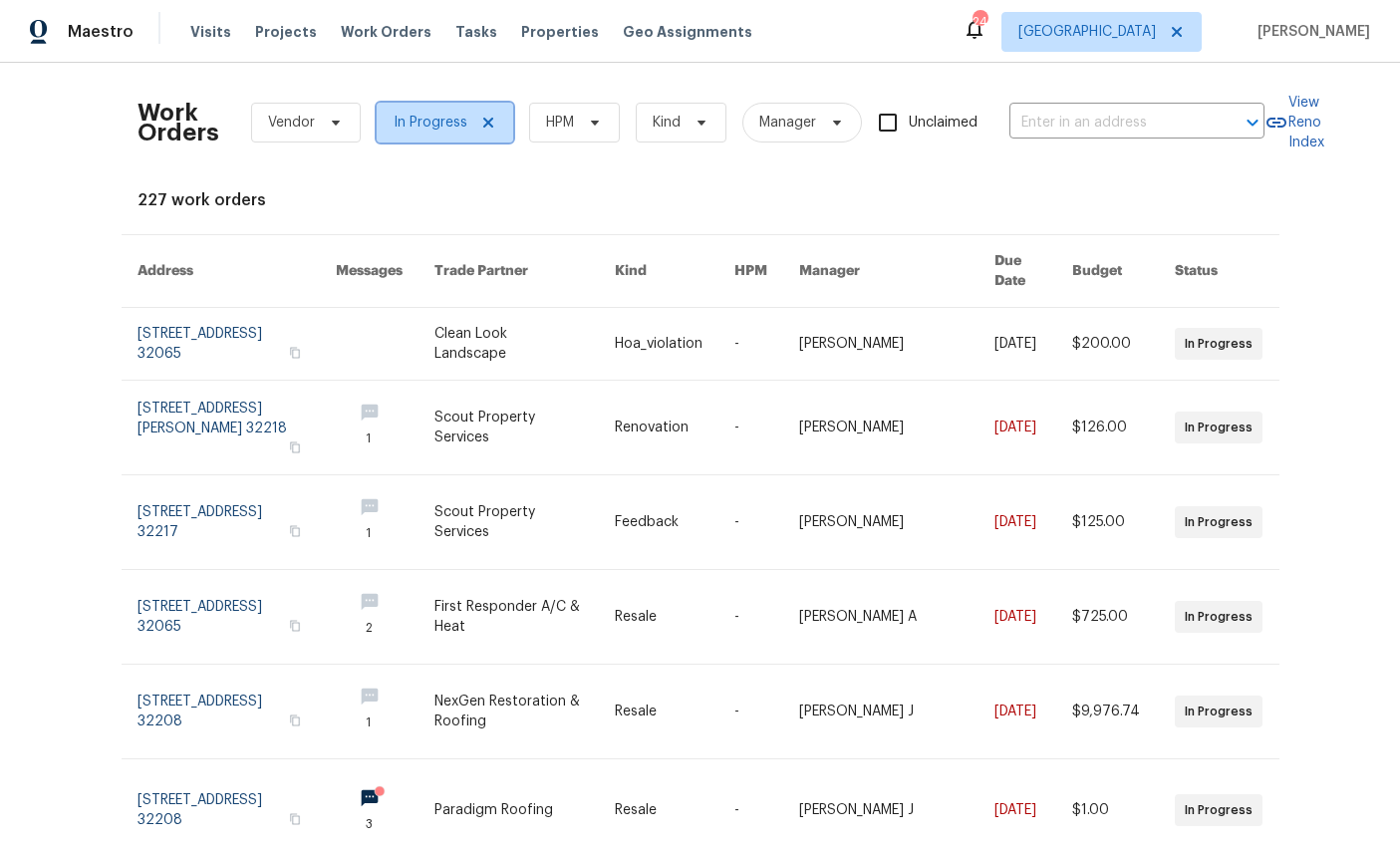 click 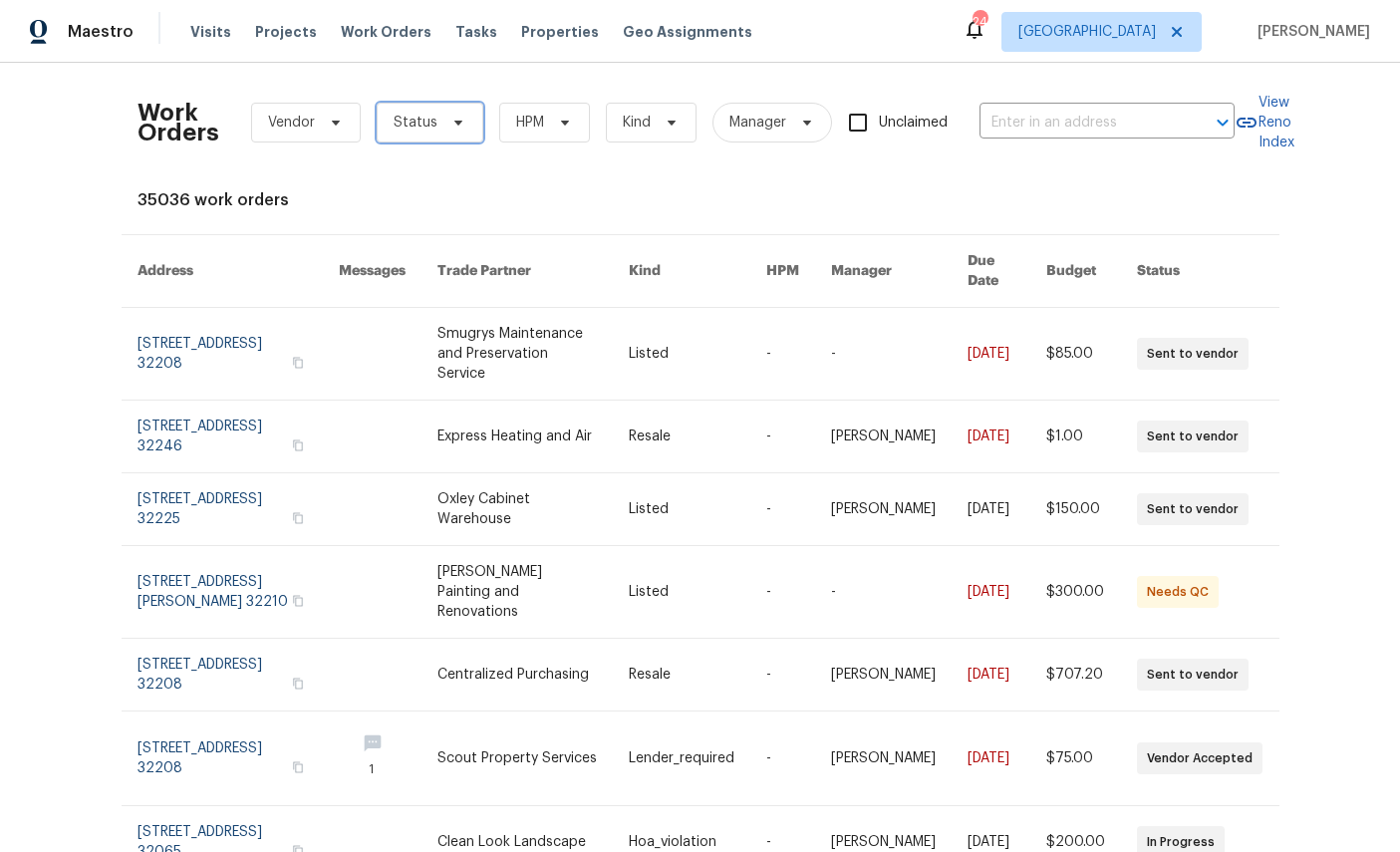 click on "Status" at bounding box center (429, 123) 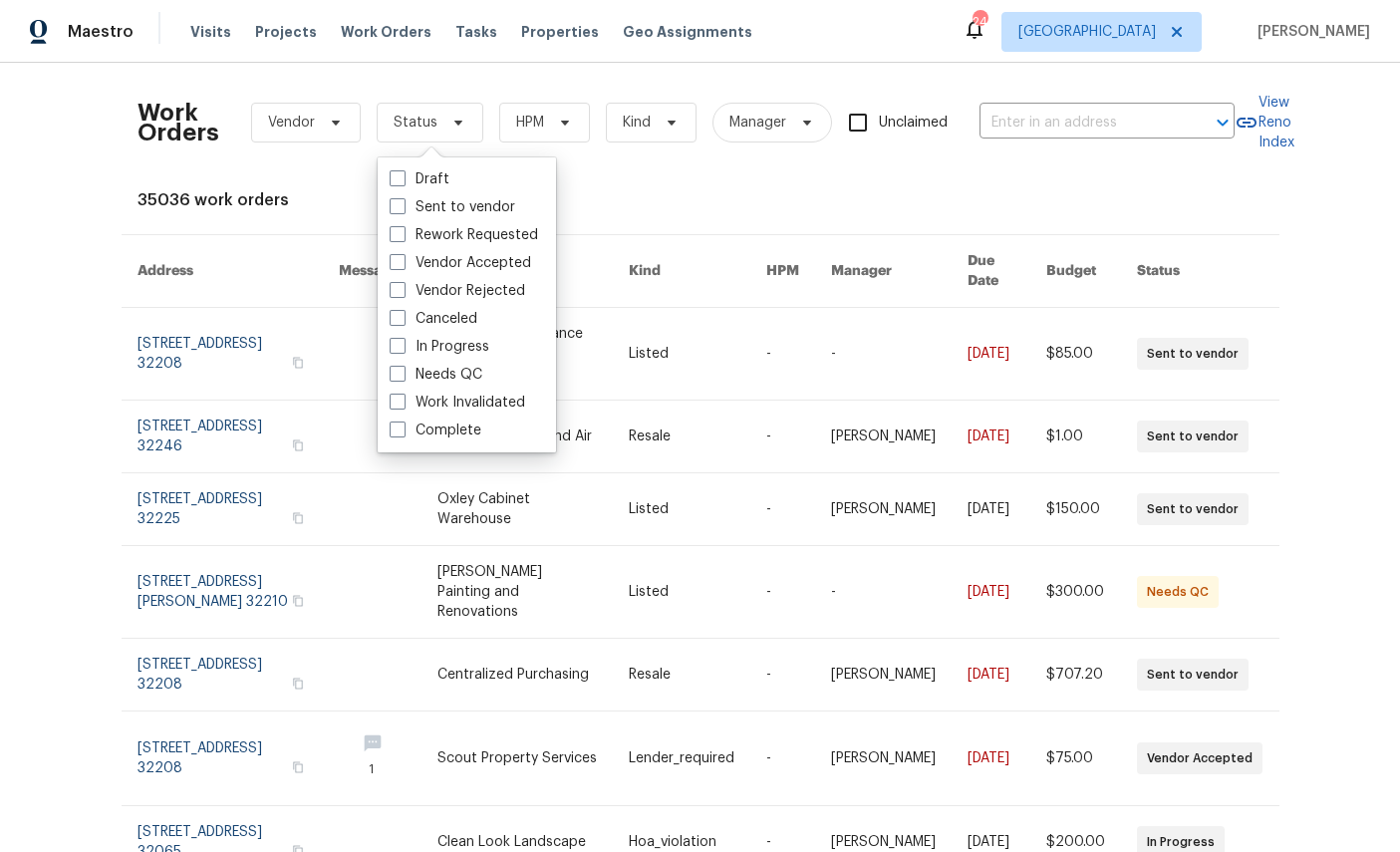 click on "In Progress" at bounding box center (439, 347) 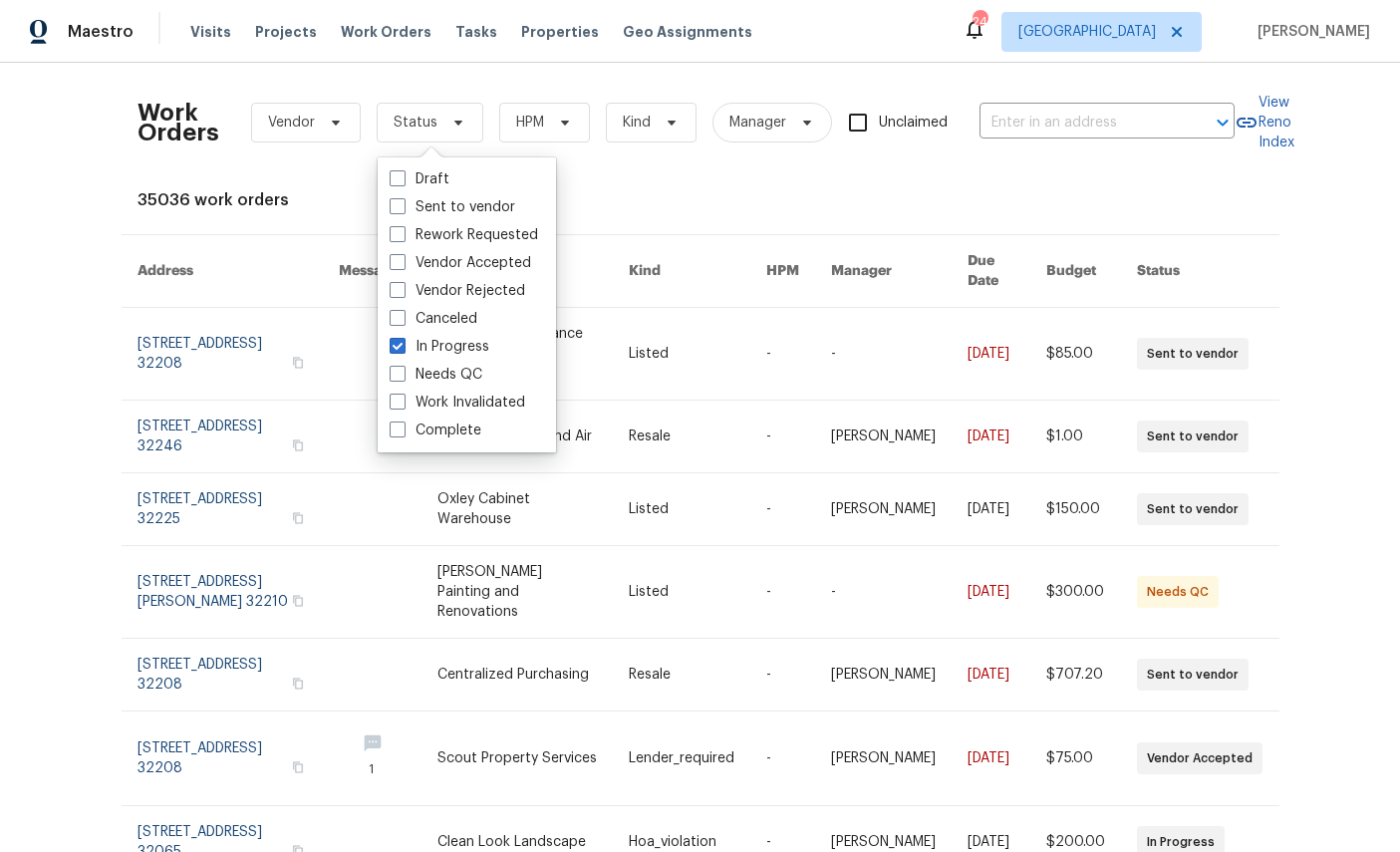 checkbox on "true" 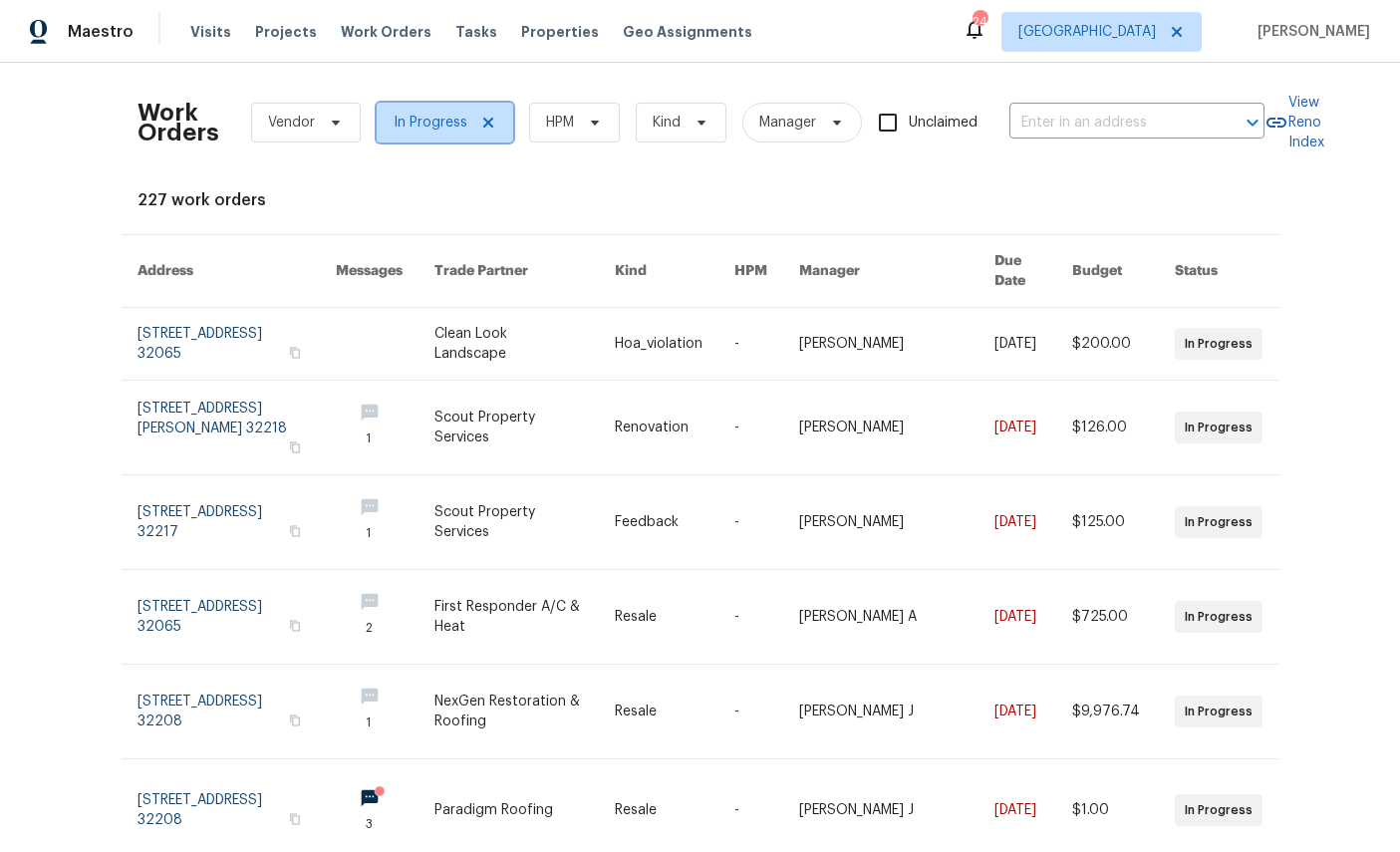 click 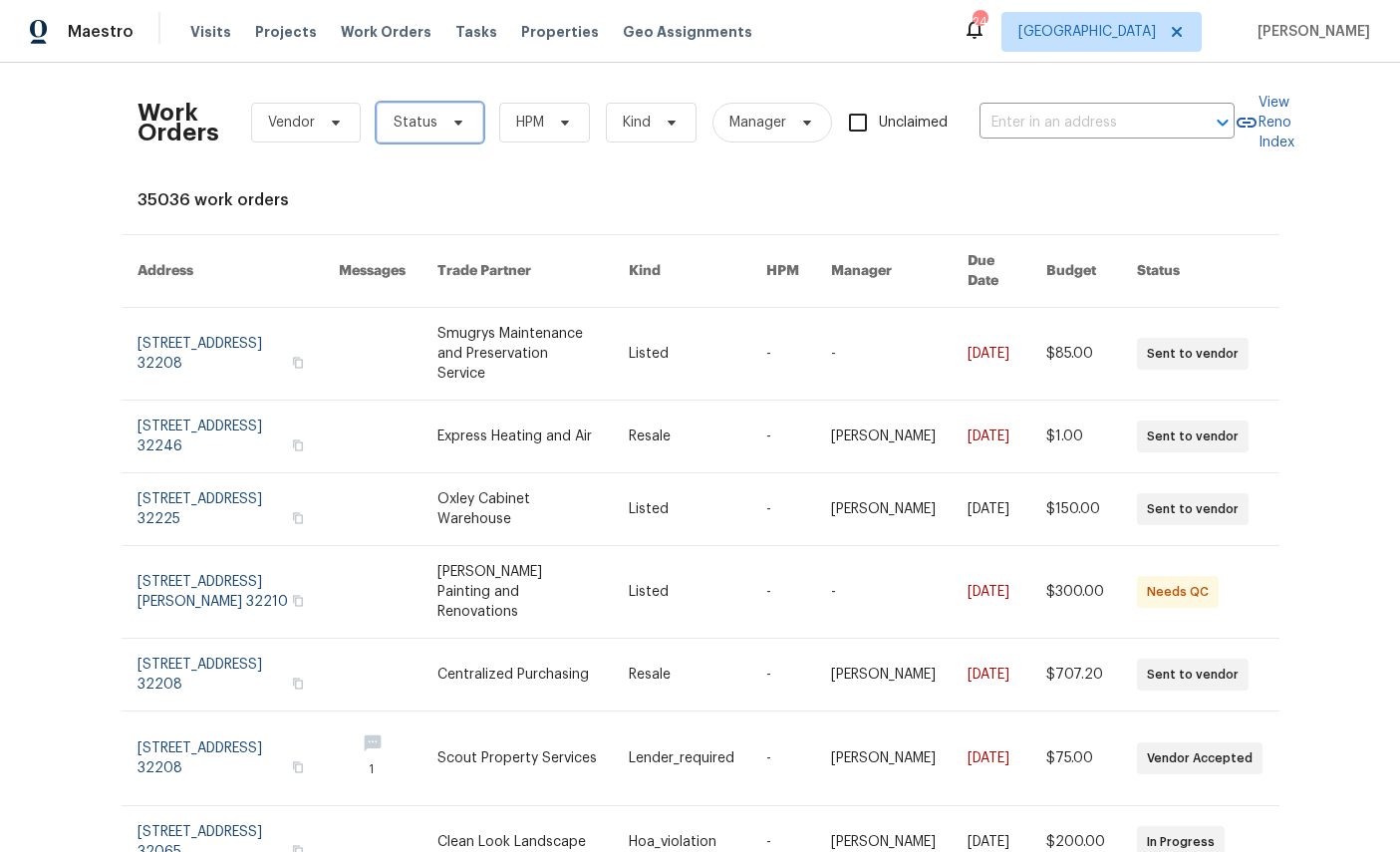 click on "Status" at bounding box center [416, 123] 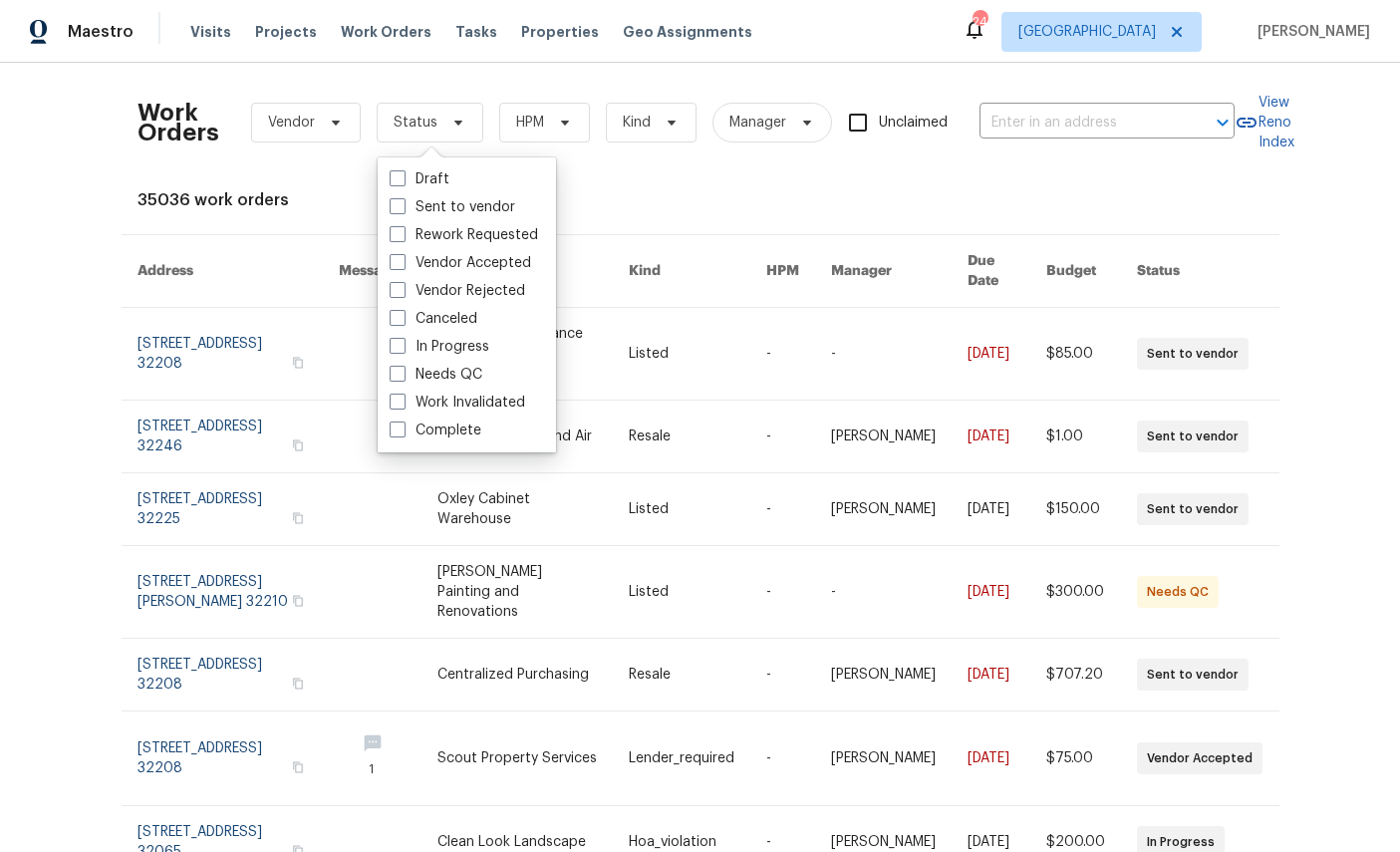 click on "In Progress" at bounding box center [439, 347] 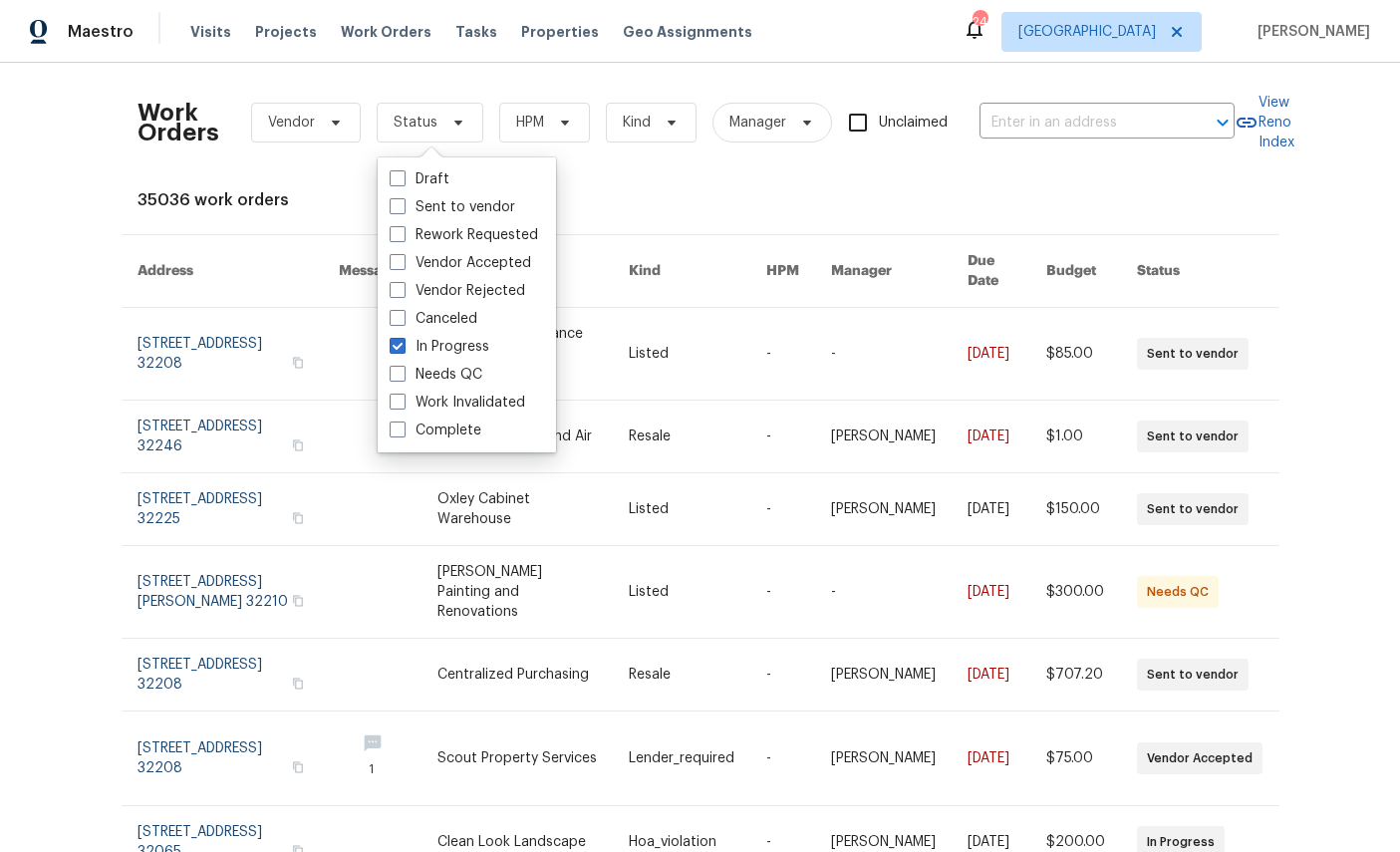 checkbox on "true" 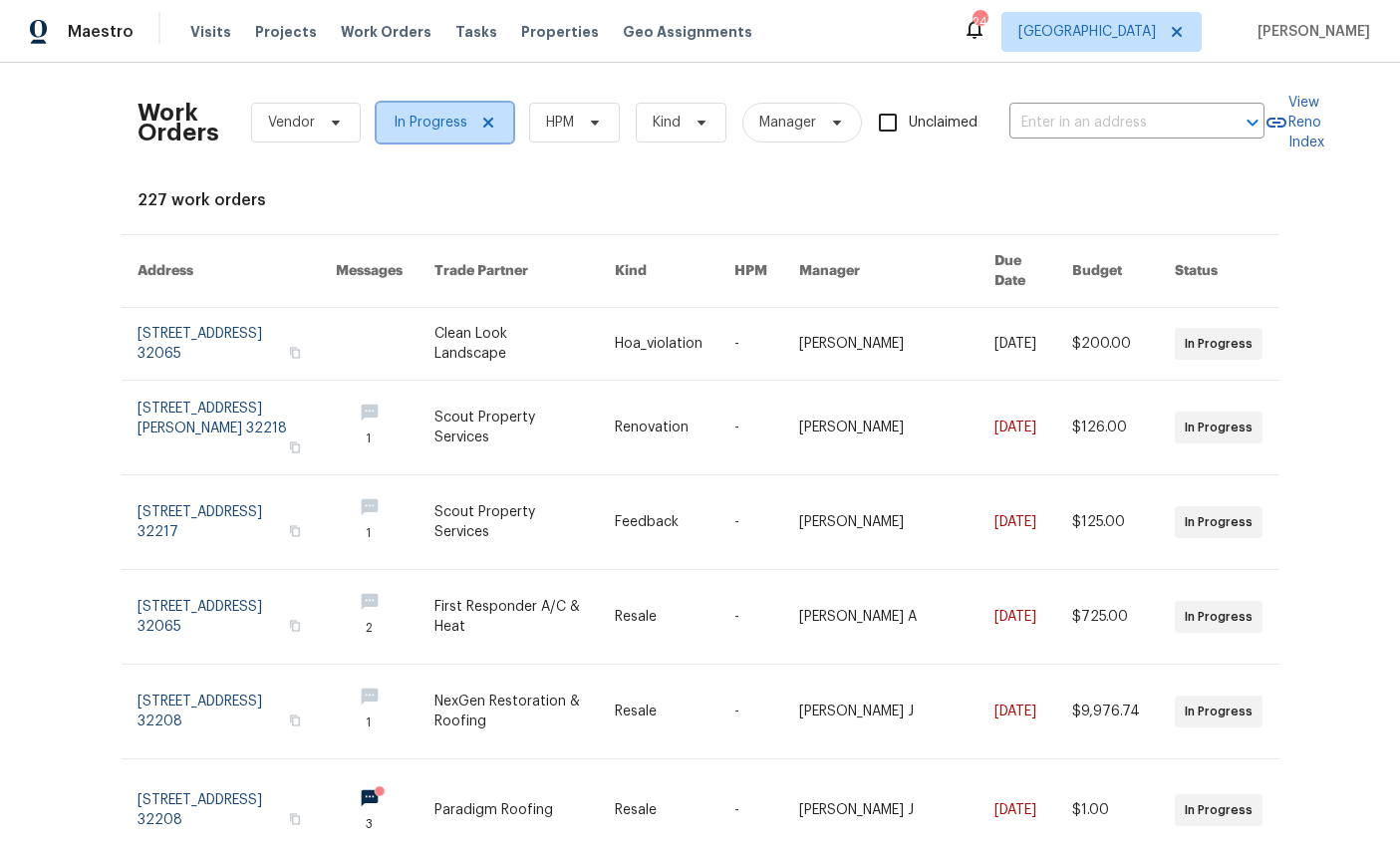 click on "In Progress" at bounding box center (444, 123) 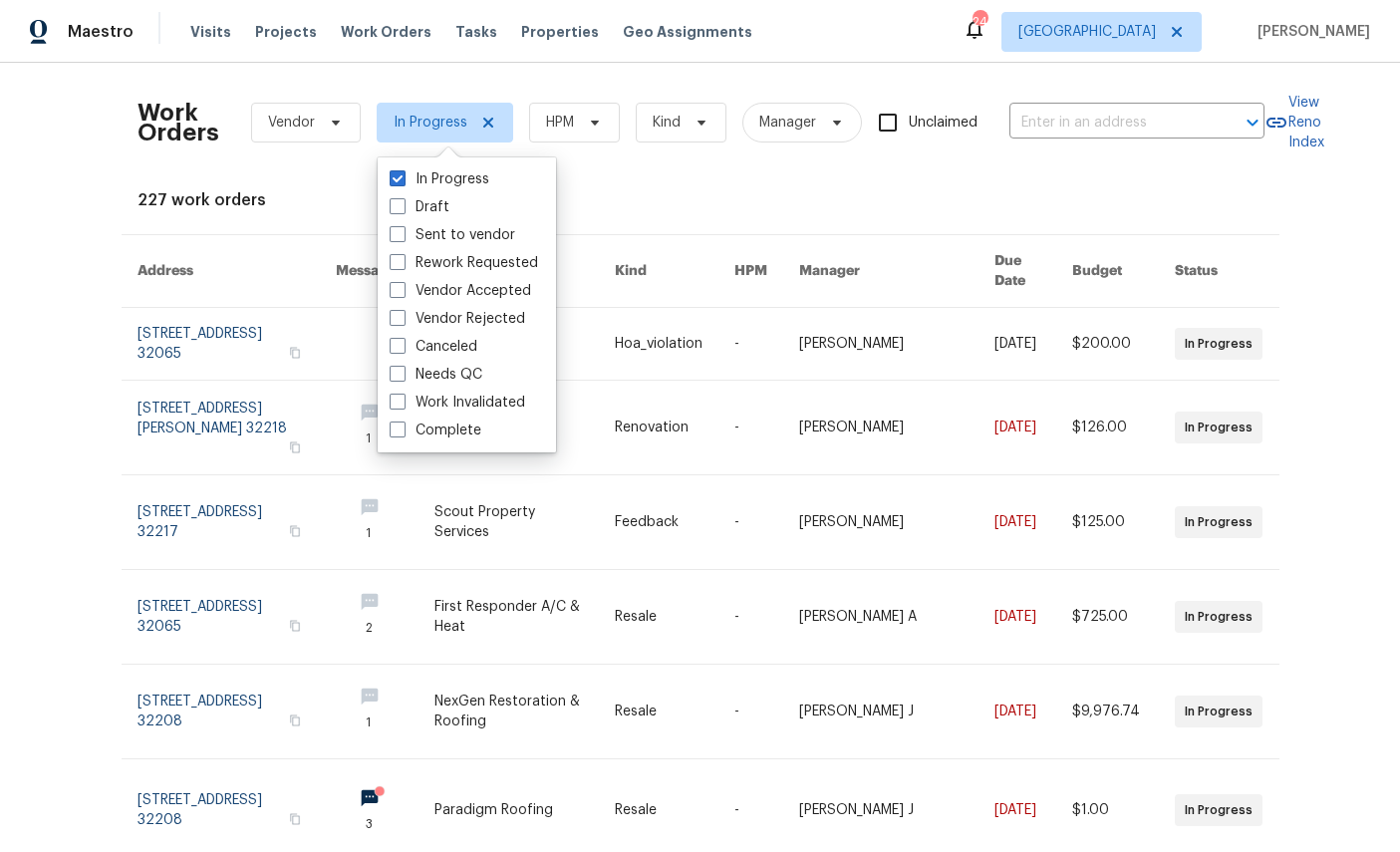 click on "In Progress" at bounding box center [439, 179] 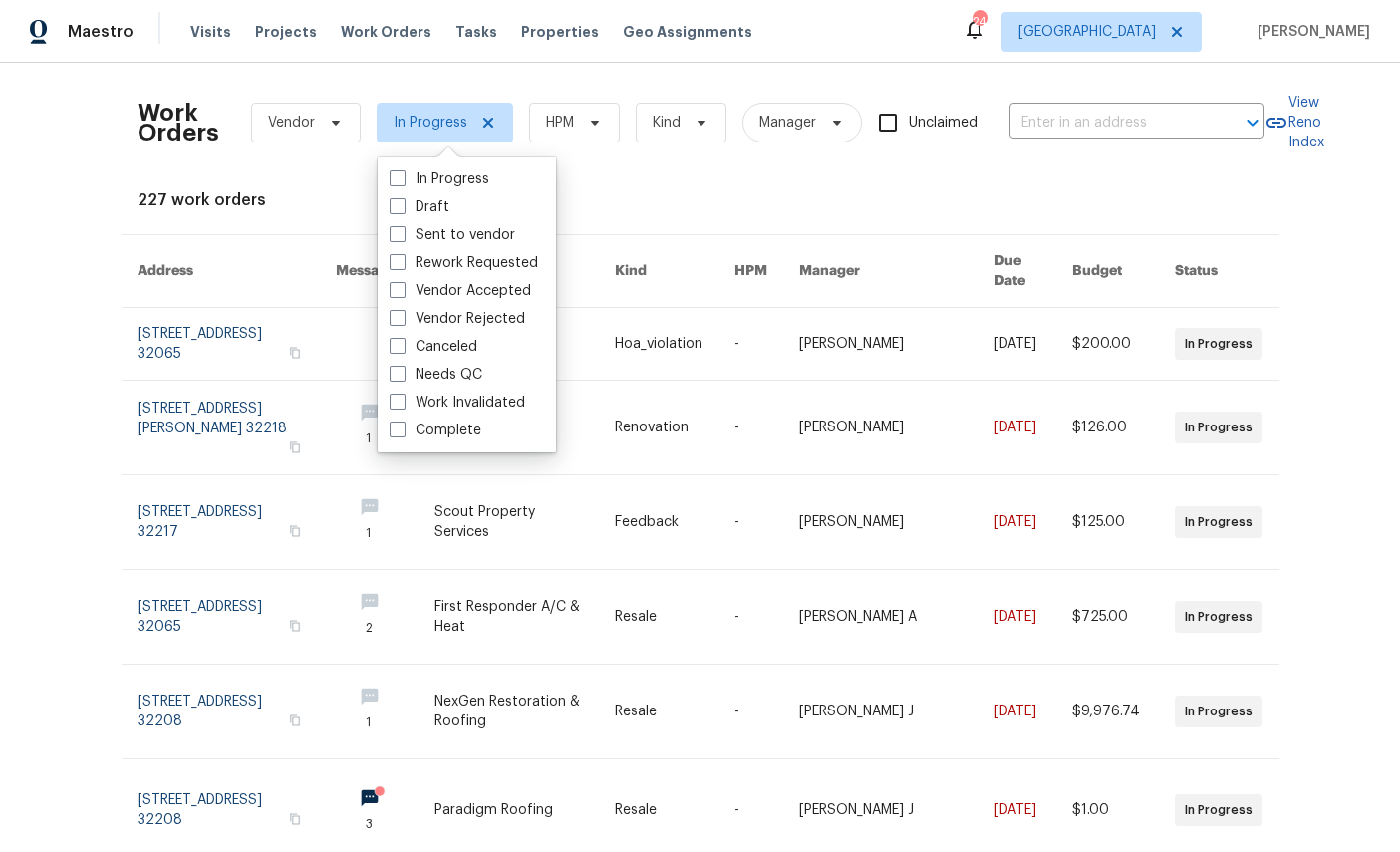 checkbox on "false" 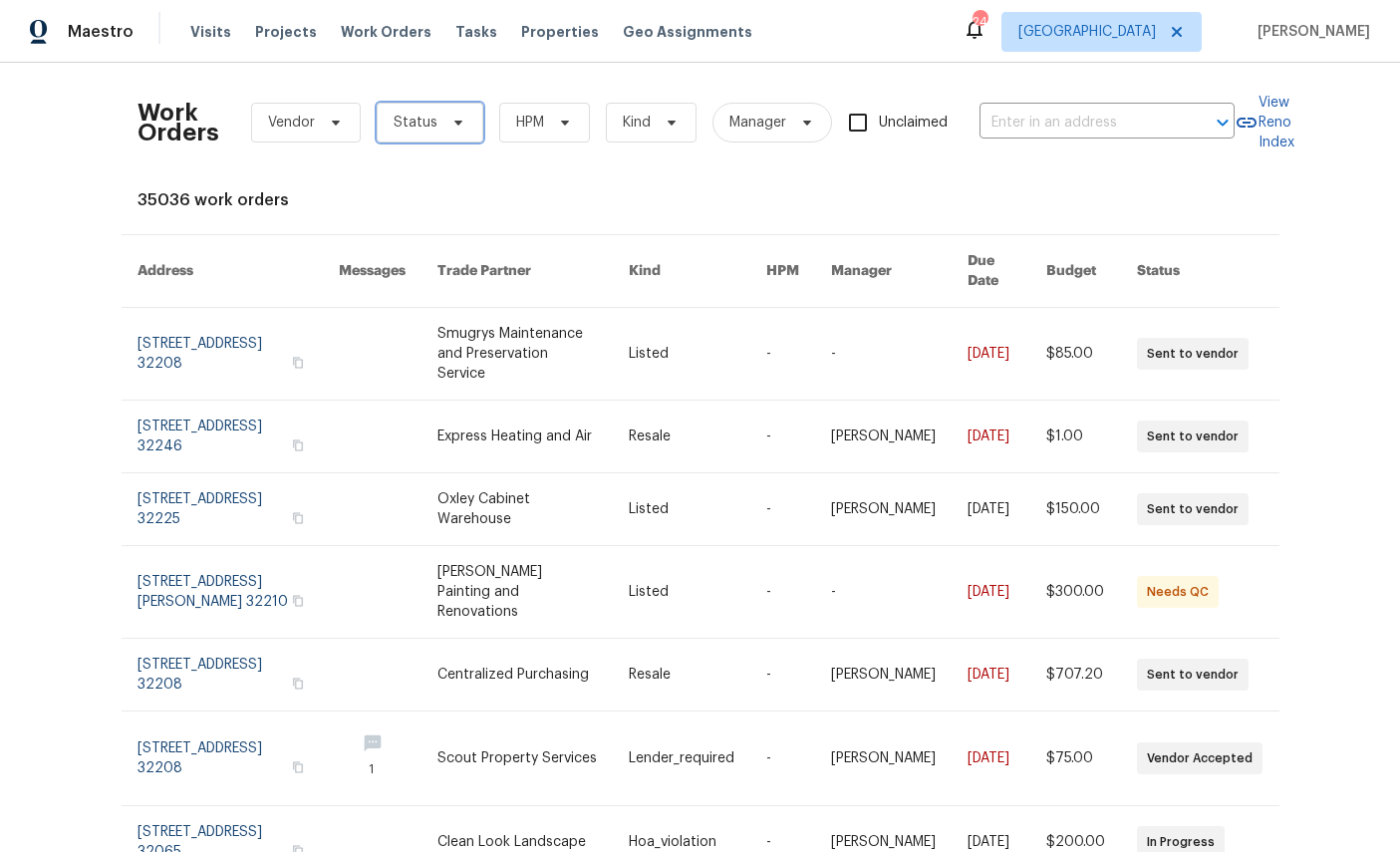 click on "Status" at bounding box center (416, 123) 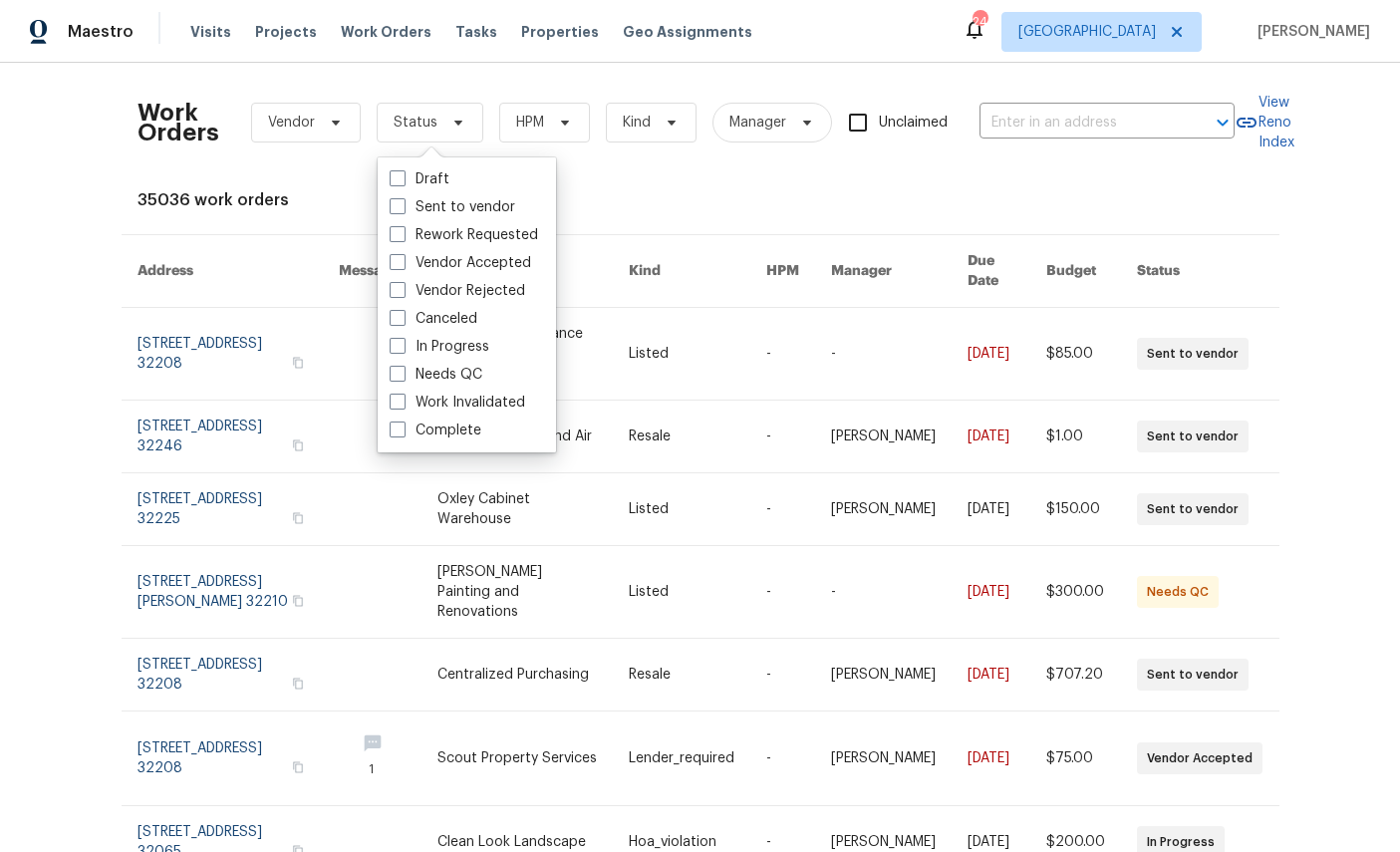 click on "Needs QC" at bounding box center [435, 375] 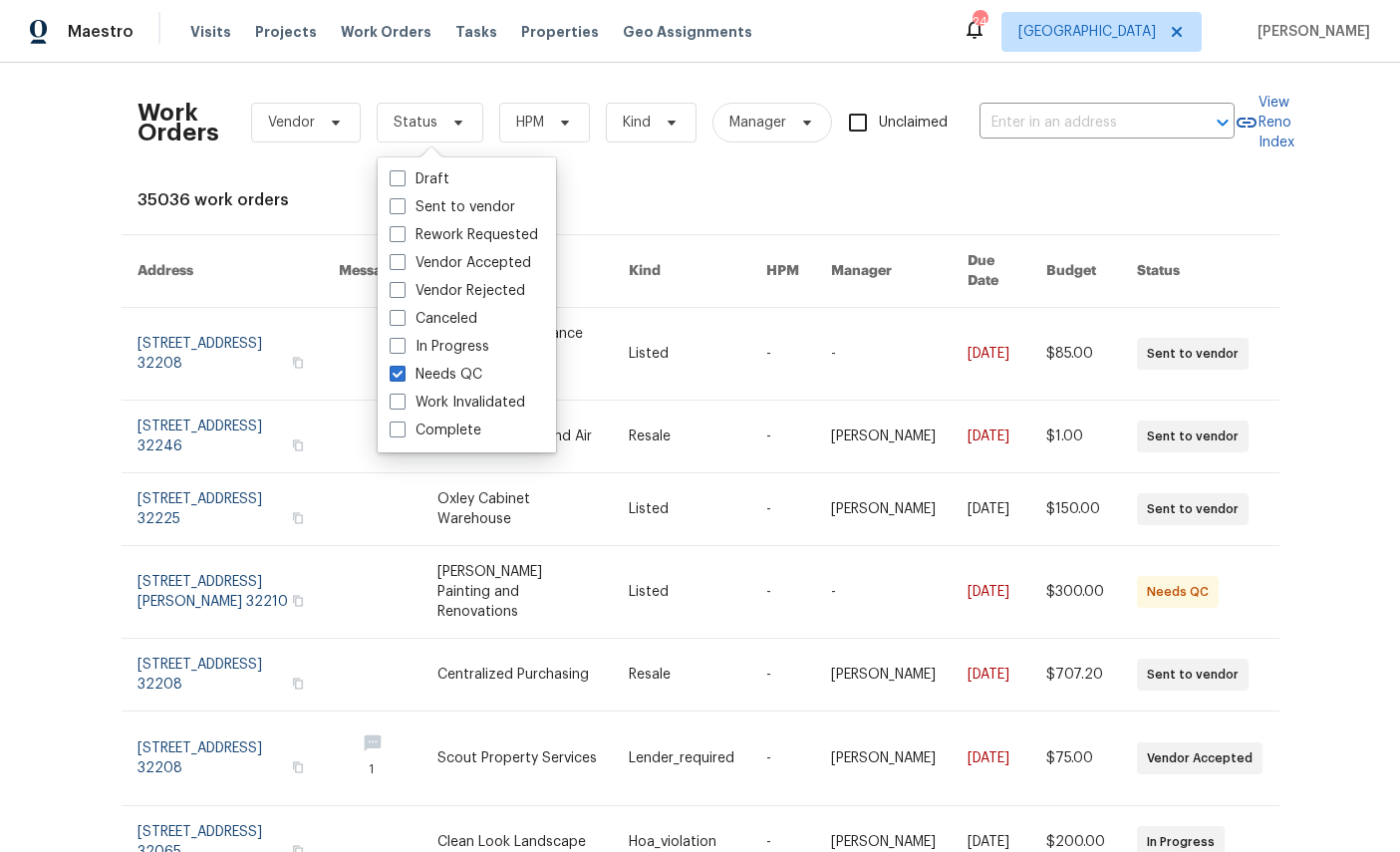 checkbox on "true" 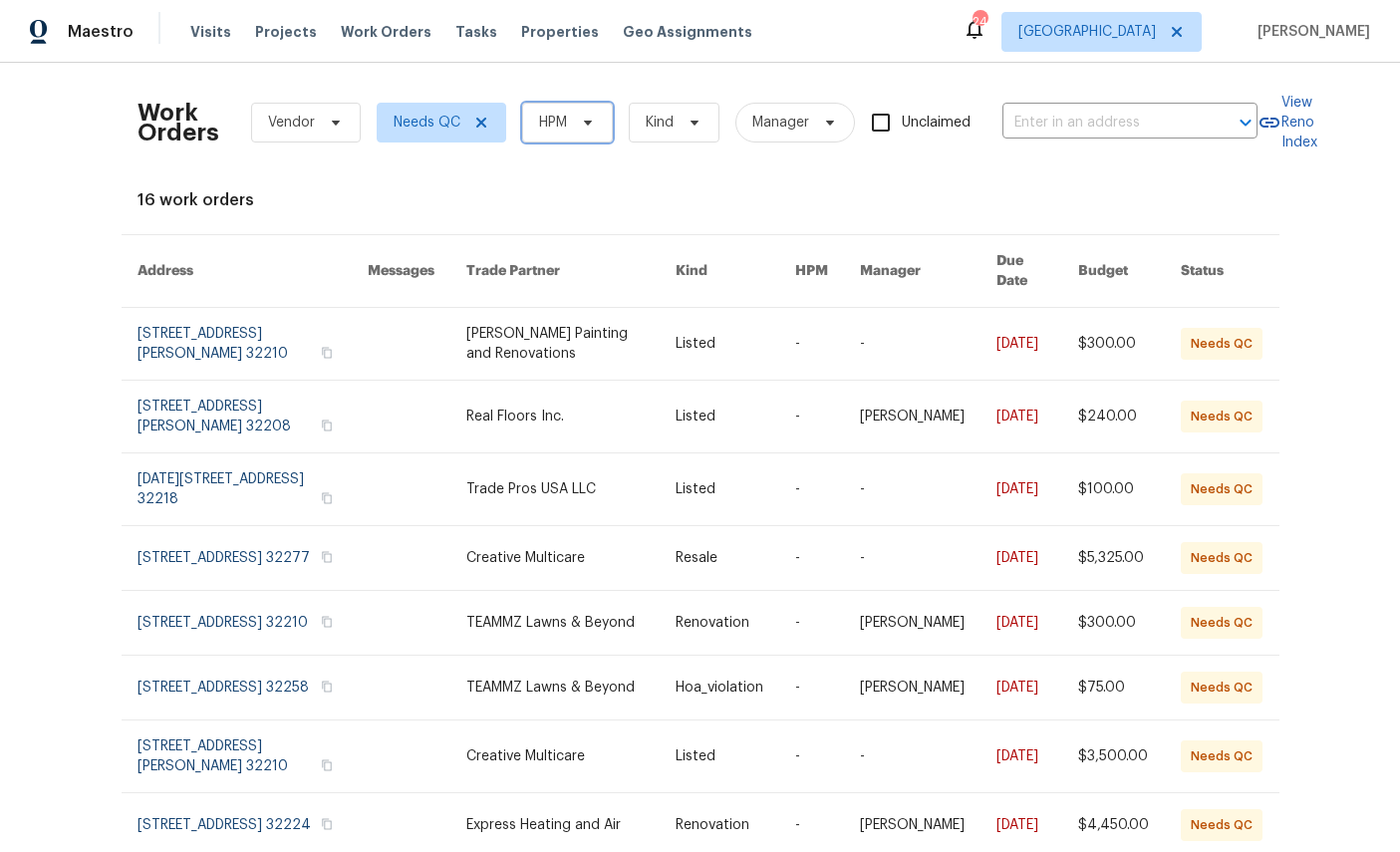 click 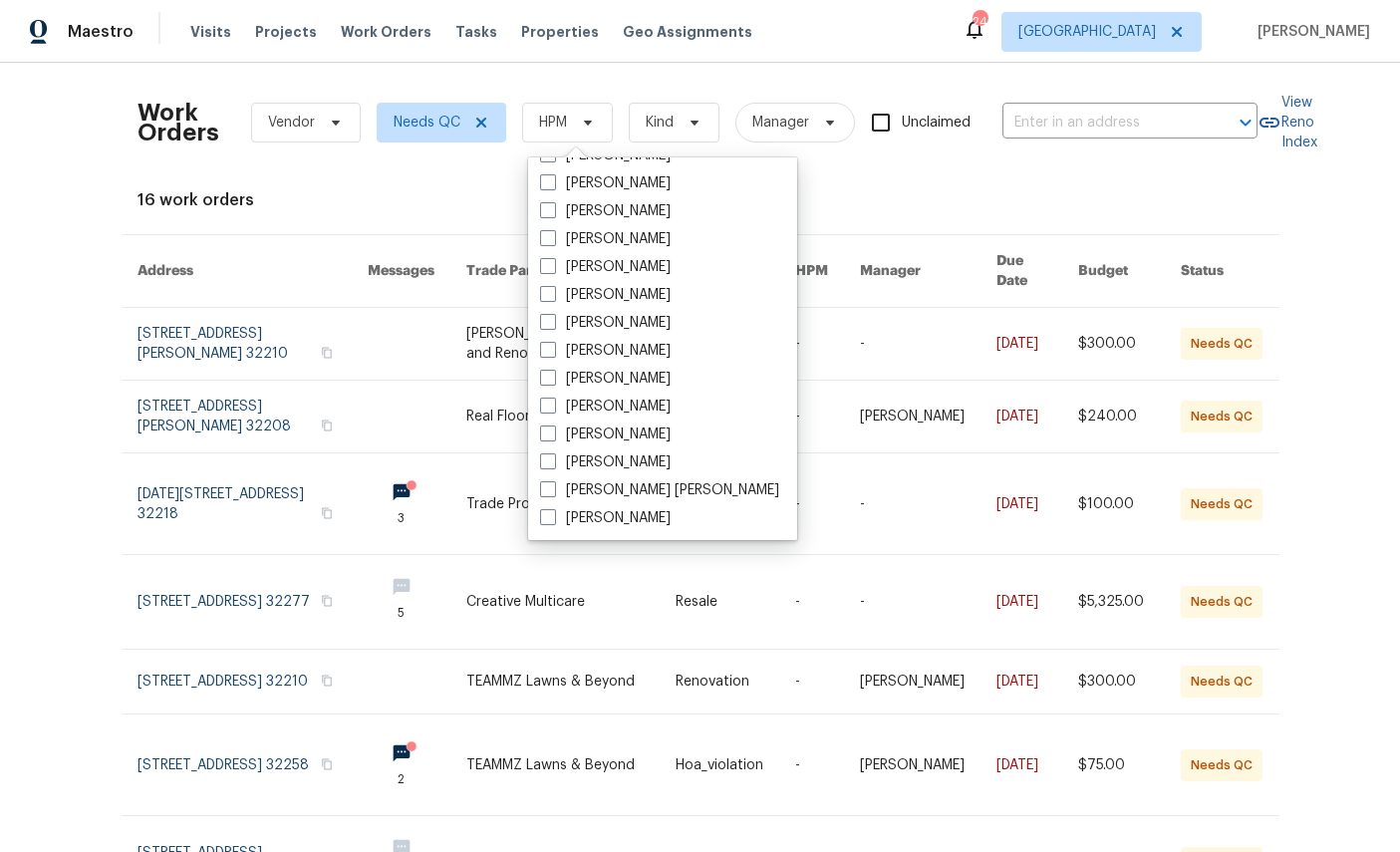 scroll, scrollTop: 387, scrollLeft: 0, axis: vertical 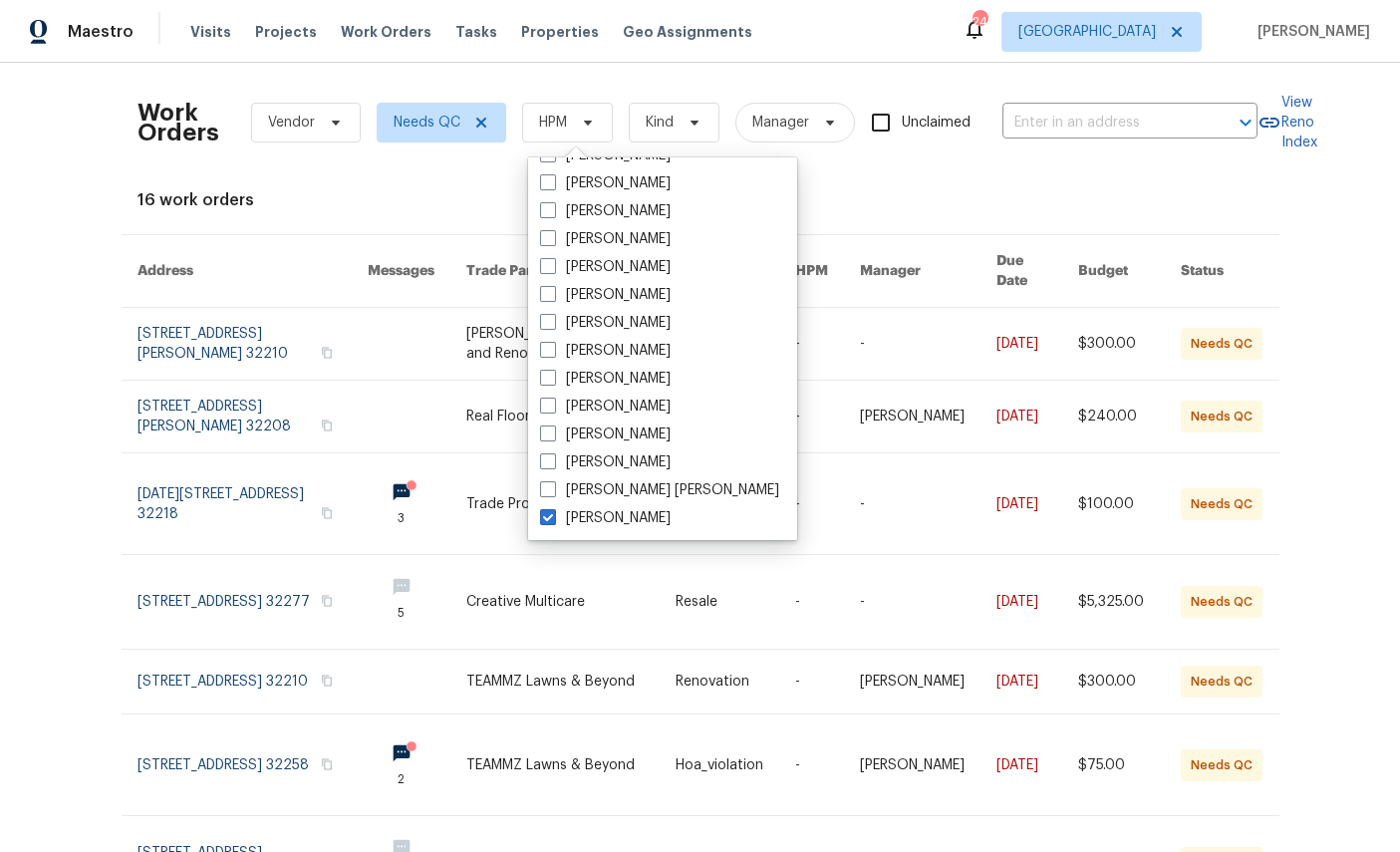 checkbox on "true" 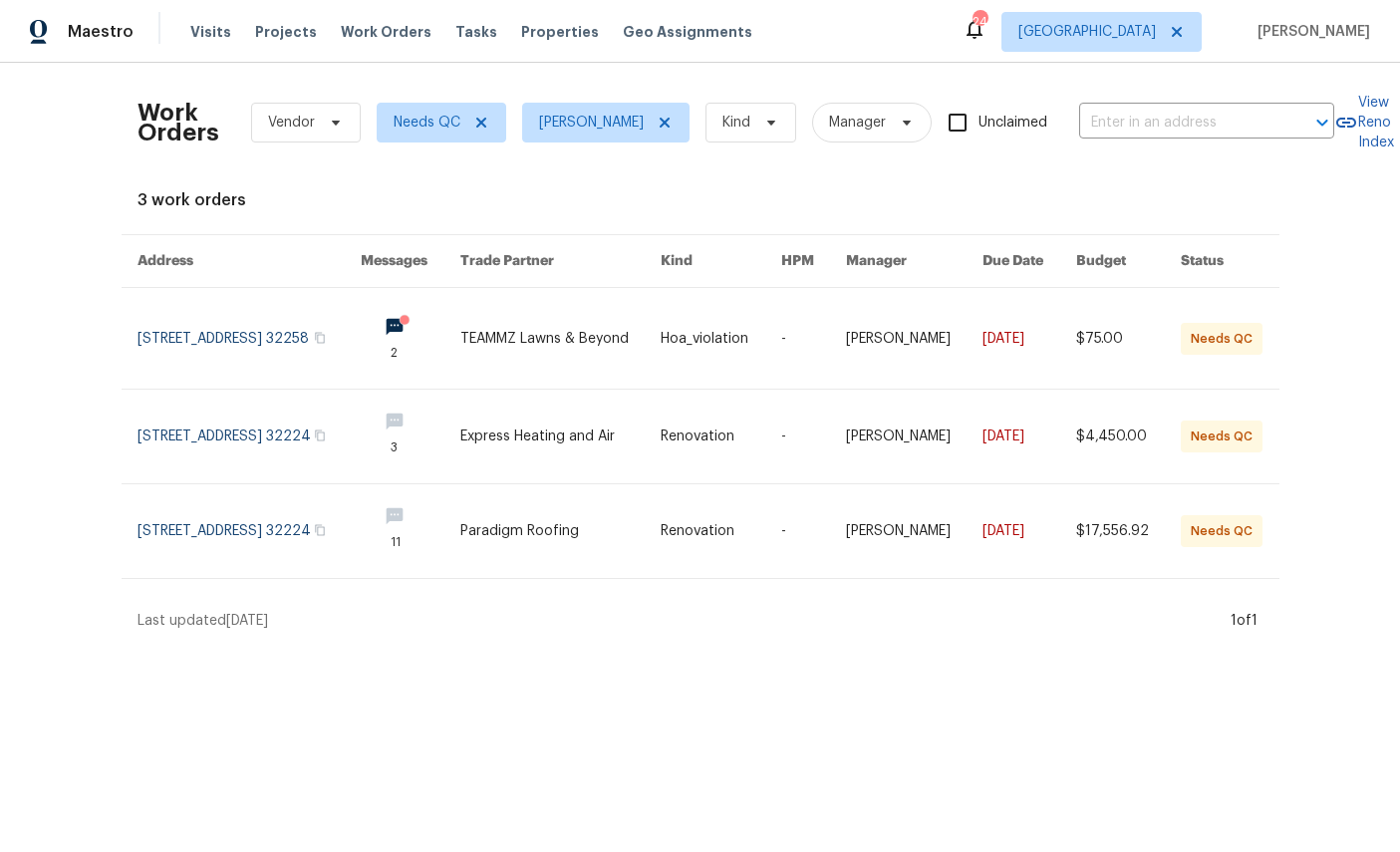click at bounding box center [249, 338] 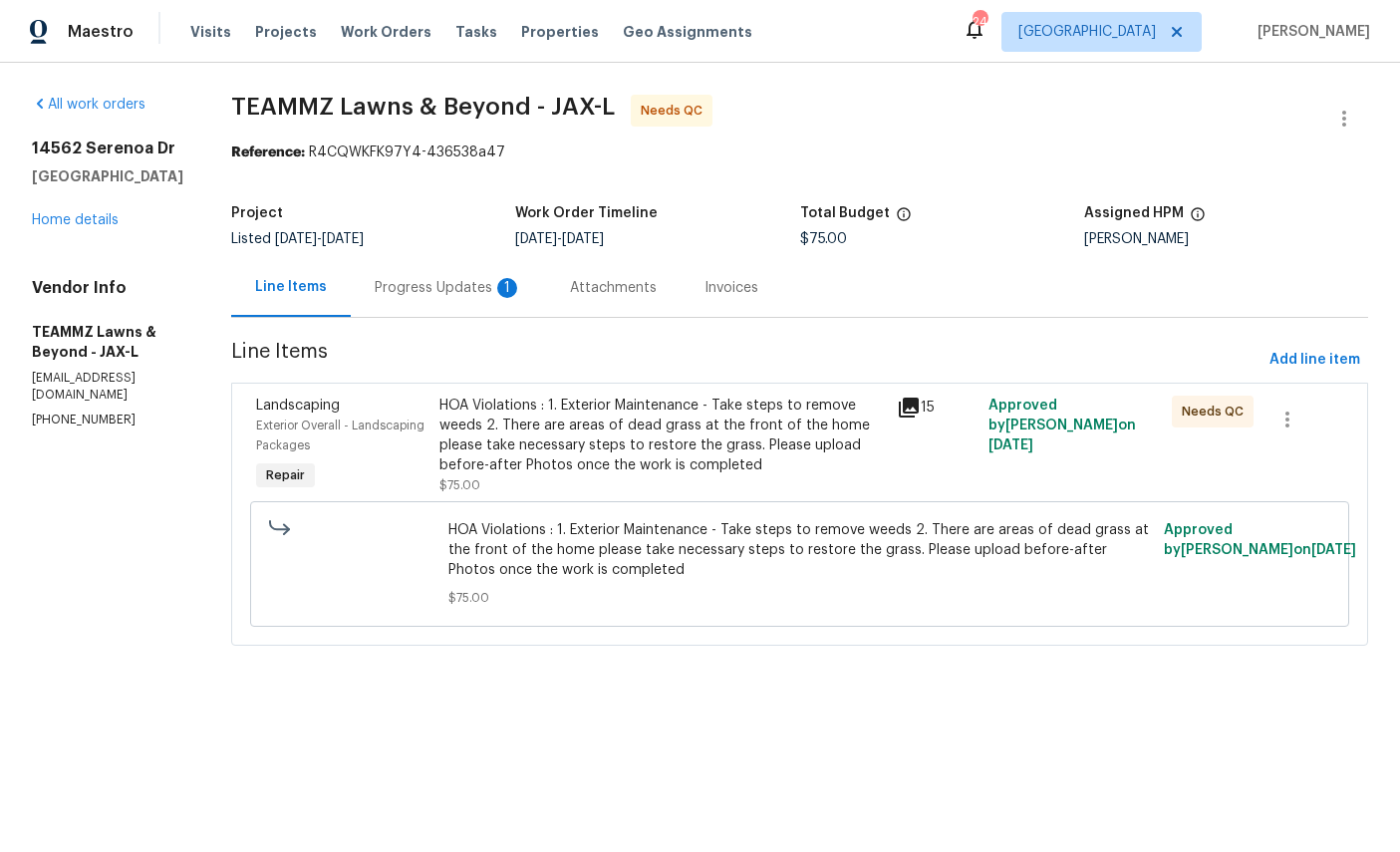 click on "Exterior Overall - Landscaping Packages" at bounding box center [342, 435] 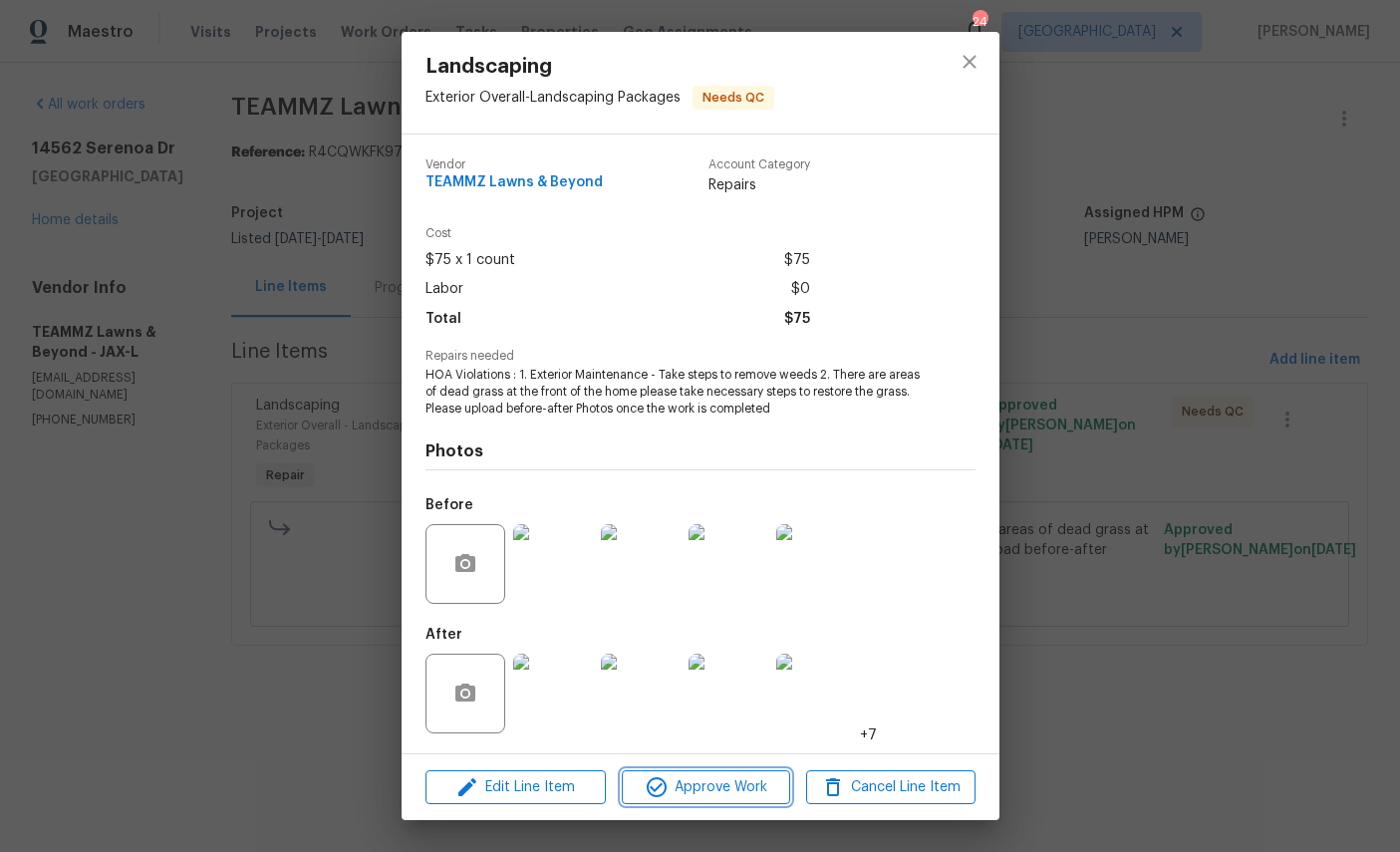 click on "Approve Work" at bounding box center [705, 787] 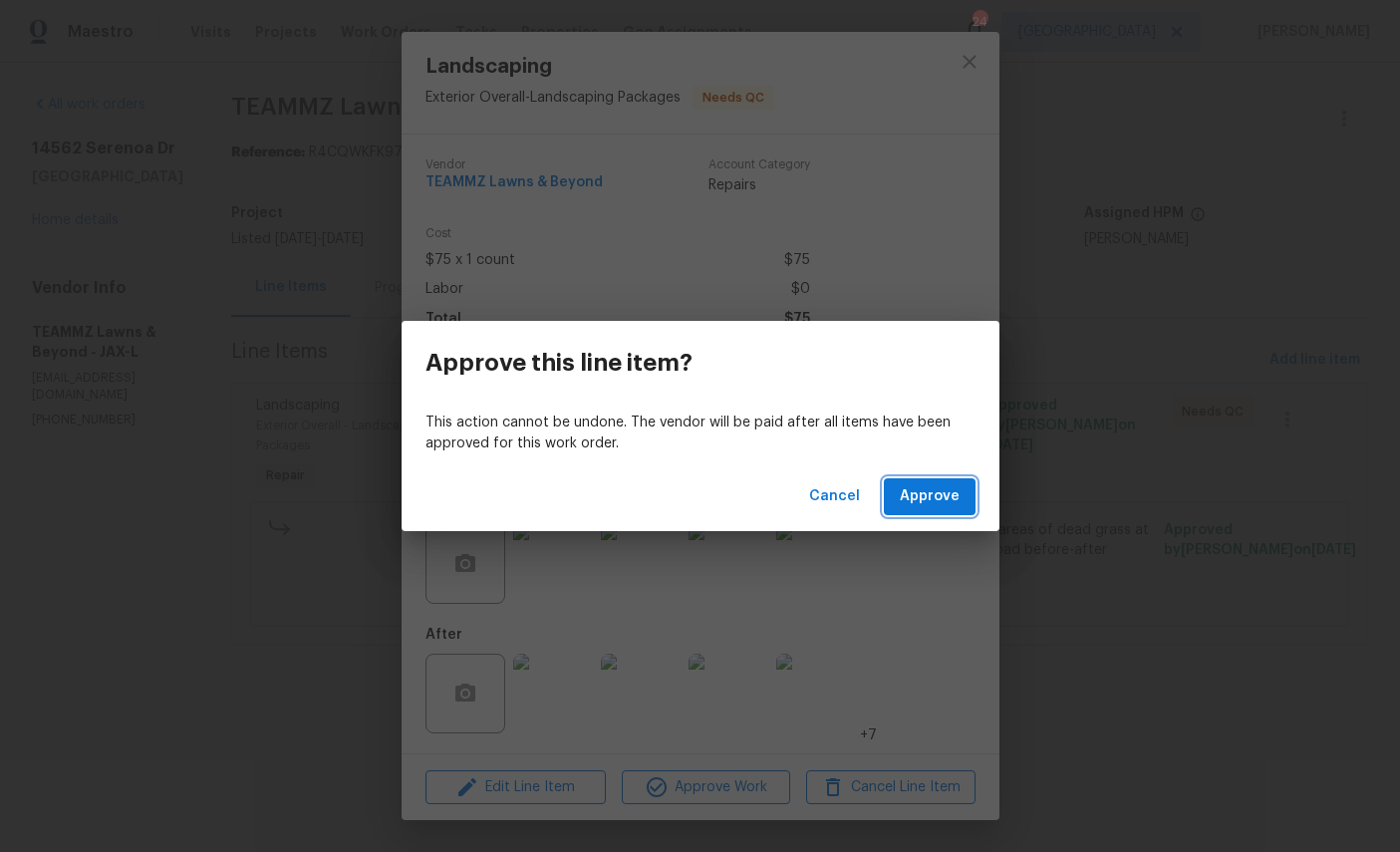 click on "Approve" at bounding box center [930, 496] 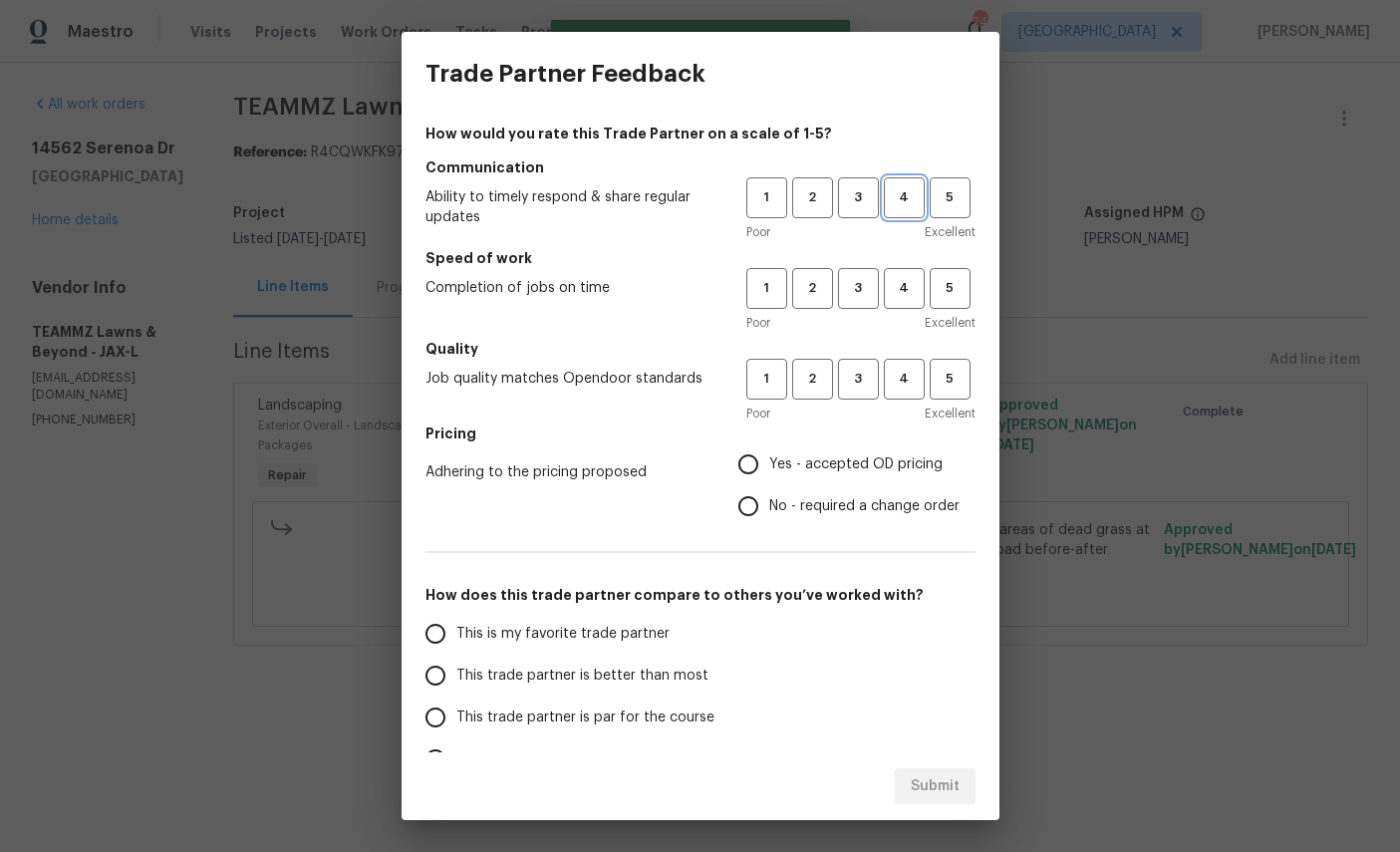 click on "4" at bounding box center [904, 197] 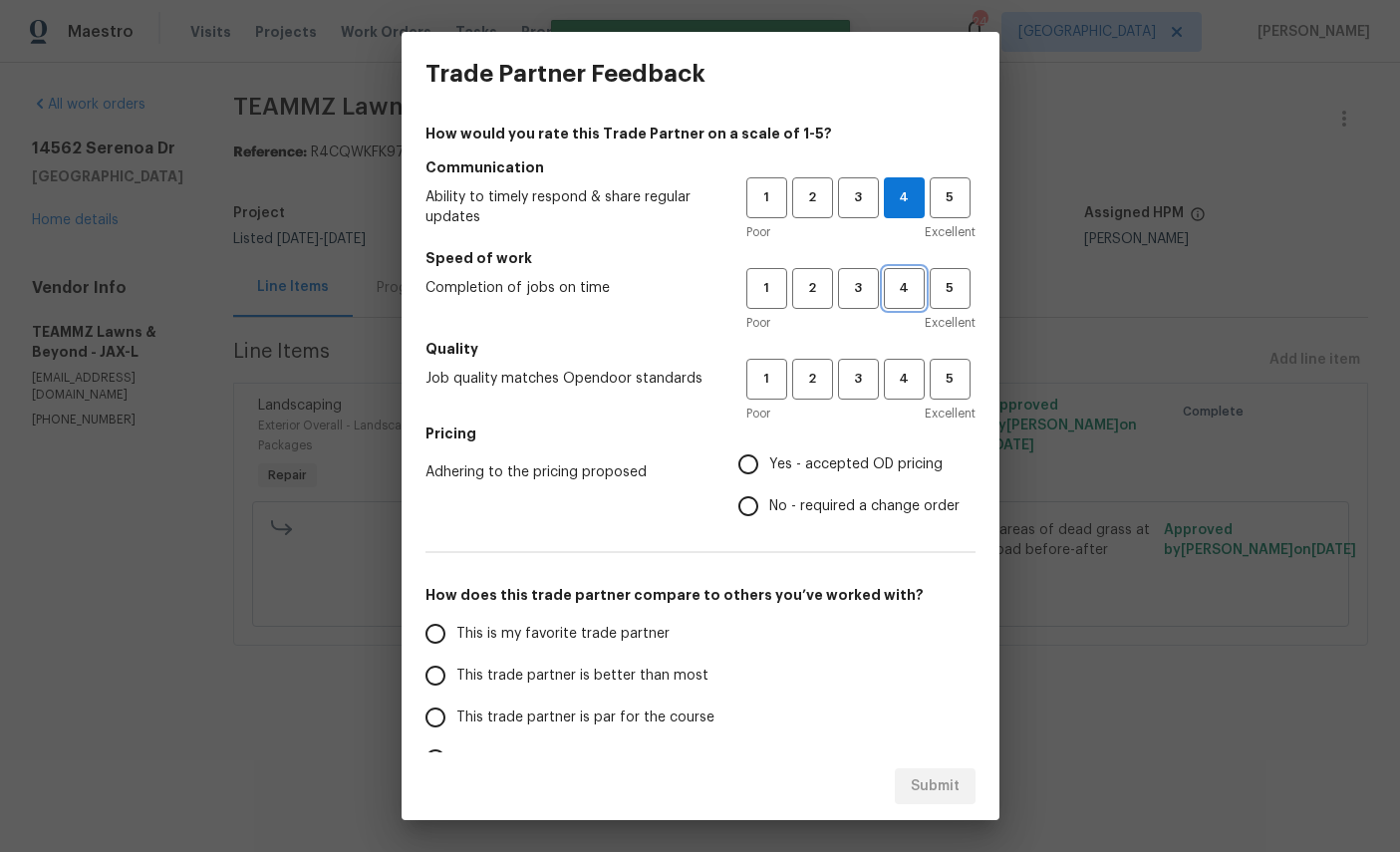click on "4" at bounding box center [904, 288] 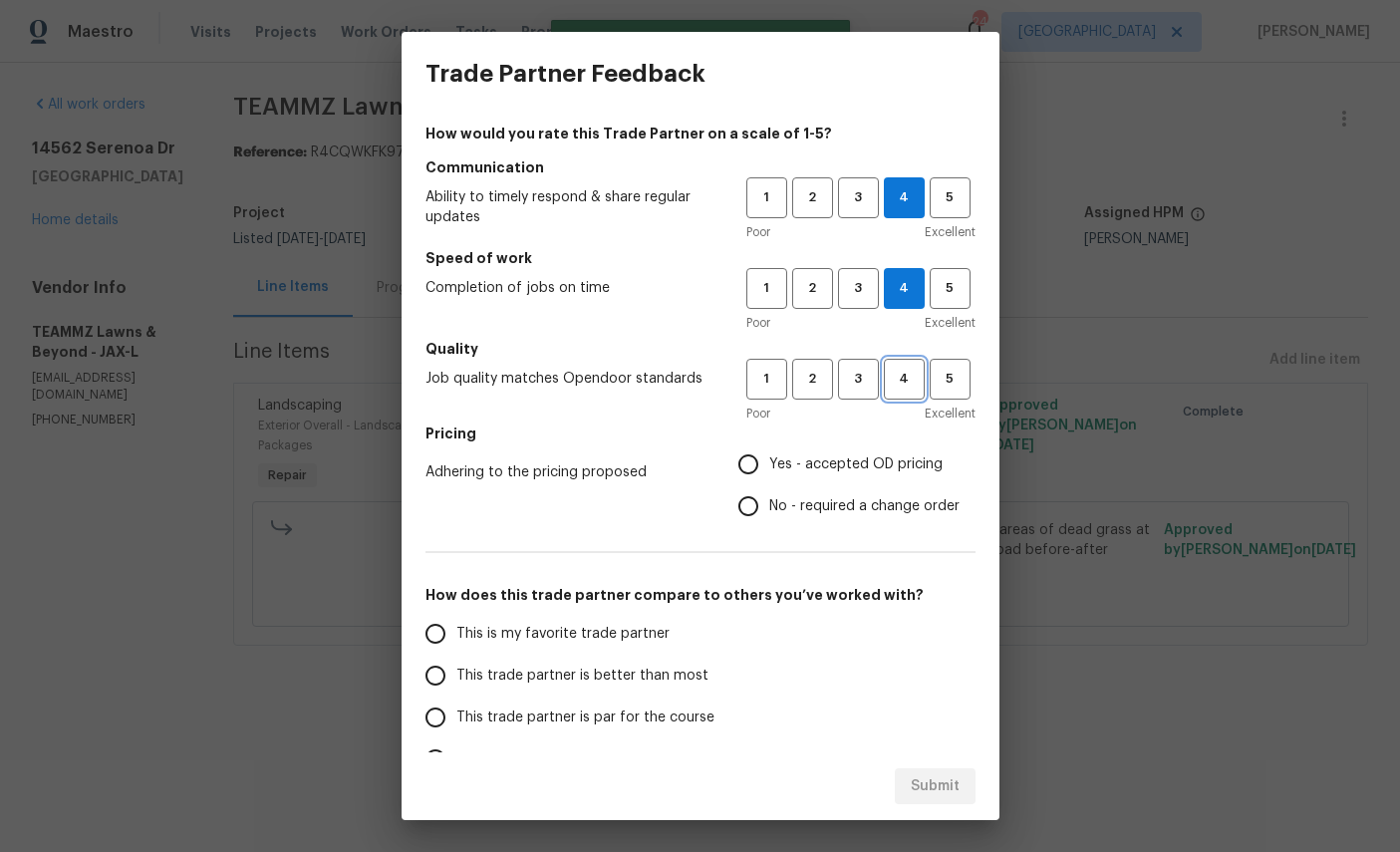click on "4" at bounding box center [904, 379] 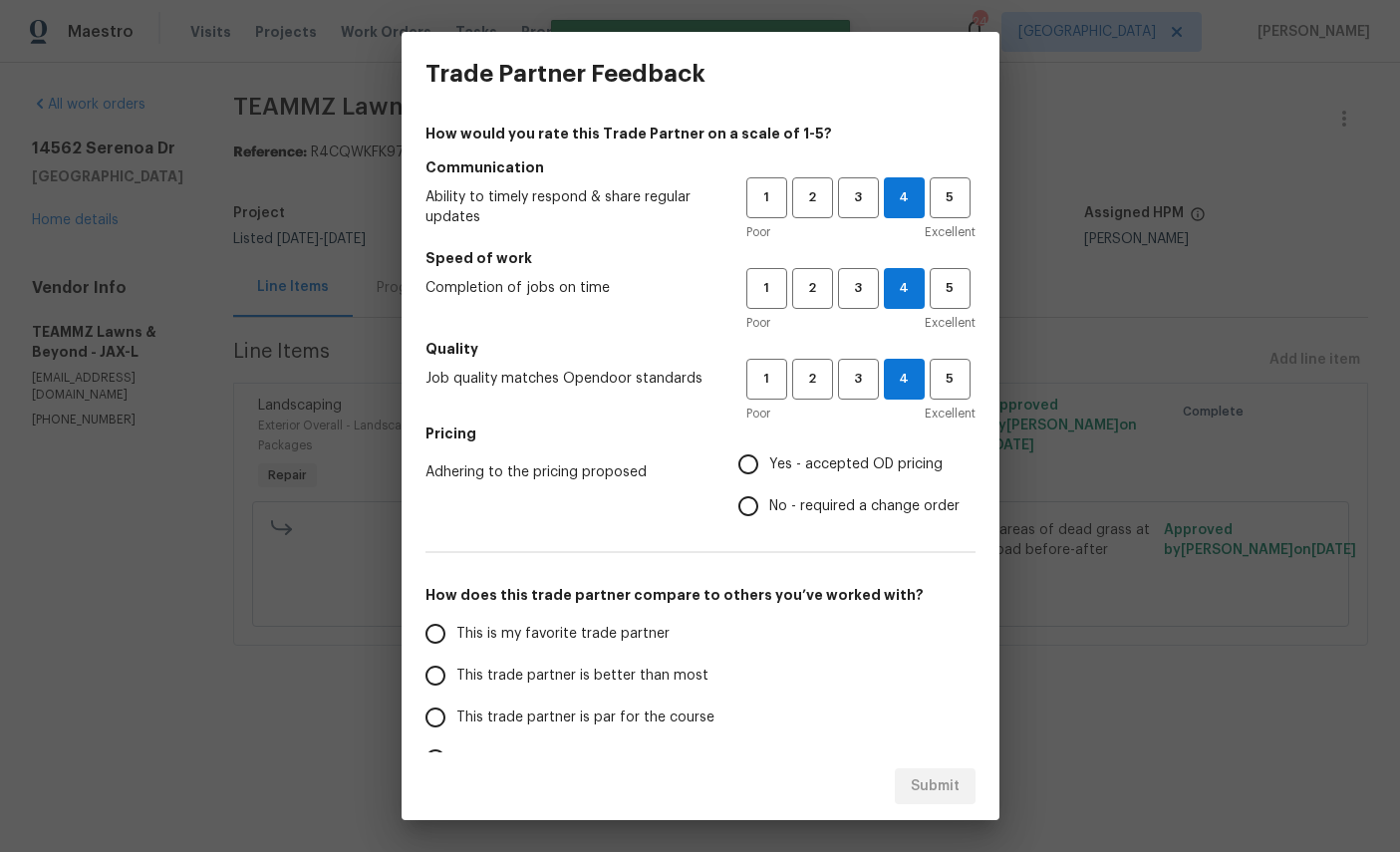 click on "Yes - accepted OD pricing" at bounding box center [856, 464] 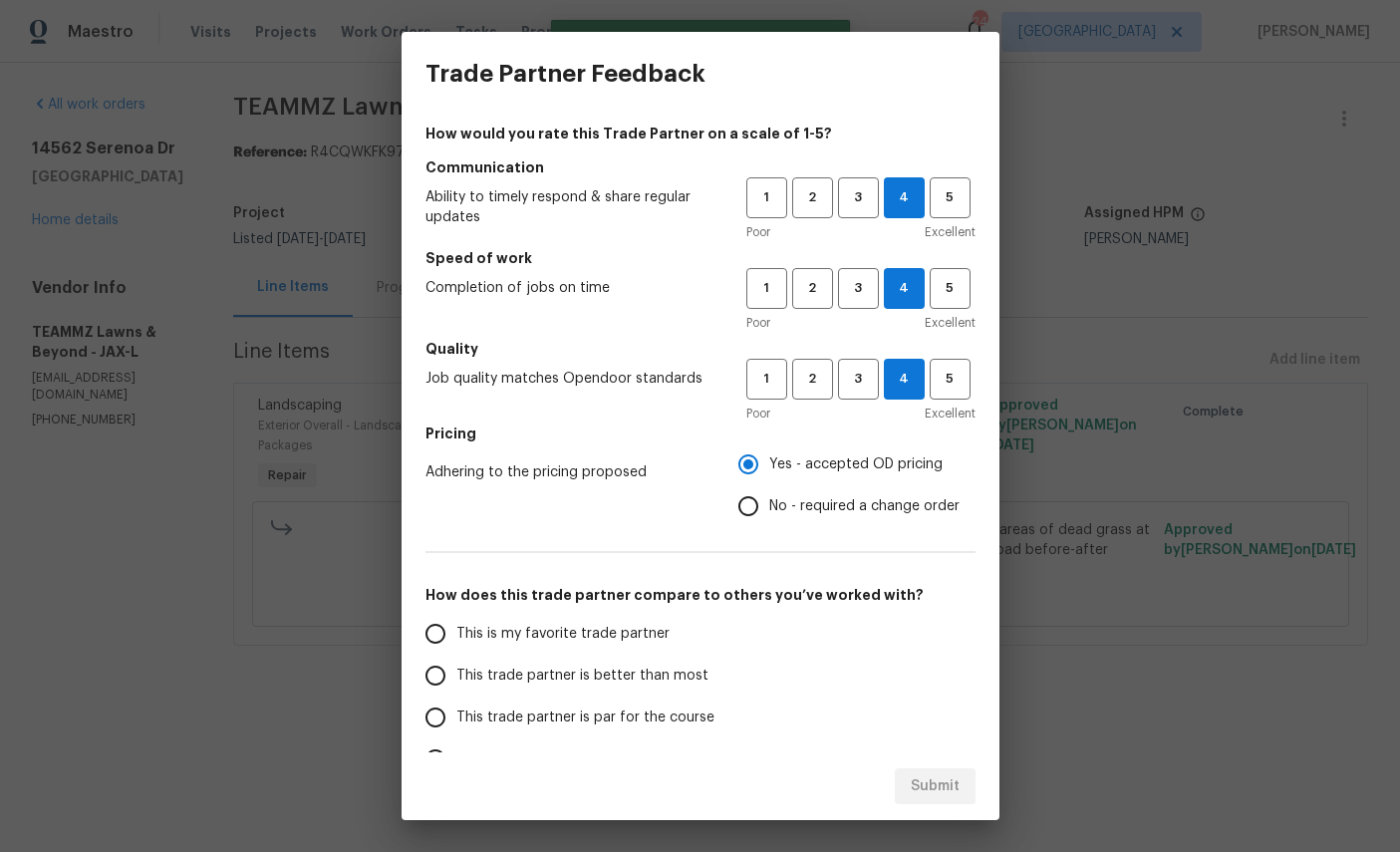 click on "This is my favorite trade partner" at bounding box center [563, 634] 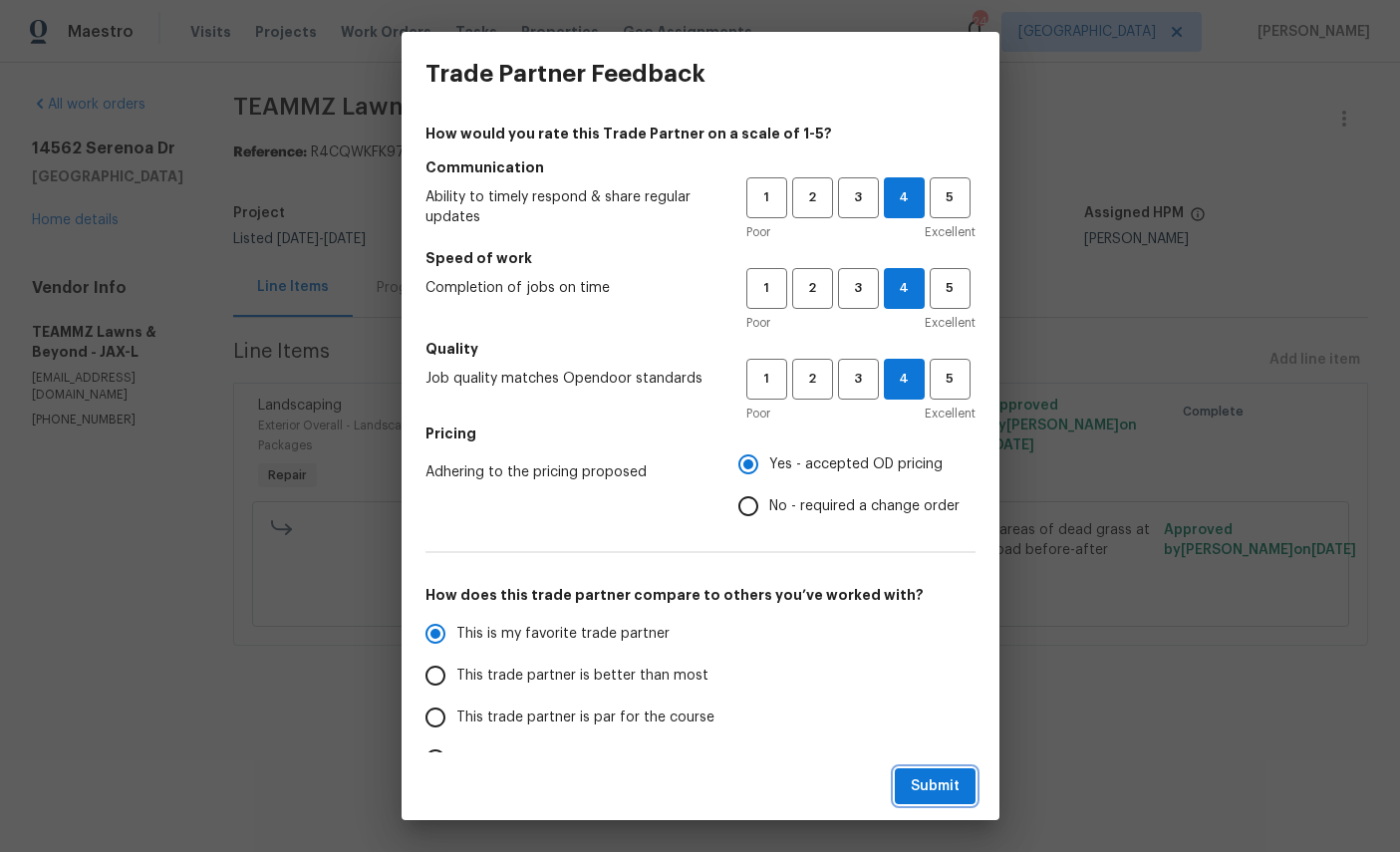 click on "Submit" at bounding box center [935, 786] 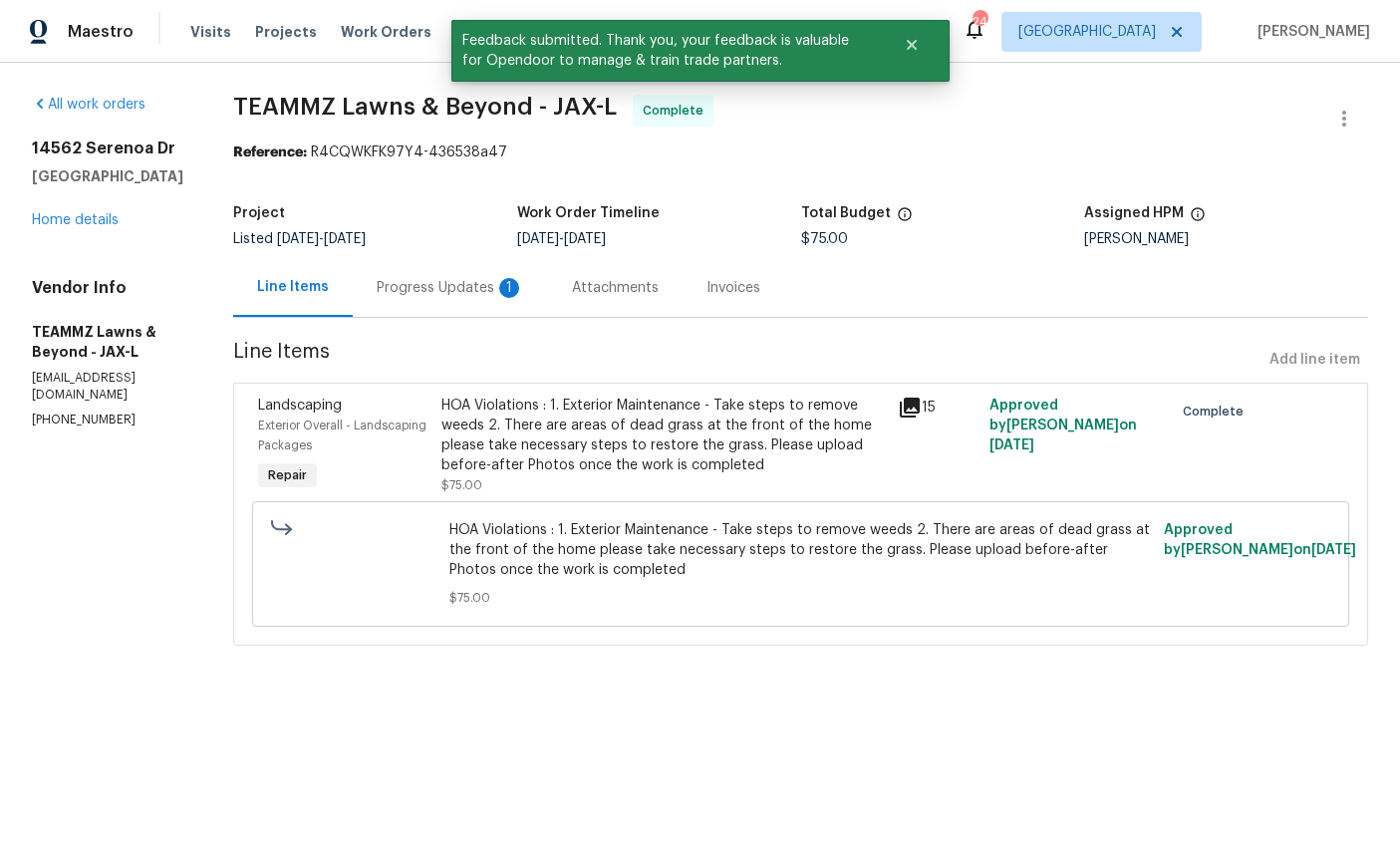 click on "Progress Updates 1" at bounding box center (450, 288) 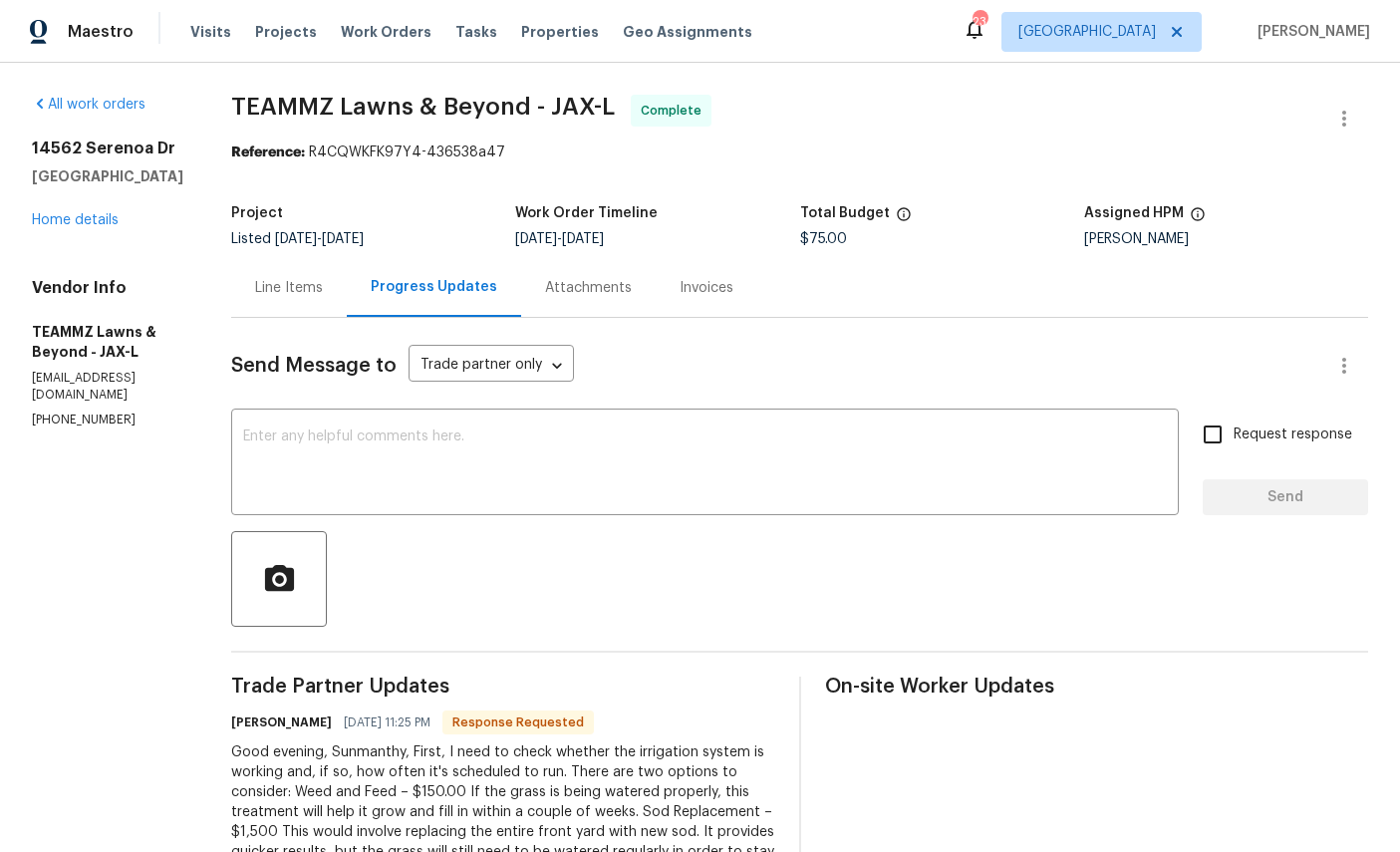 scroll, scrollTop: 0, scrollLeft: 0, axis: both 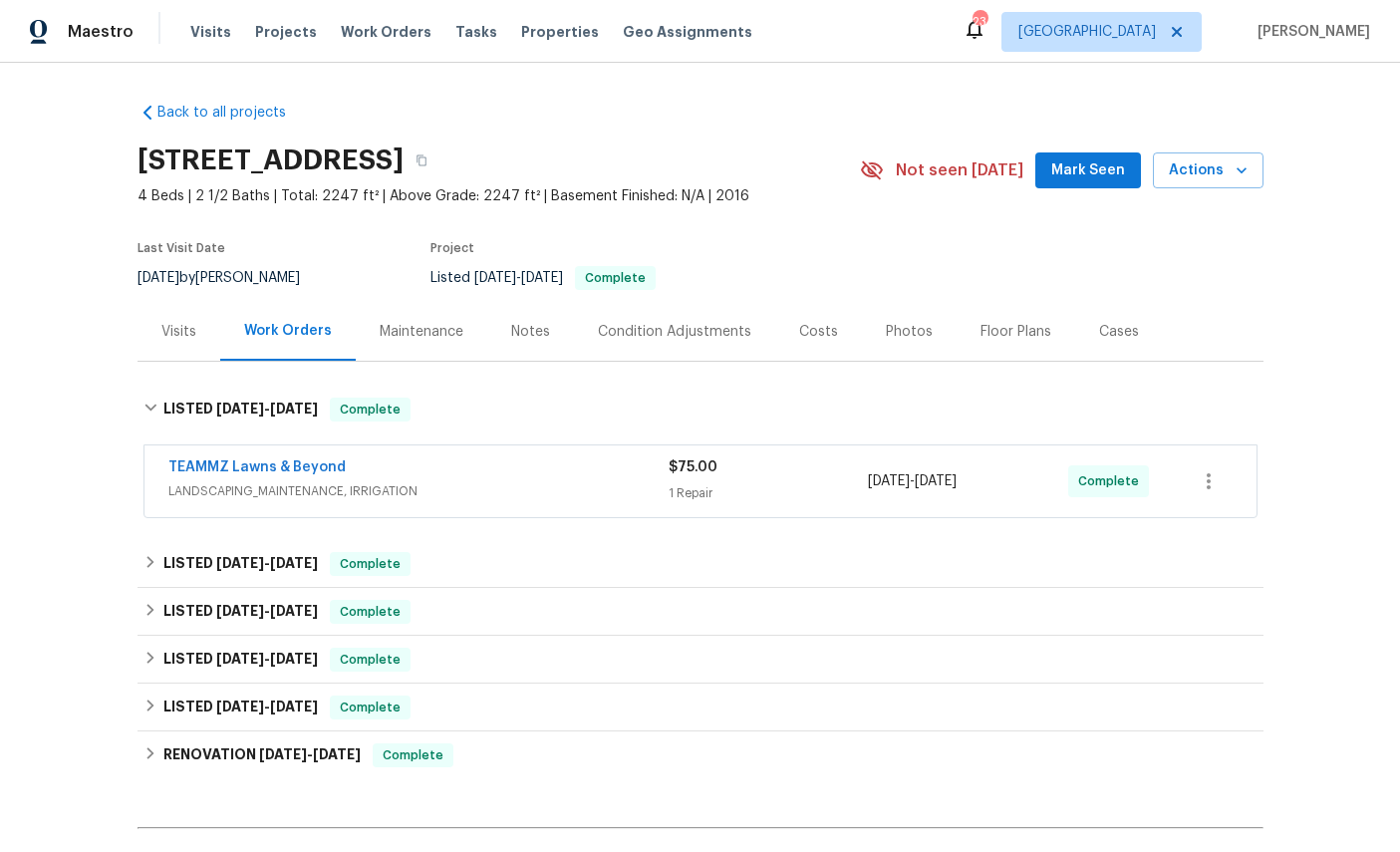 click on "Work Orders" at bounding box center (386, 32) 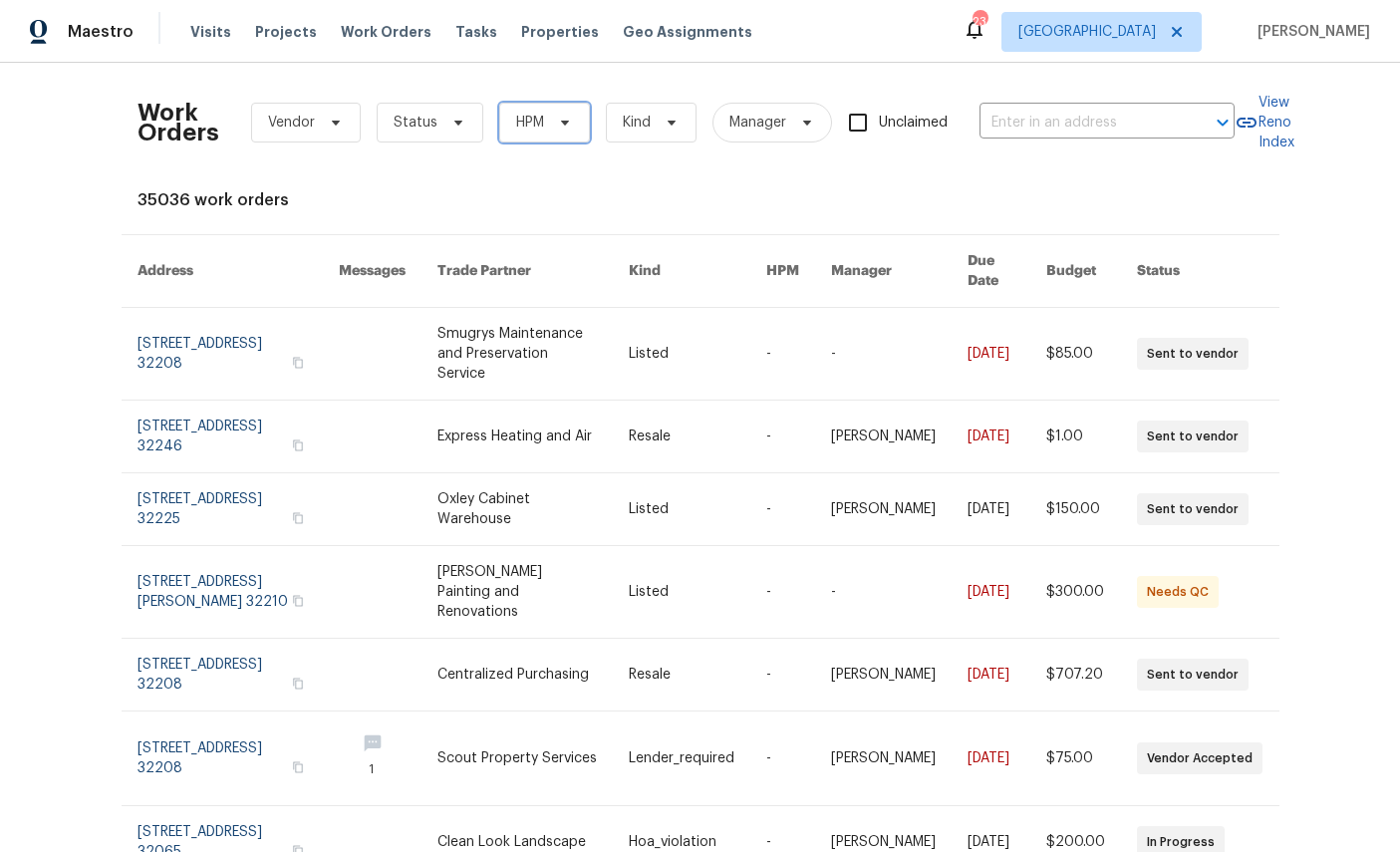 click on "HPM" at bounding box center [530, 123] 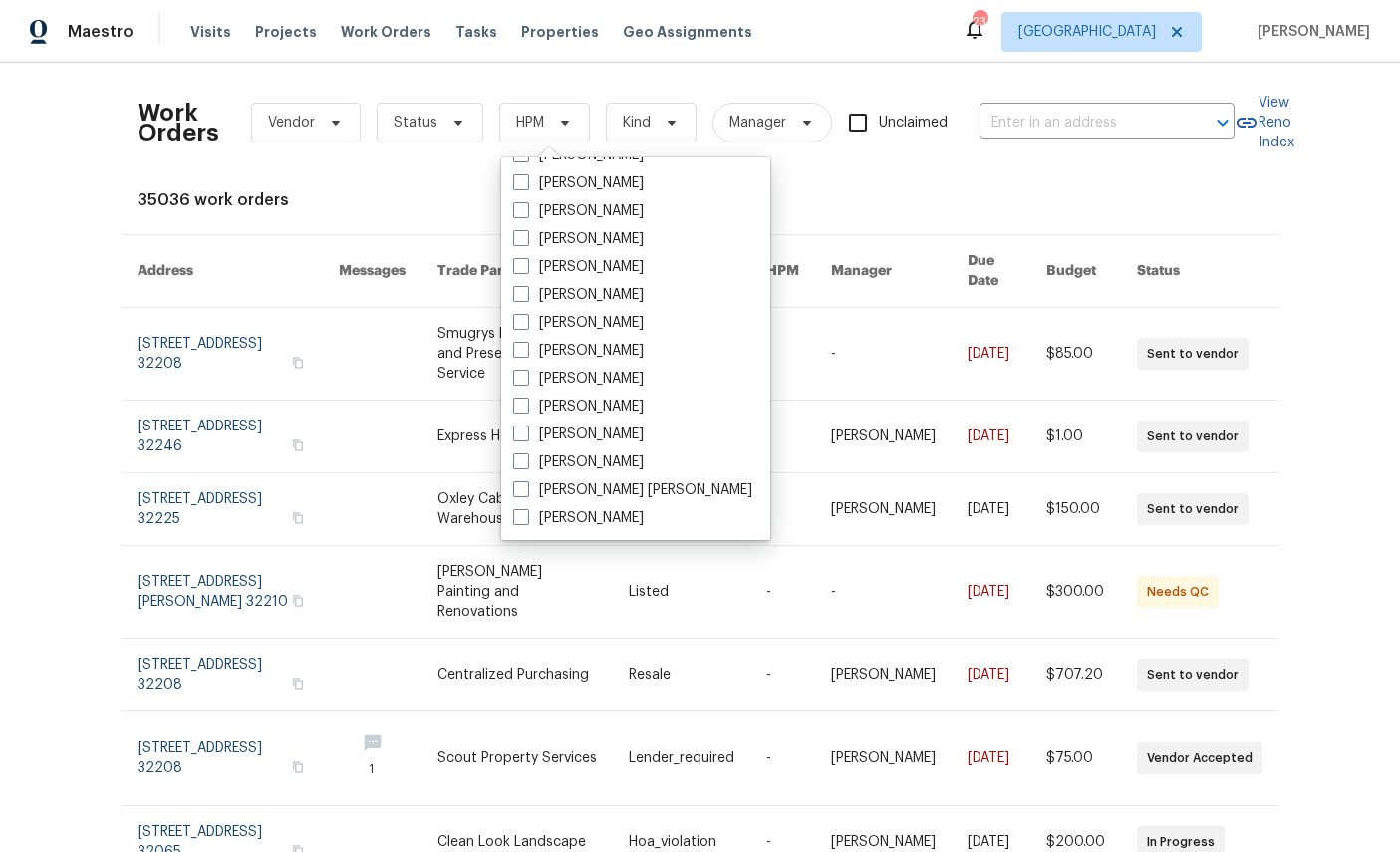 scroll, scrollTop: 387, scrollLeft: 0, axis: vertical 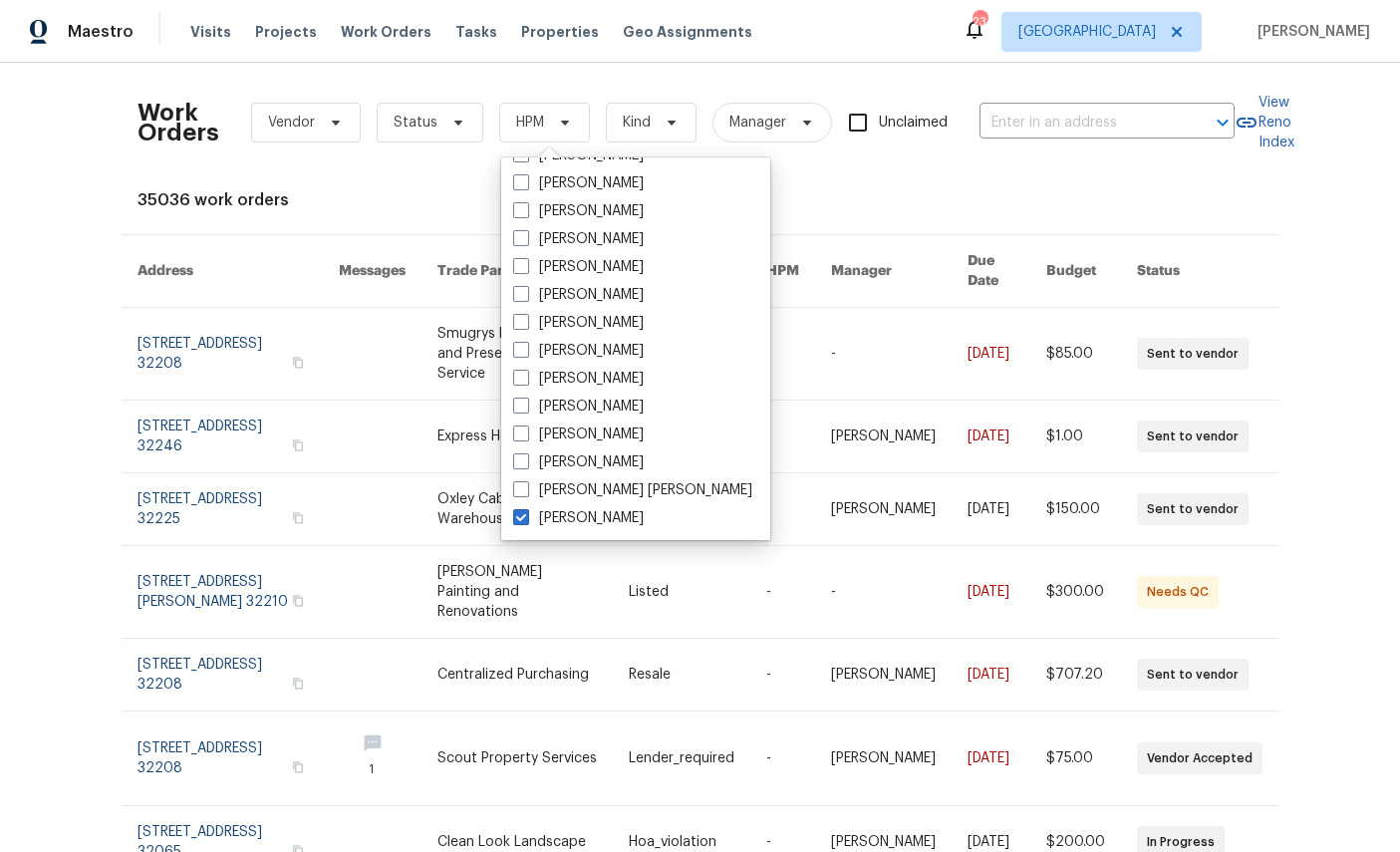 checkbox on "true" 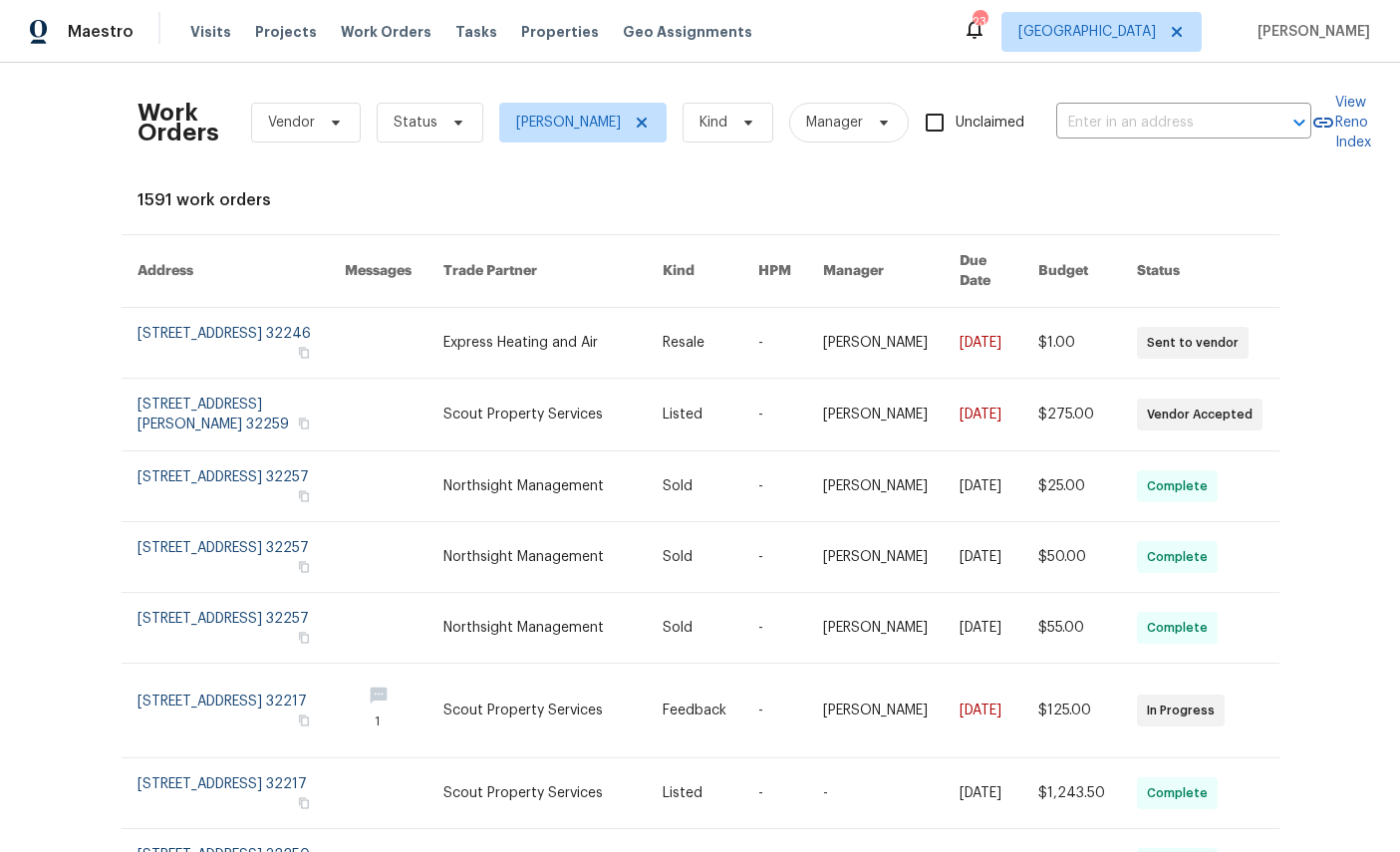 scroll, scrollTop: 0, scrollLeft: 0, axis: both 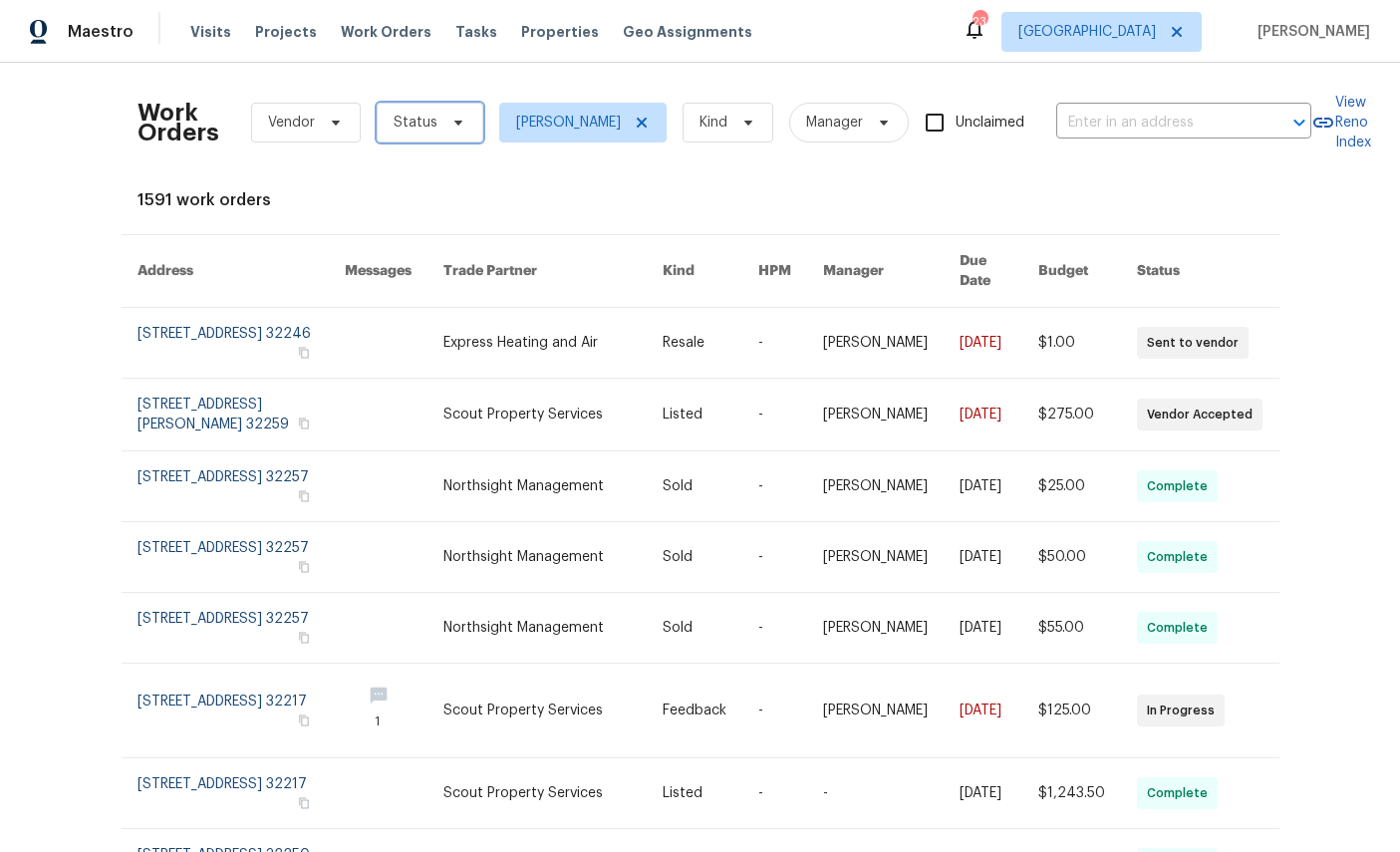 click on "Status" at bounding box center (416, 123) 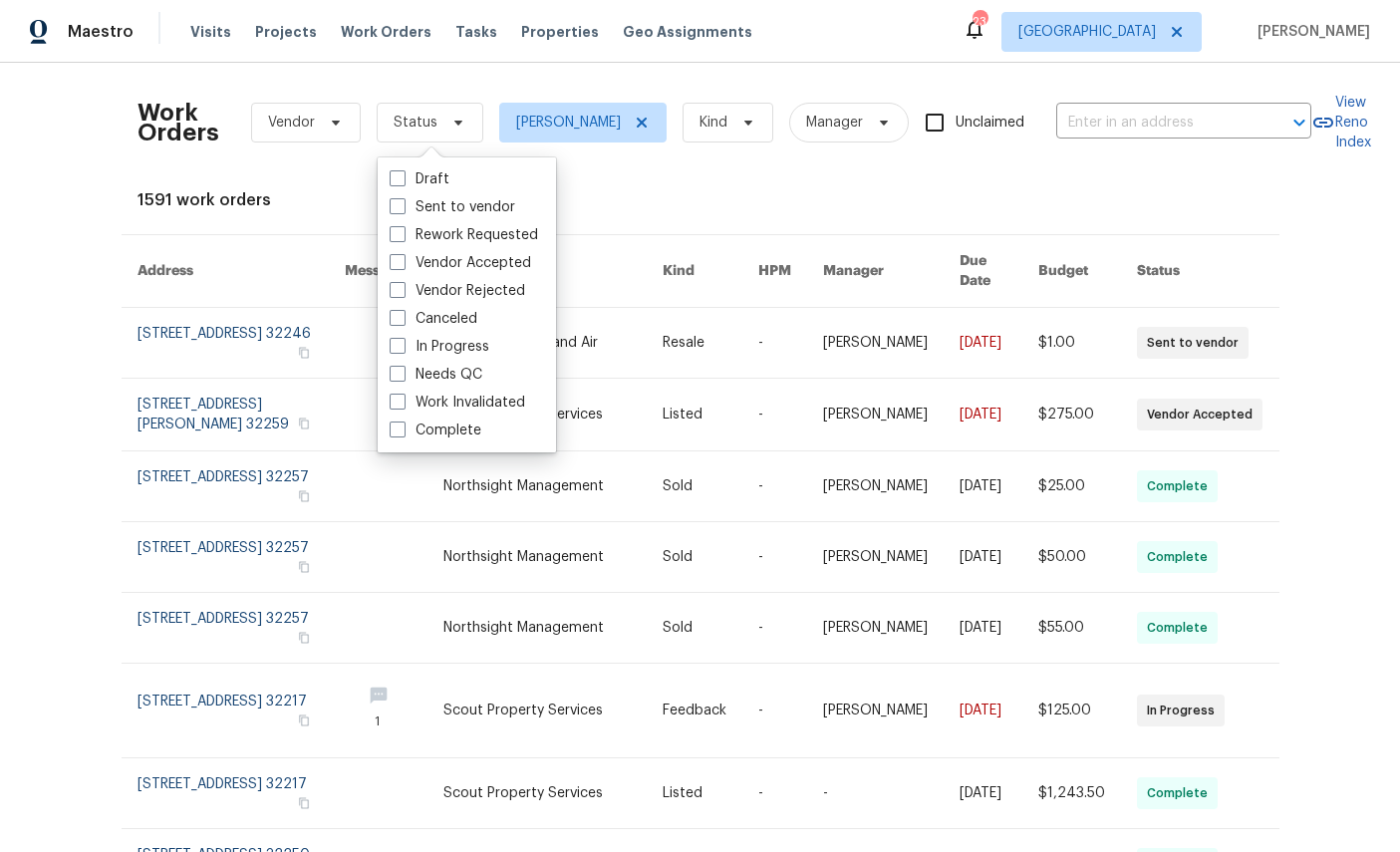 click on "Needs QC" at bounding box center (435, 375) 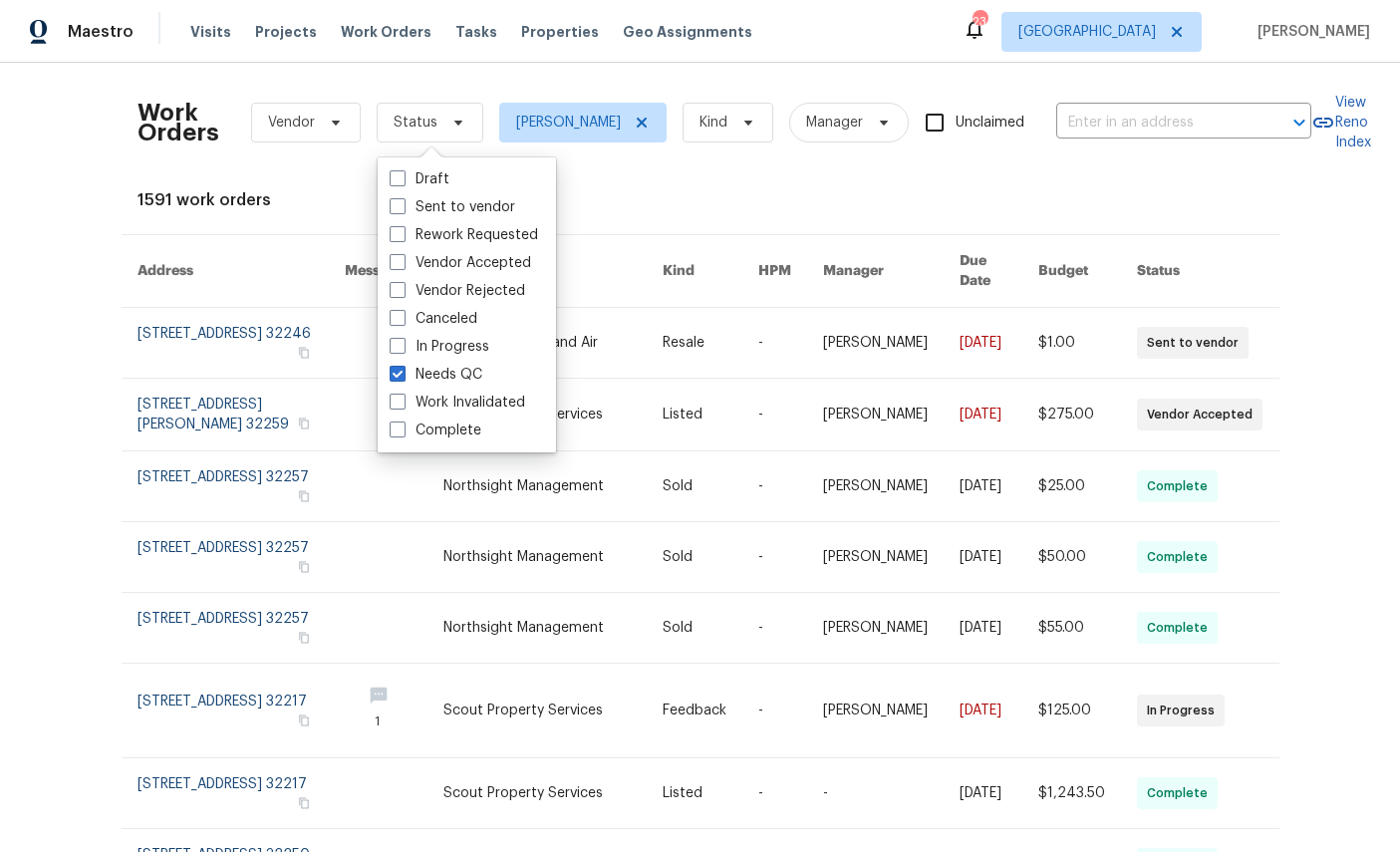 checkbox on "true" 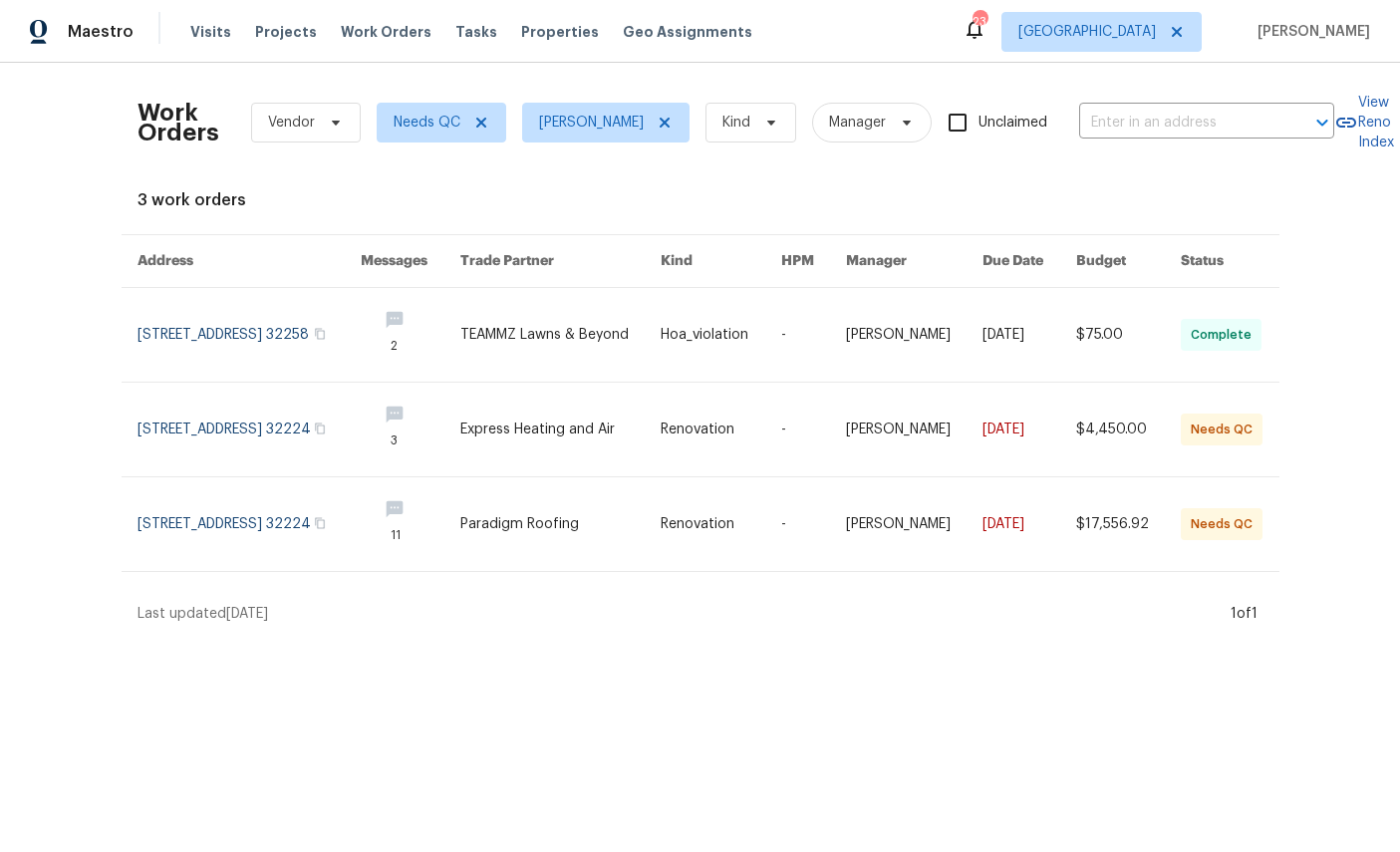 click on "Maestro Visits Projects Work Orders Tasks Properties Geo Assignments 23 Jacksonville William Sparks Work Orders Vendor Needs QC William Sparks Kind Manager Unclaimed ​ View Reno Index 3 work orders Address Messages Trade Partner Kind HPM Manager Due Date Budget Status 14562 Serenoa Dr, Jacksonville, FL   32258 2 TEAMMZ Lawns & Beyond Hoa_violation - Sunmathy Wilson 7/15/2025 $75.00 Complete 12882 Biggin Church Rd S, Jacksonville, FL   32224 3 Express Heating and Air Renovation - William Sparks 6/26/2025 $4,450.00 Needs QC 12882 Biggin Church Rd S, Jacksonville, FL   32224 11 Paradigm Roofing Renovation - William Sparks 5/9/2025 $17,556.92 Needs QC Last updated  7/21/2025 1  of  1" at bounding box center (700, 320) 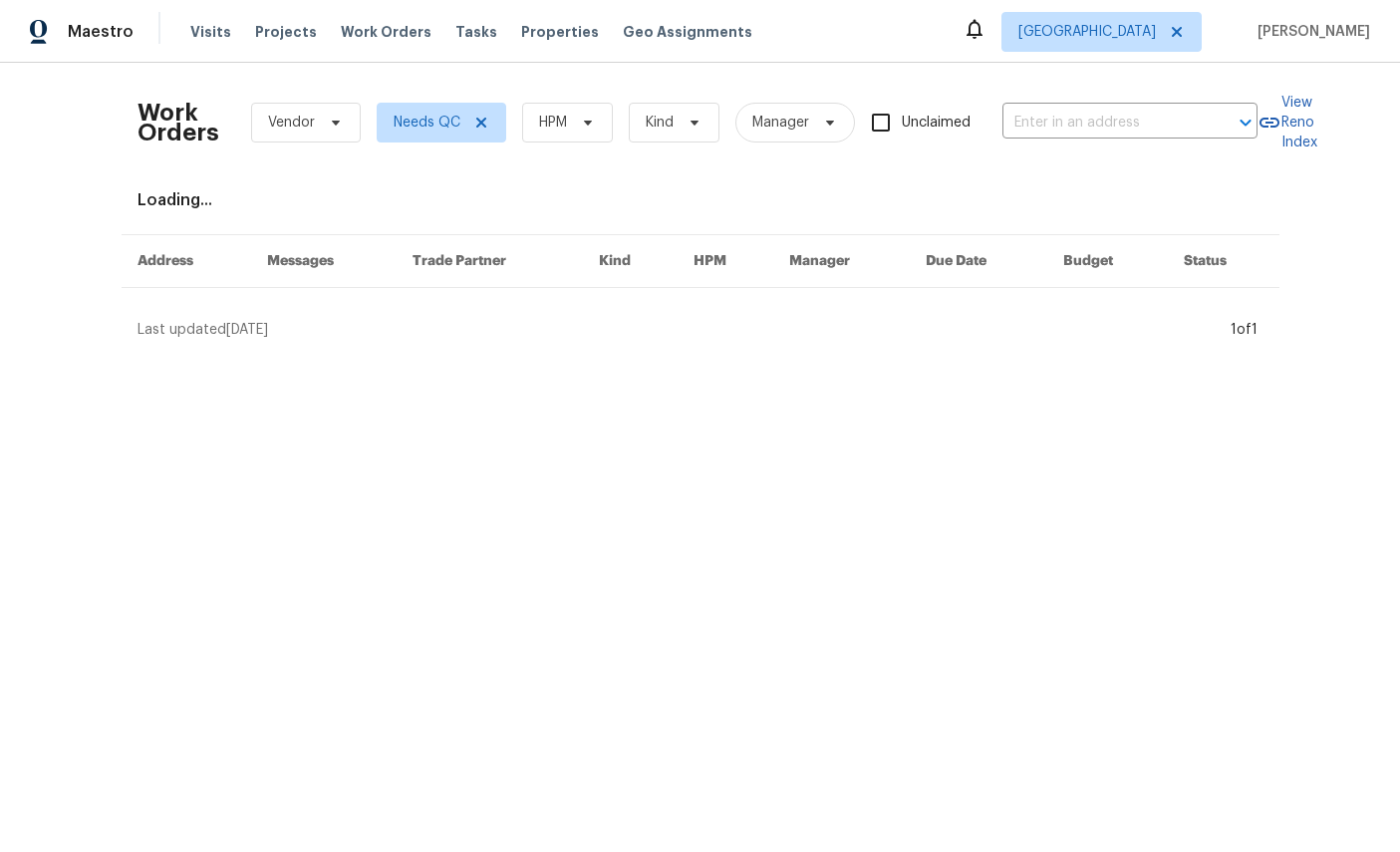 scroll, scrollTop: 0, scrollLeft: 0, axis: both 